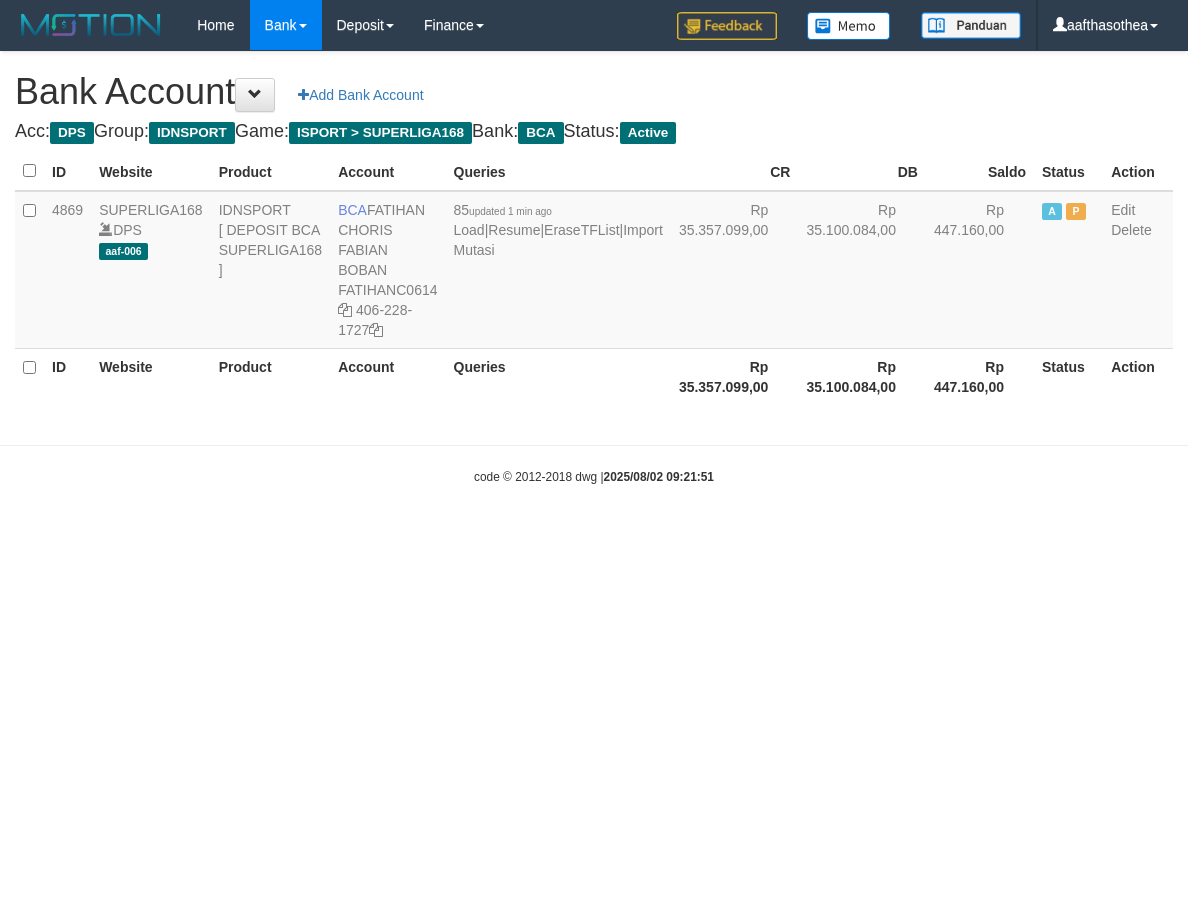 scroll, scrollTop: 0, scrollLeft: 0, axis: both 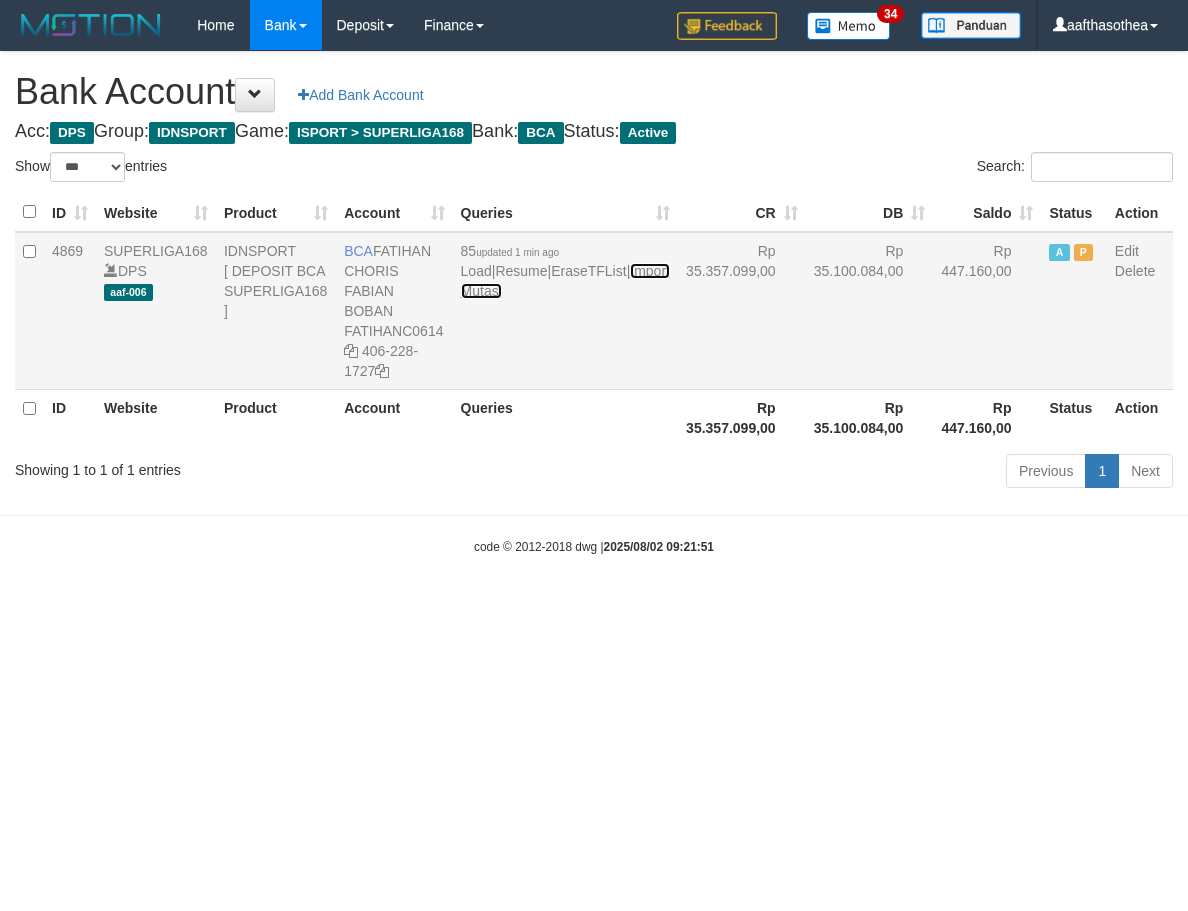 click on "Import Mutasi" at bounding box center [565, 281] 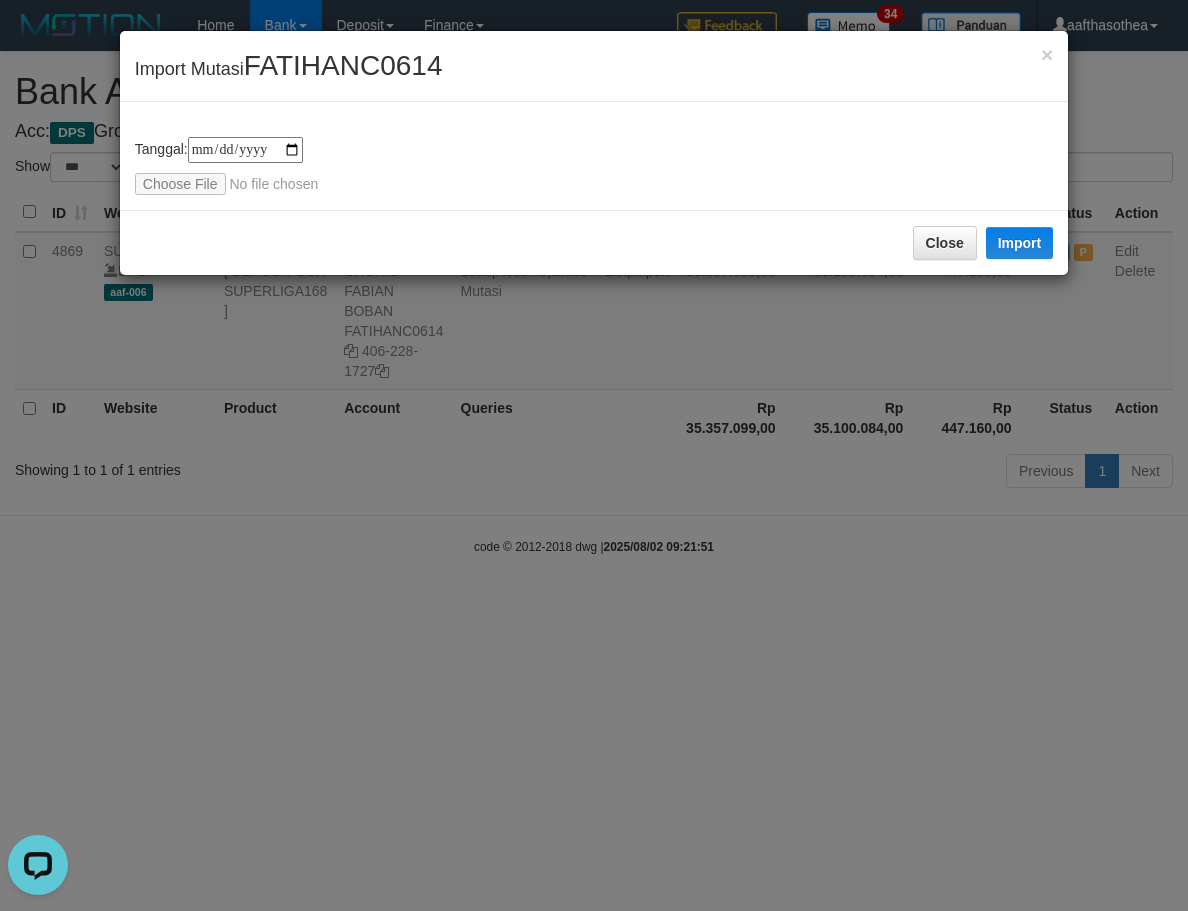 scroll, scrollTop: 0, scrollLeft: 0, axis: both 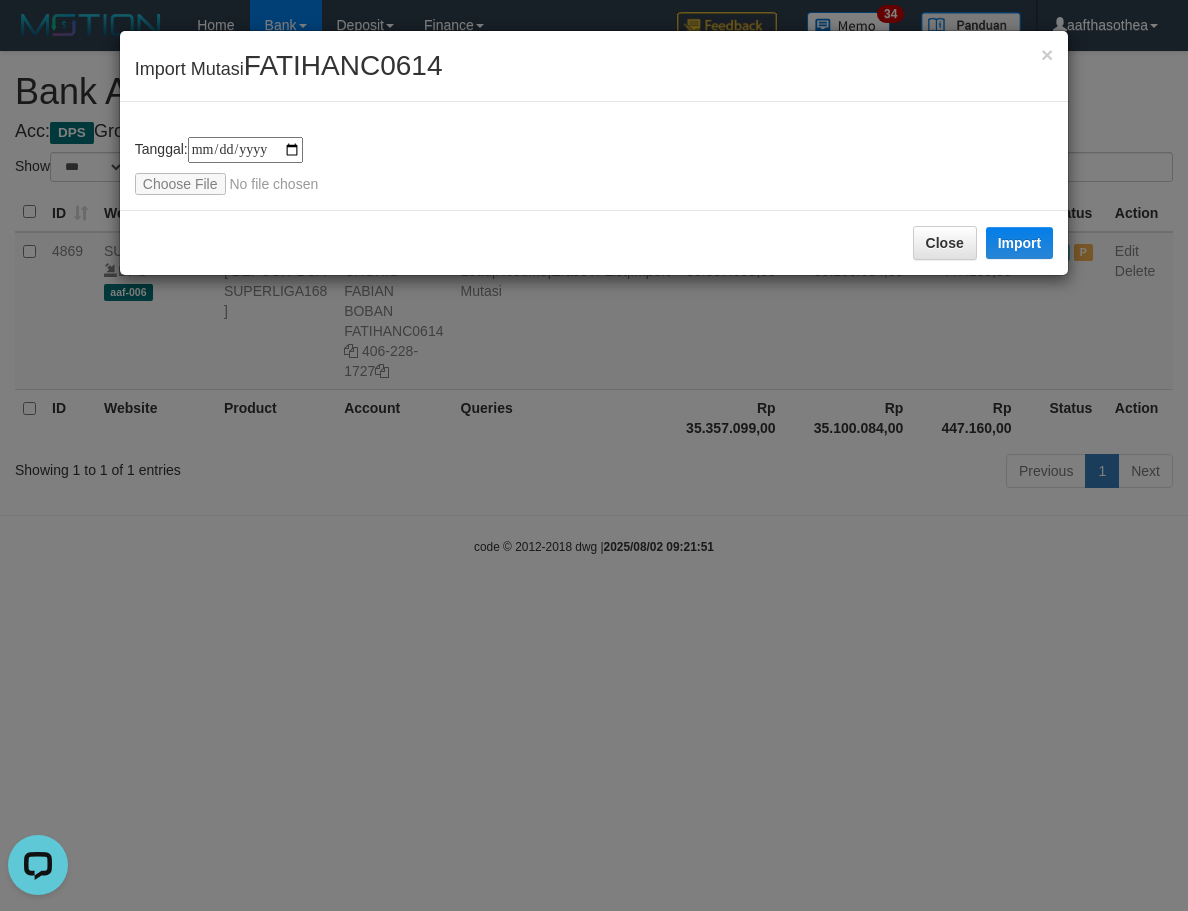 type on "**********" 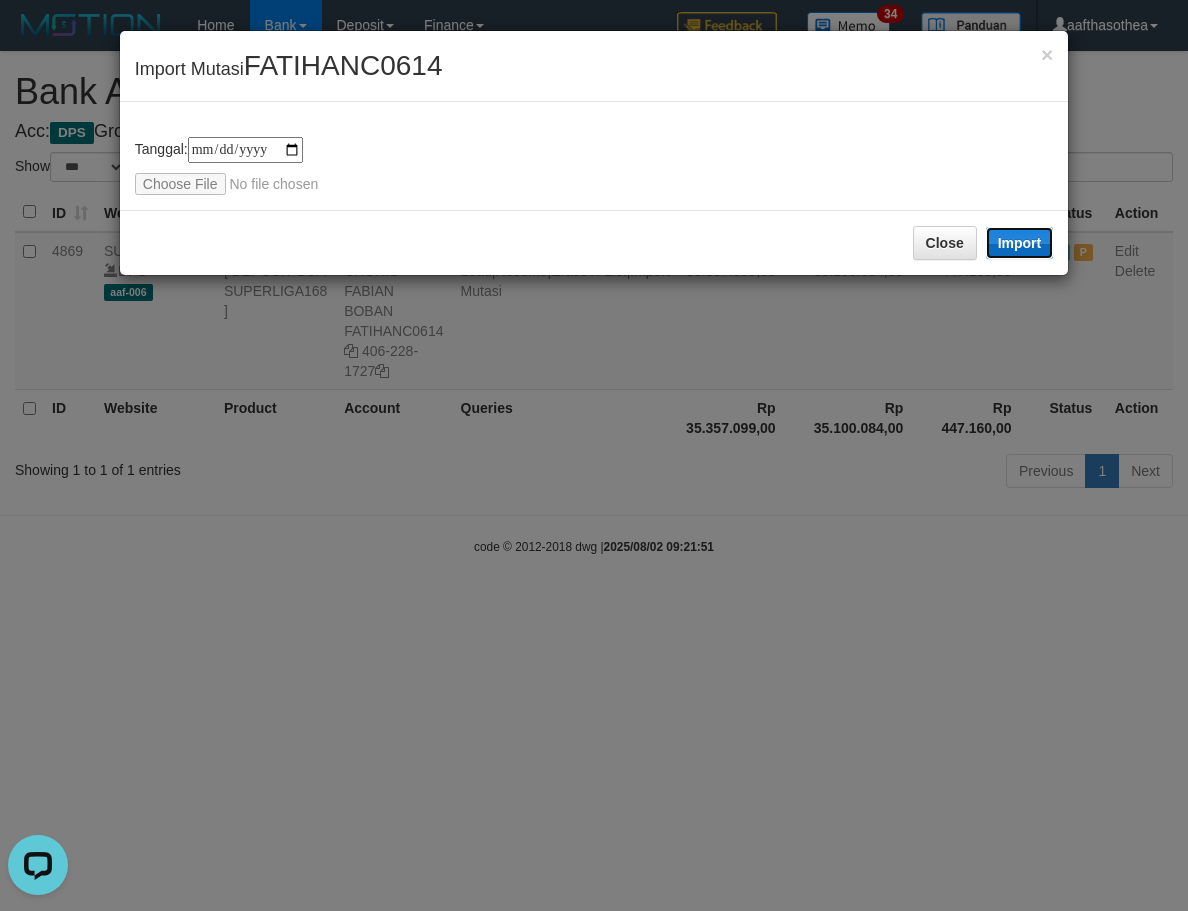 click on "Import" at bounding box center [1020, 243] 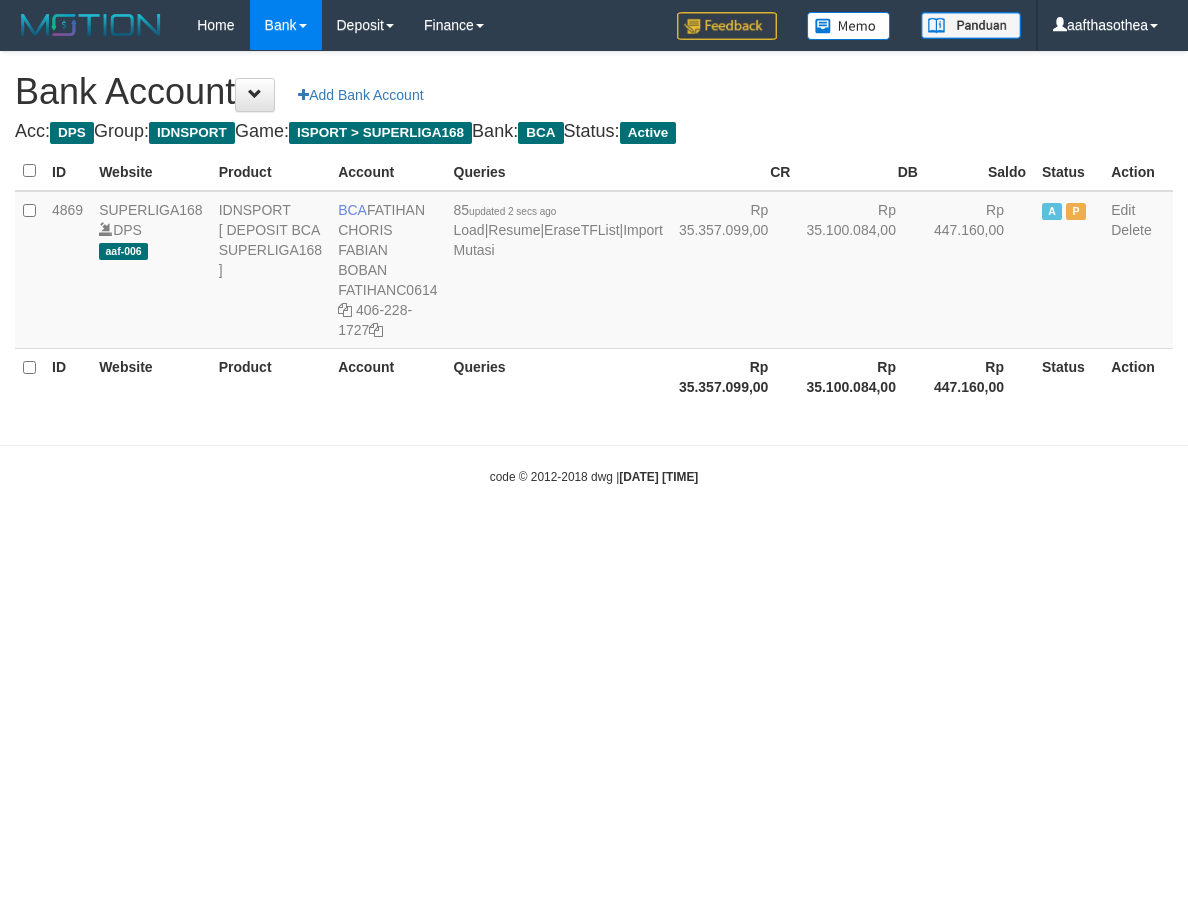 scroll, scrollTop: 0, scrollLeft: 0, axis: both 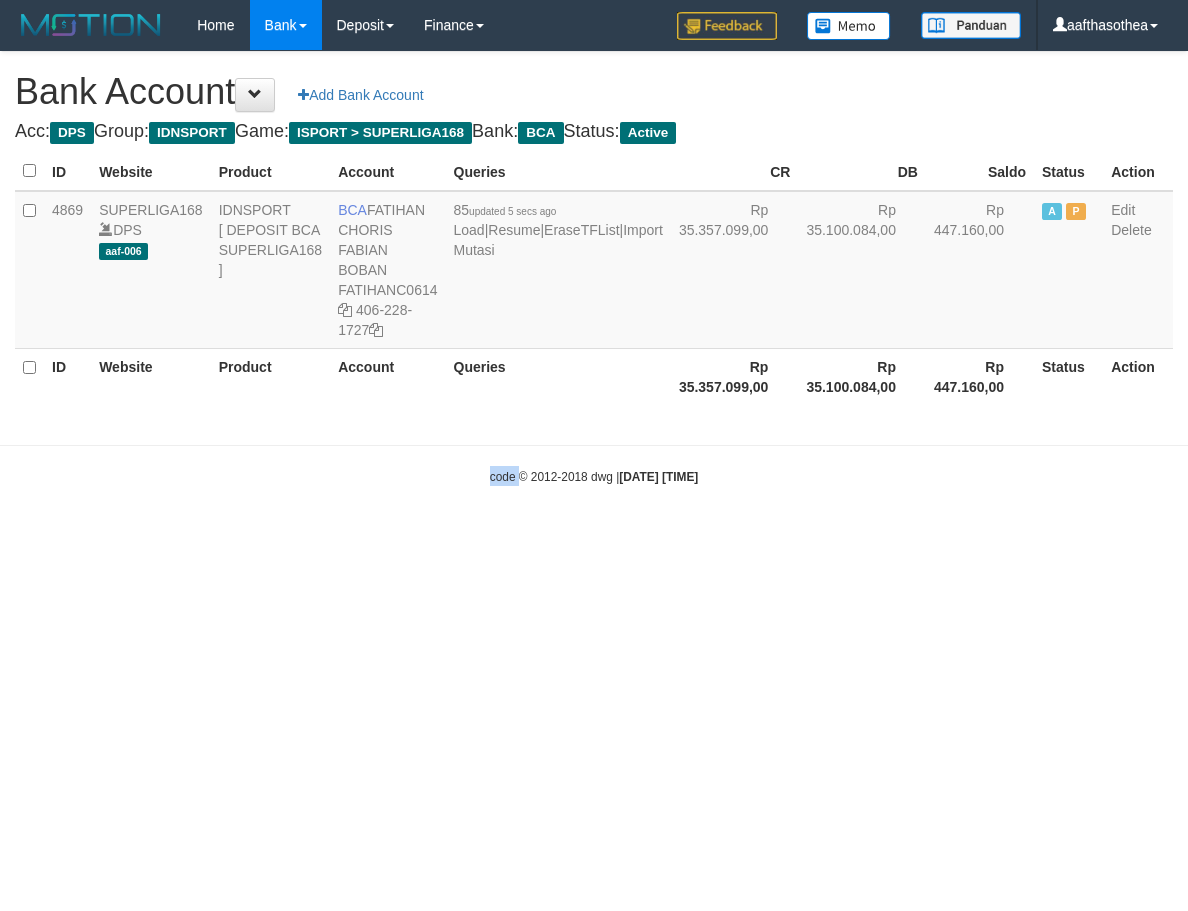 click on "Toggle navigation
Home
Bank
Account List
Load
By Website
Group
[ISPORT]													SUPERLIGA168
By Load Group (DPS)
Group aaf-001
Group aaf-002
Group aaf-003
Group aaf-005
Group aaf-006												 Search" at bounding box center [594, 268] 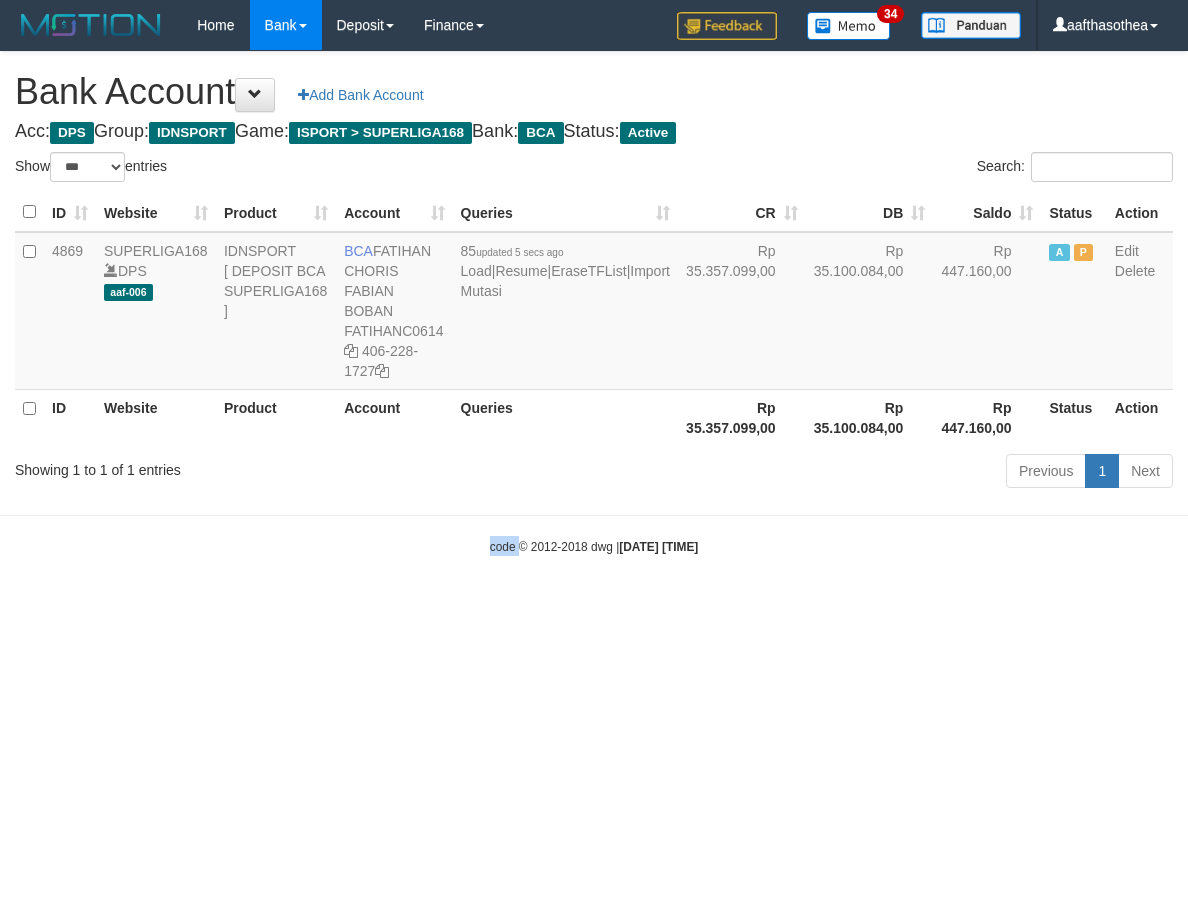 click on "Toggle navigation
Home
Bank
Account List
Load
By Website
Group
[ISPORT]													SUPERLIGA168
By Load Group (DPS)
34" at bounding box center [594, 303] 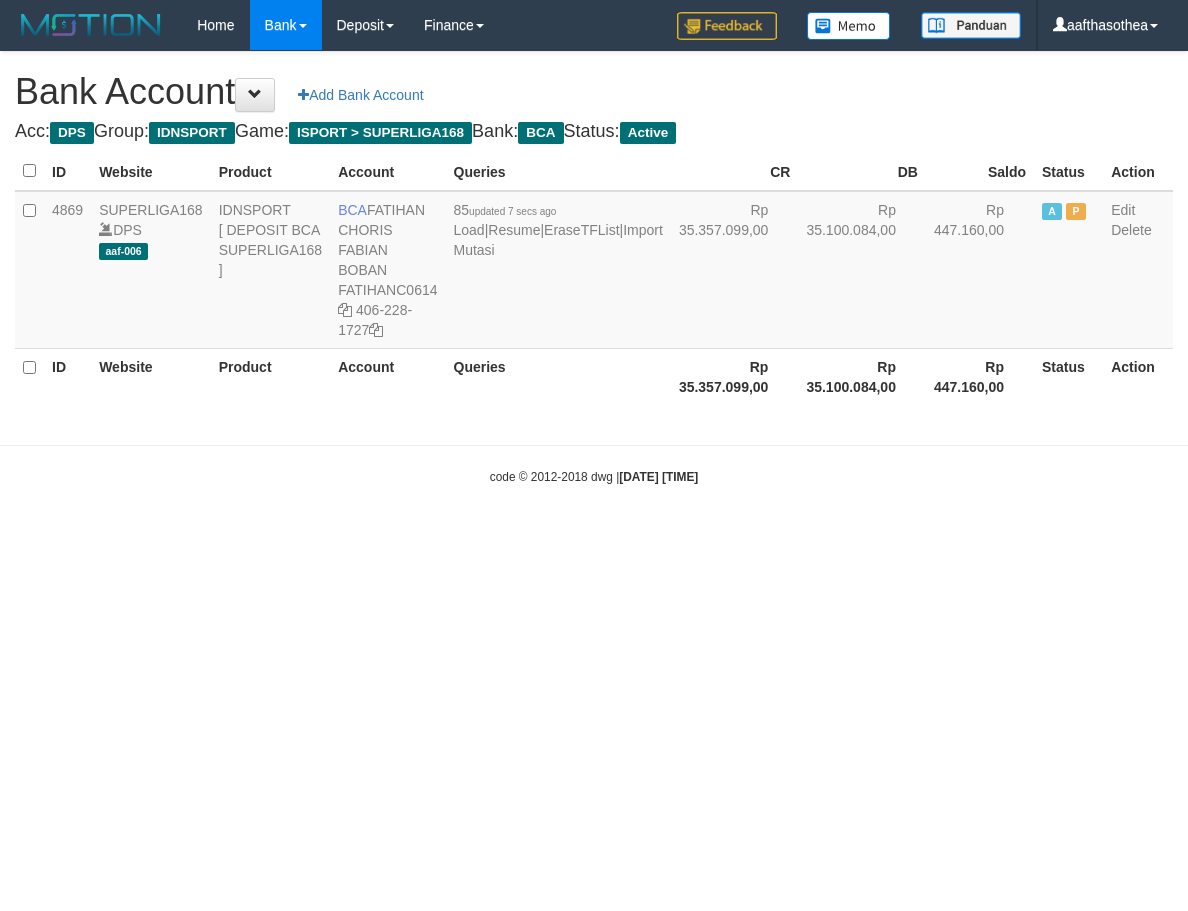 scroll, scrollTop: 0, scrollLeft: 0, axis: both 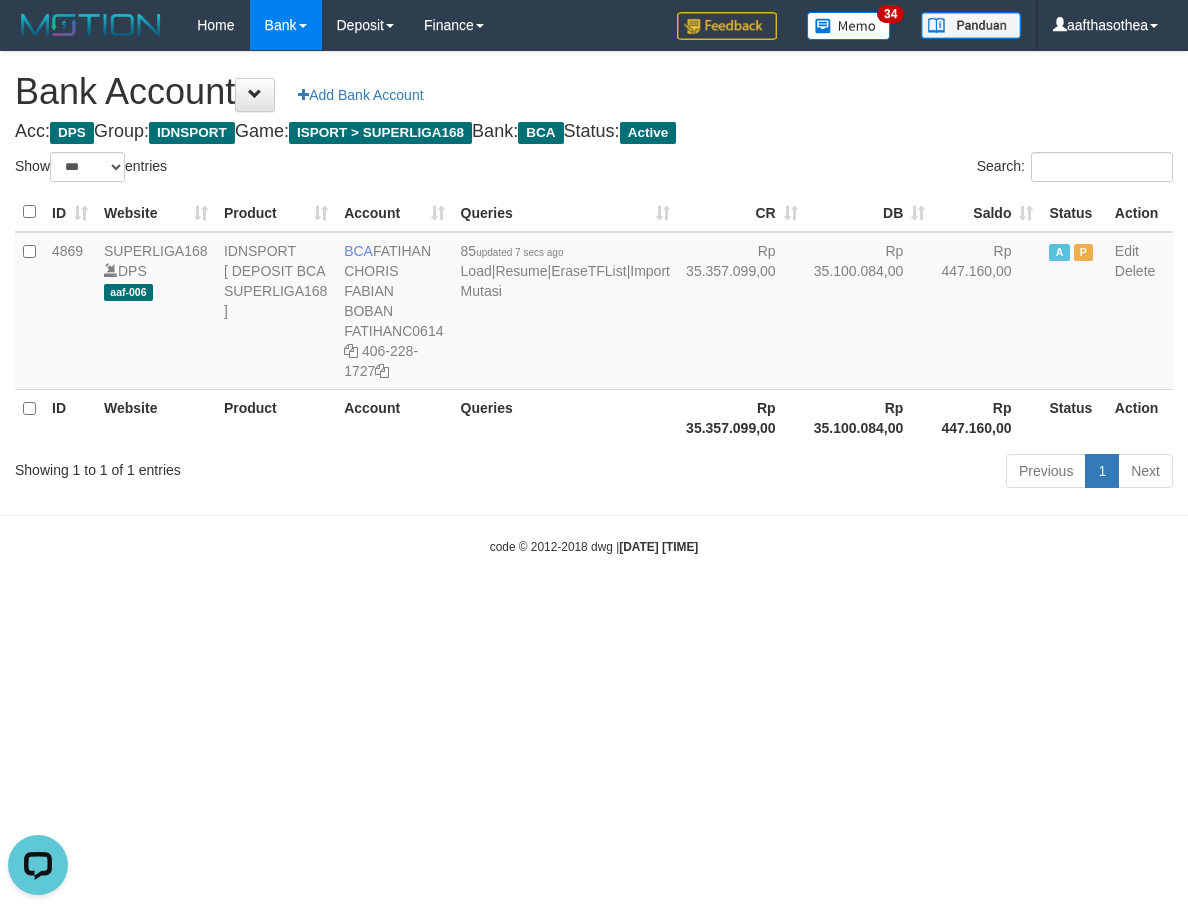 click on "Account" at bounding box center (394, 417) 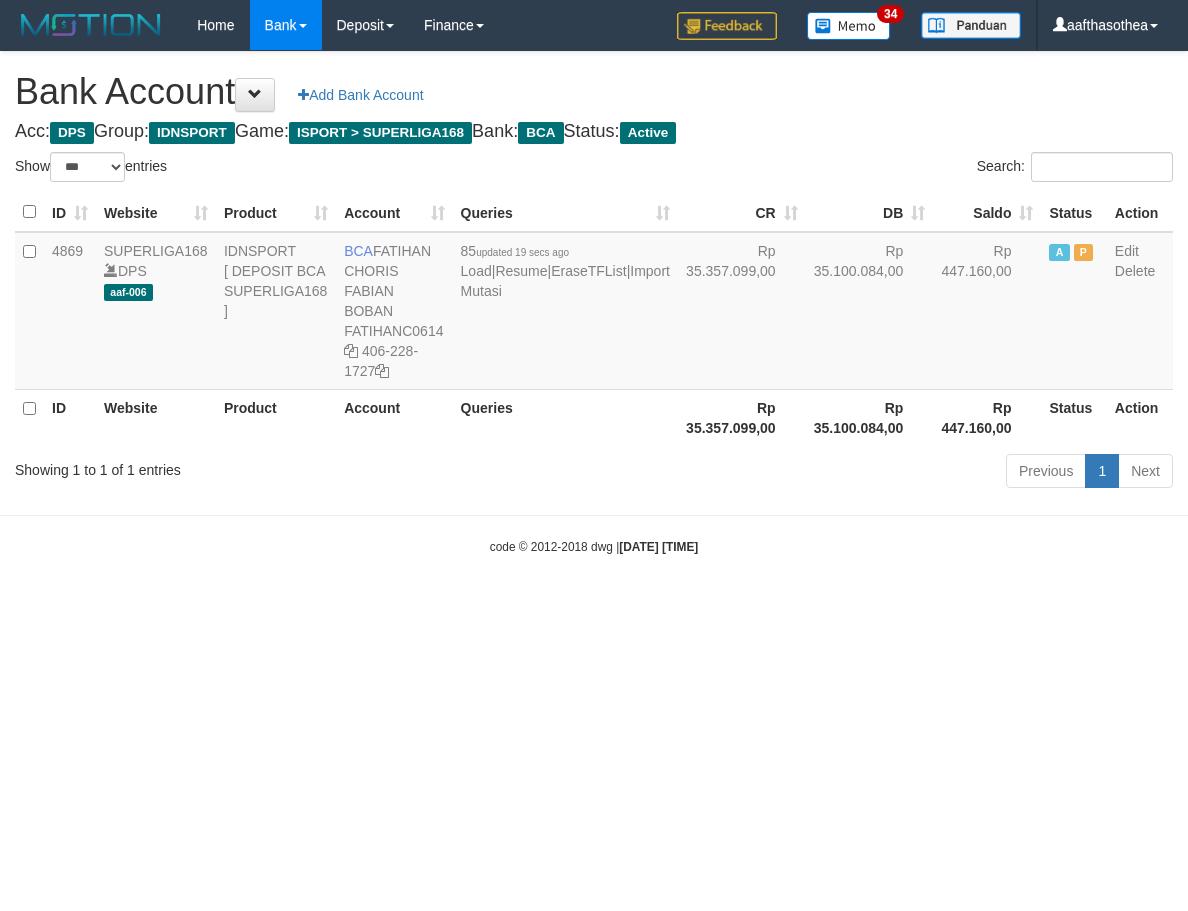 select on "***" 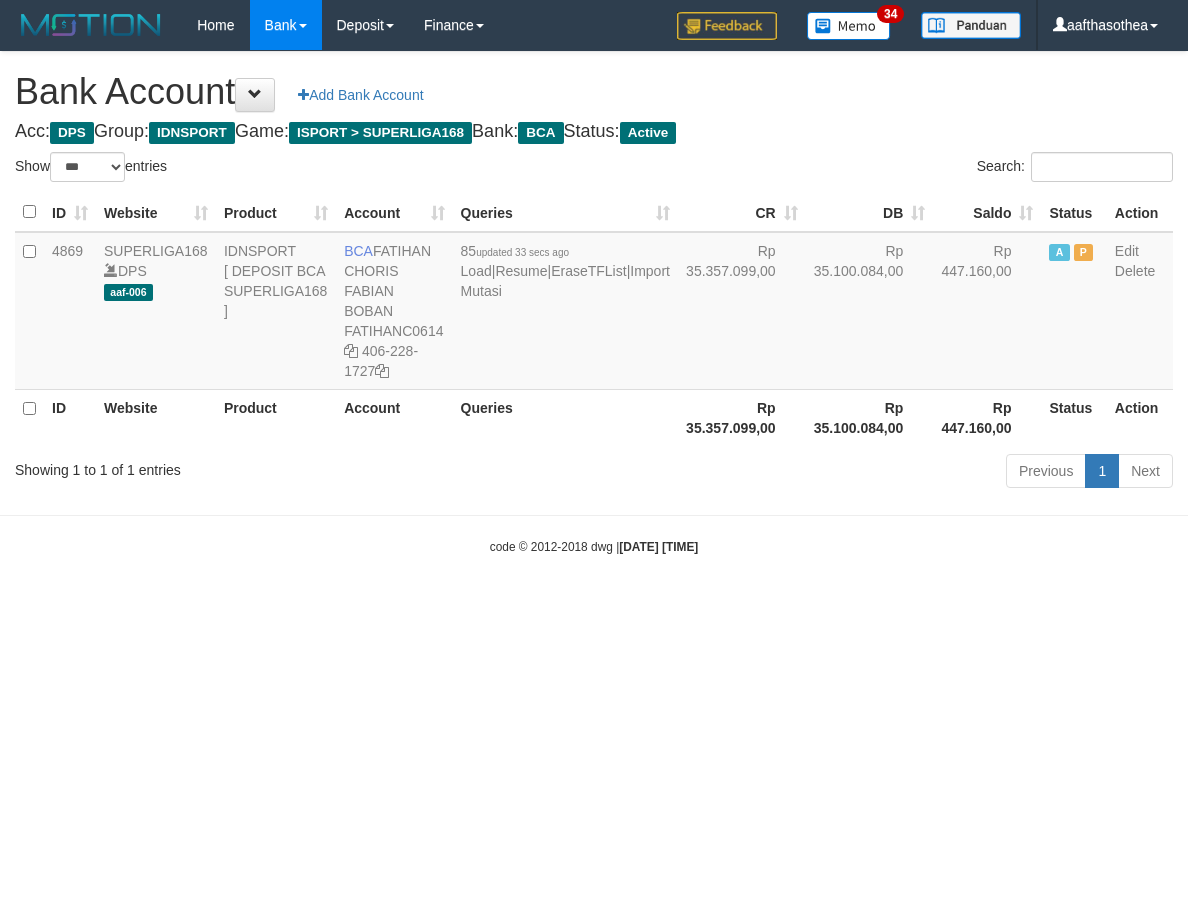select on "***" 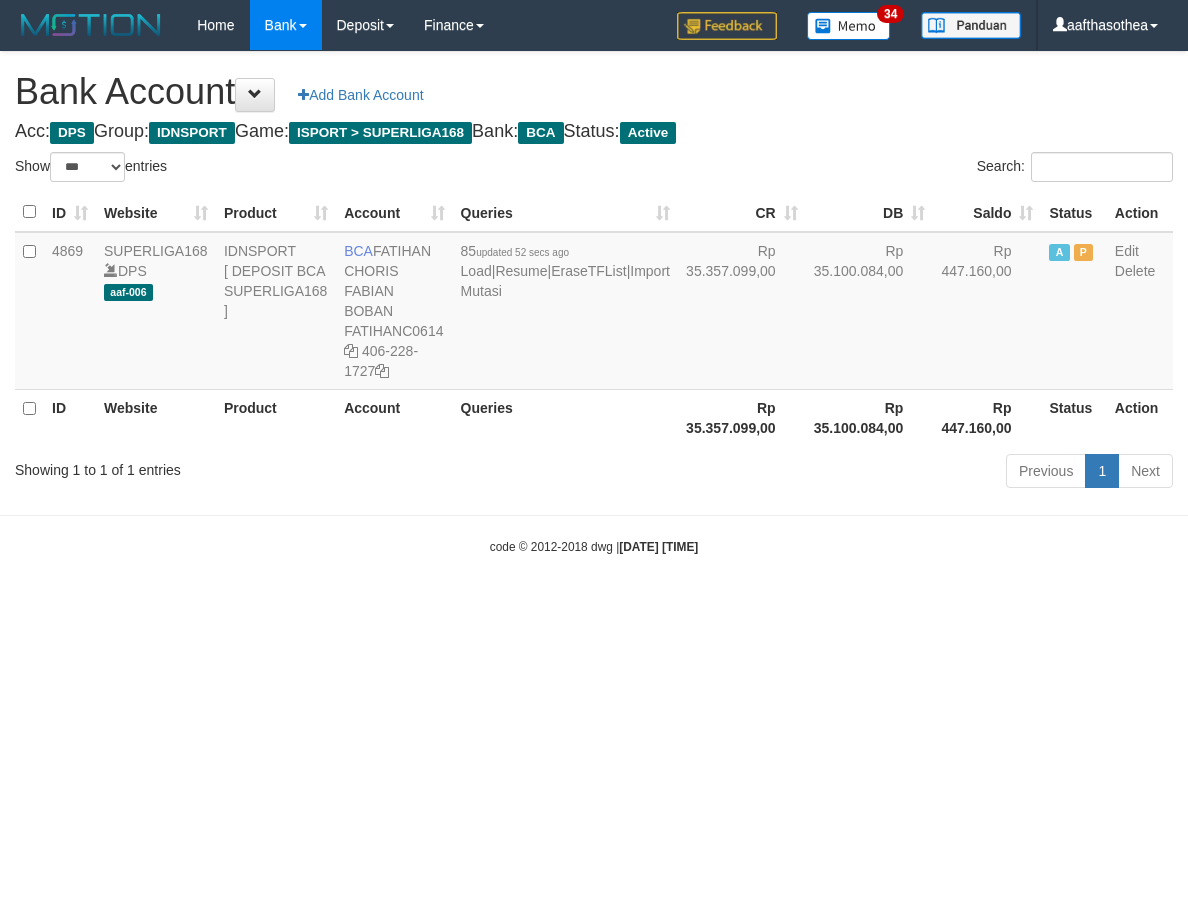 select on "***" 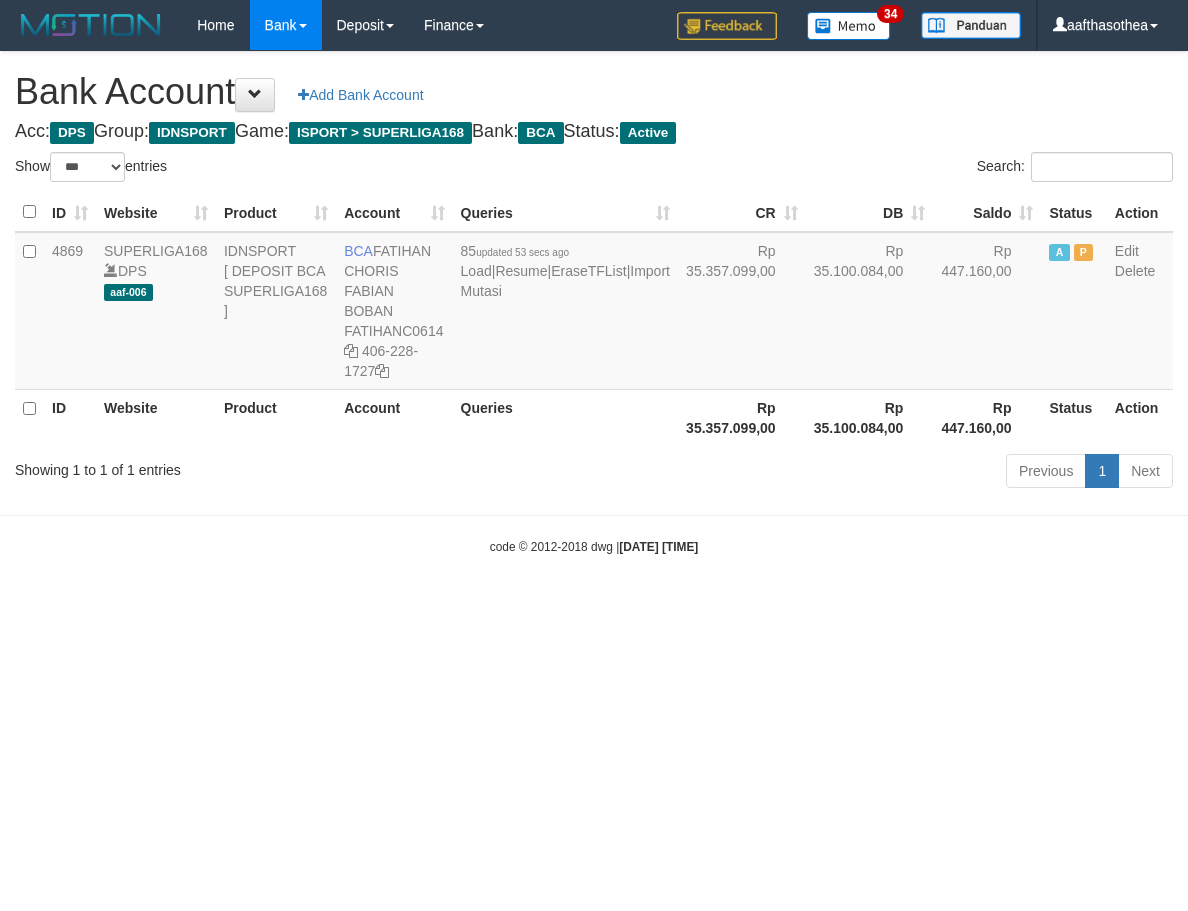 select on "***" 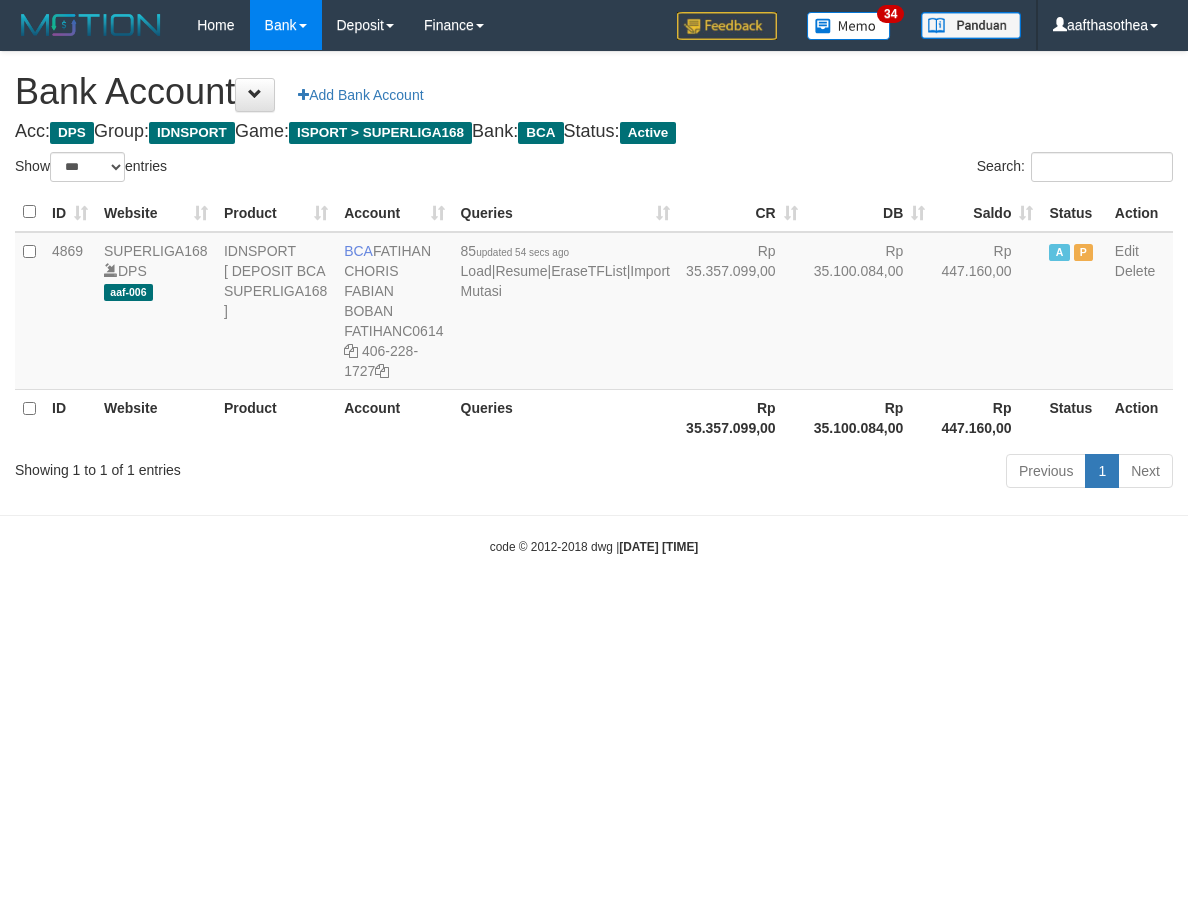 select on "***" 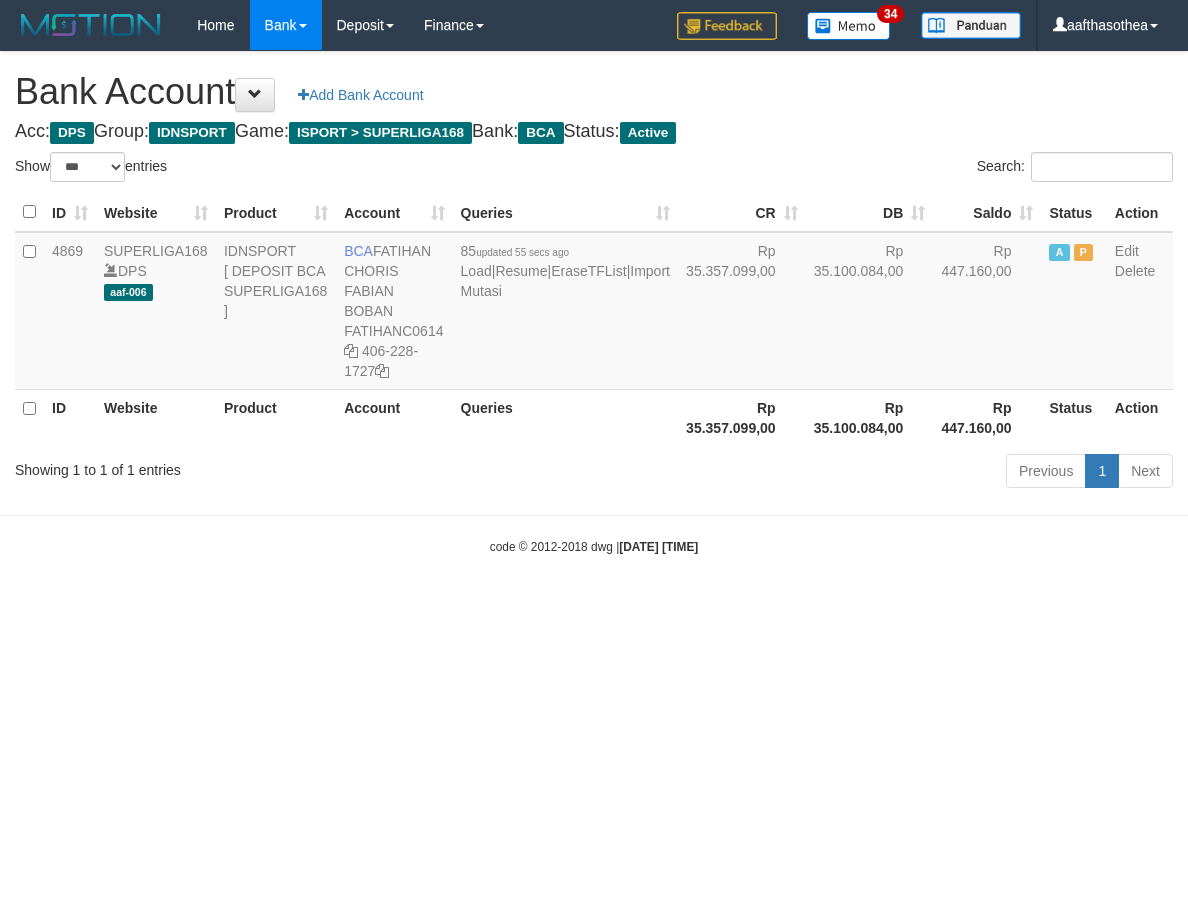 select on "***" 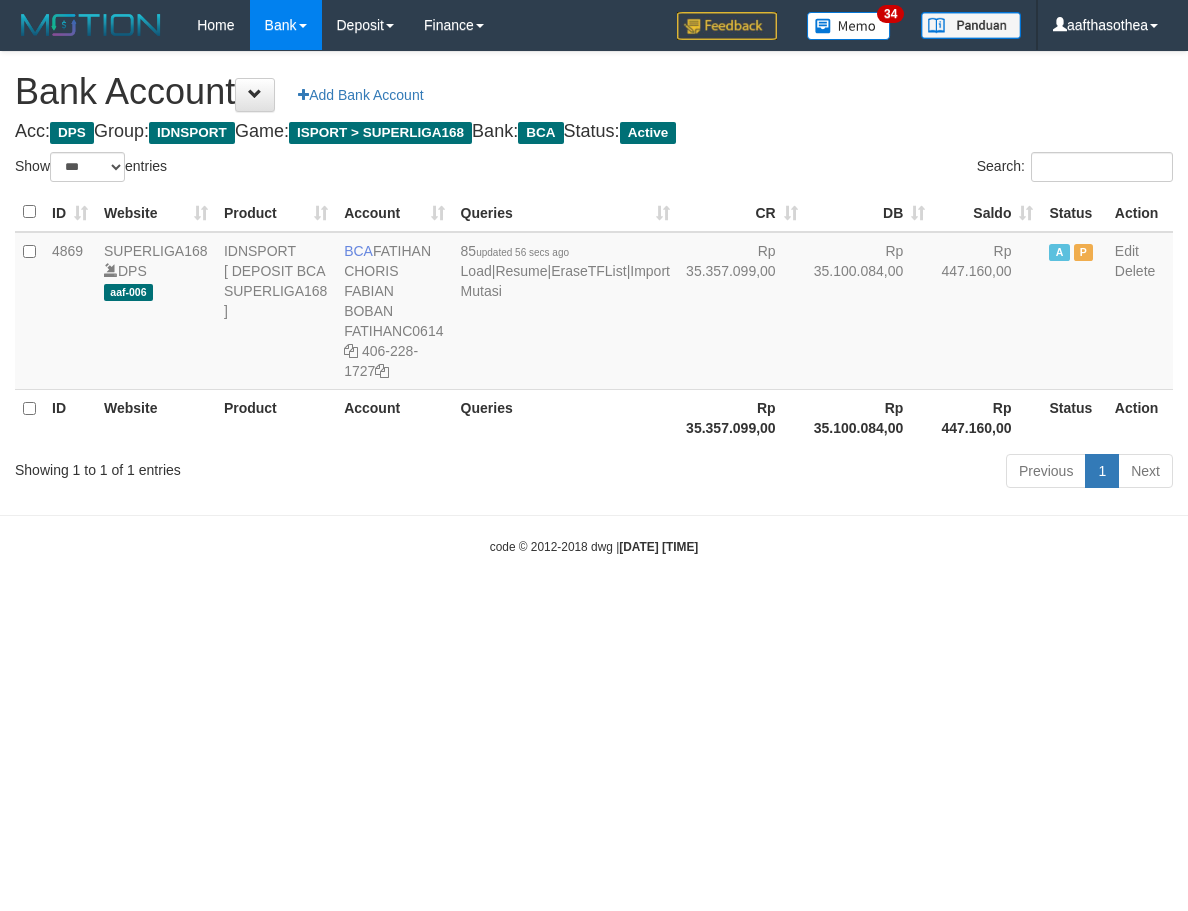 select on "***" 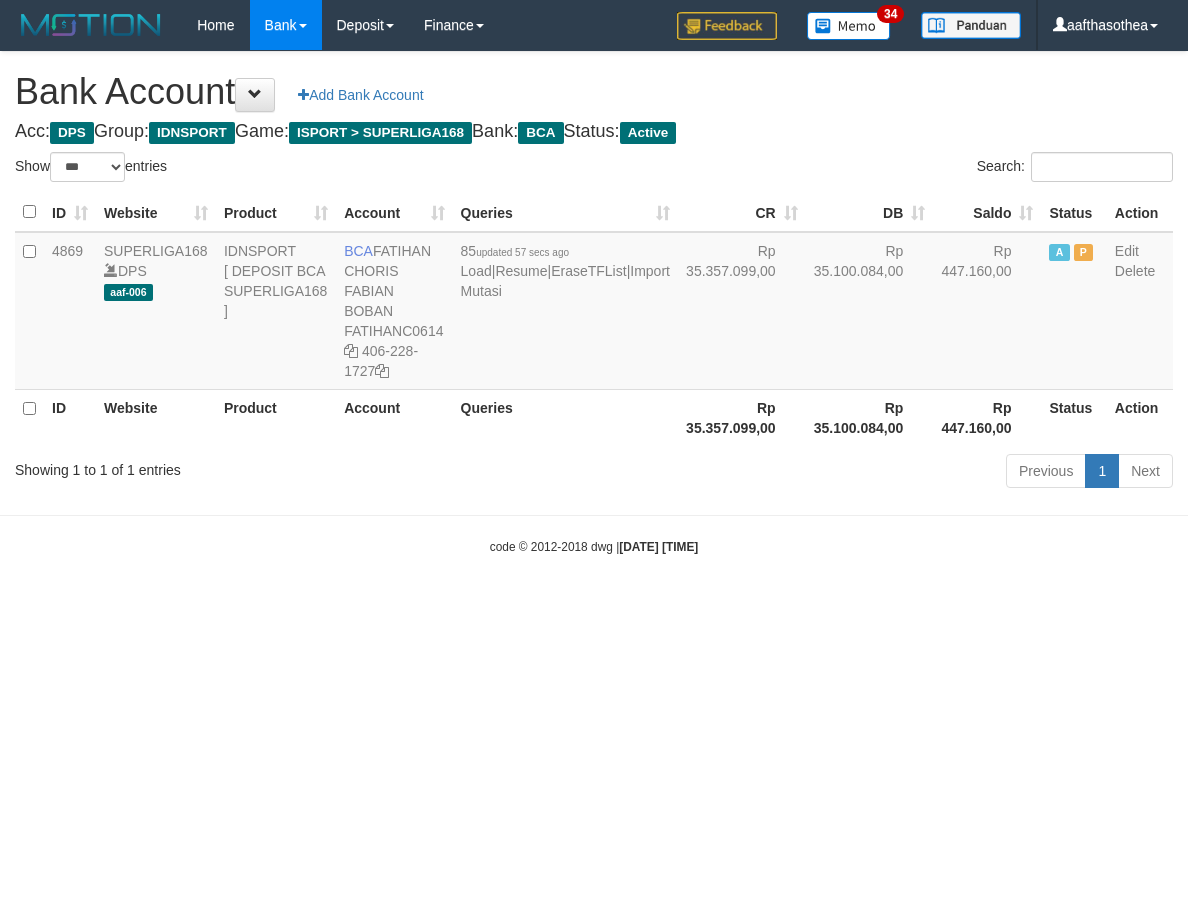 select on "***" 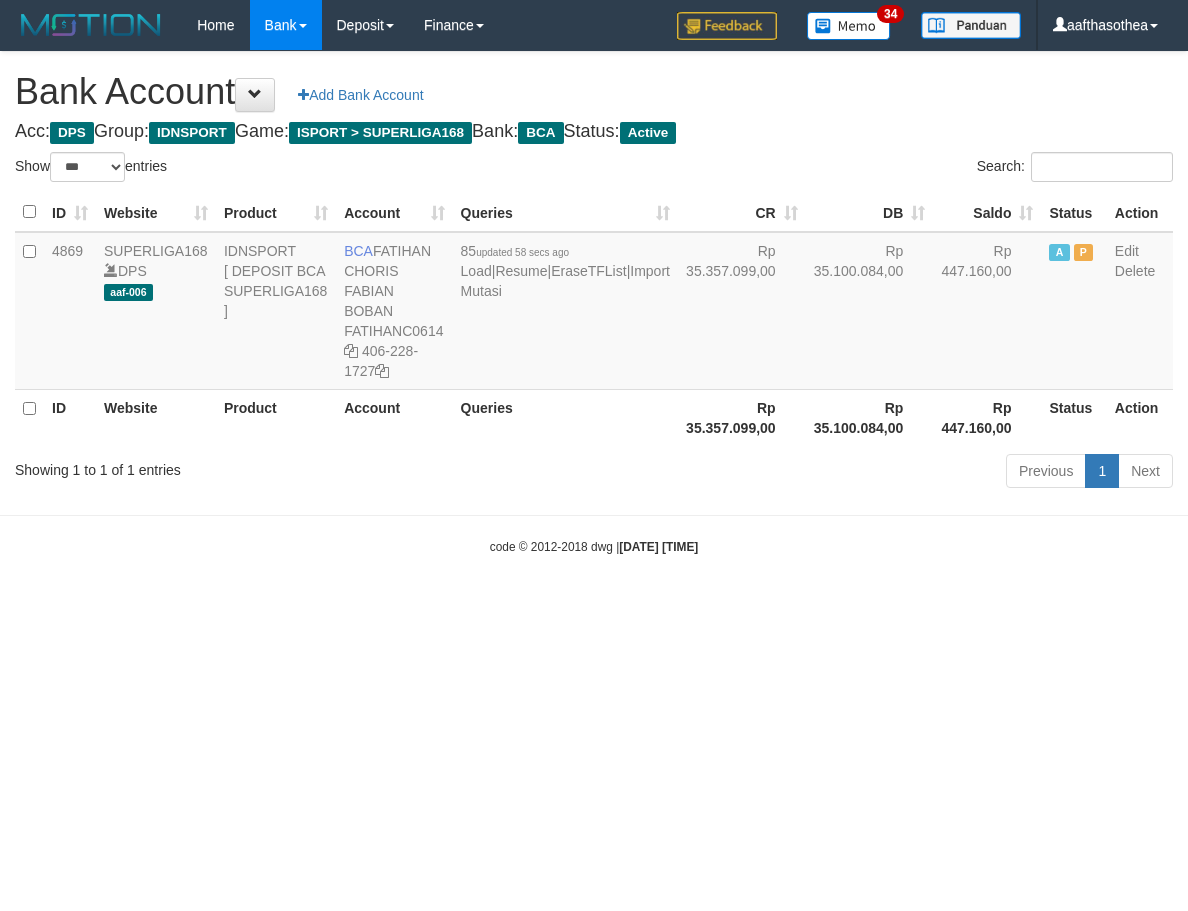 select on "***" 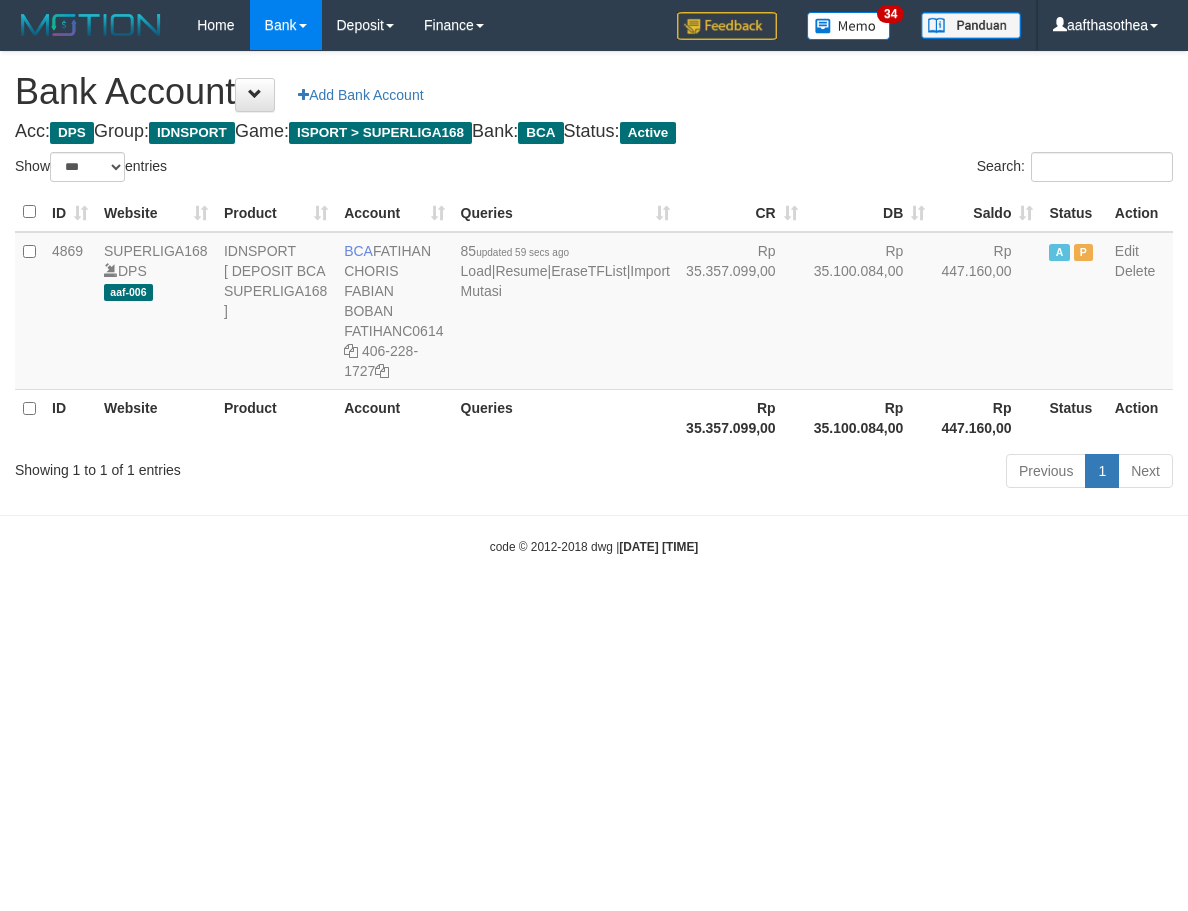 select on "***" 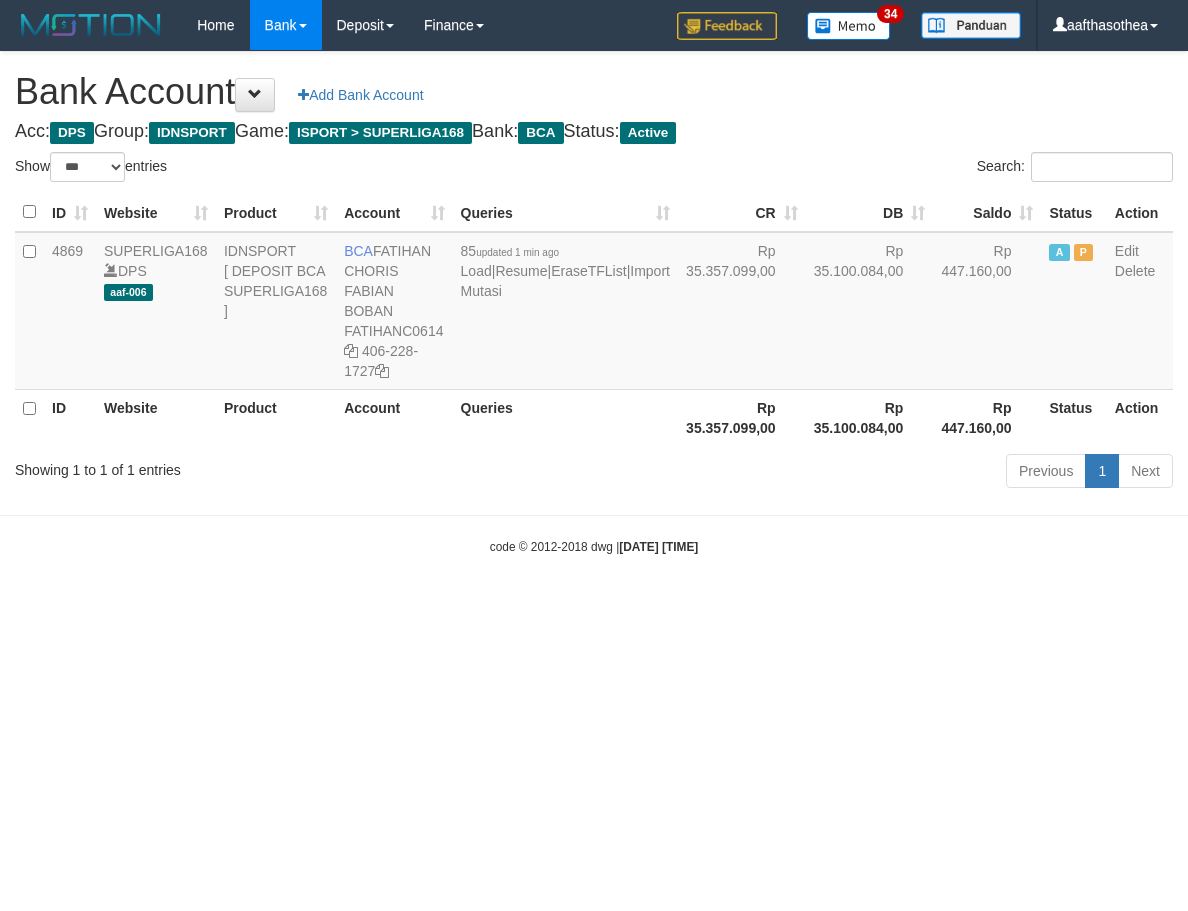 select on "***" 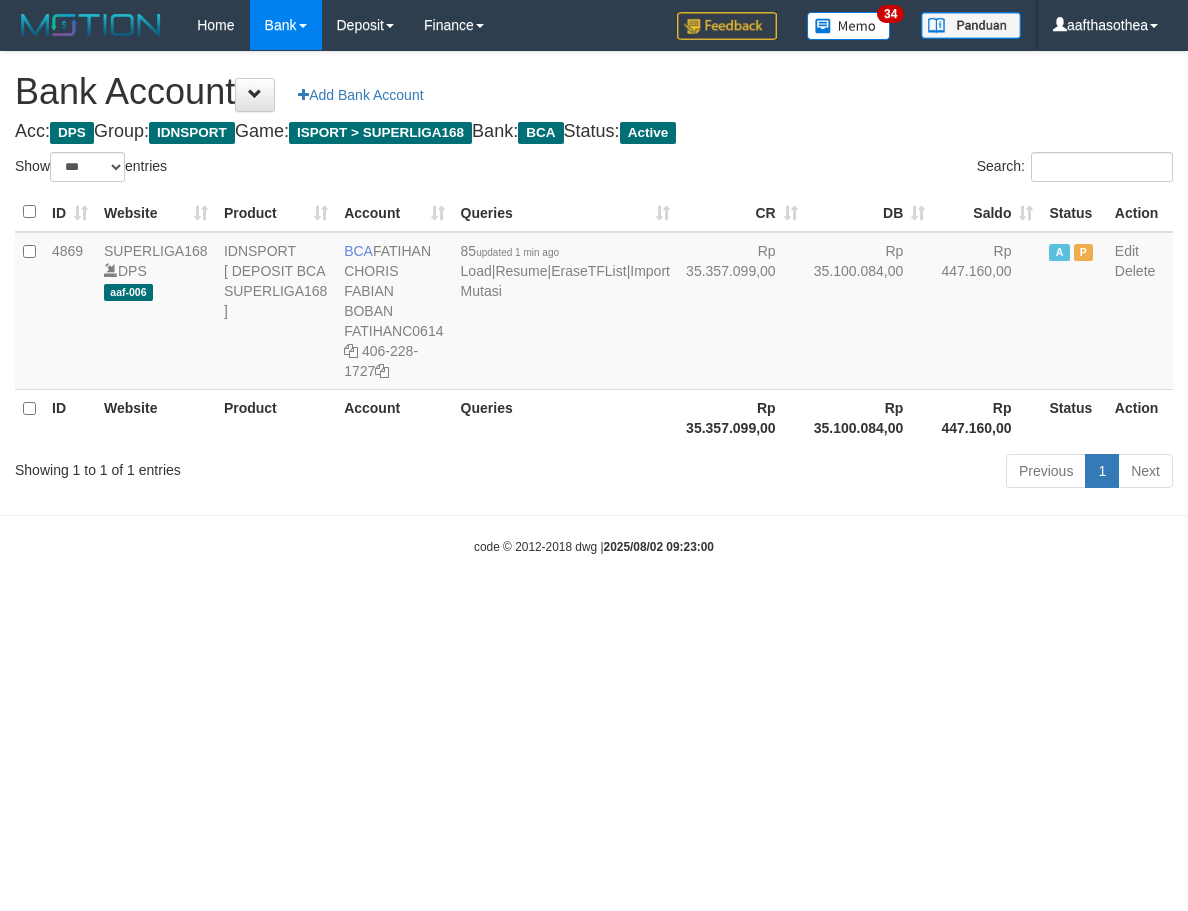 select on "***" 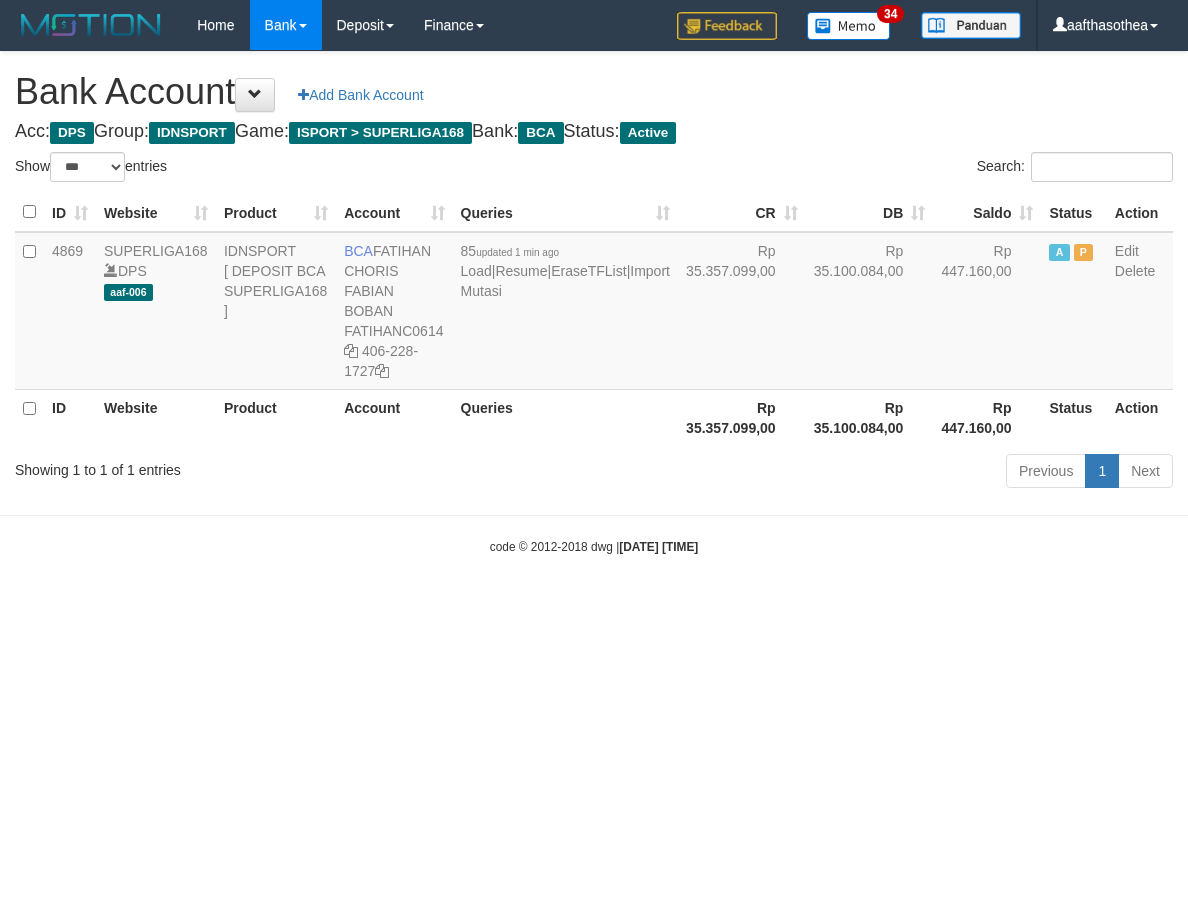 select on "***" 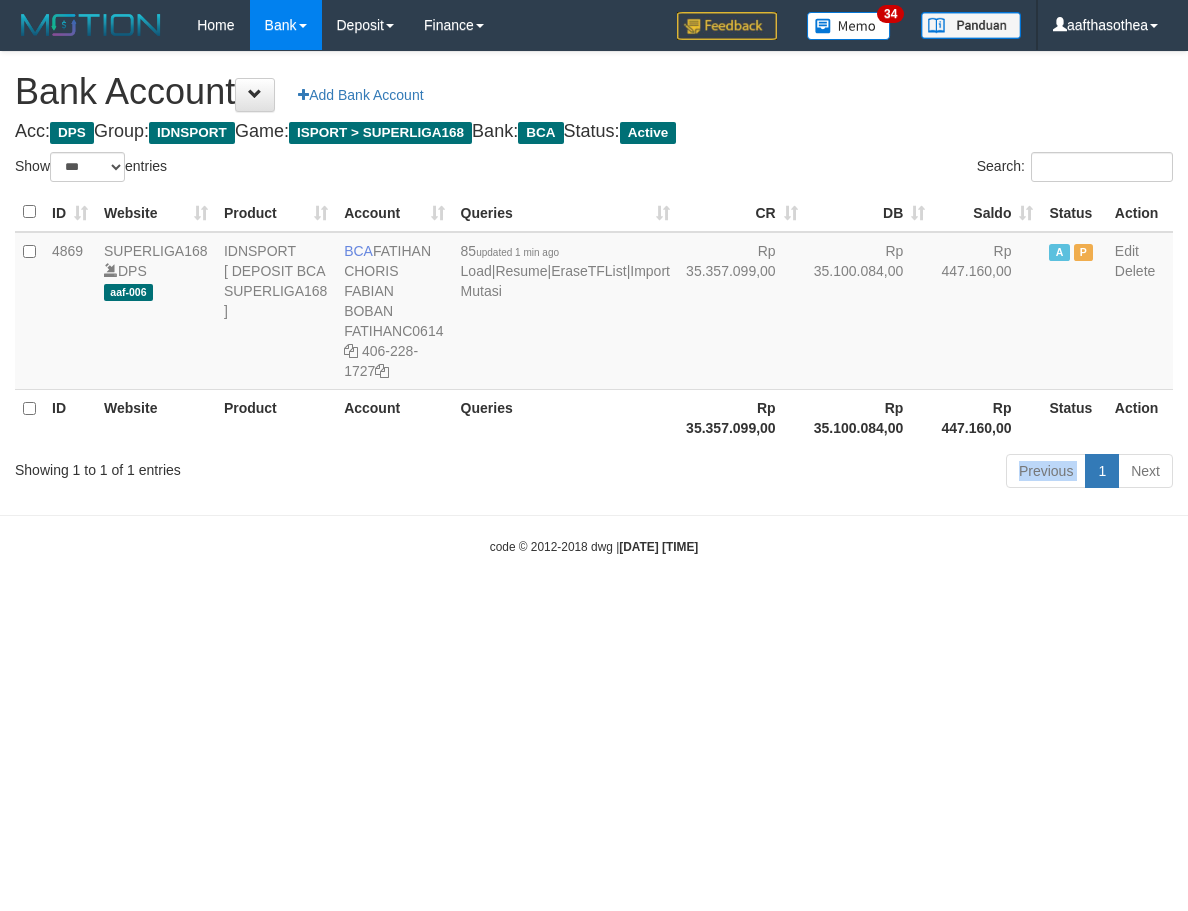 click on "Previous 1 Next" at bounding box center [841, 473] 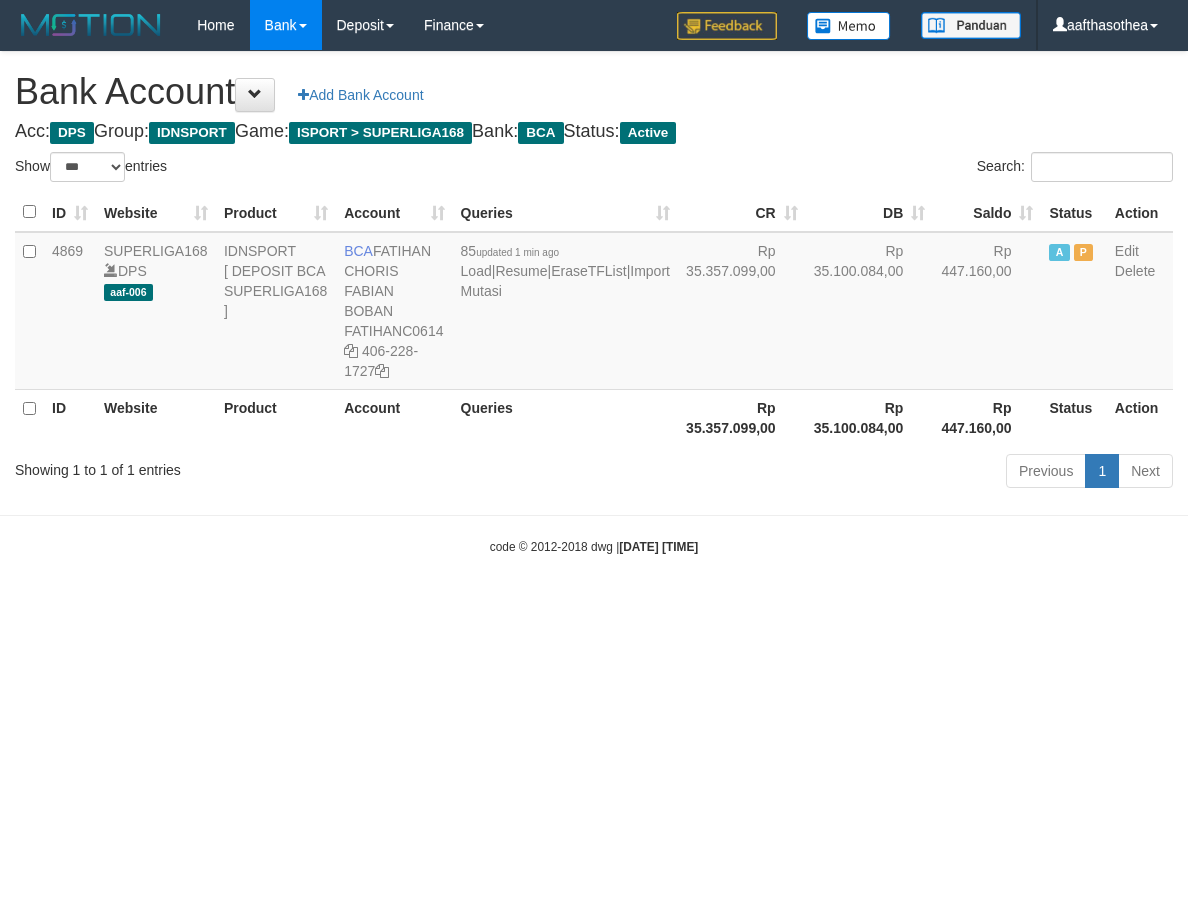 select on "***" 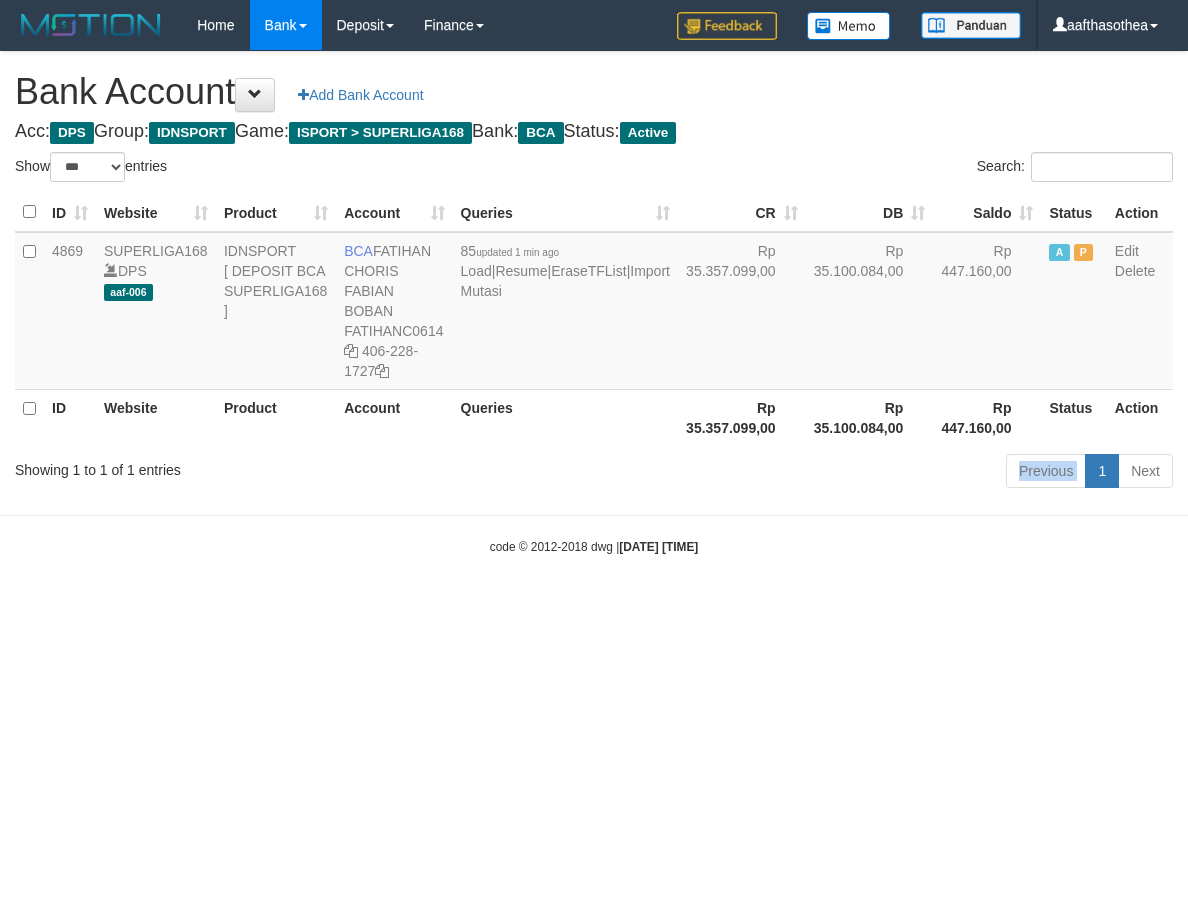 click on "Previous 1 Next" at bounding box center [841, 473] 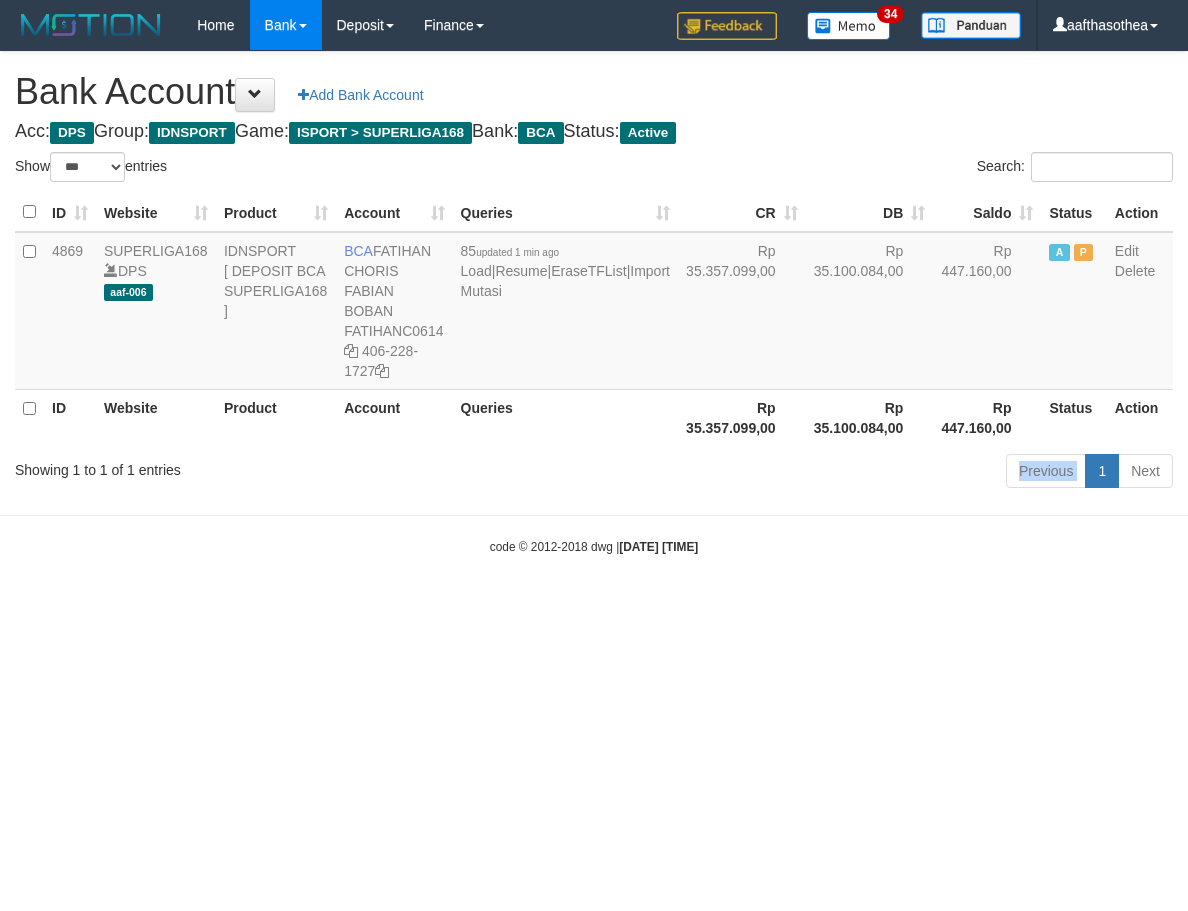 click on "Previous 1 Next" at bounding box center (841, 473) 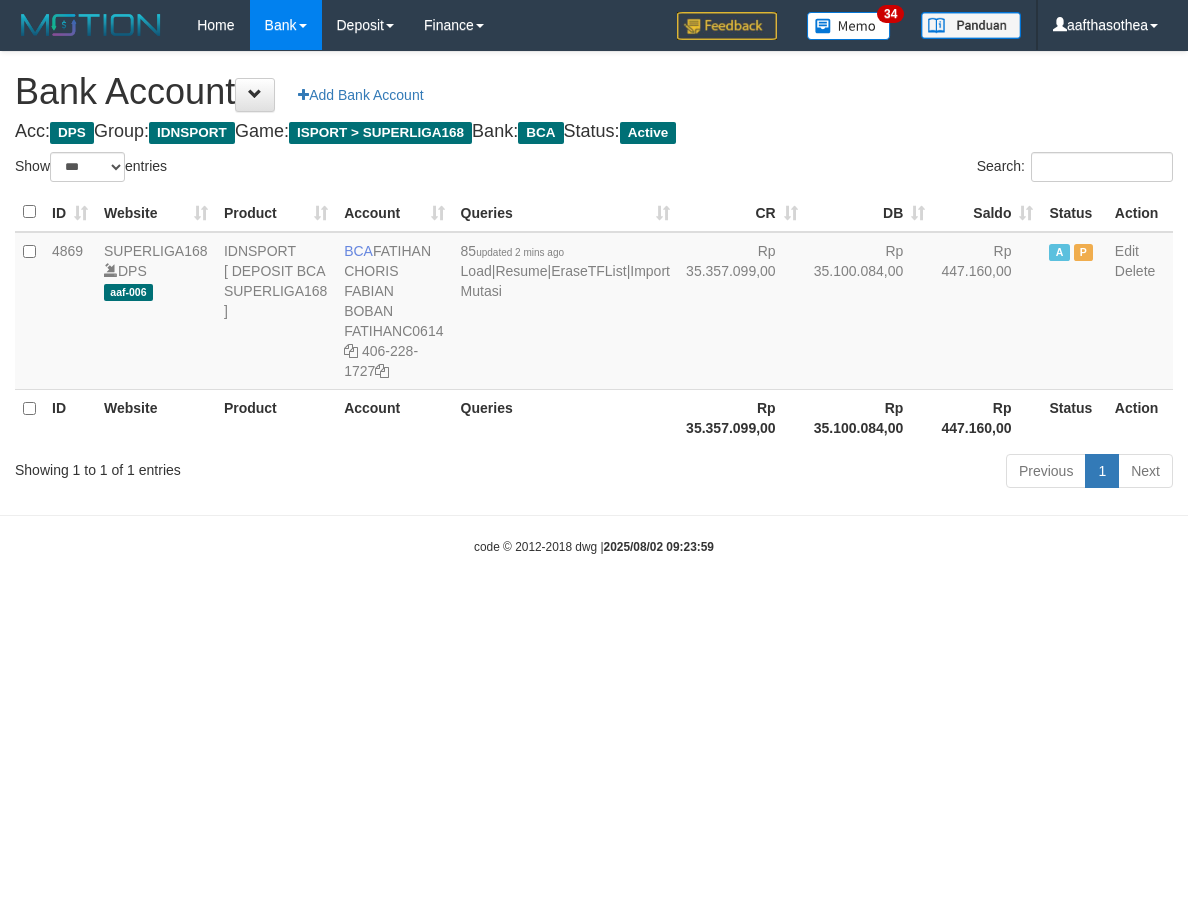 select on "***" 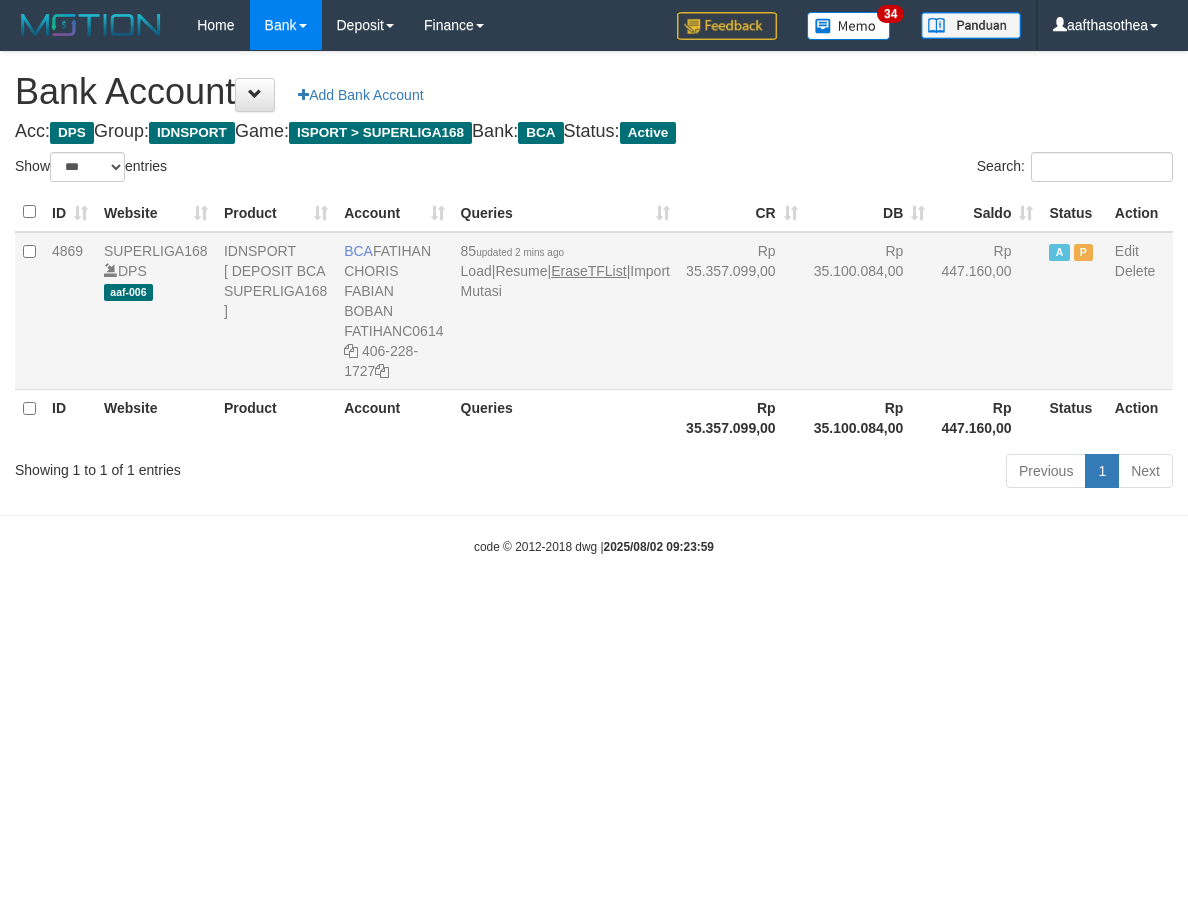 scroll, scrollTop: 0, scrollLeft: 0, axis: both 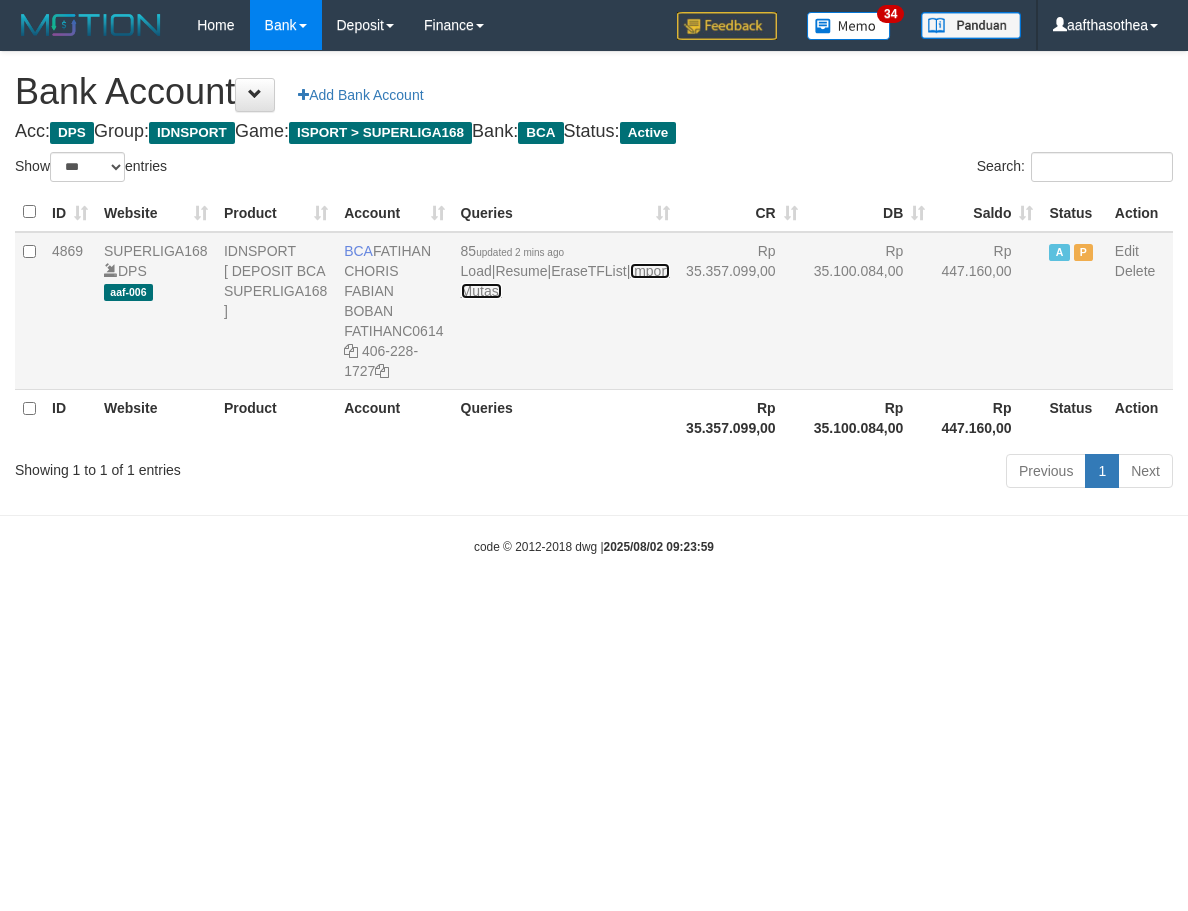 click on "Import Mutasi" at bounding box center (565, 281) 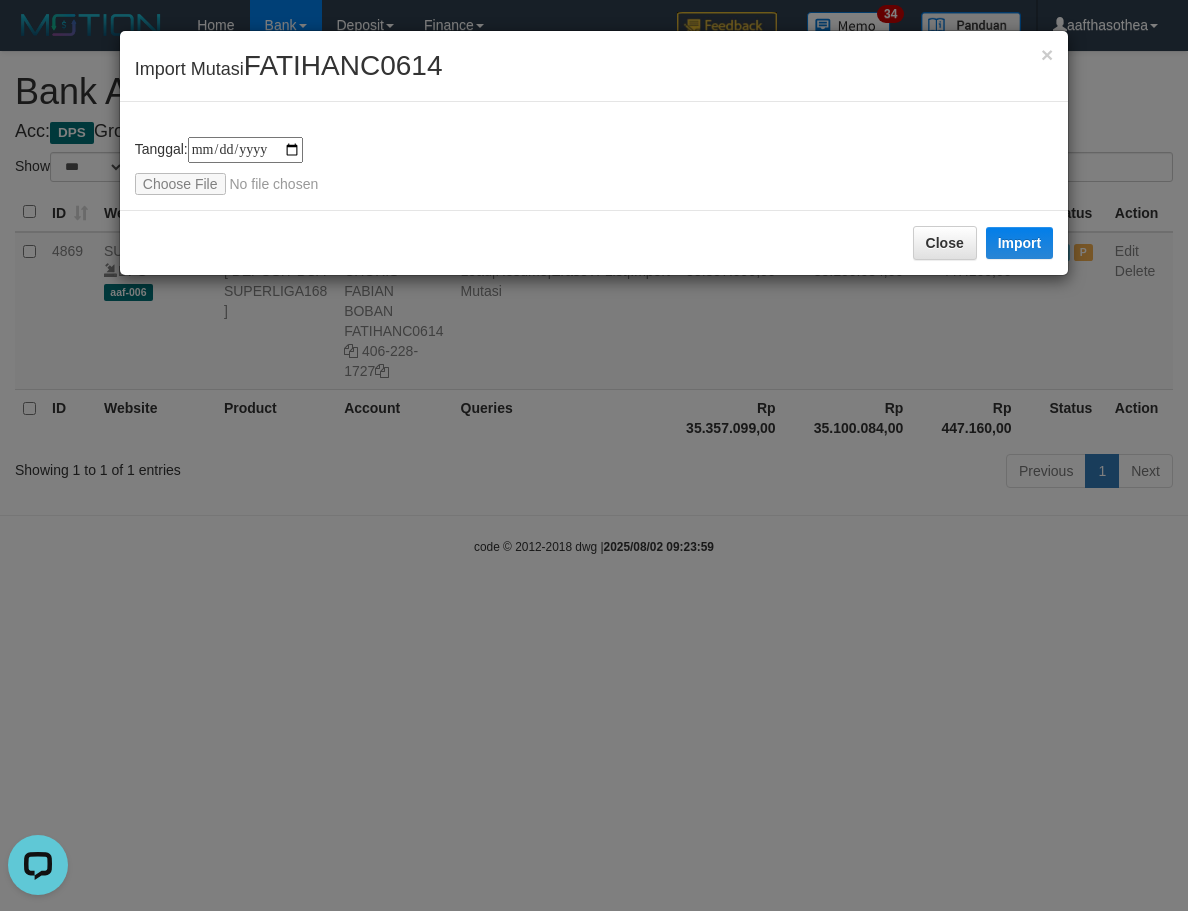 scroll, scrollTop: 0, scrollLeft: 0, axis: both 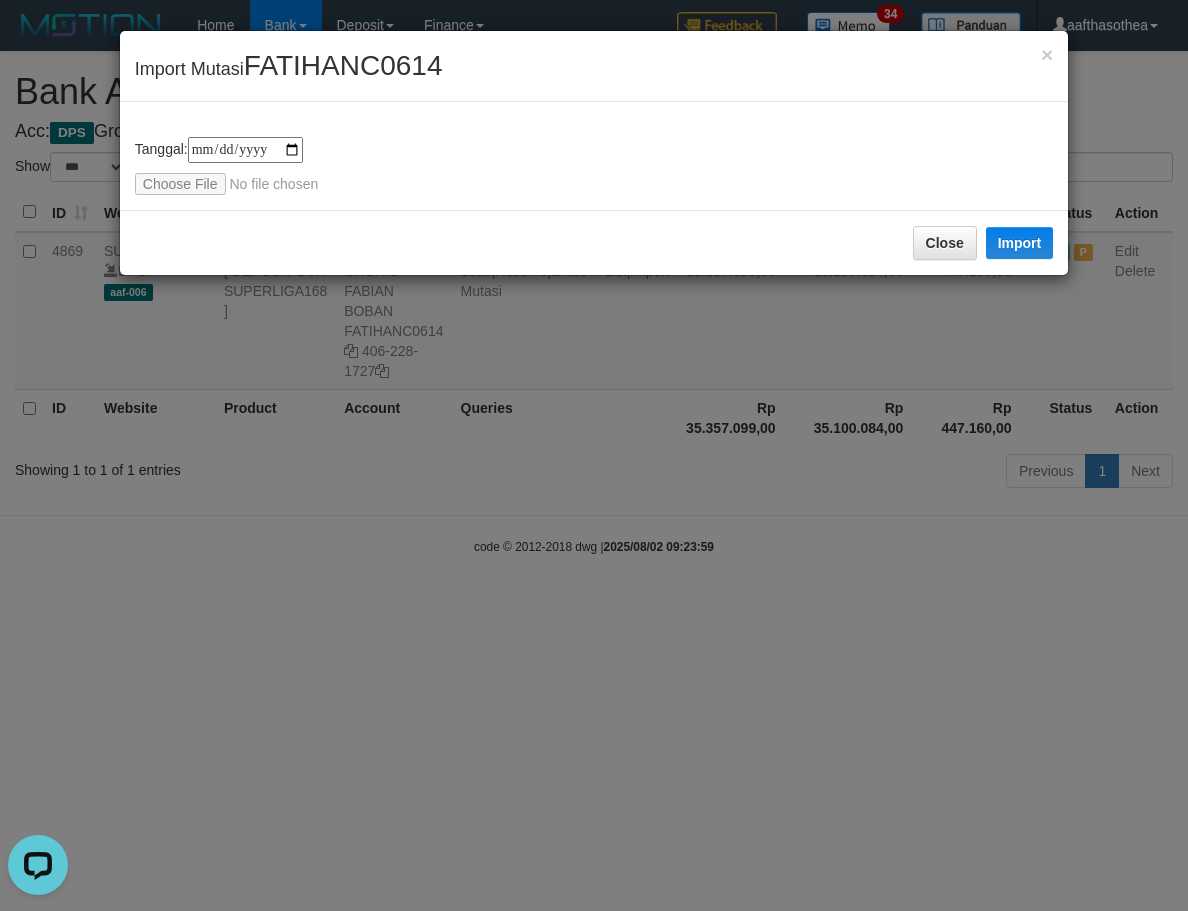 type on "**********" 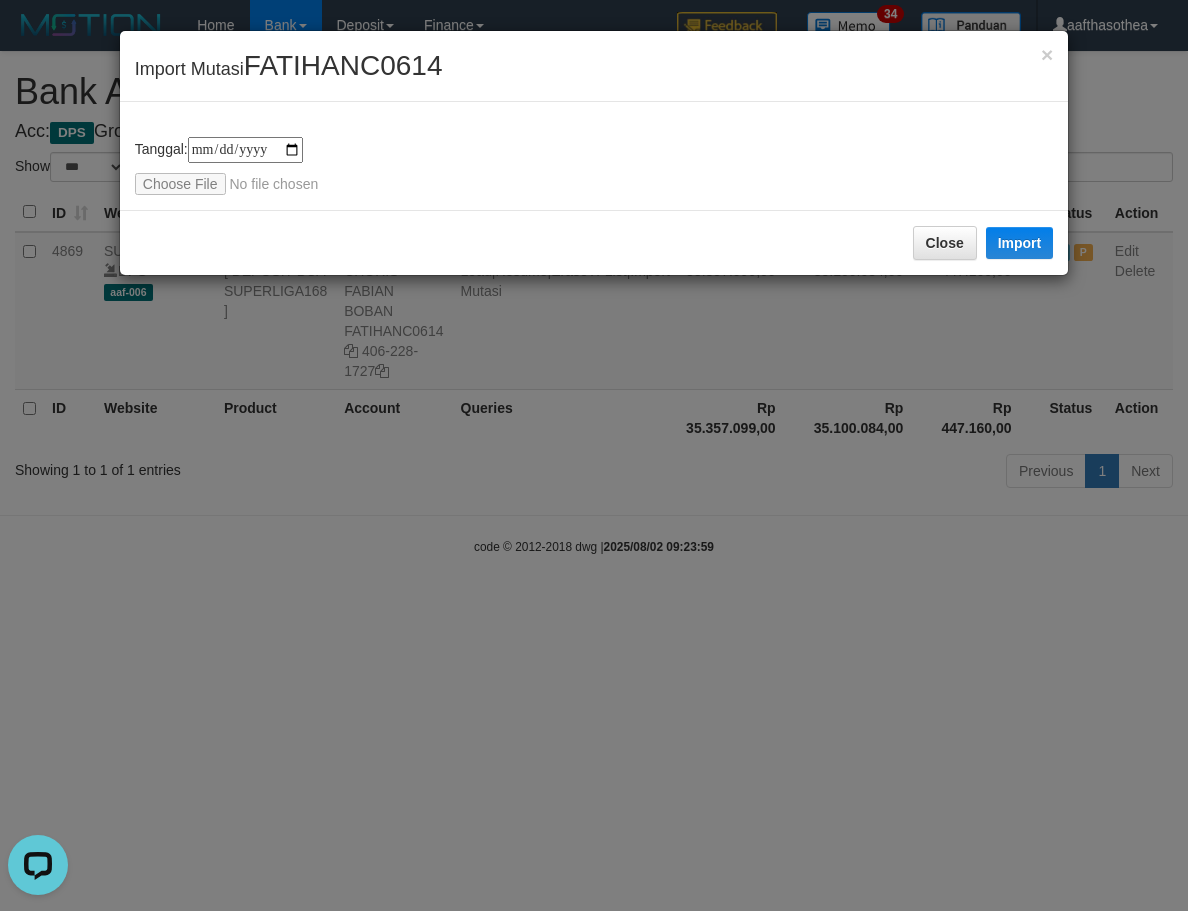 drag, startPoint x: 608, startPoint y: 180, endPoint x: 833, endPoint y: 206, distance: 226.49724 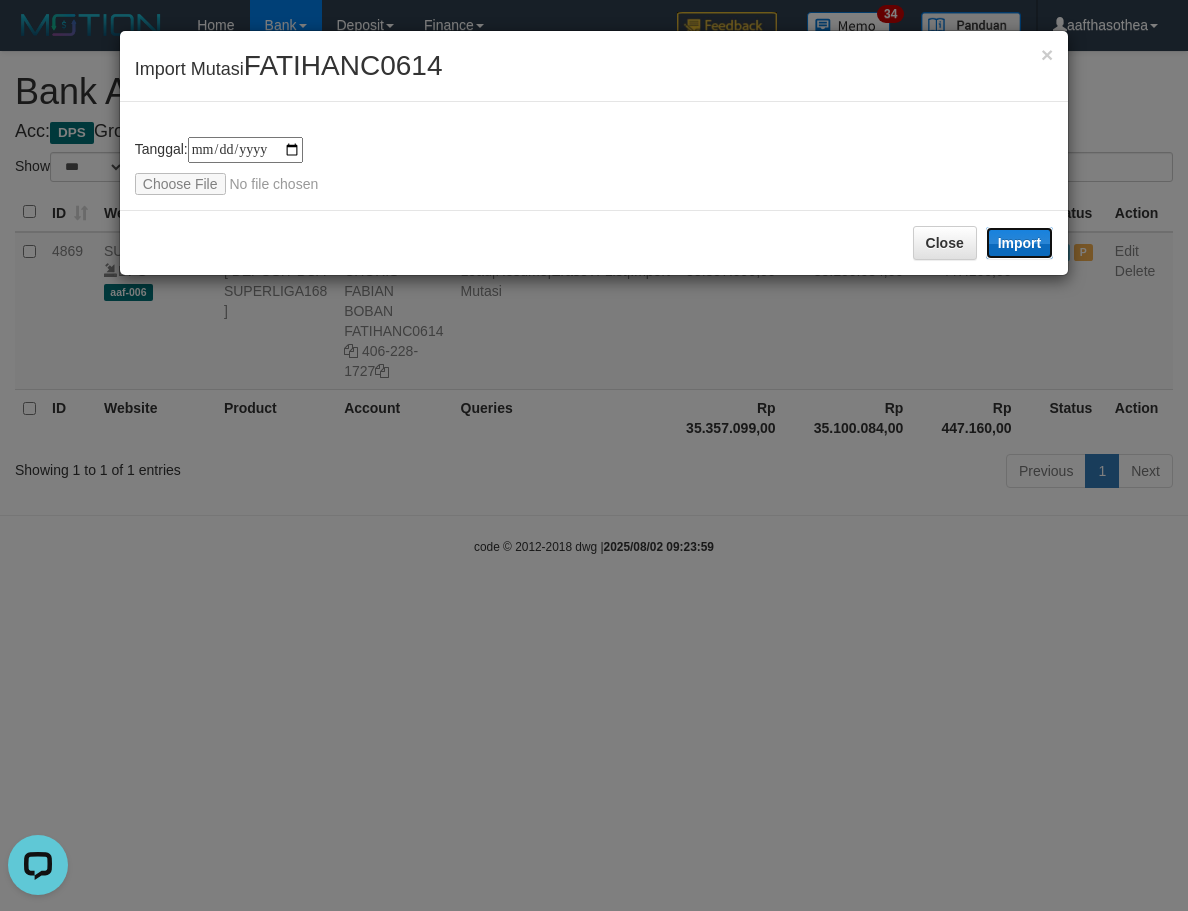 drag, startPoint x: 998, startPoint y: 236, endPoint x: 521, endPoint y: 520, distance: 555.1441 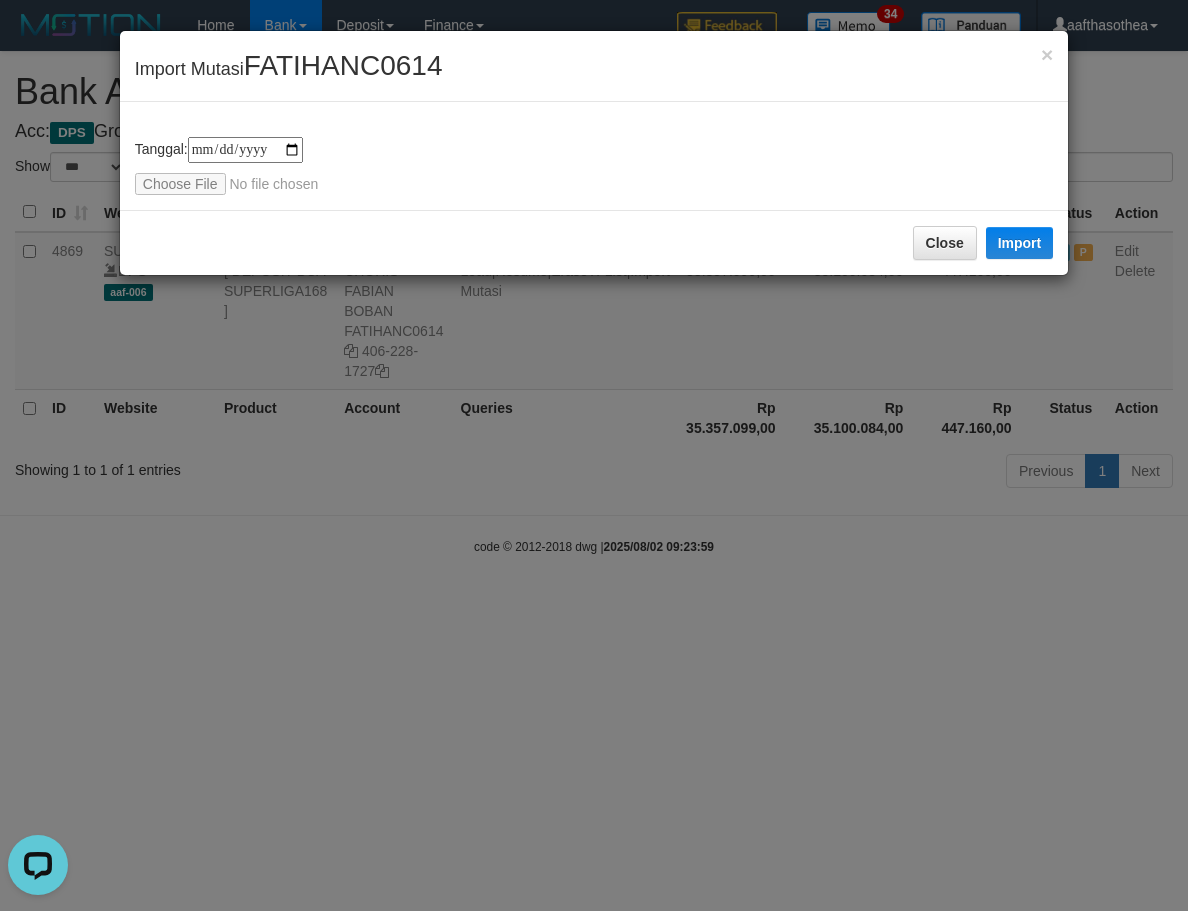 click on "**********" at bounding box center (594, 455) 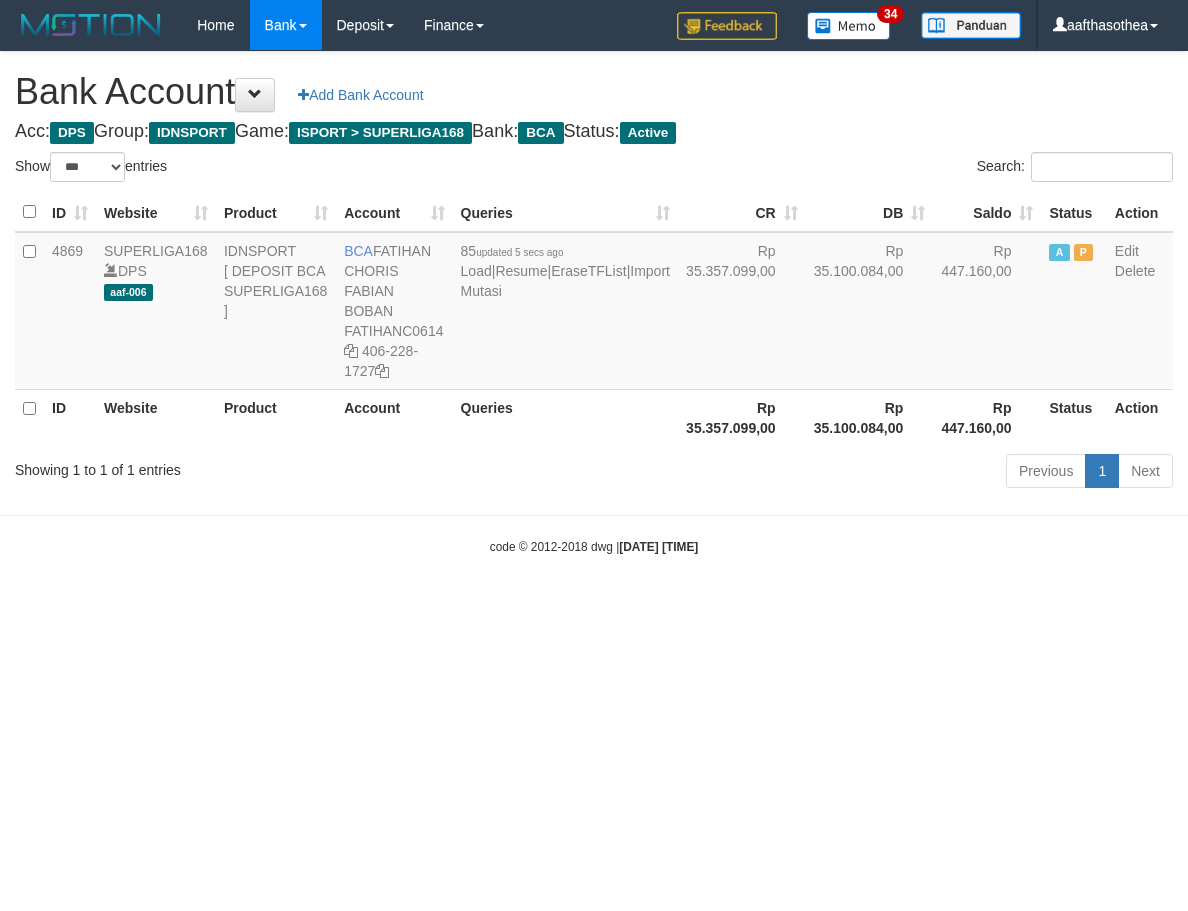 select on "***" 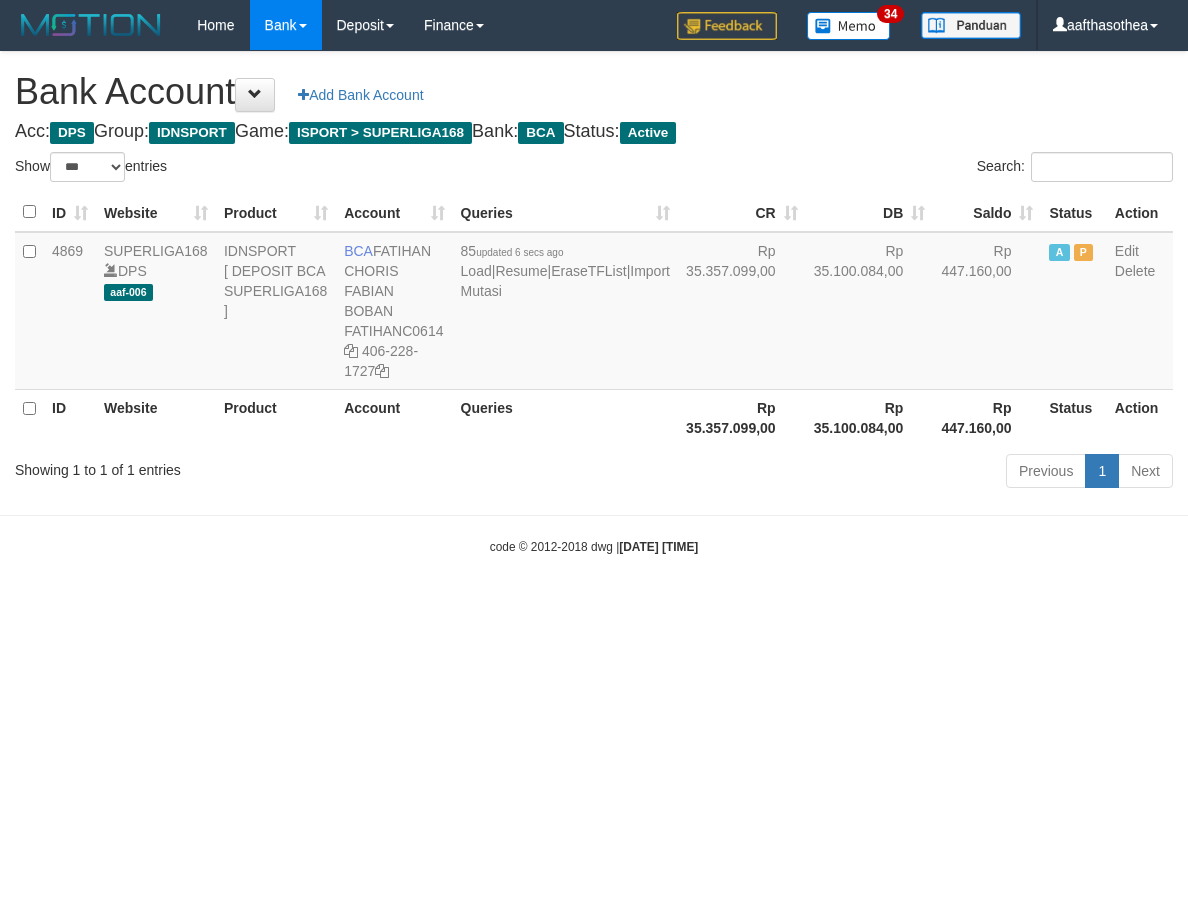select on "***" 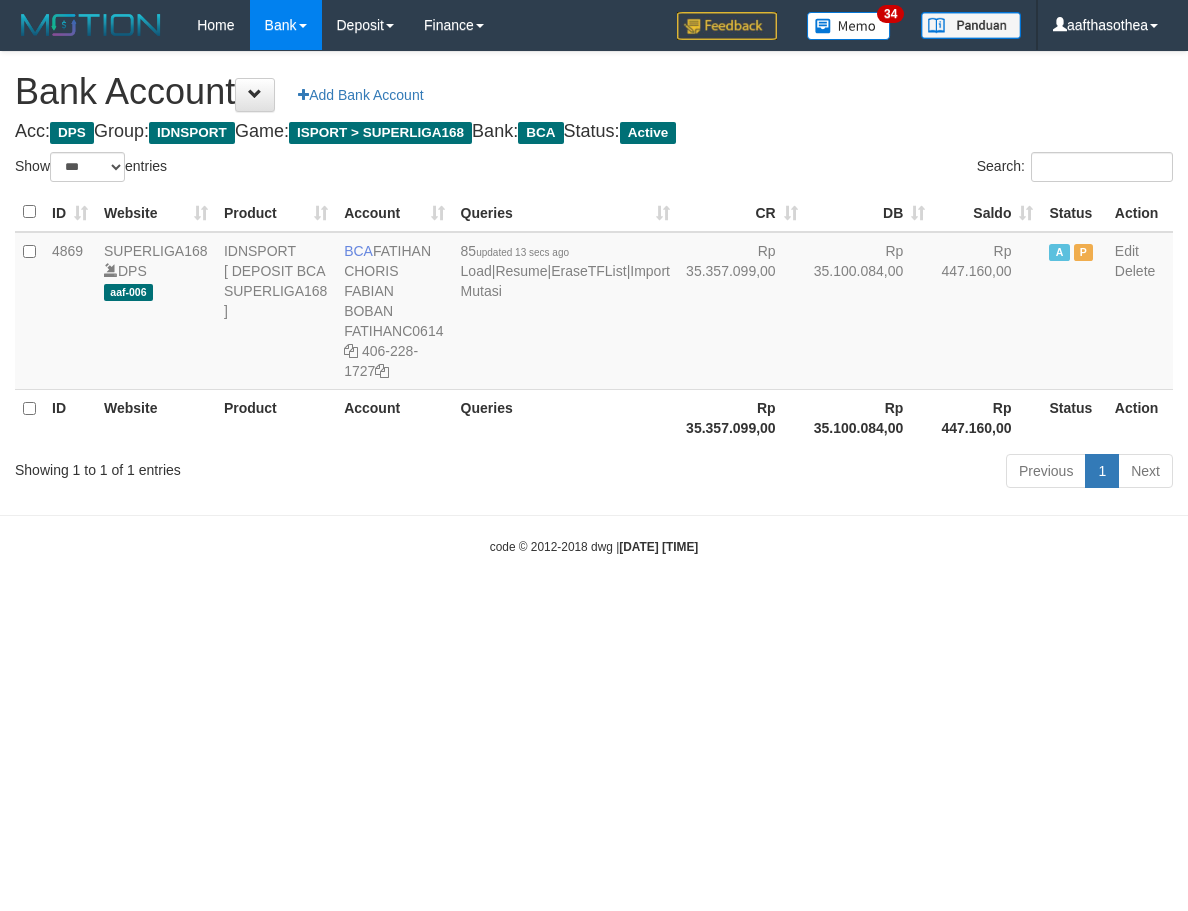 select on "***" 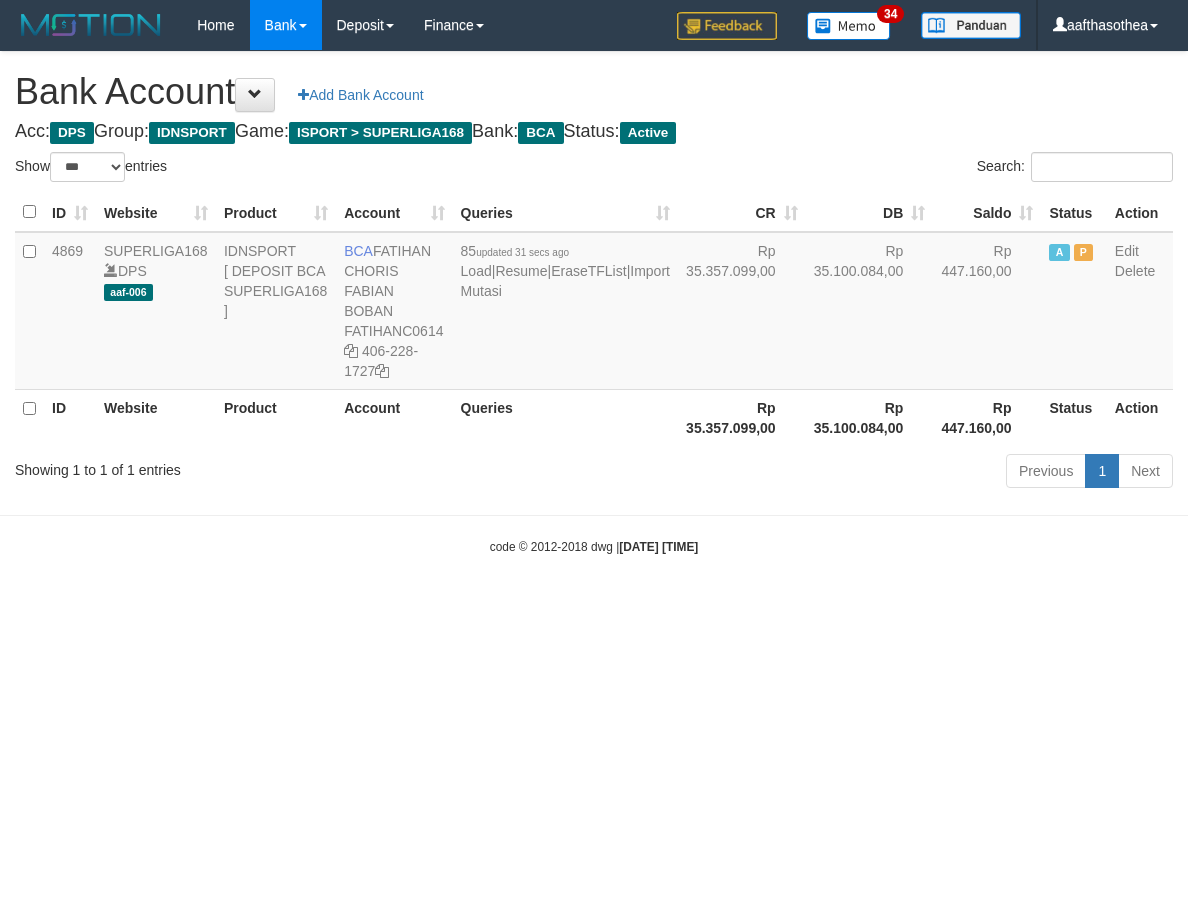 select on "***" 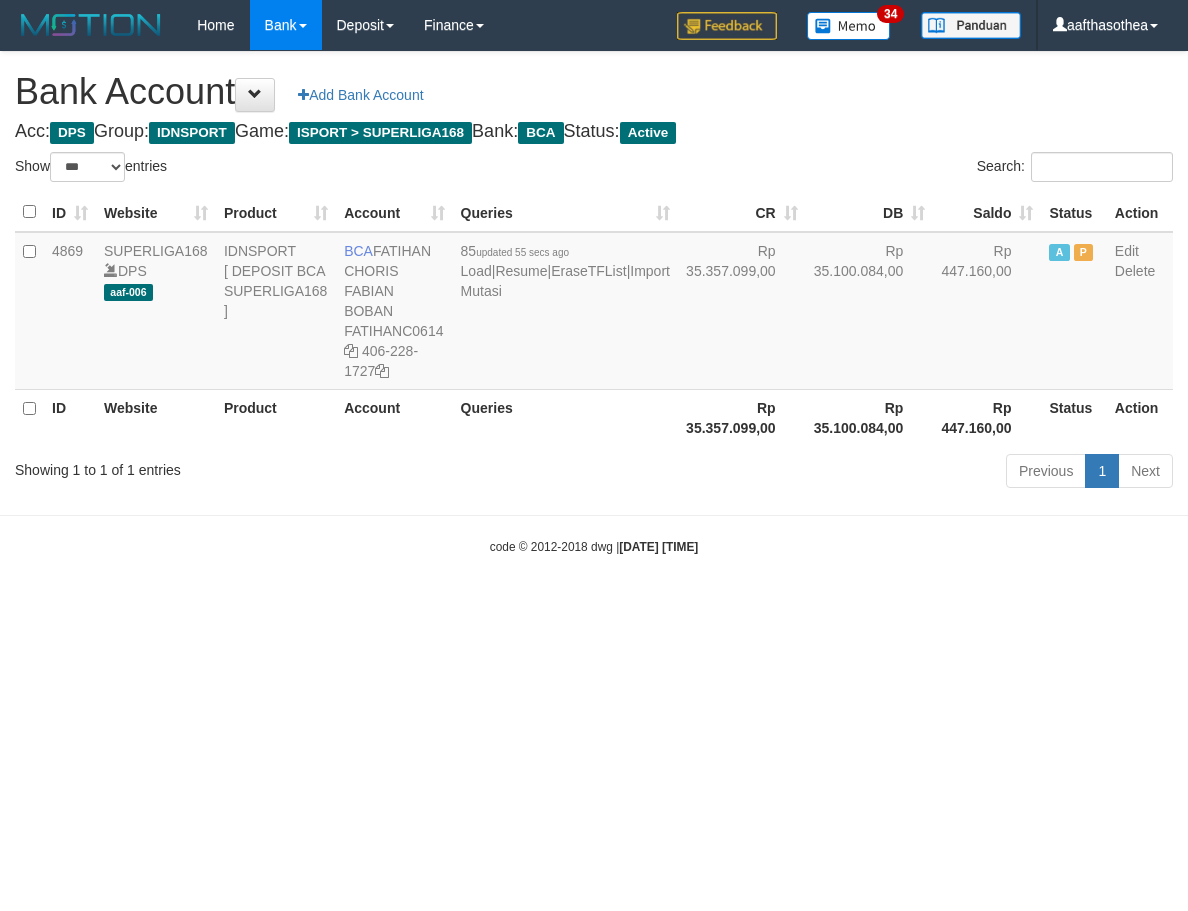 select on "***" 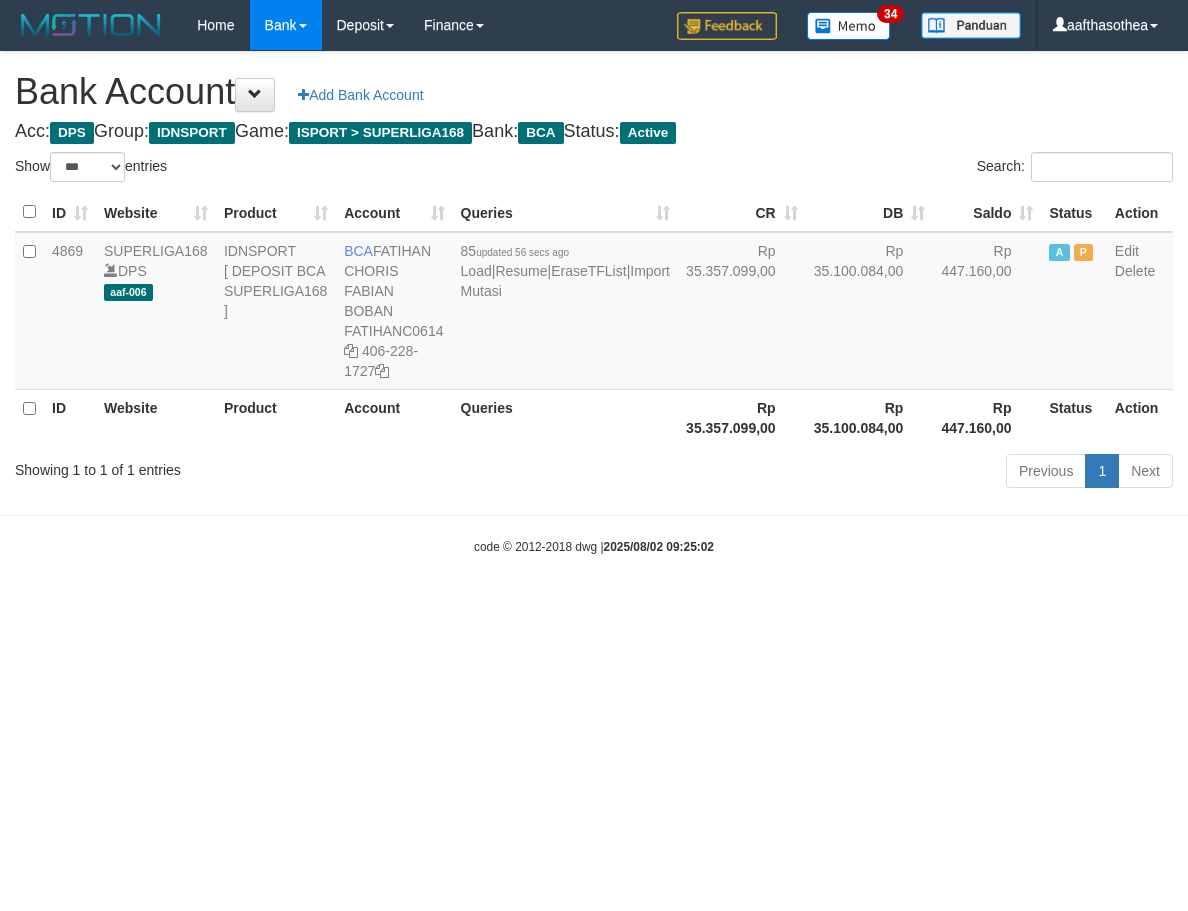 select on "***" 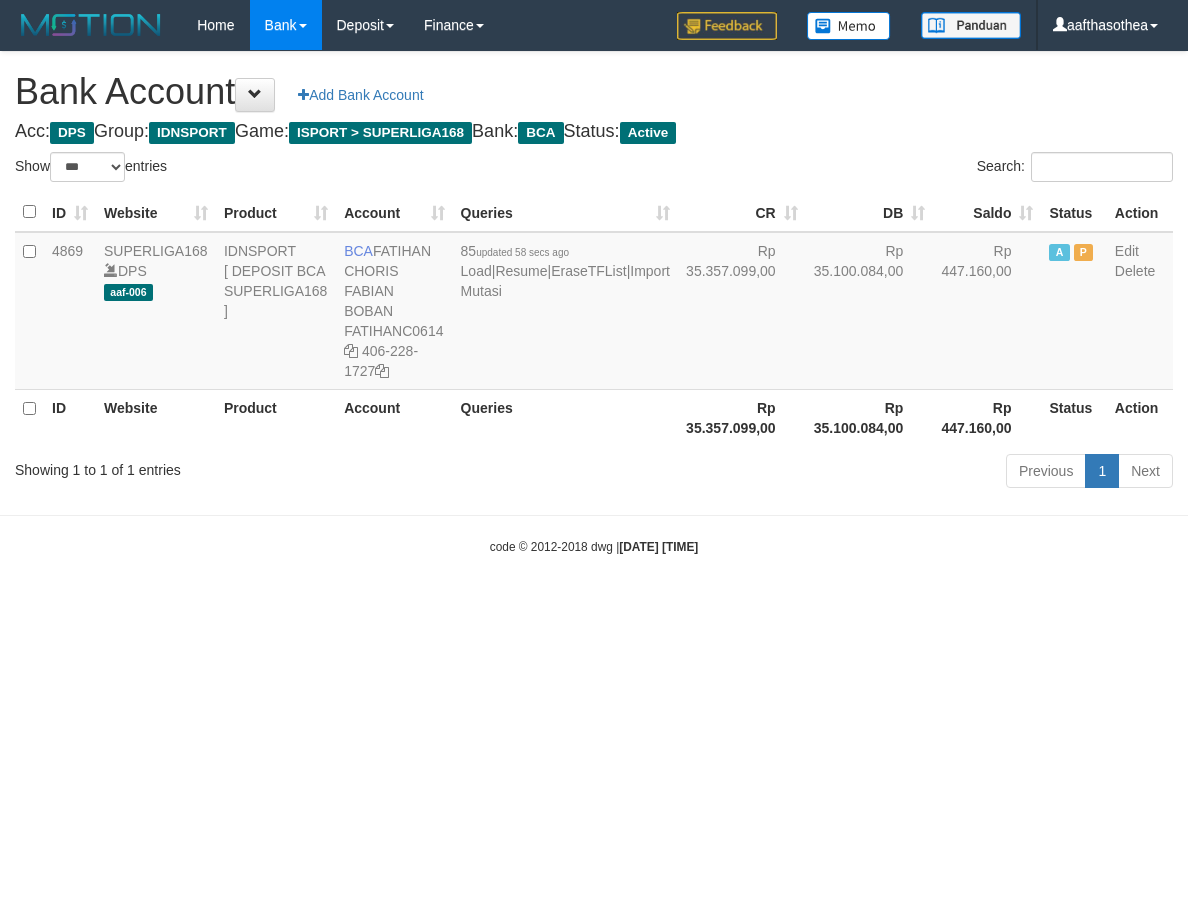 select on "***" 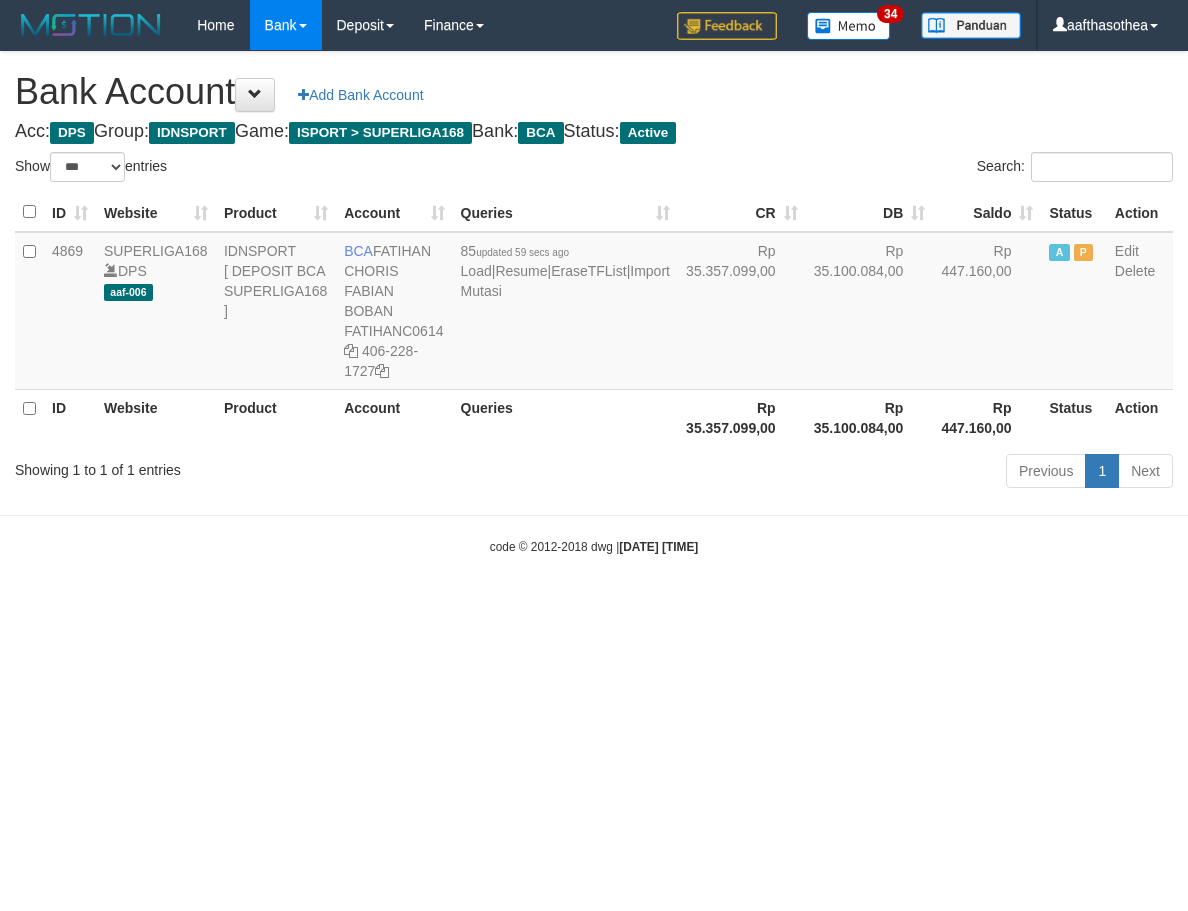 select on "***" 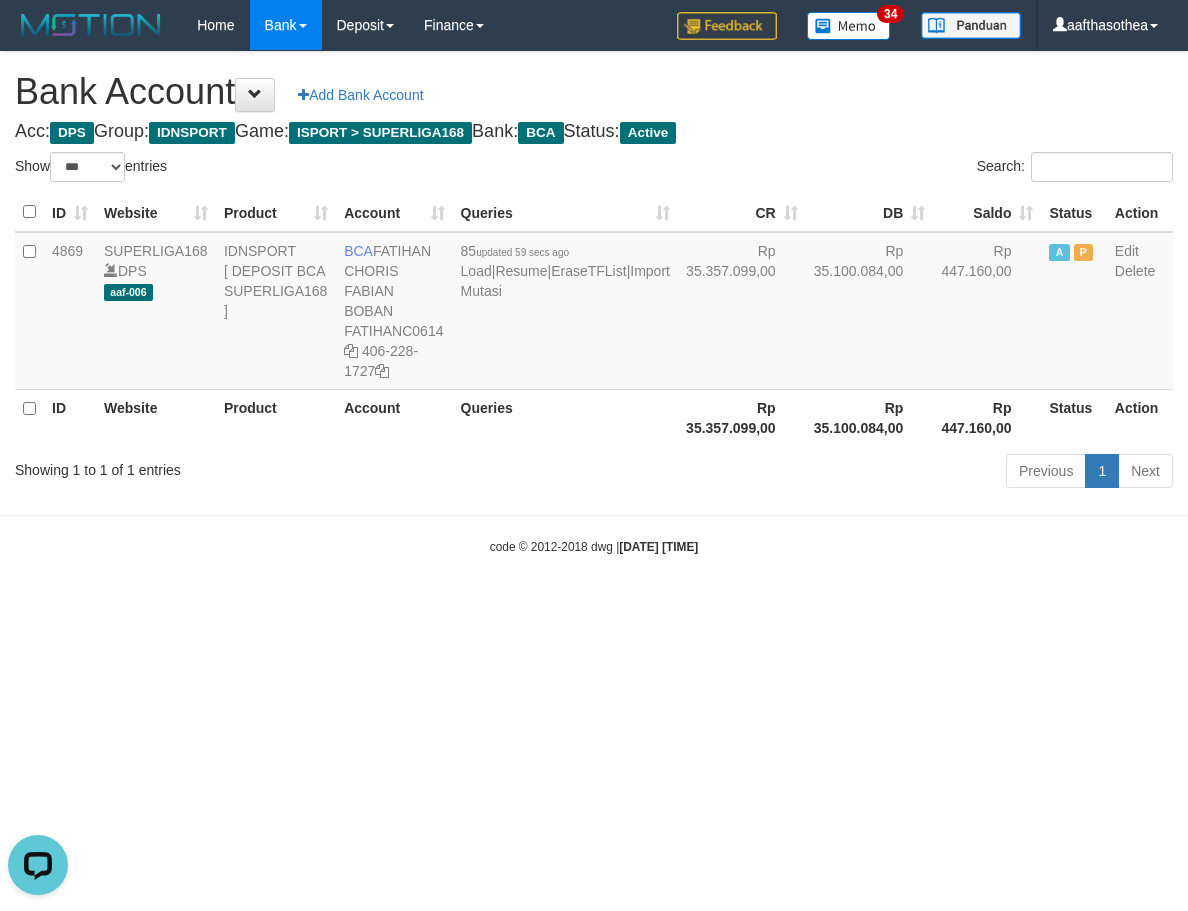 scroll, scrollTop: 0, scrollLeft: 0, axis: both 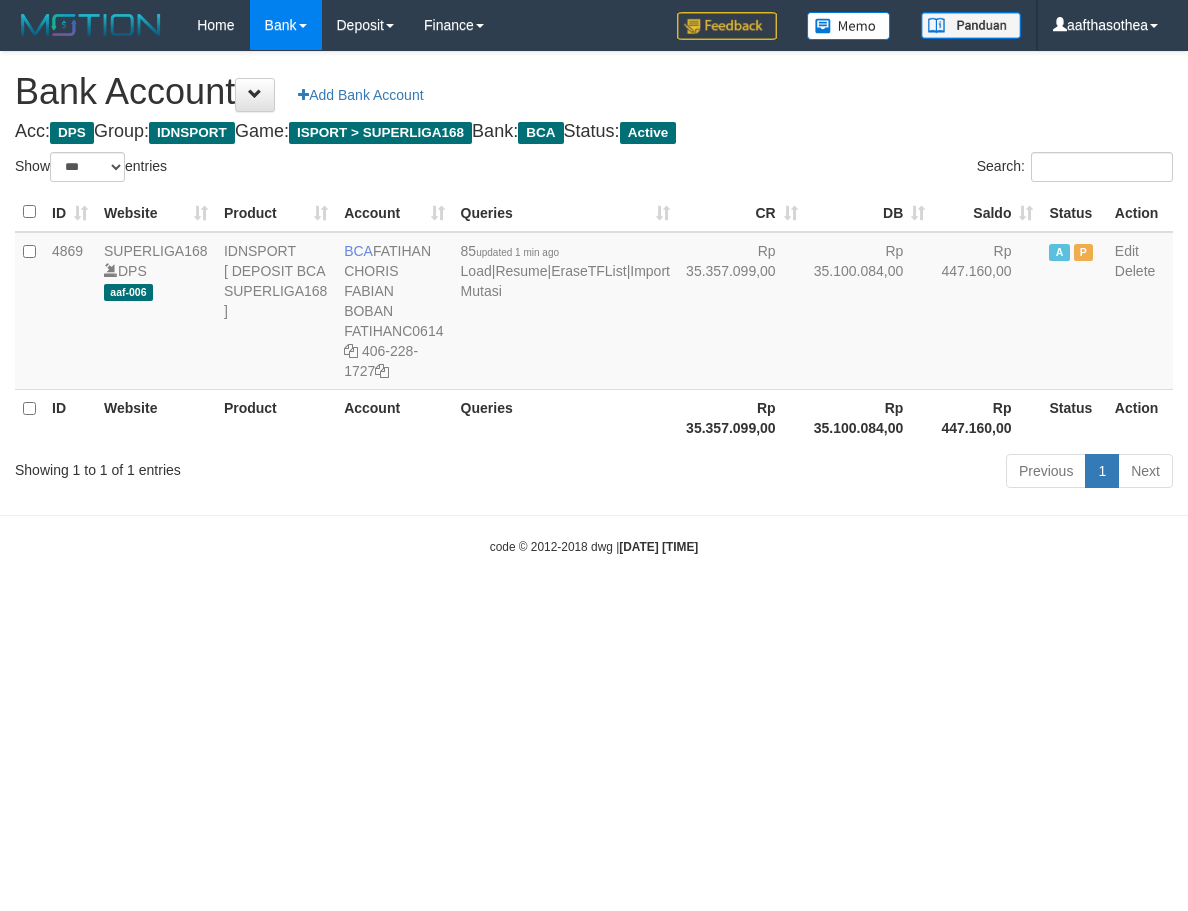 select on "***" 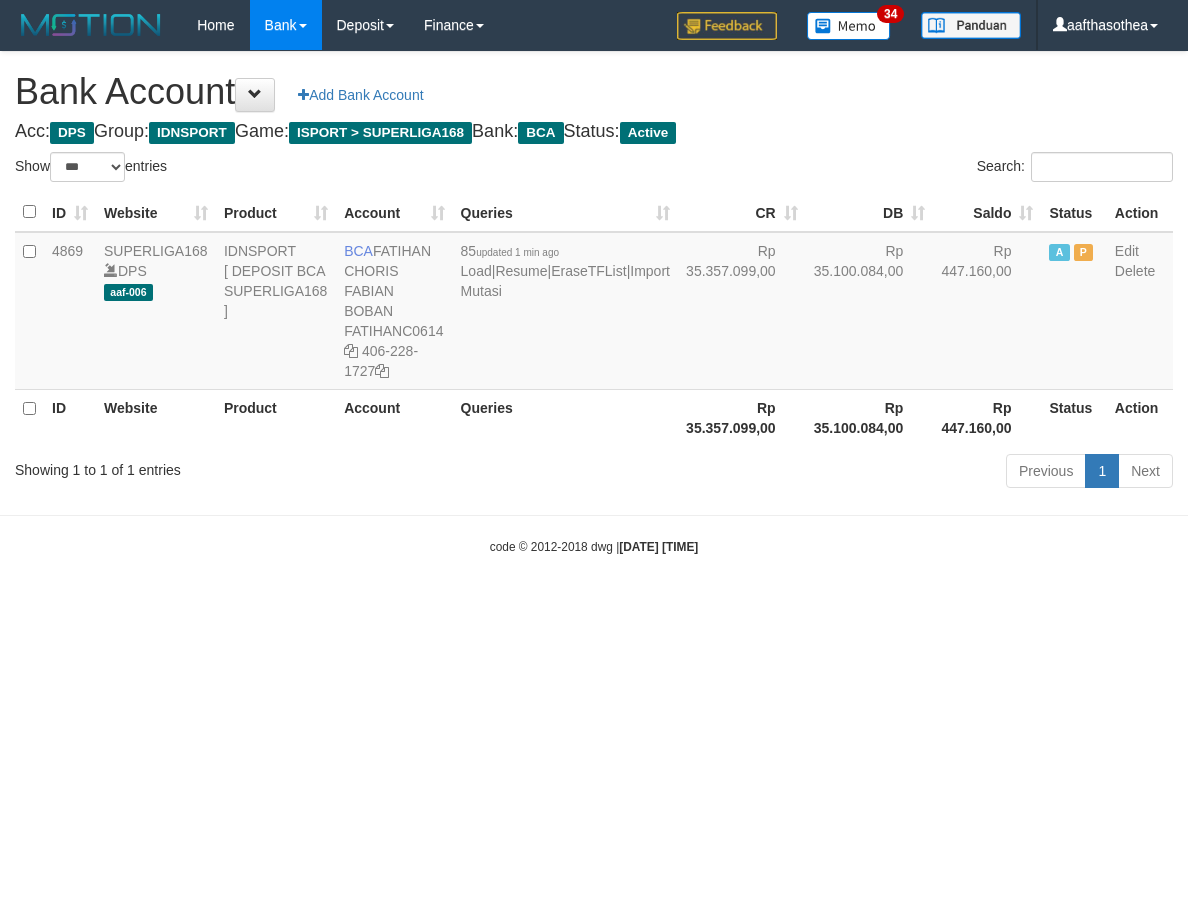 select on "***" 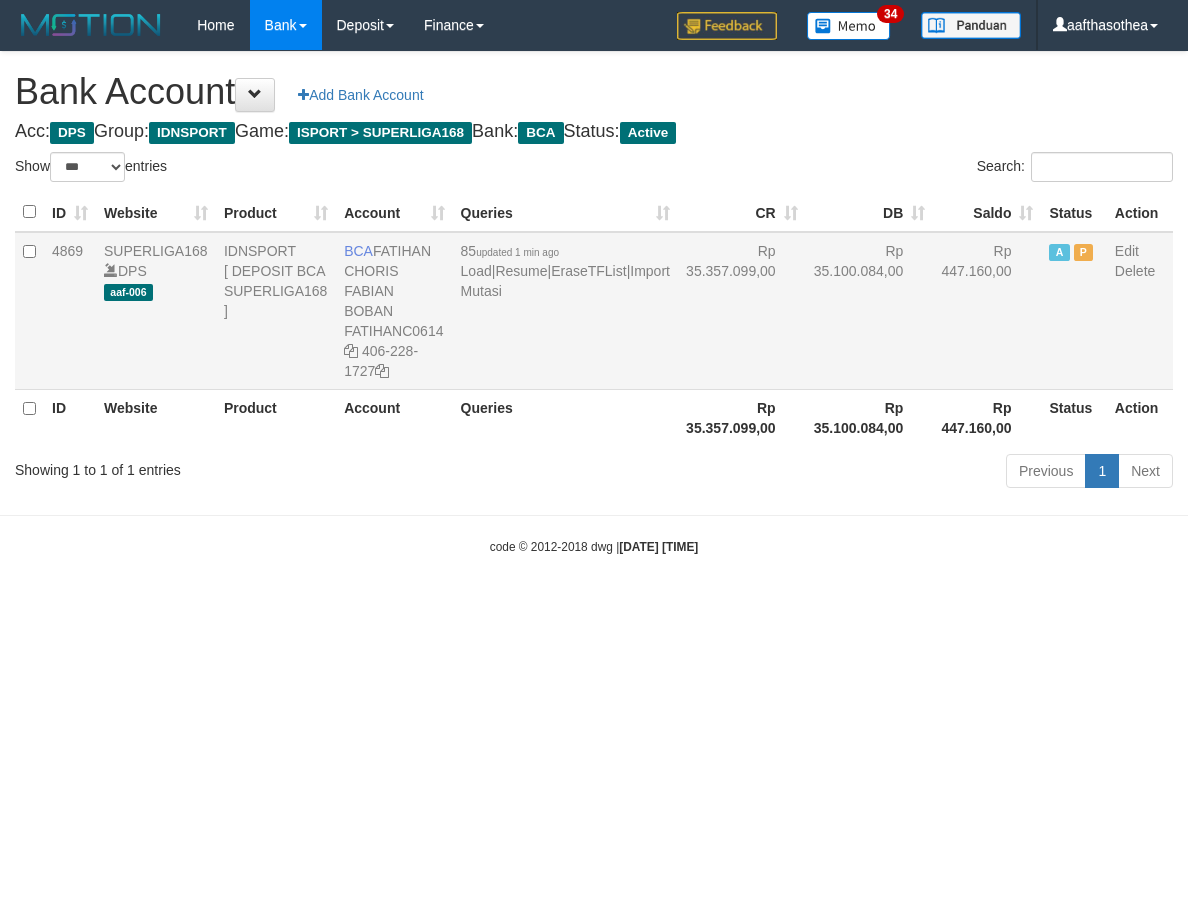scroll, scrollTop: 0, scrollLeft: 0, axis: both 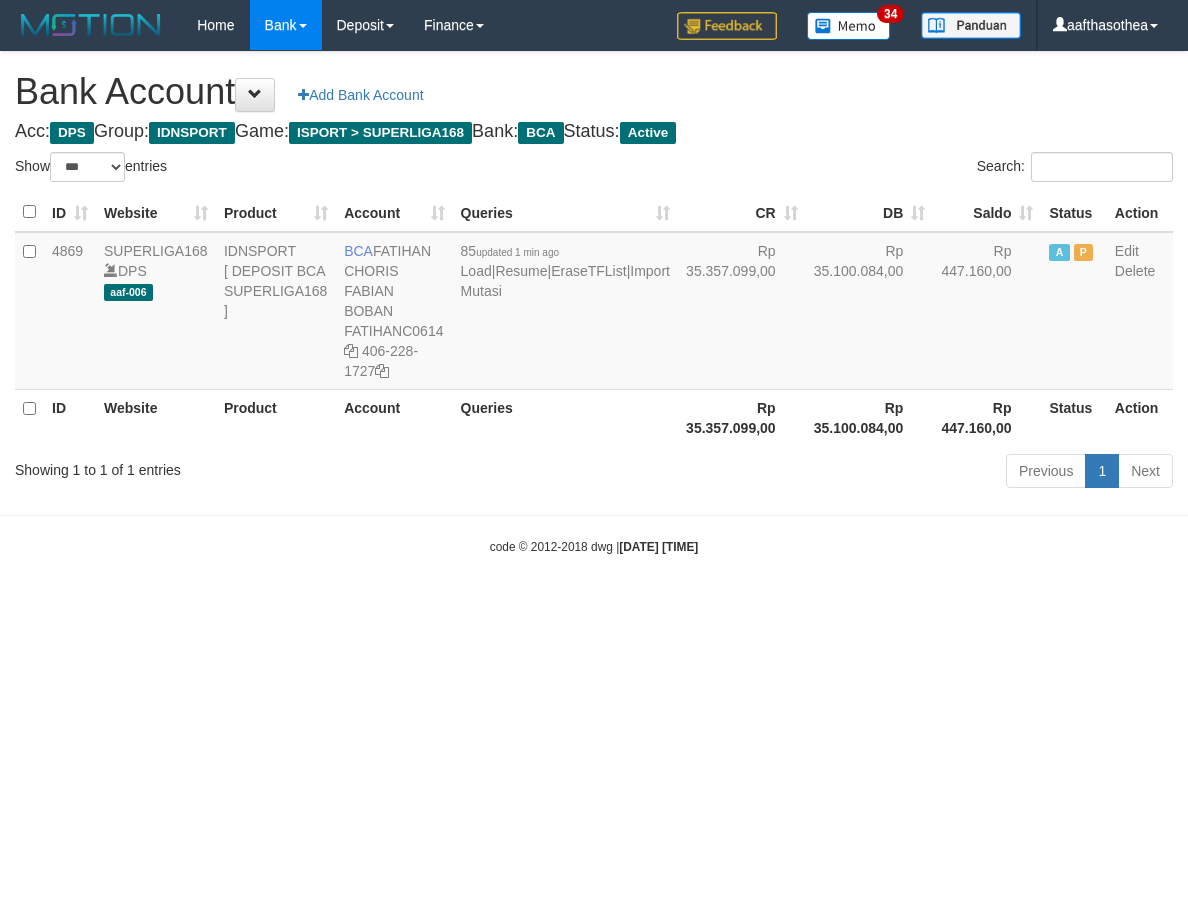 select on "***" 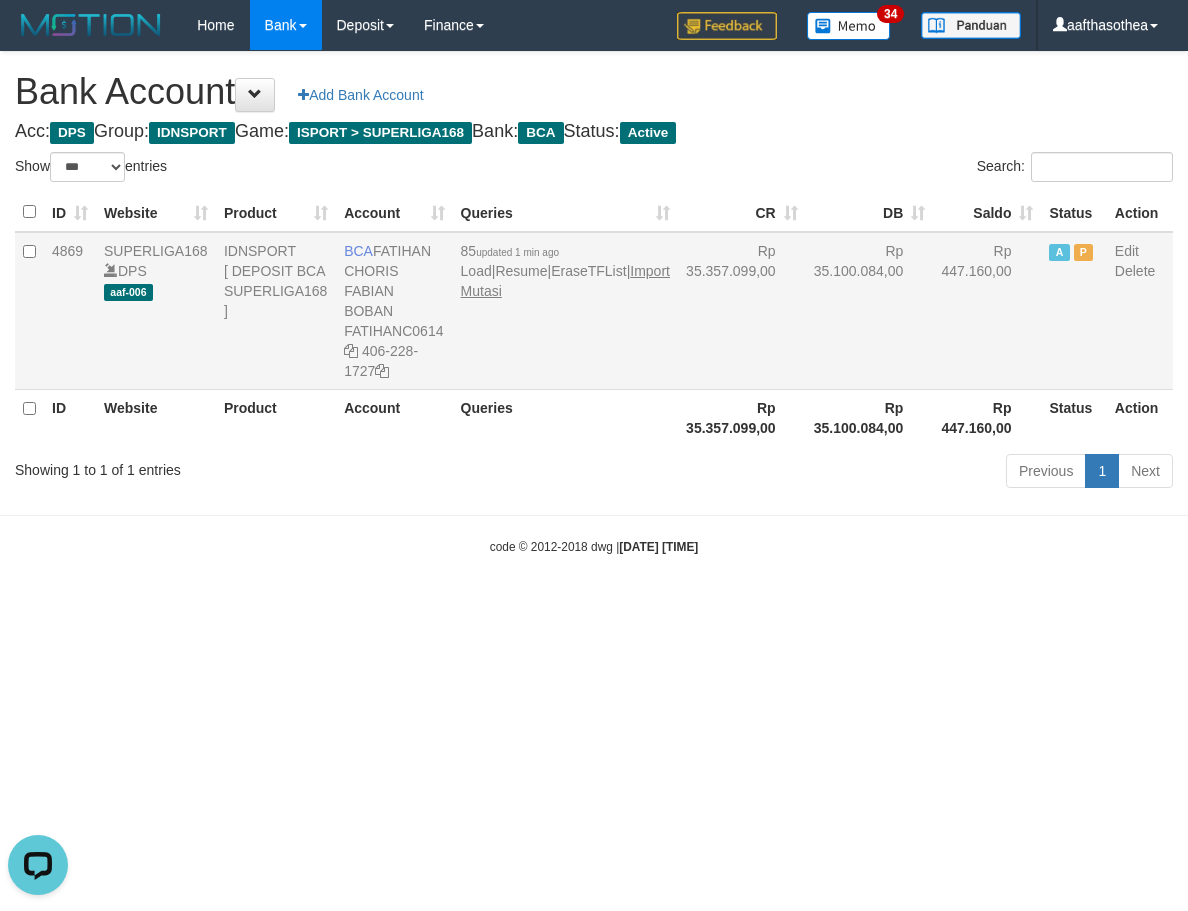 scroll, scrollTop: 0, scrollLeft: 0, axis: both 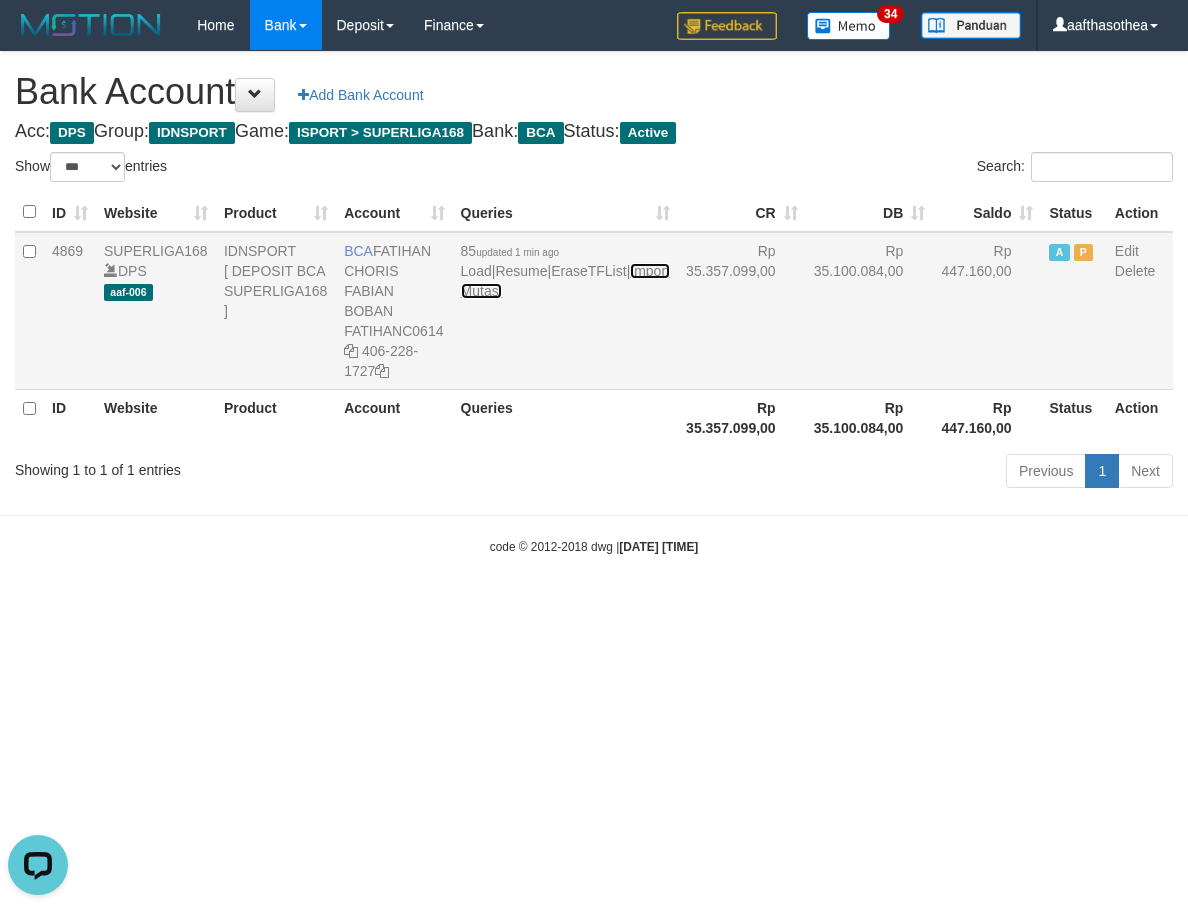 click on "Import Mutasi" at bounding box center (565, 281) 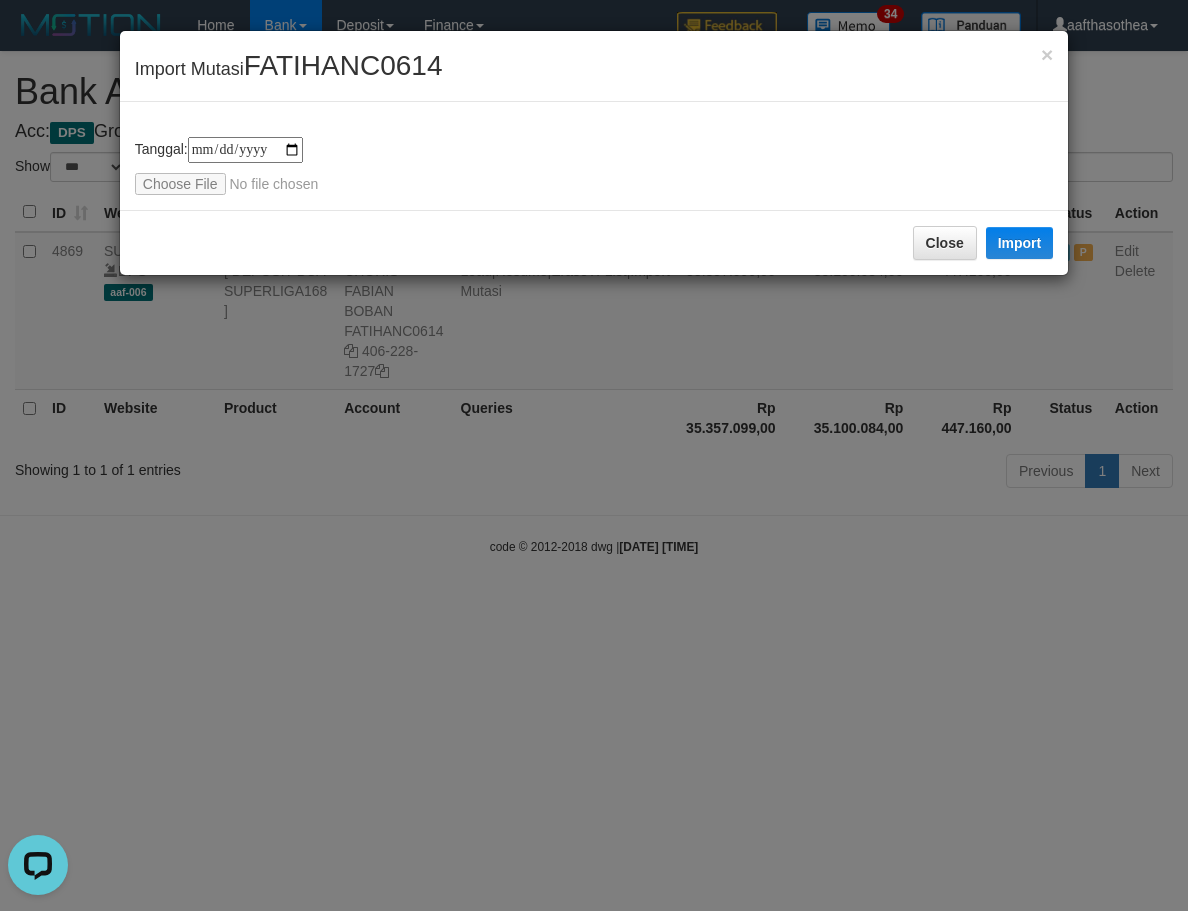 type on "**********" 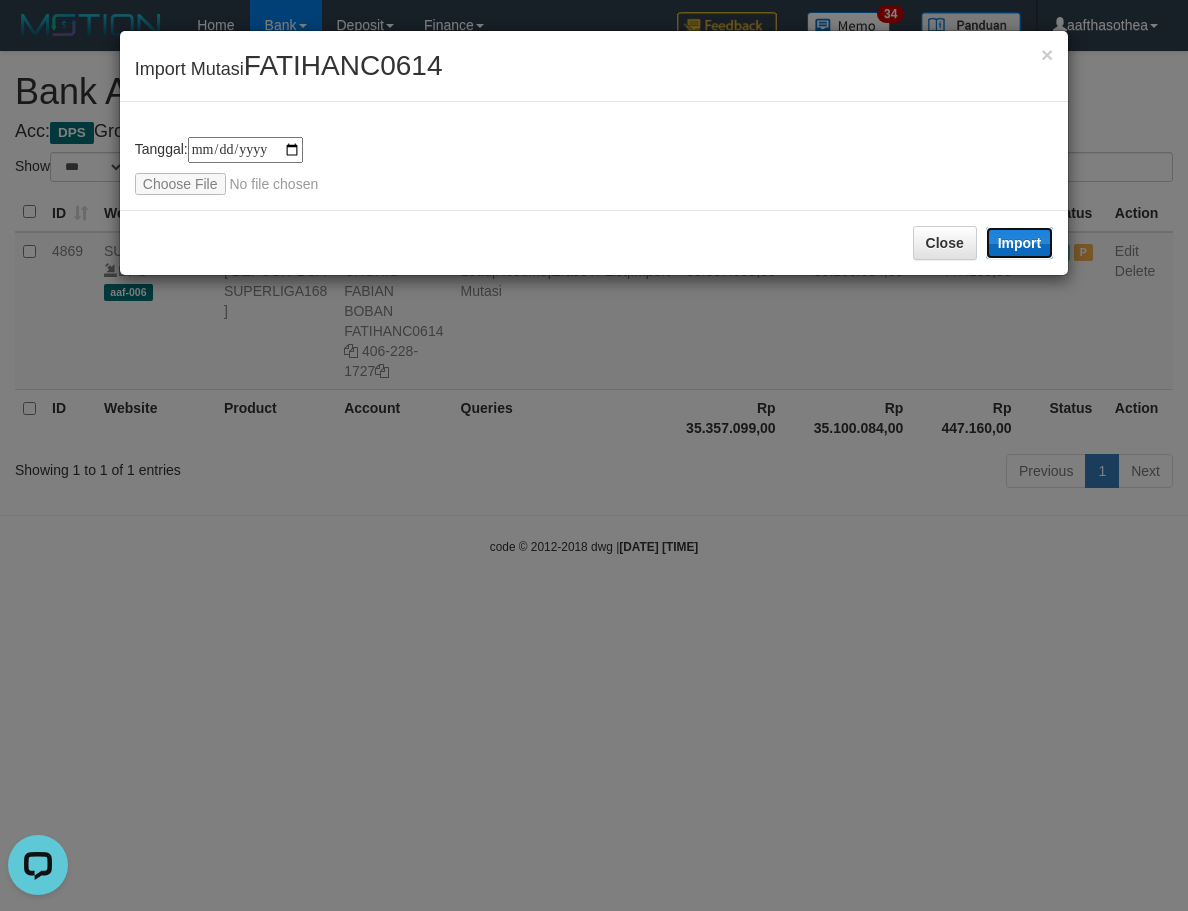 click on "Import" at bounding box center (1020, 243) 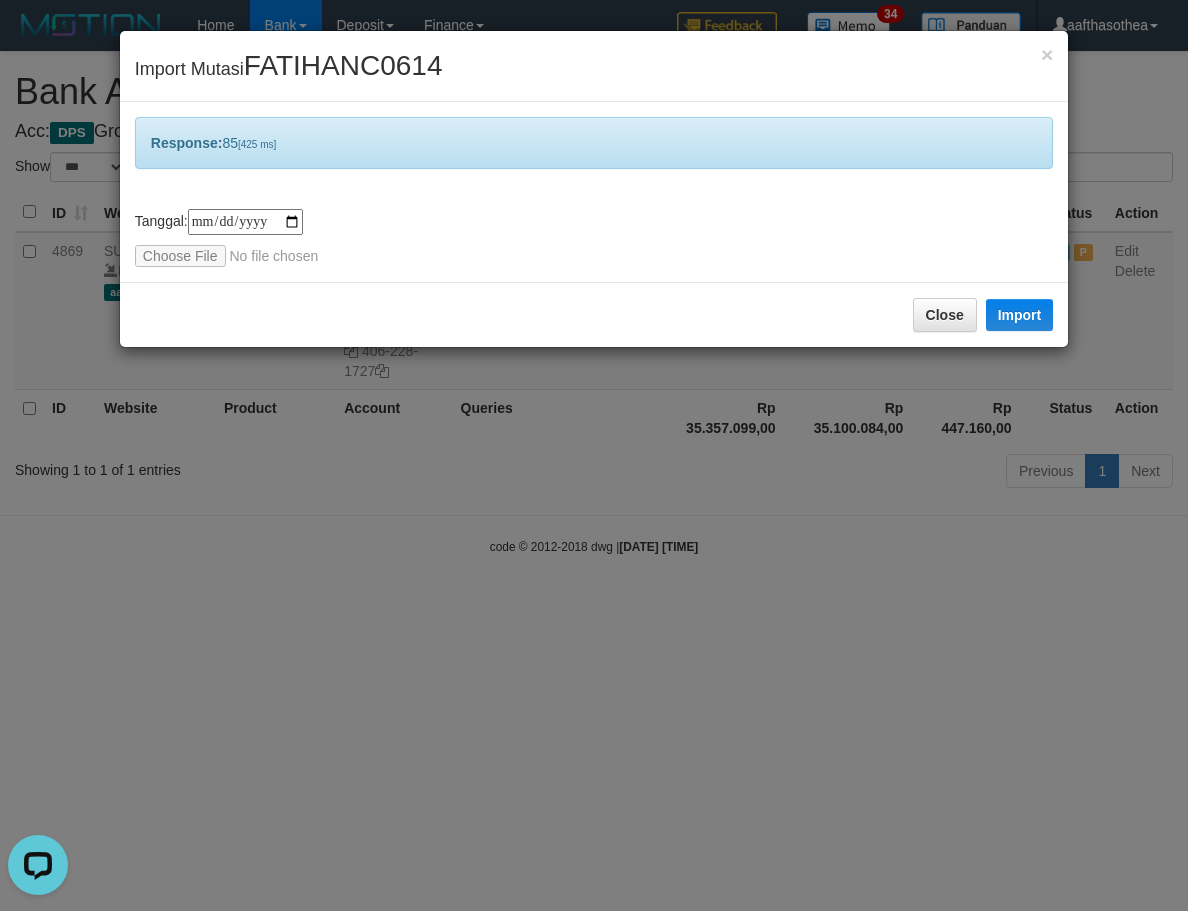 click on "**********" at bounding box center (594, 455) 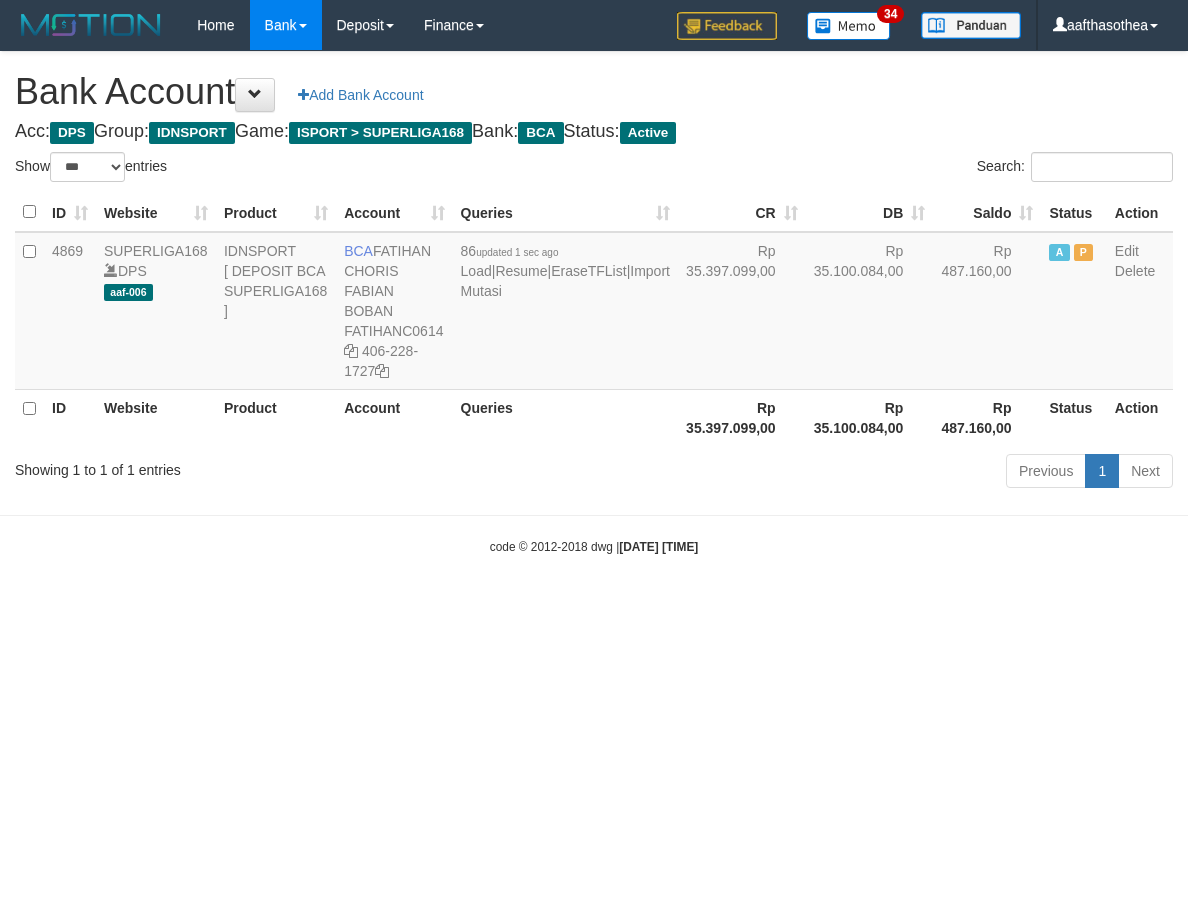 select on "***" 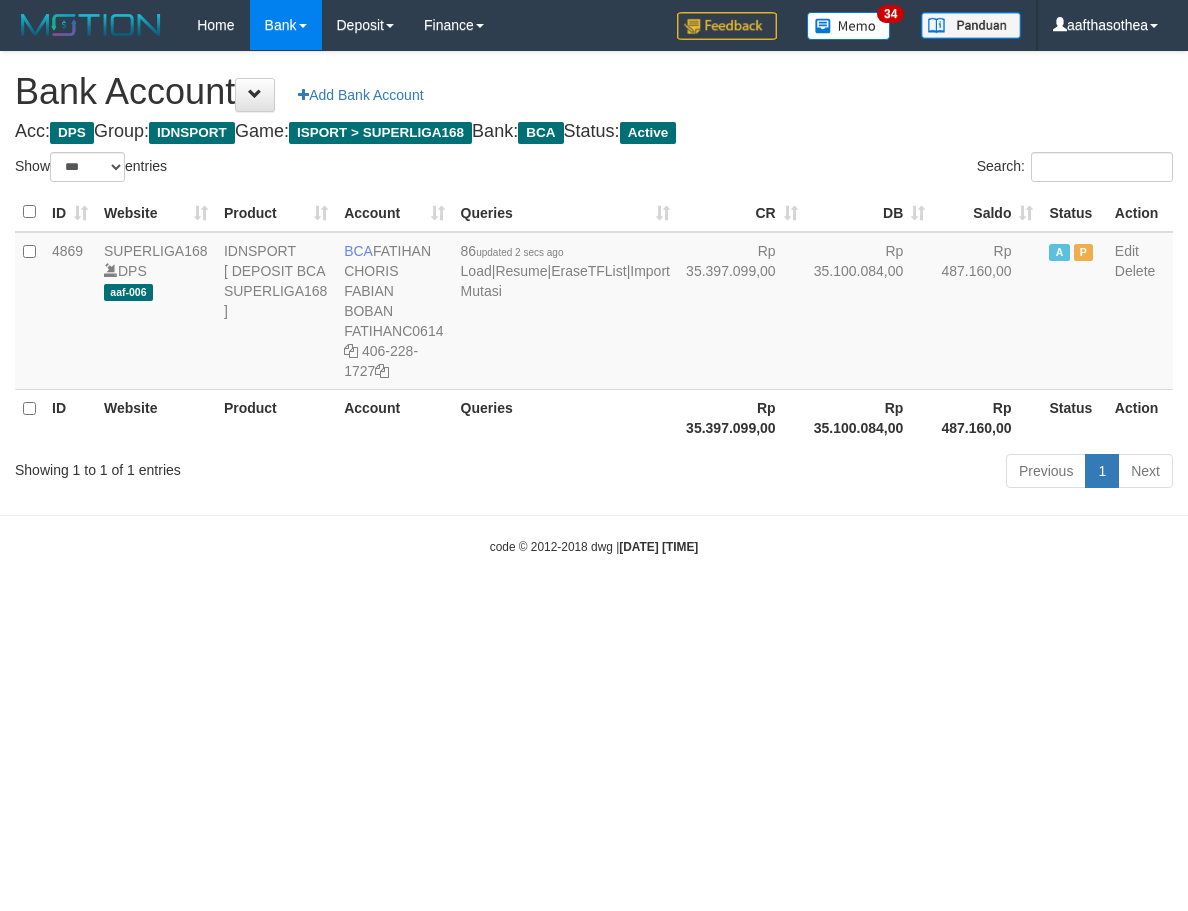 select on "***" 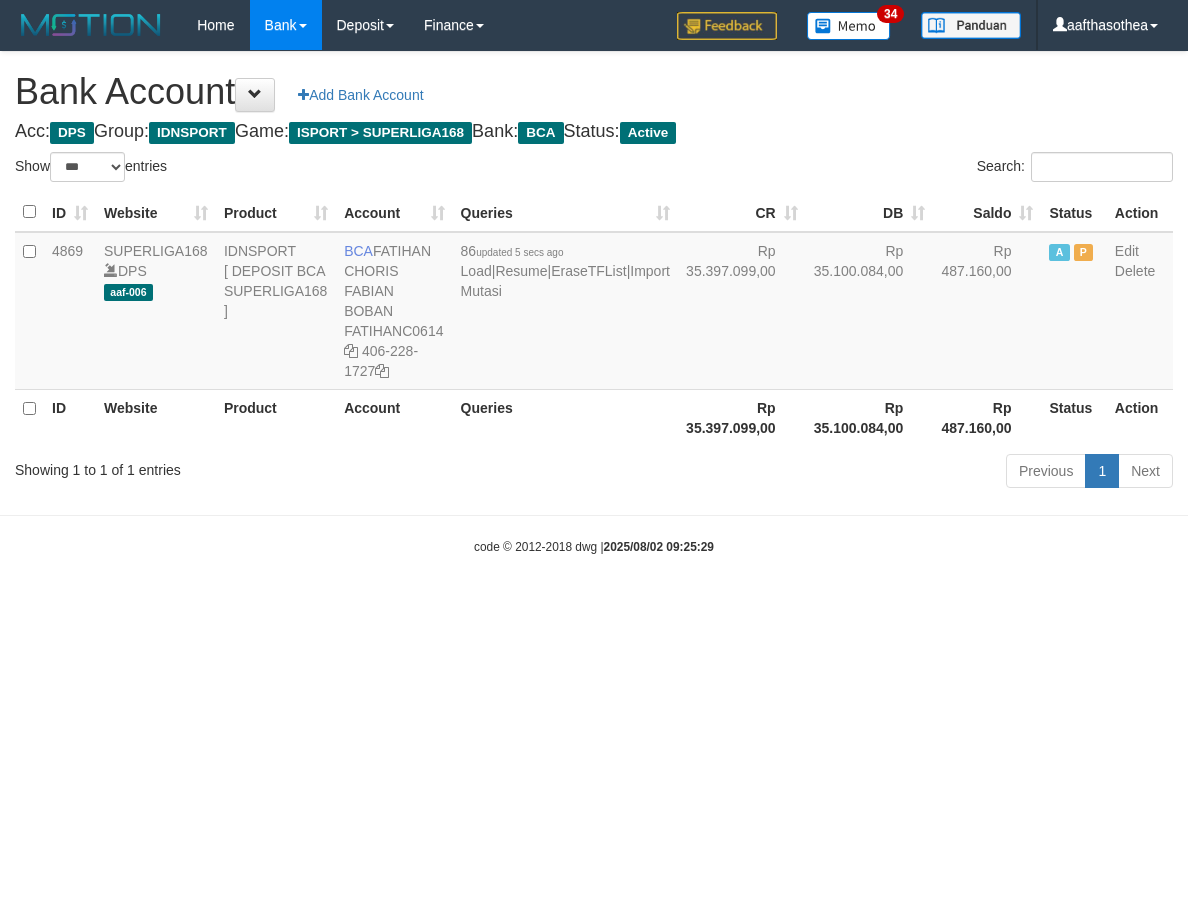 select on "***" 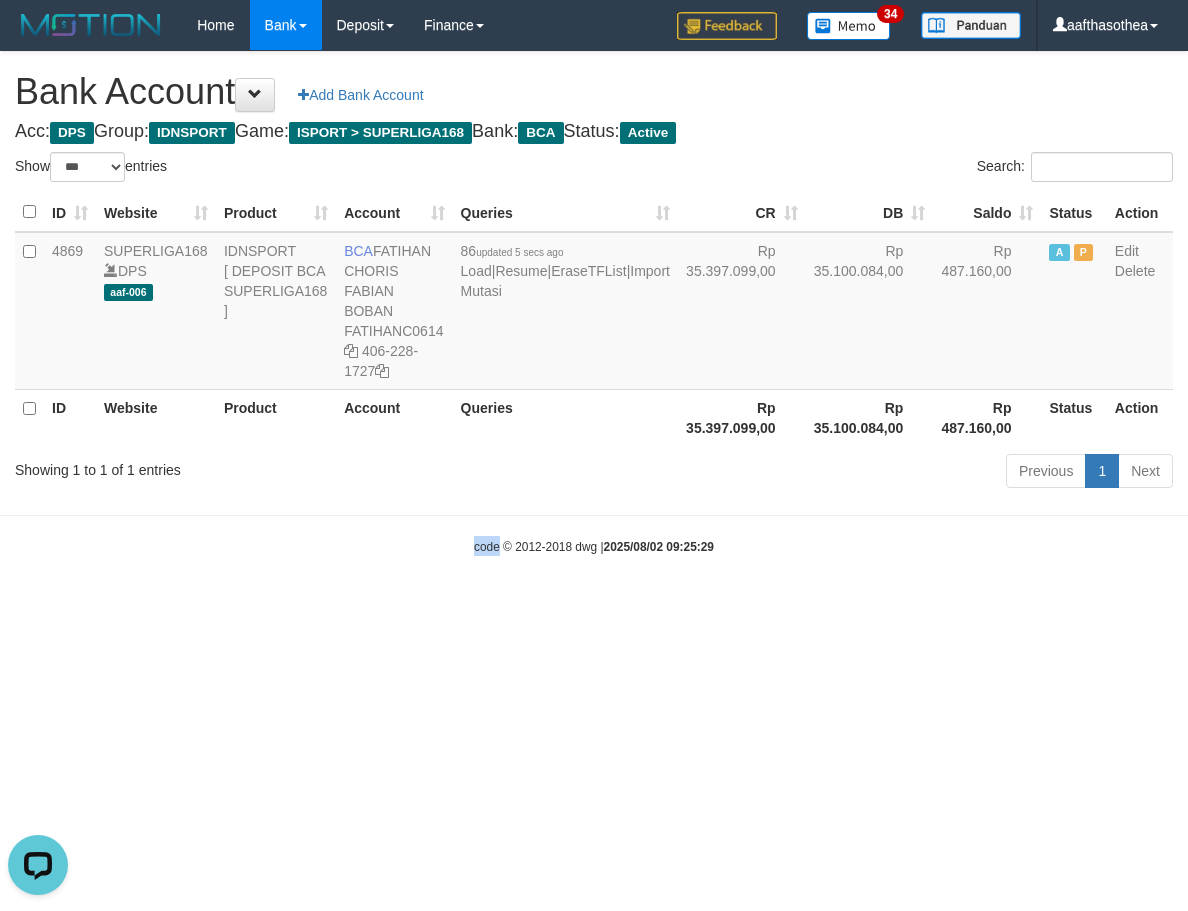 scroll, scrollTop: 0, scrollLeft: 0, axis: both 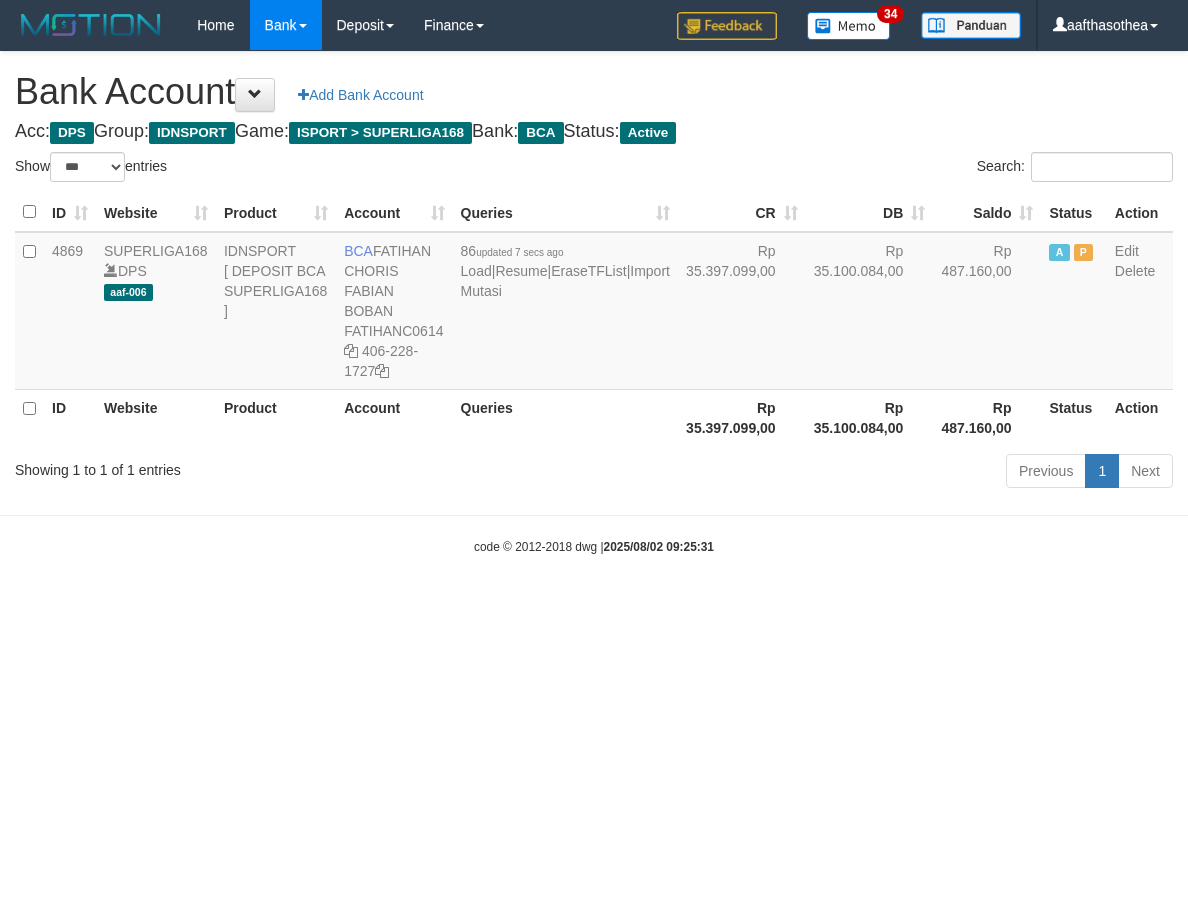 select on "***" 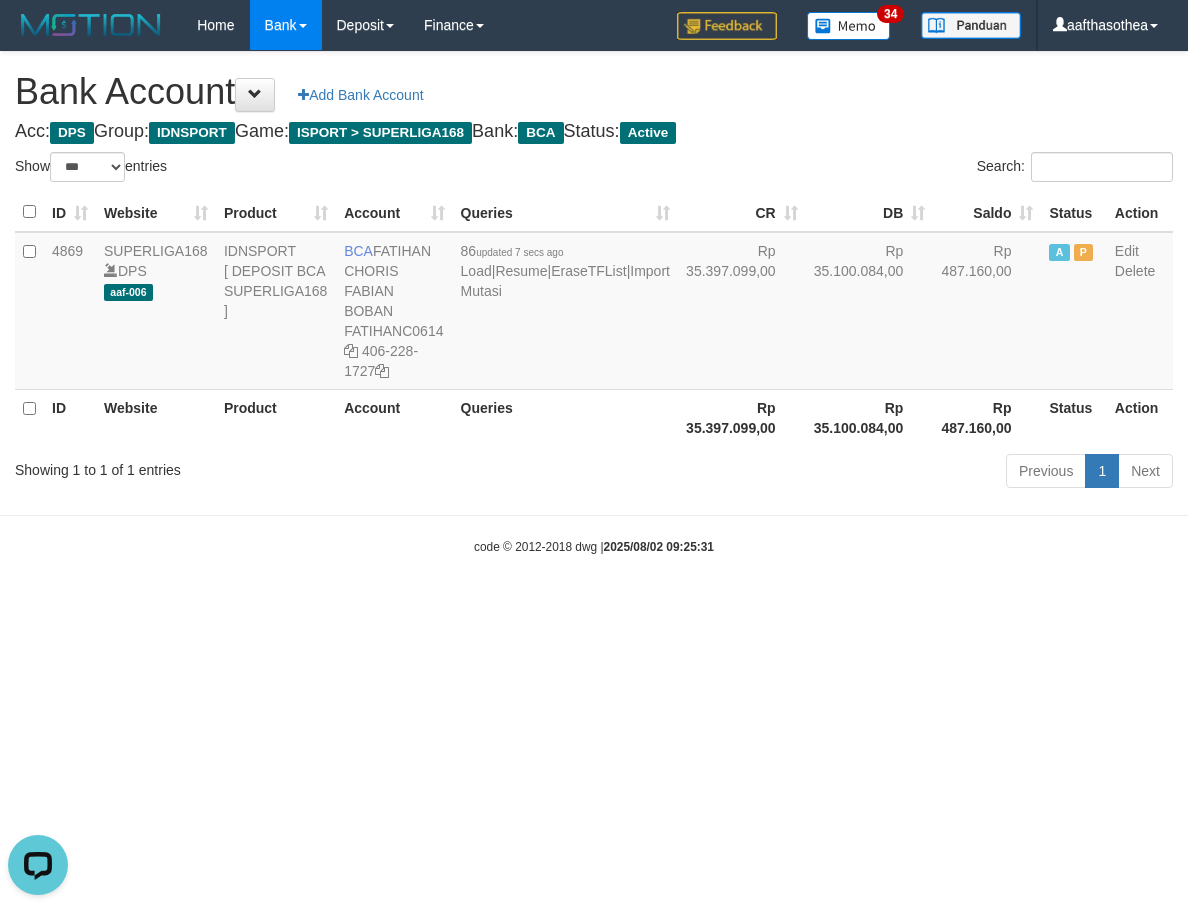 scroll, scrollTop: 0, scrollLeft: 0, axis: both 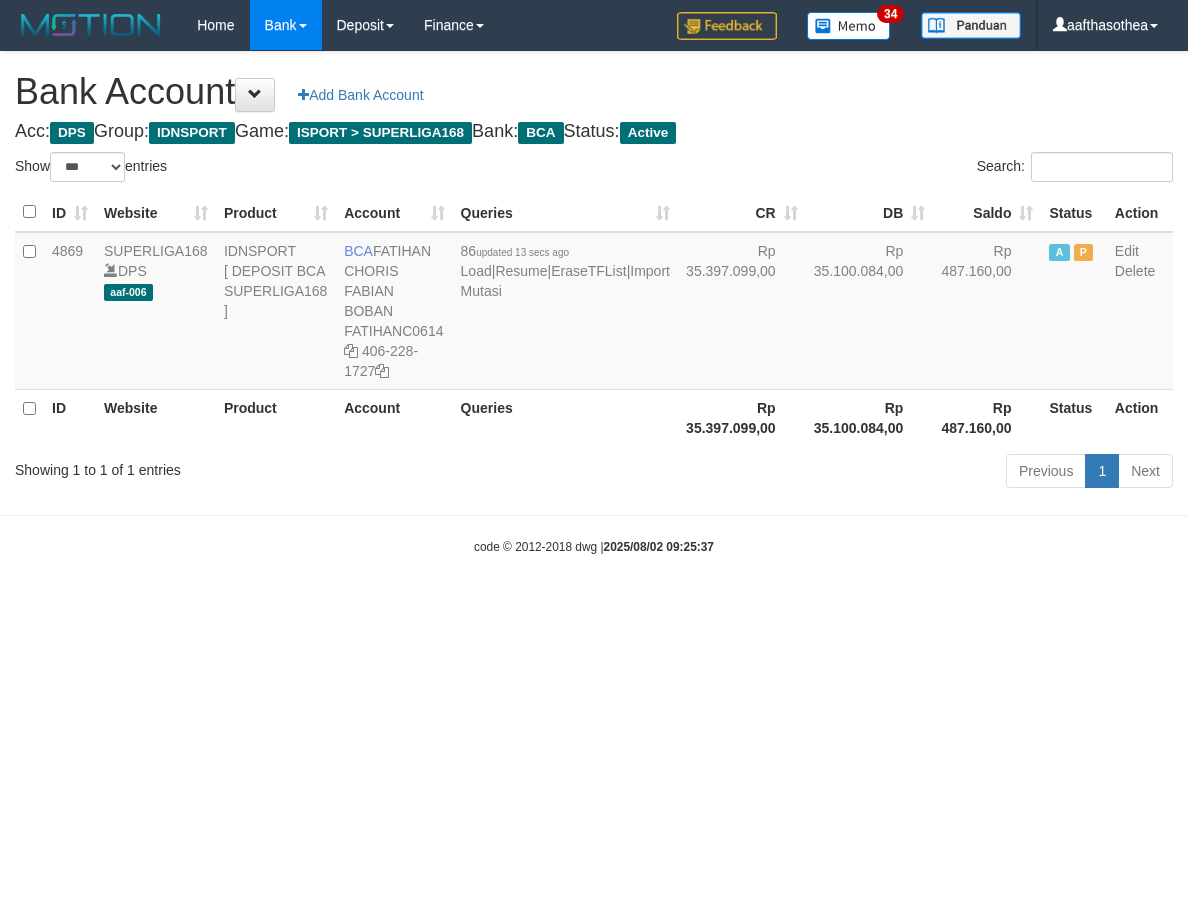 select on "***" 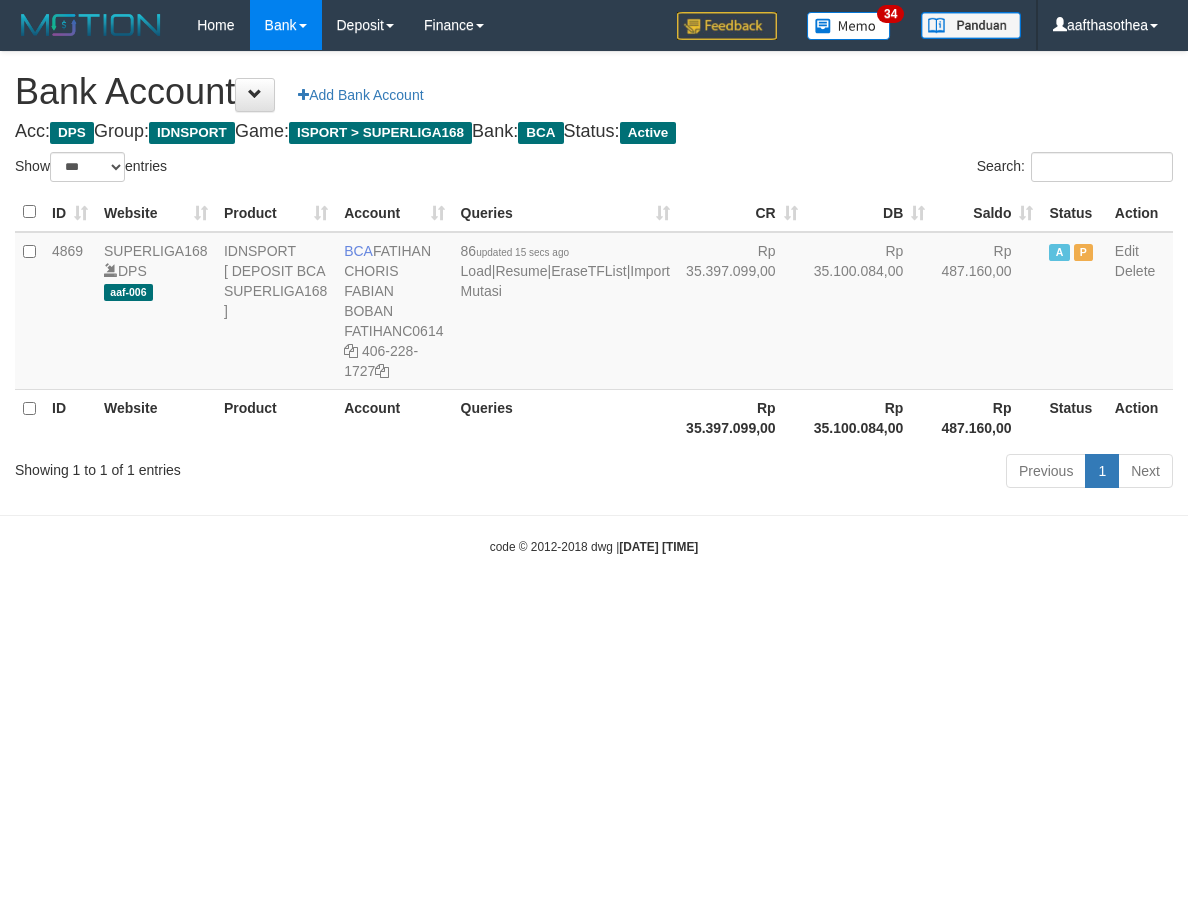 select on "***" 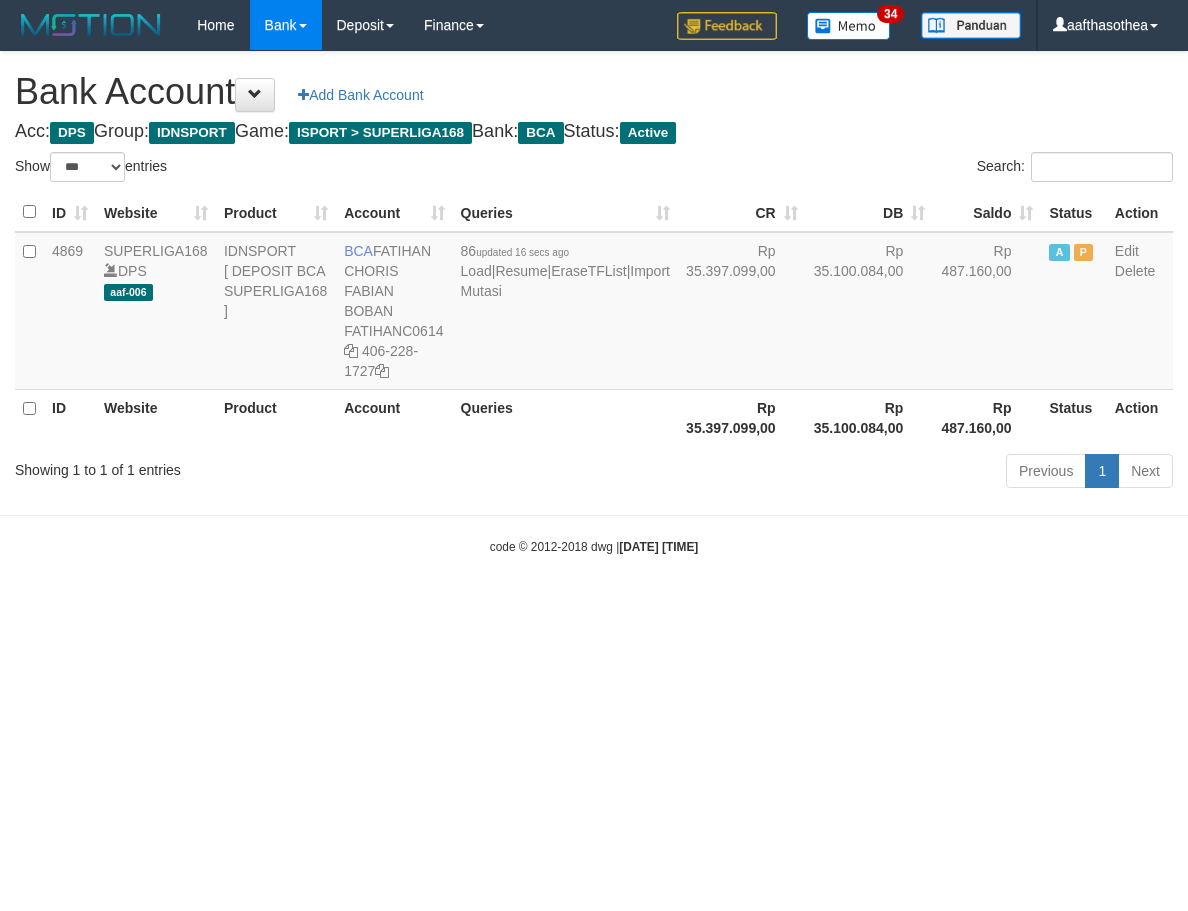 select on "***" 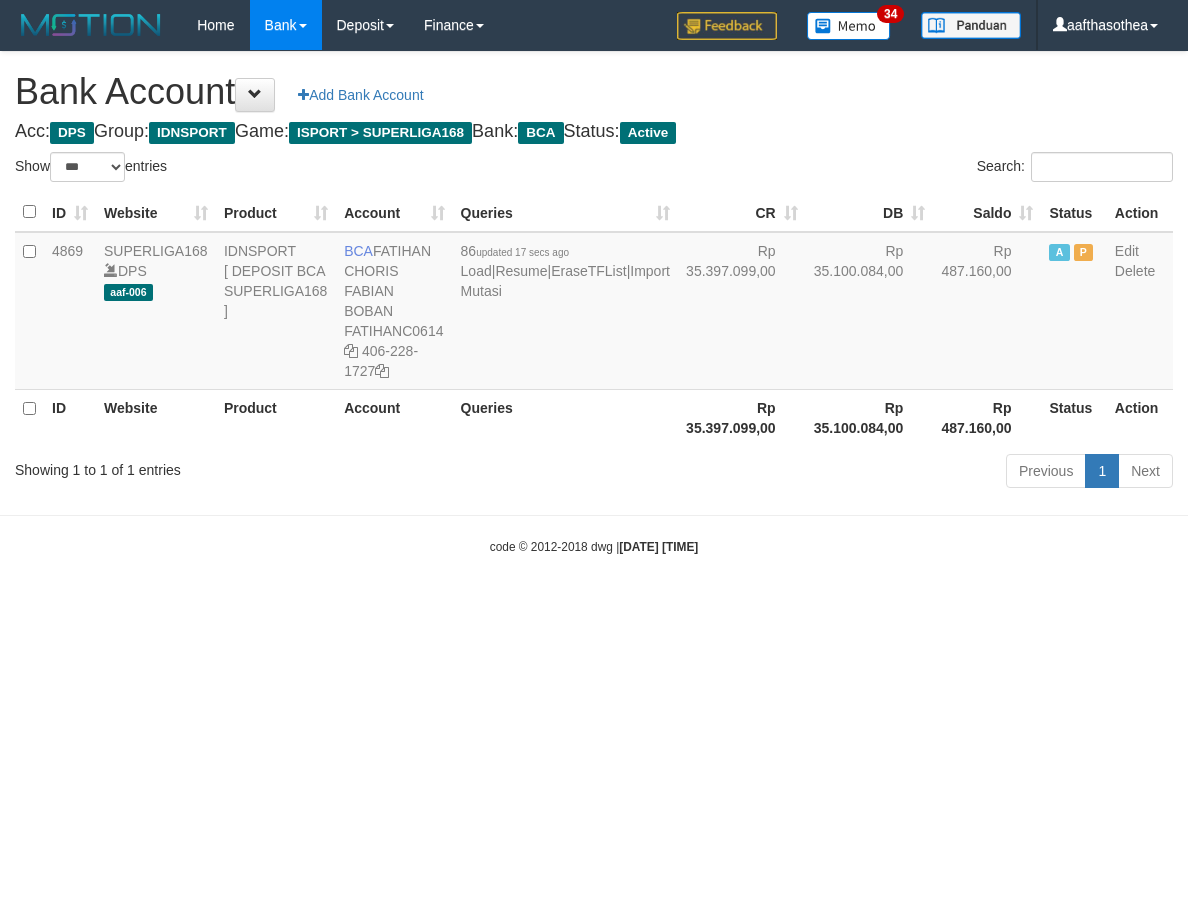select on "***" 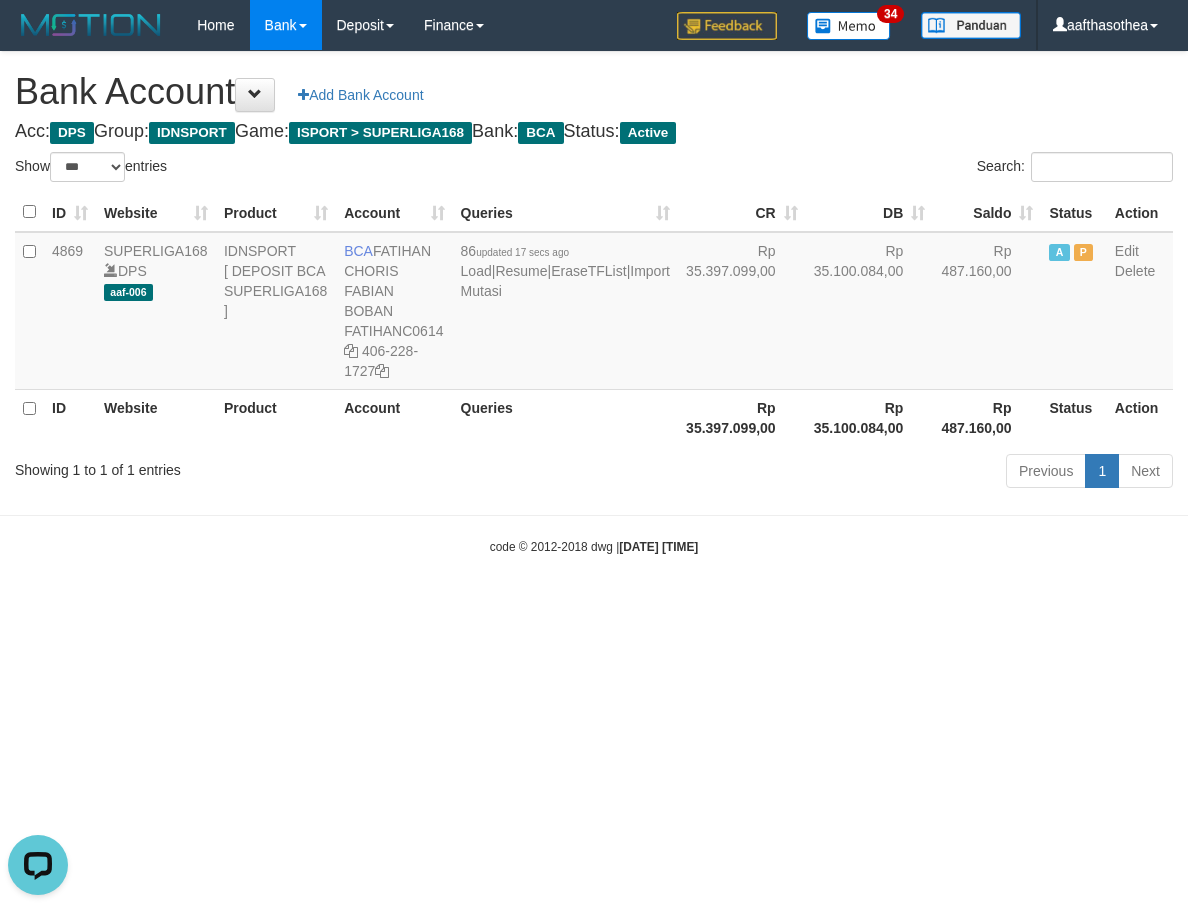 scroll, scrollTop: 0, scrollLeft: 0, axis: both 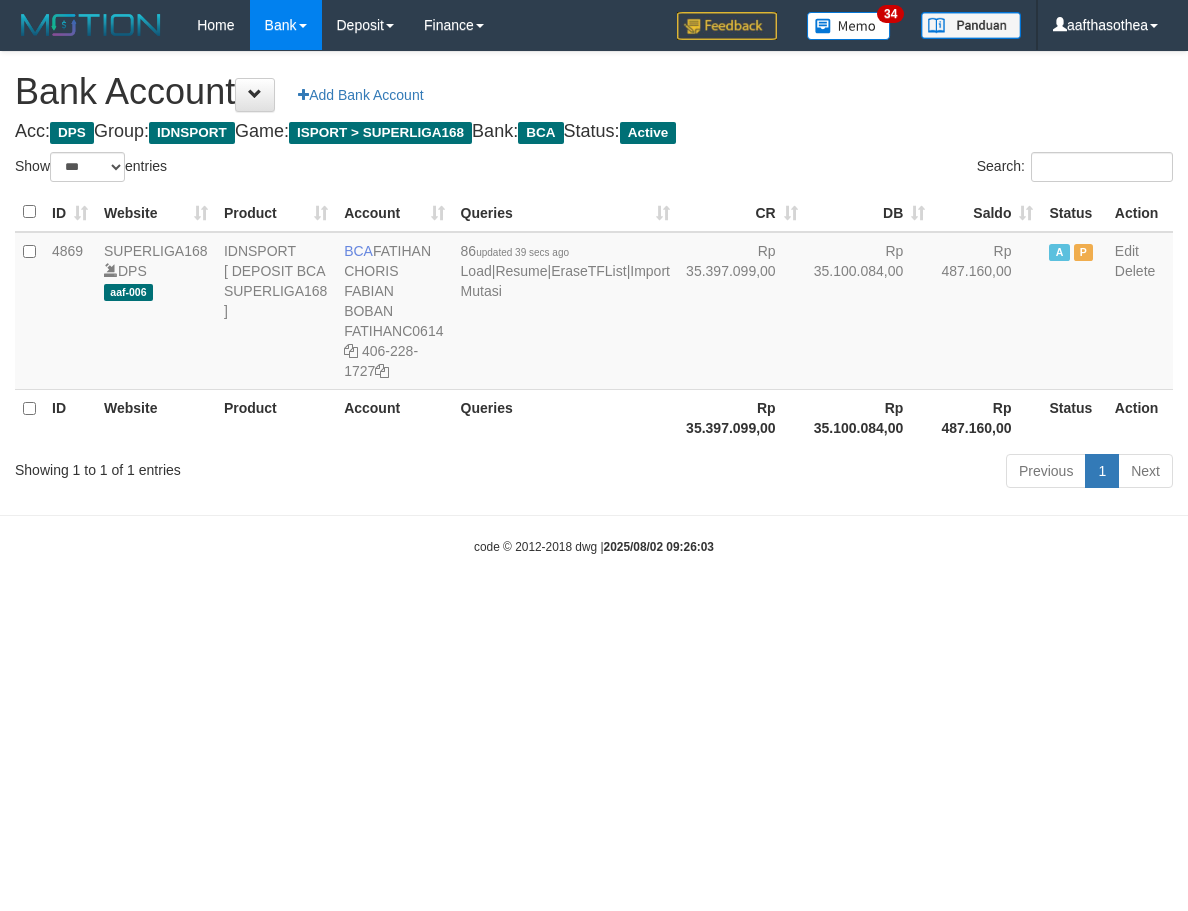 select on "***" 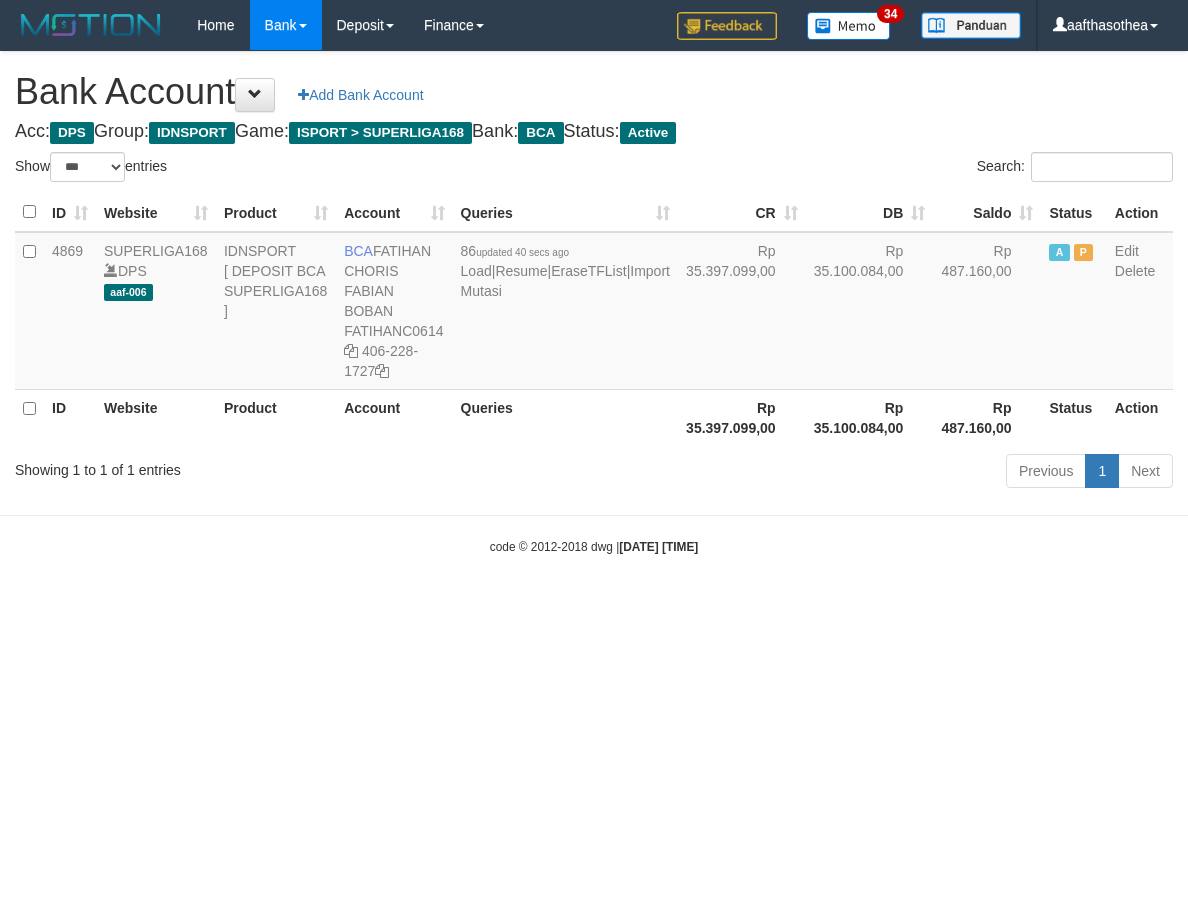 select on "***" 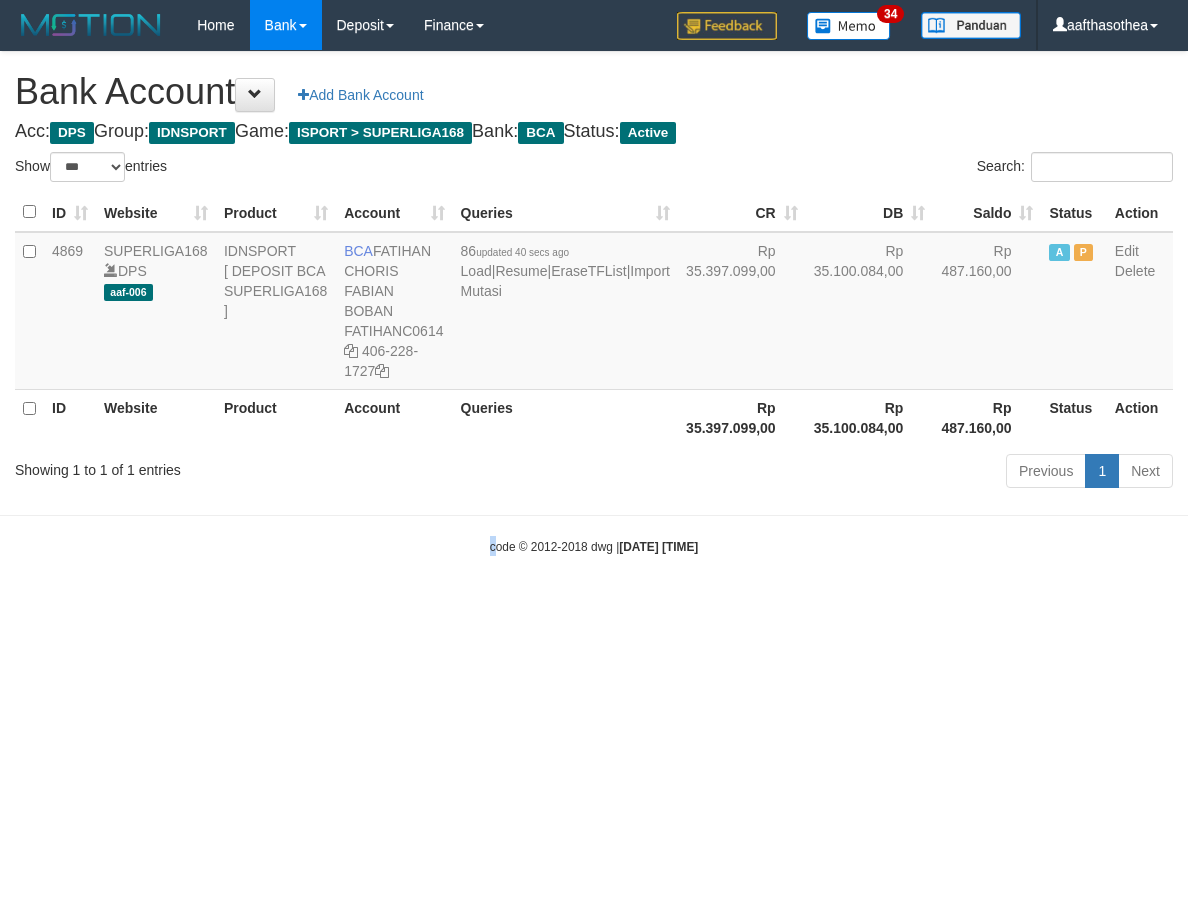 click on "Toggle navigation
Home
Bank
Account List
Load
By Website
Group
[ISPORT]													SUPERLIGA168
By Load Group (DPS)
34" at bounding box center (594, 303) 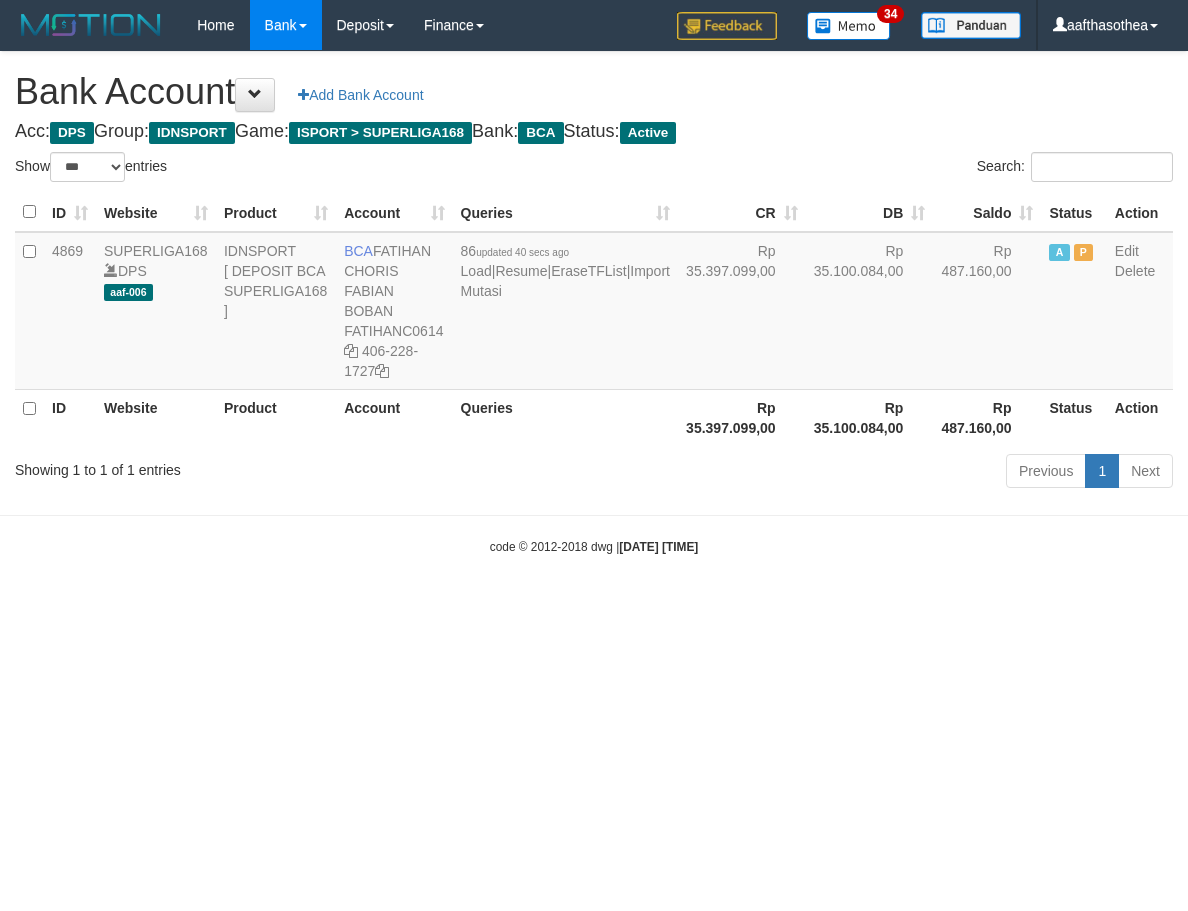 select on "***" 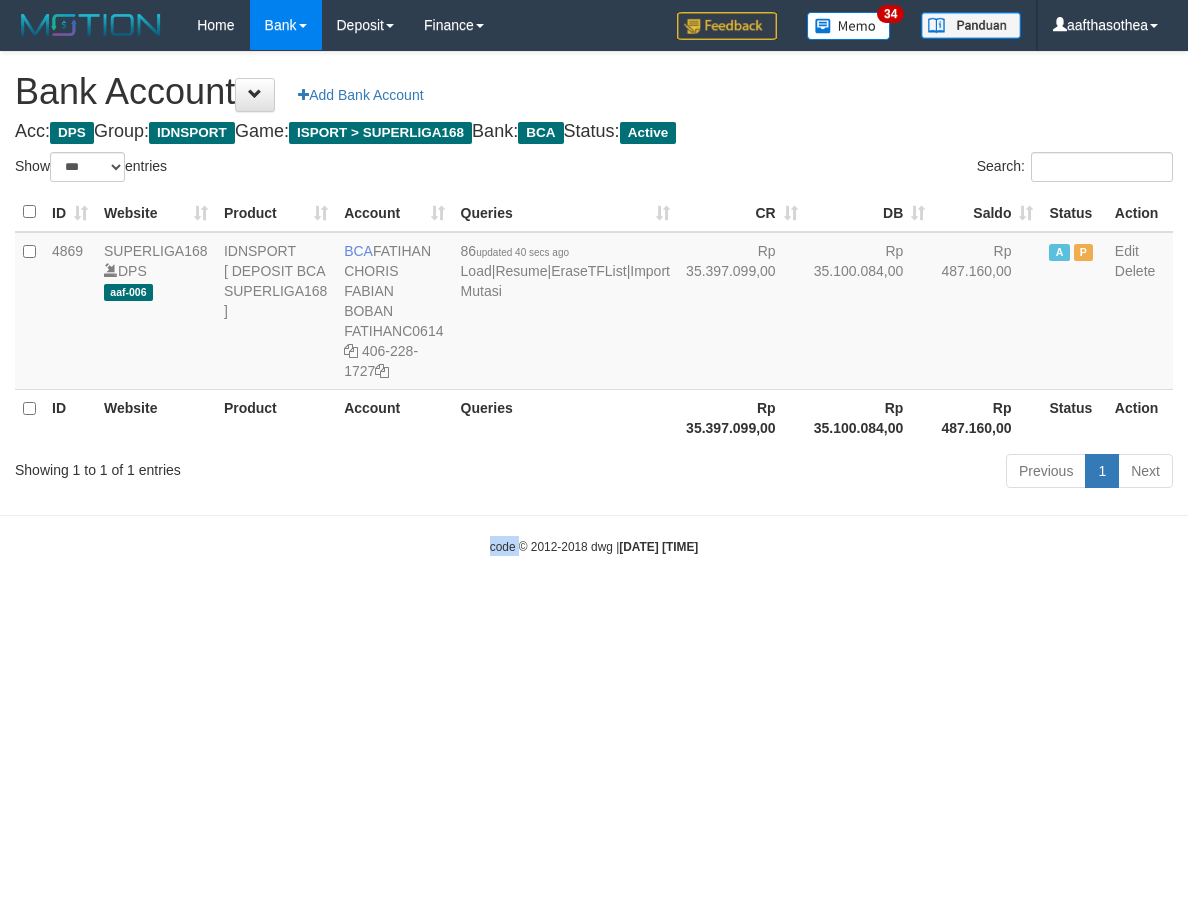 click on "Toggle navigation
Home
Bank
Account List
Load
By Website
Group
[ISPORT]													SUPERLIGA168
By Load Group (DPS)
34" at bounding box center [594, 303] 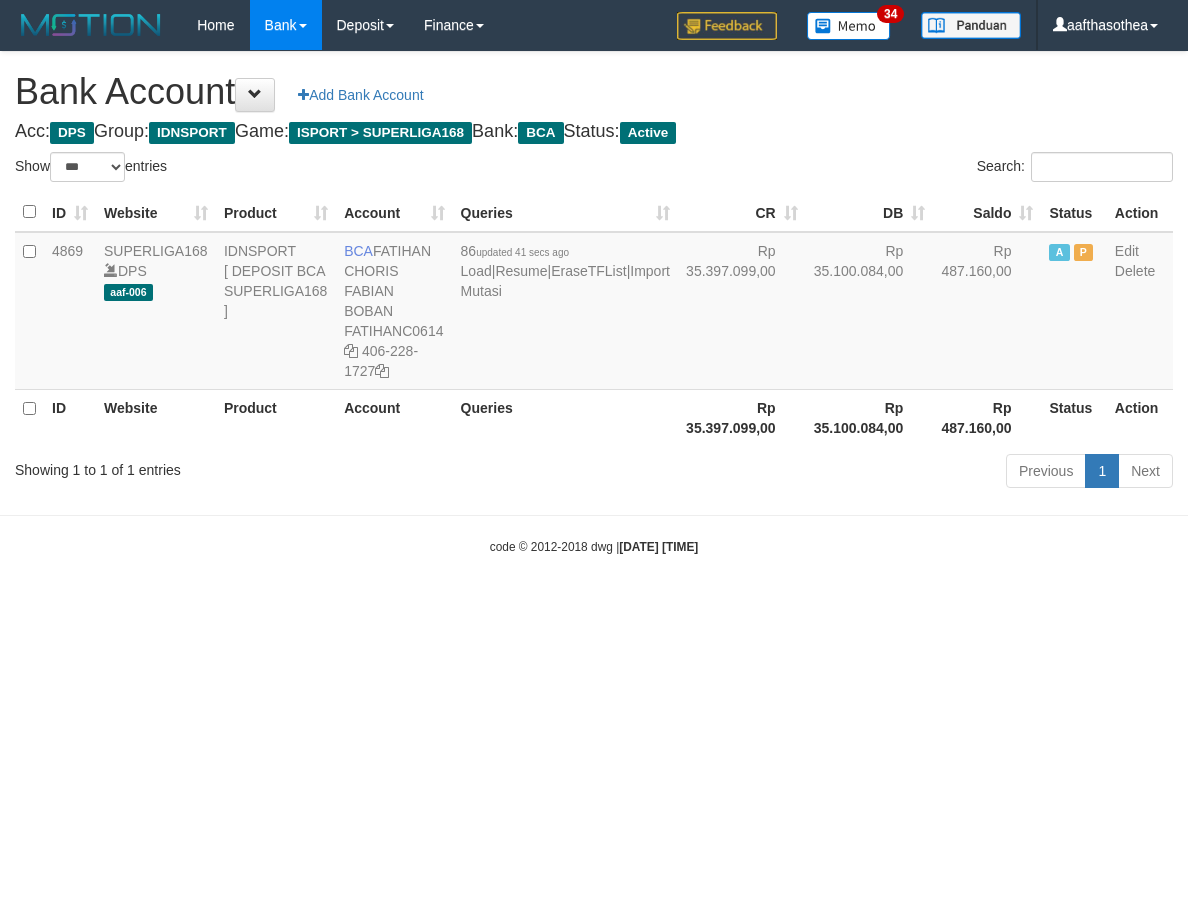select on "***" 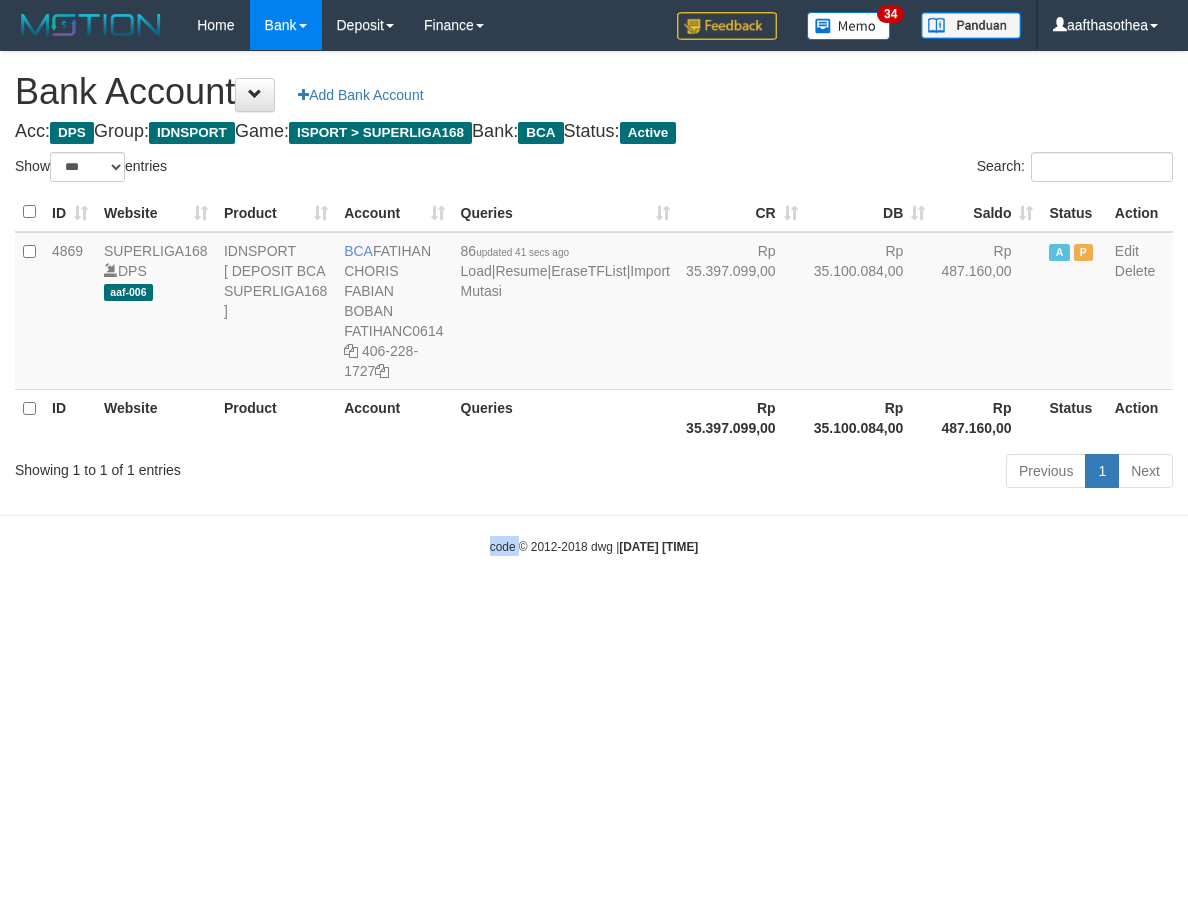 click on "Toggle navigation
Home
Bank
Account List
Load
By Website
Group
[ISPORT]													SUPERLIGA168
By Load Group (DPS)
34" at bounding box center [594, 303] 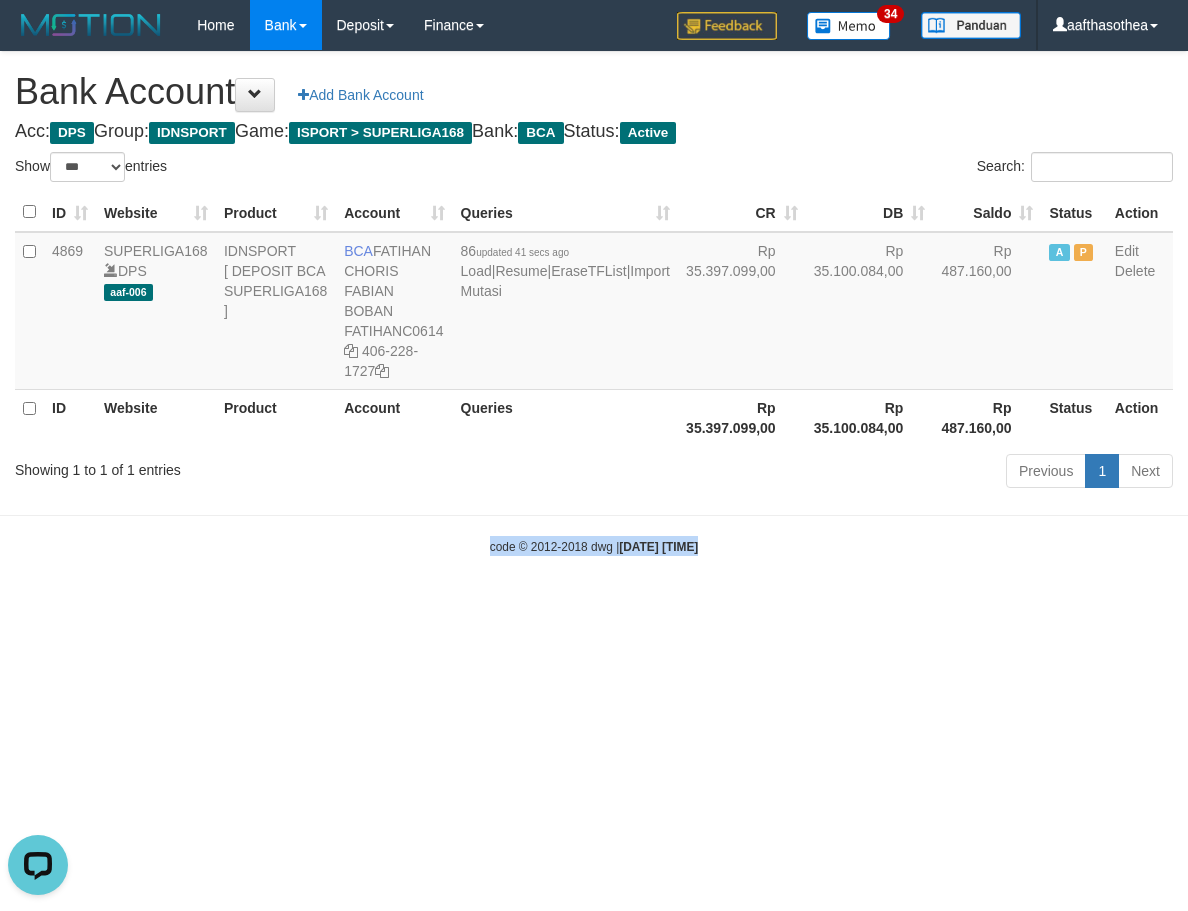 scroll, scrollTop: 0, scrollLeft: 0, axis: both 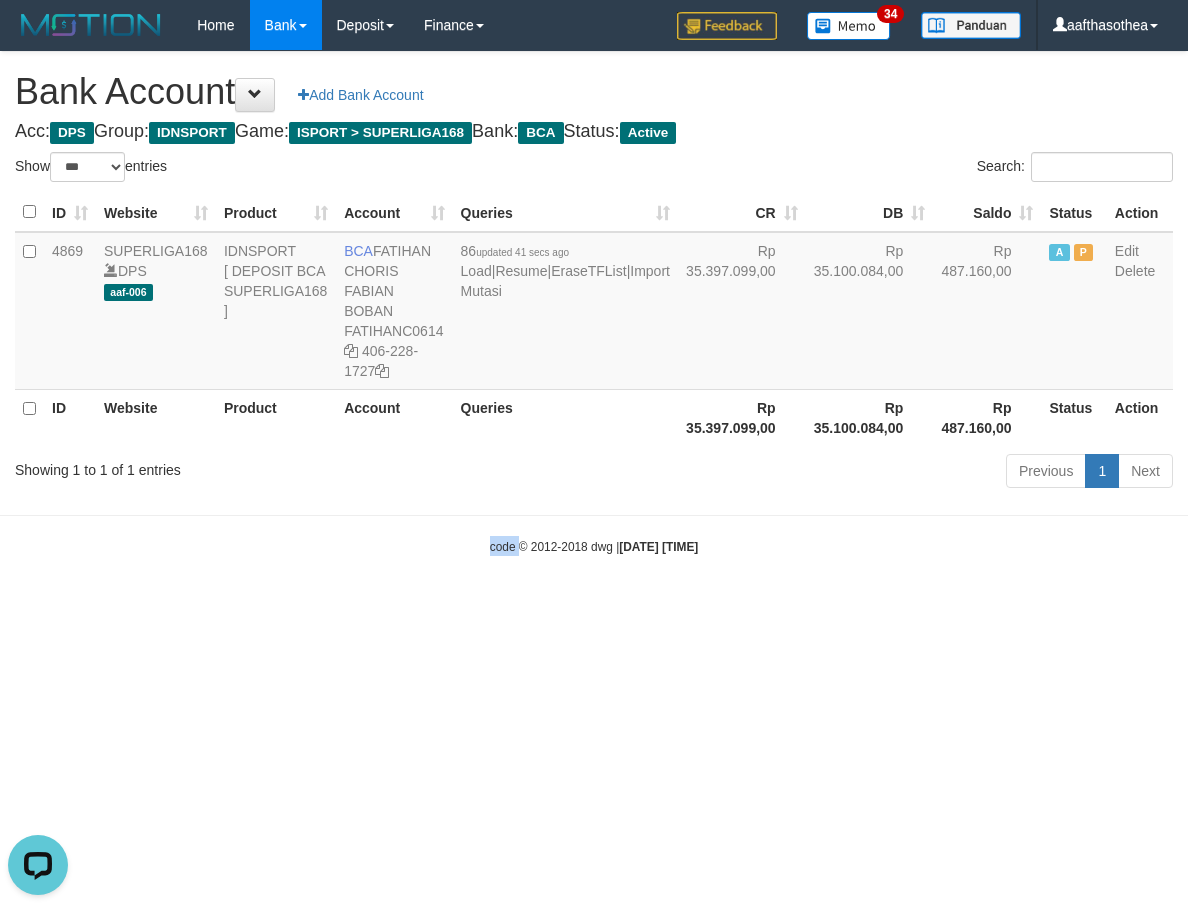 click on "Toggle navigation
Home
Bank
Account List
Load
By Website
Group
[ISPORT]													SUPERLIGA168
By Load Group (DPS)
34" at bounding box center [594, 303] 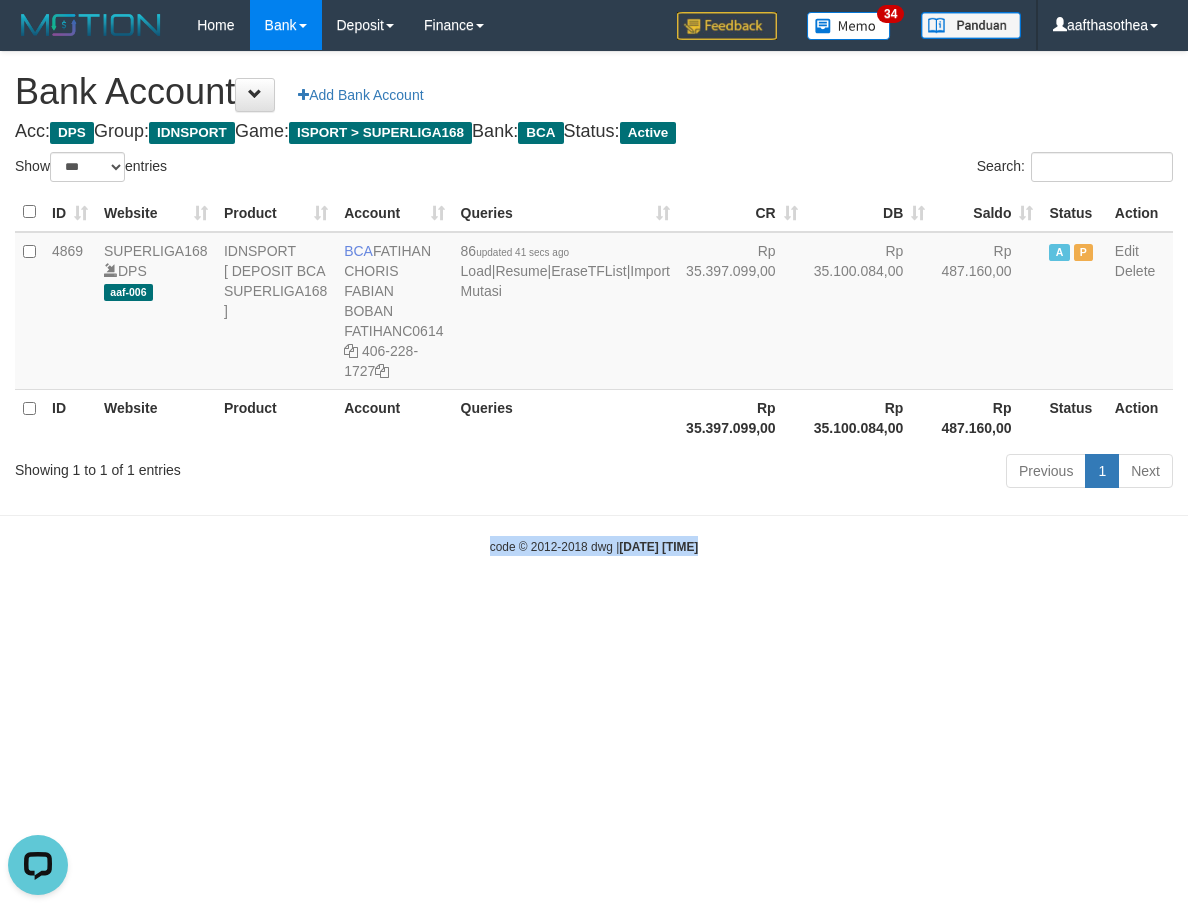 click on "Toggle navigation
Home
Bank
Account List
Load
By Website
Group
[ISPORT]													SUPERLIGA168
By Load Group (DPS)
34" at bounding box center [594, 303] 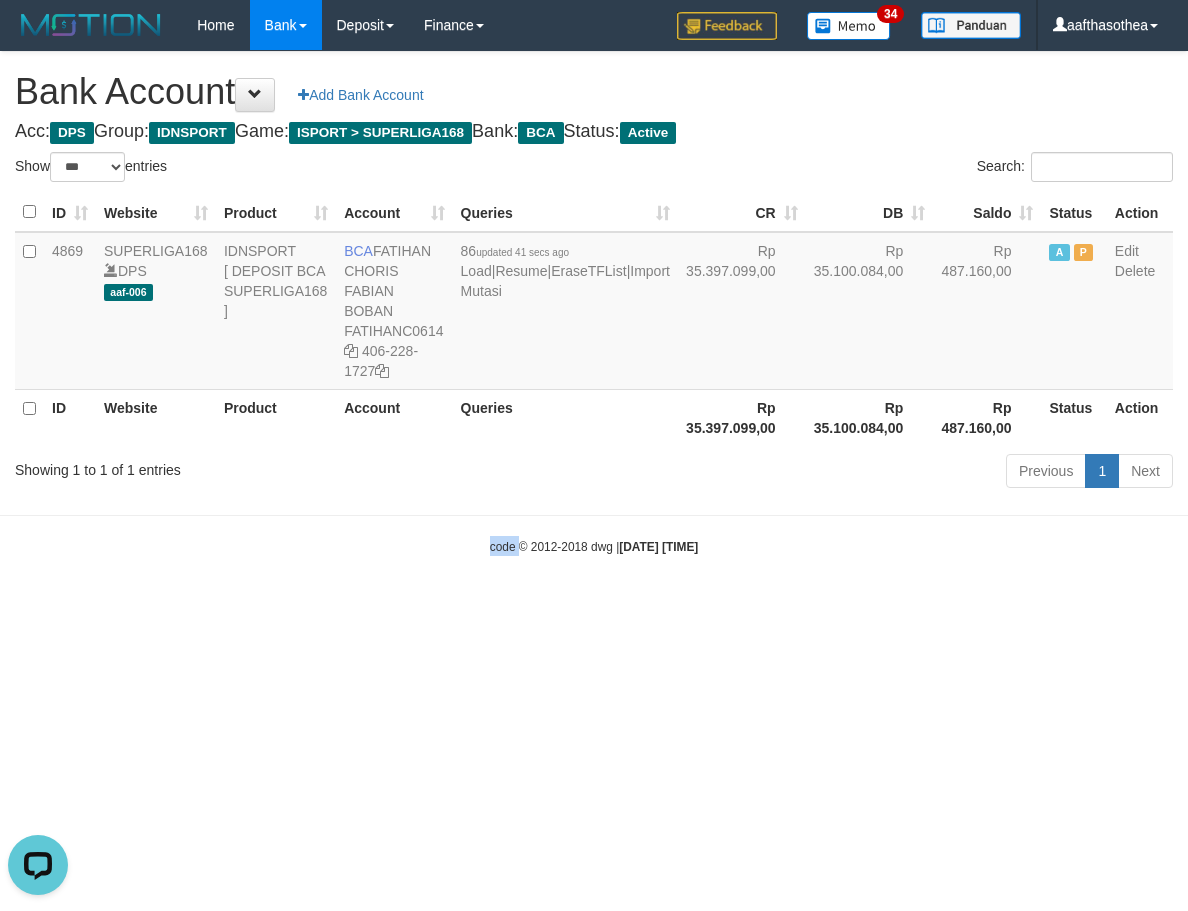 click on "Toggle navigation
Home
Bank
Account List
Load
By Website
Group
[ISPORT]													SUPERLIGA168
By Load Group (DPS)
34" at bounding box center (594, 303) 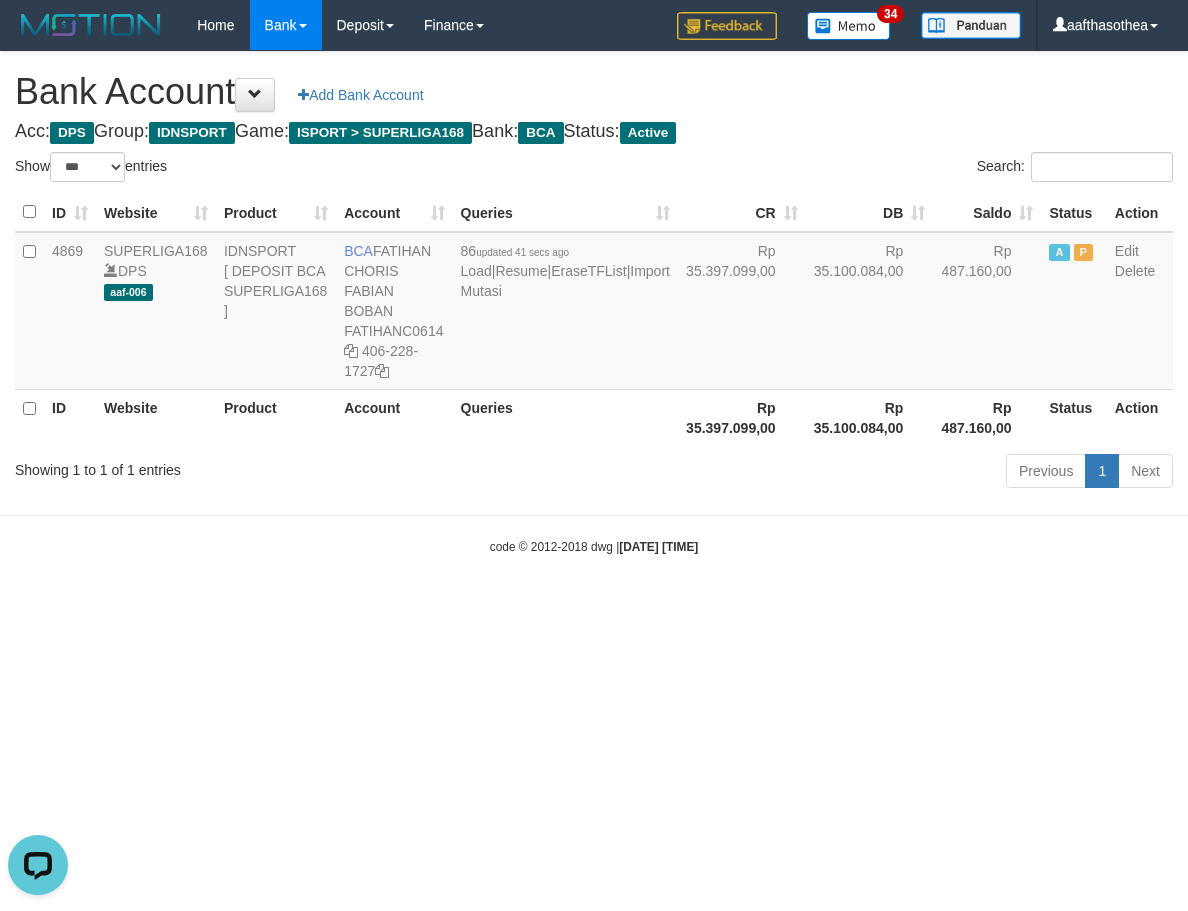 click at bounding box center [594, 515] 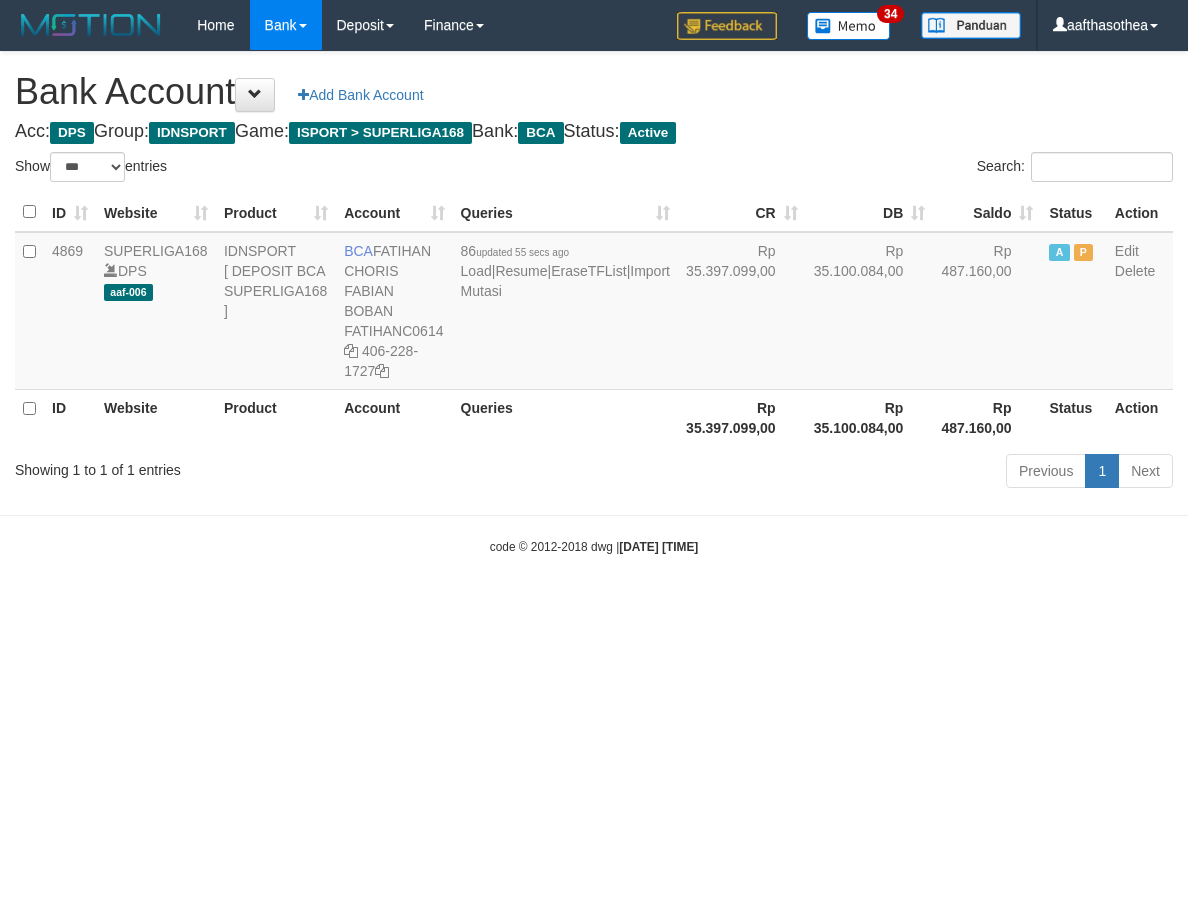 select on "***" 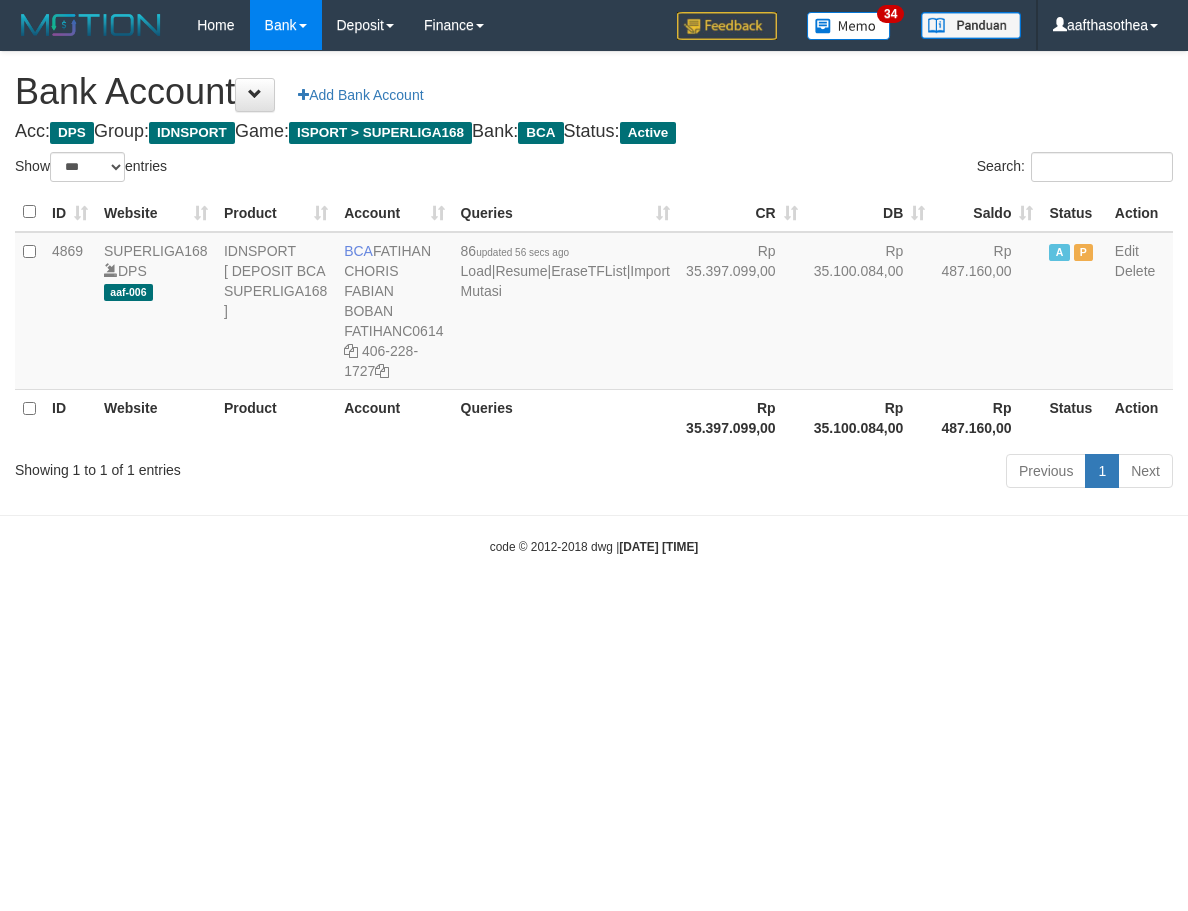 select on "***" 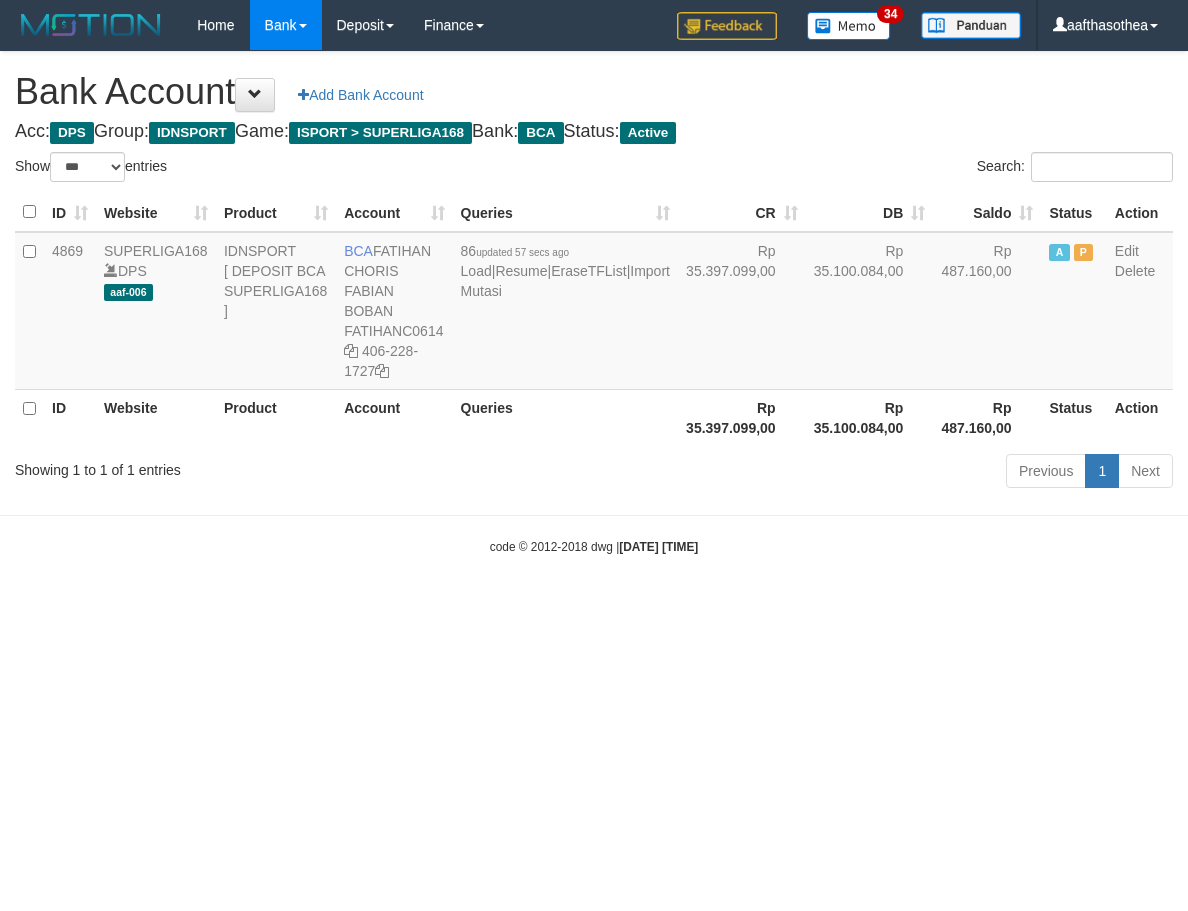 select on "***" 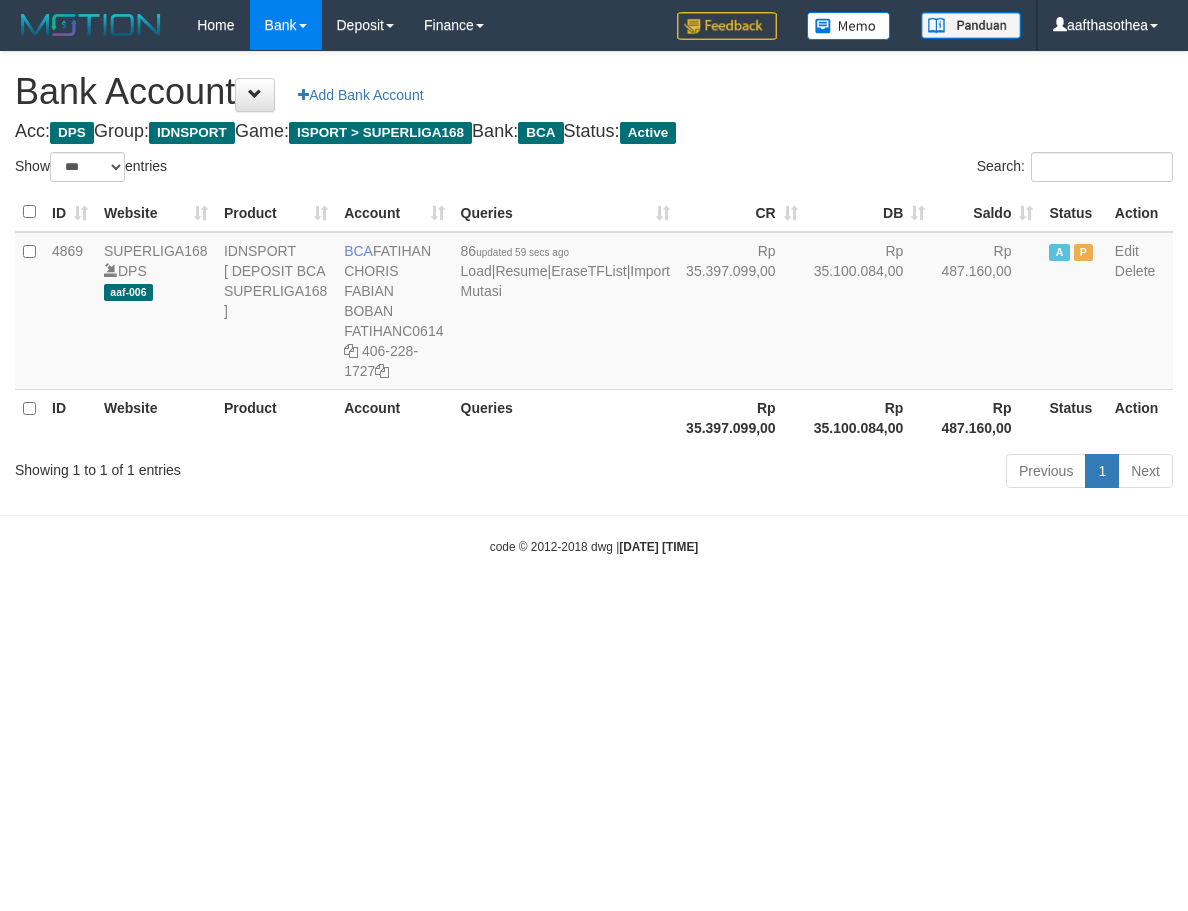 select on "***" 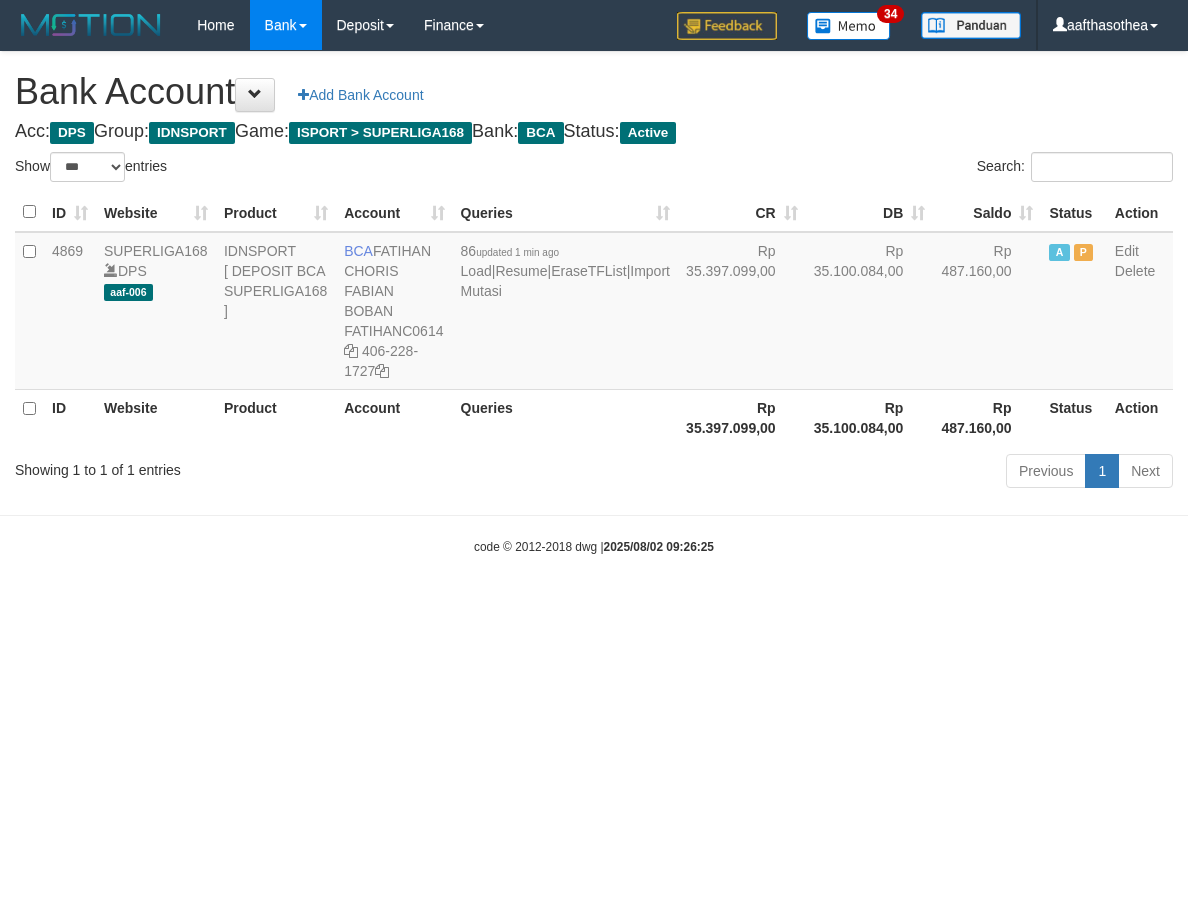 select on "***" 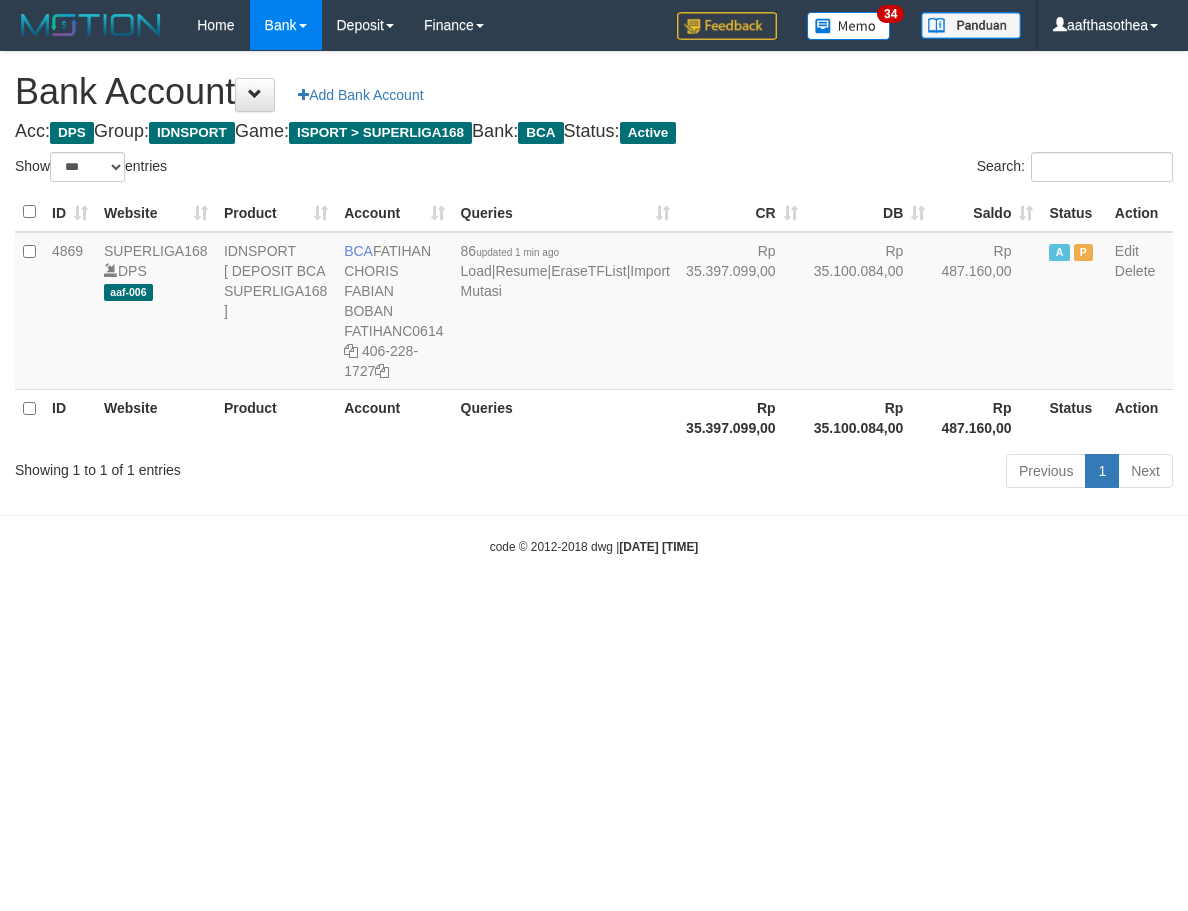 select on "***" 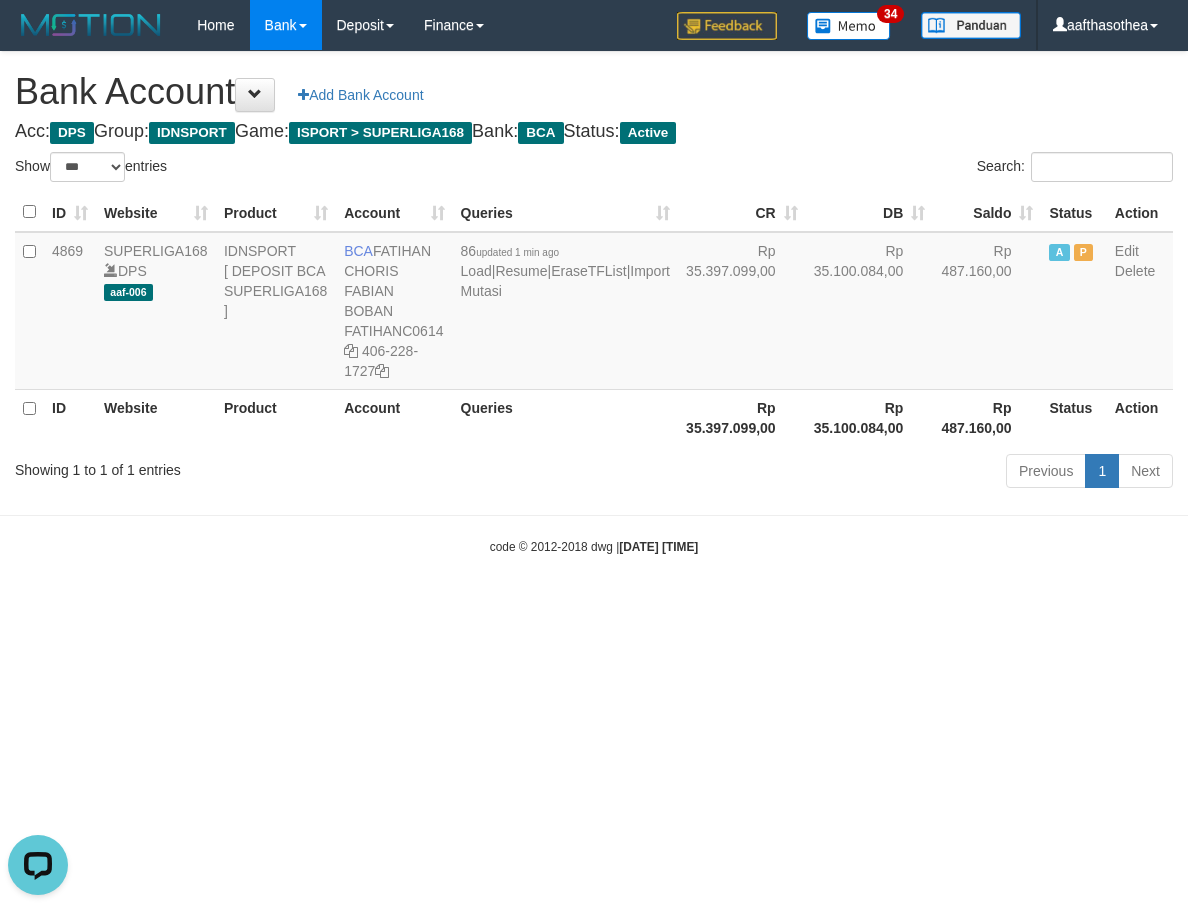 scroll, scrollTop: 0, scrollLeft: 0, axis: both 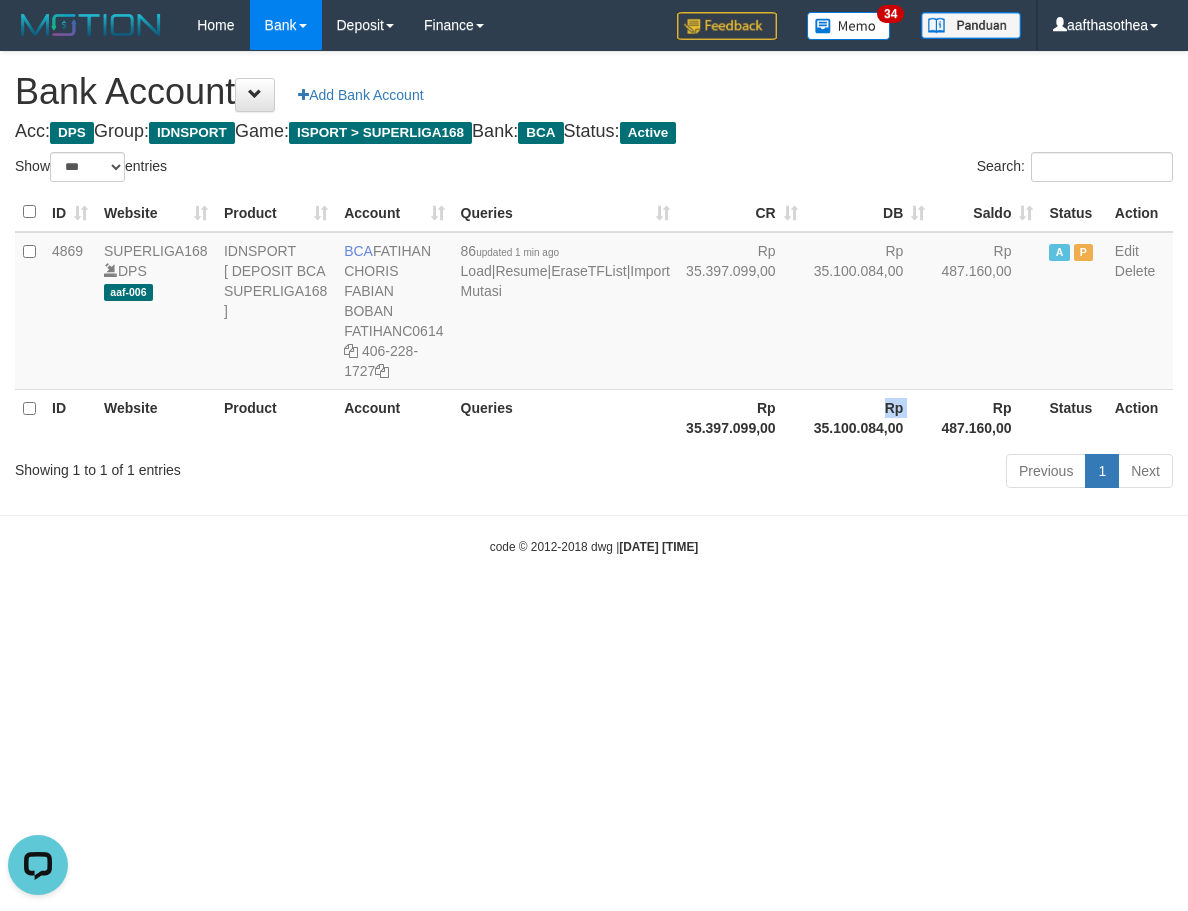 click on "Rp 35.100.084,00" at bounding box center [870, 417] 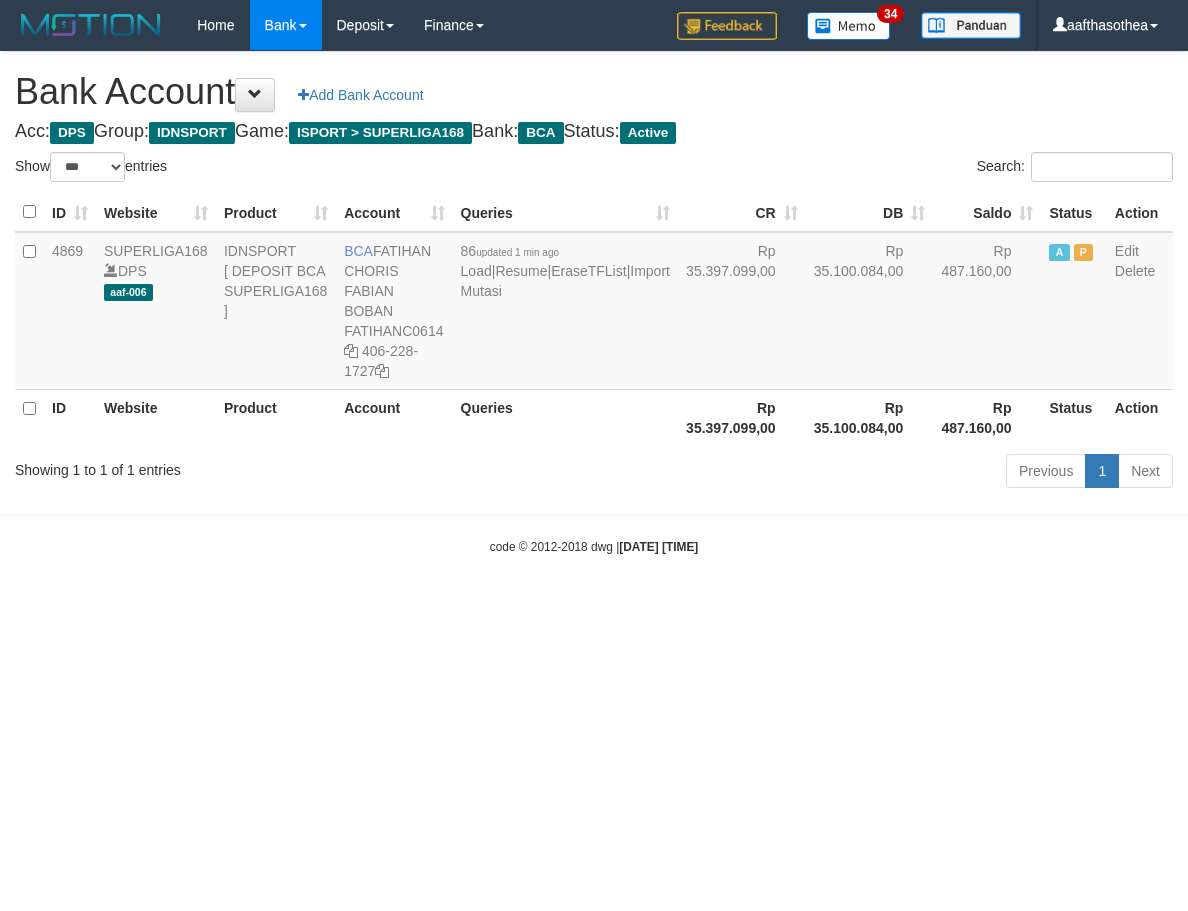 select on "***" 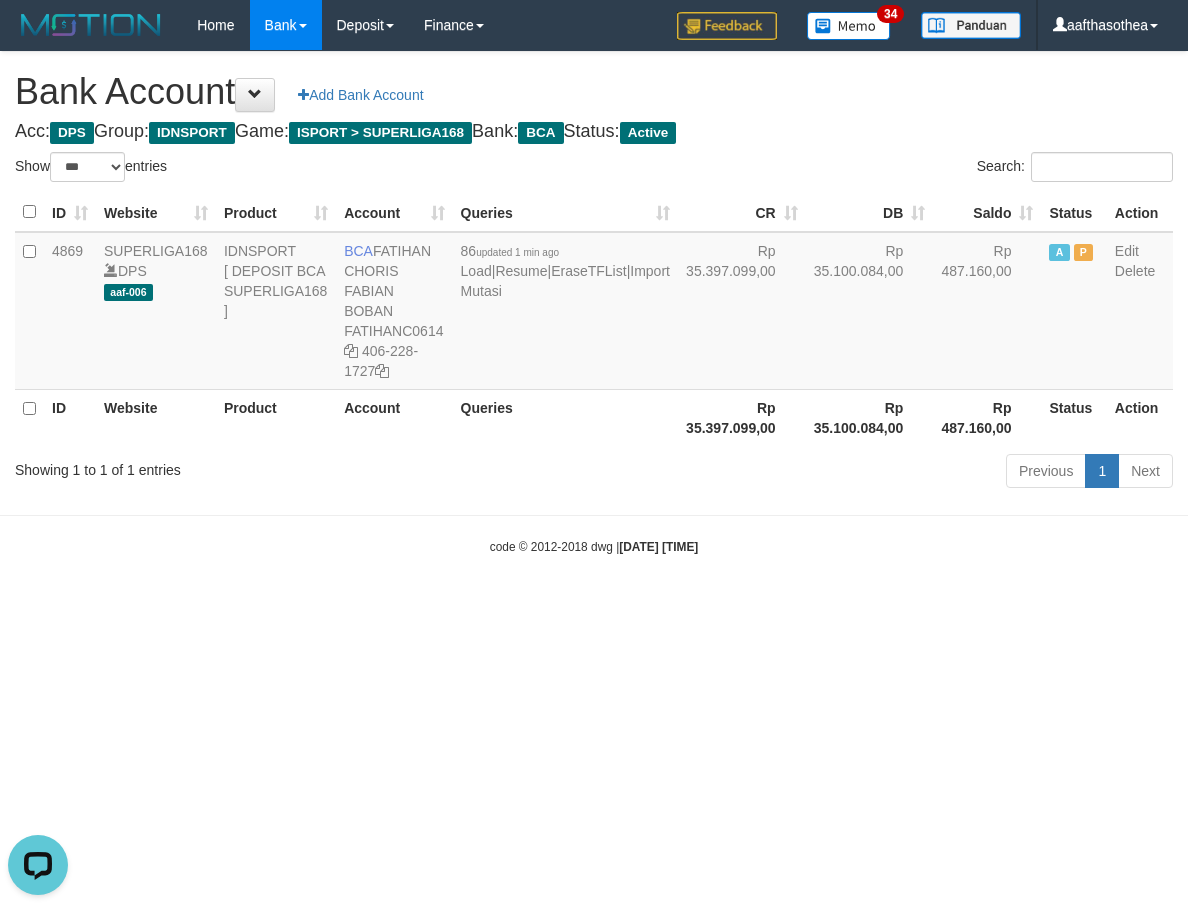 scroll, scrollTop: 0, scrollLeft: 0, axis: both 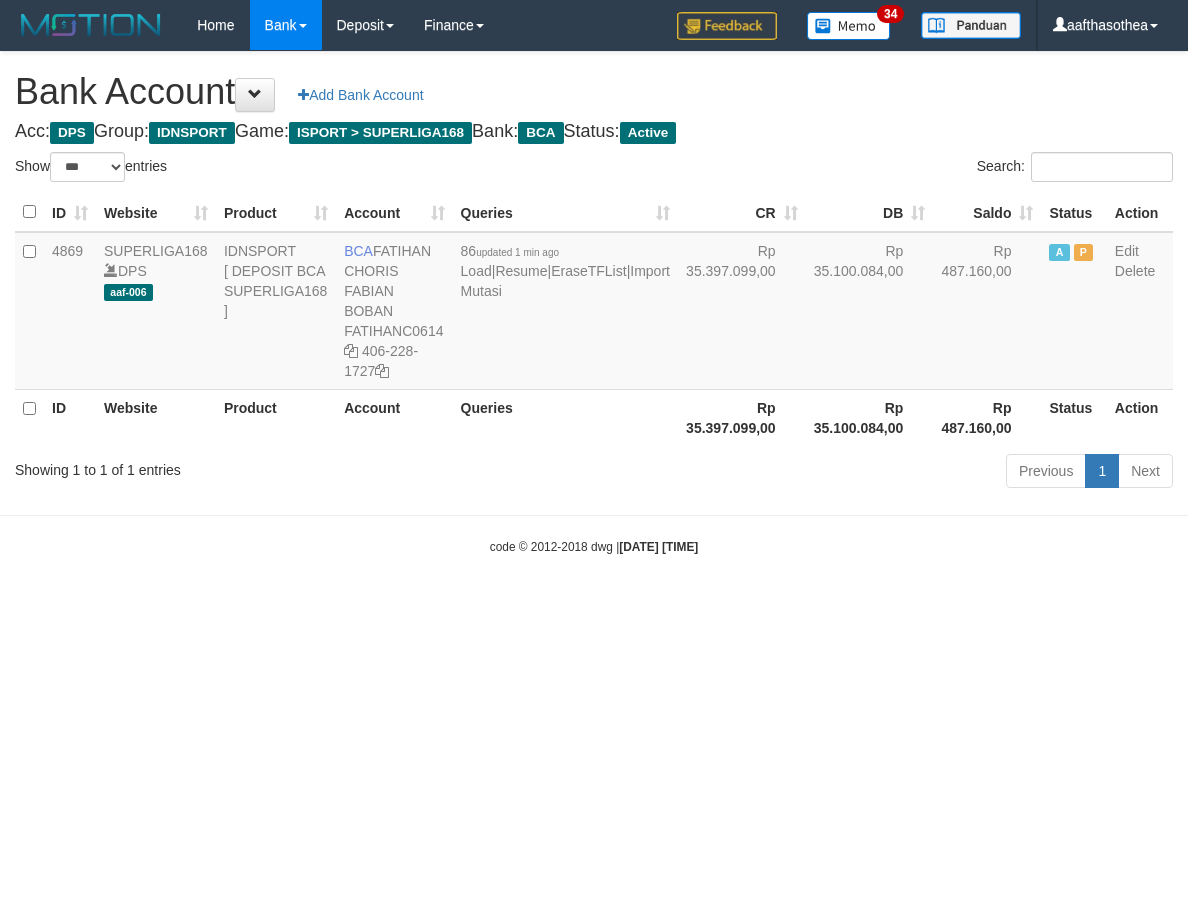select on "***" 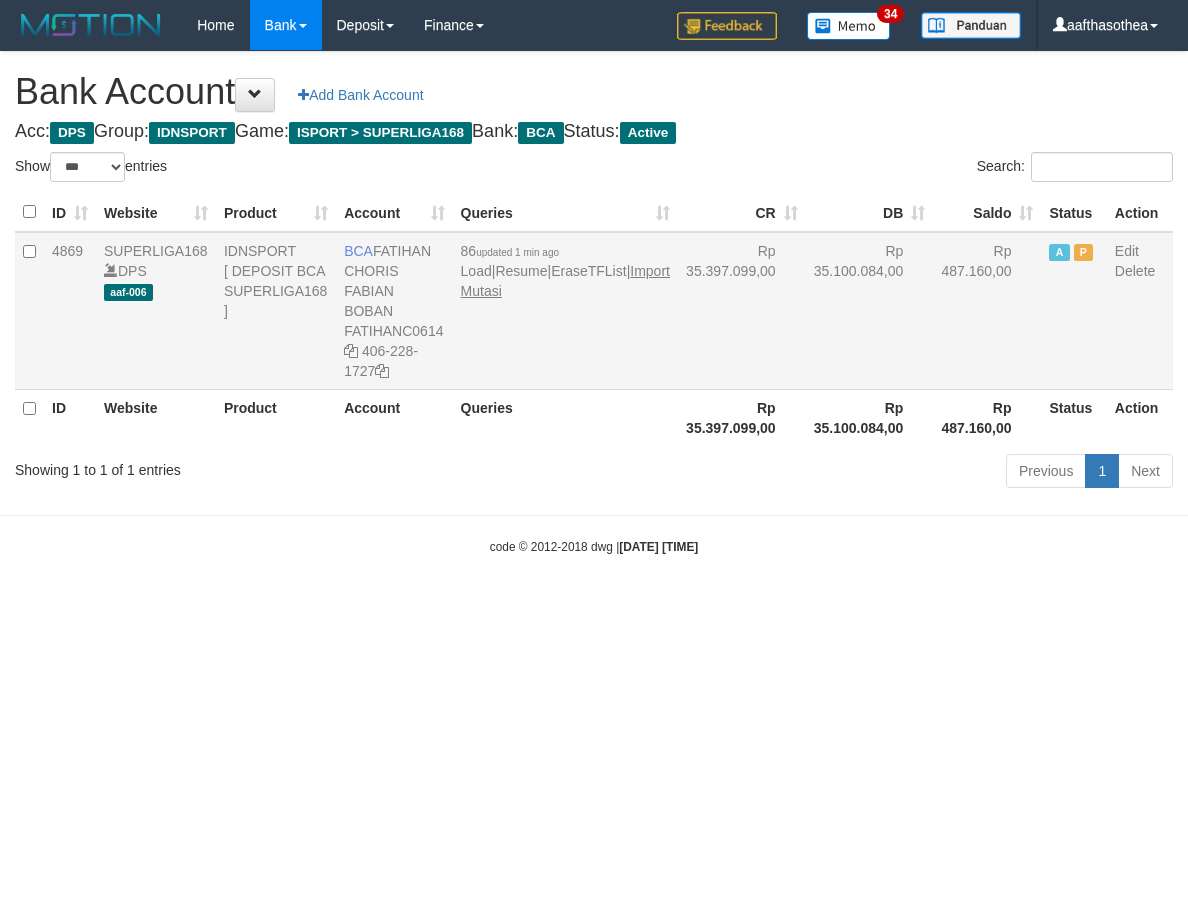 scroll, scrollTop: 0, scrollLeft: 0, axis: both 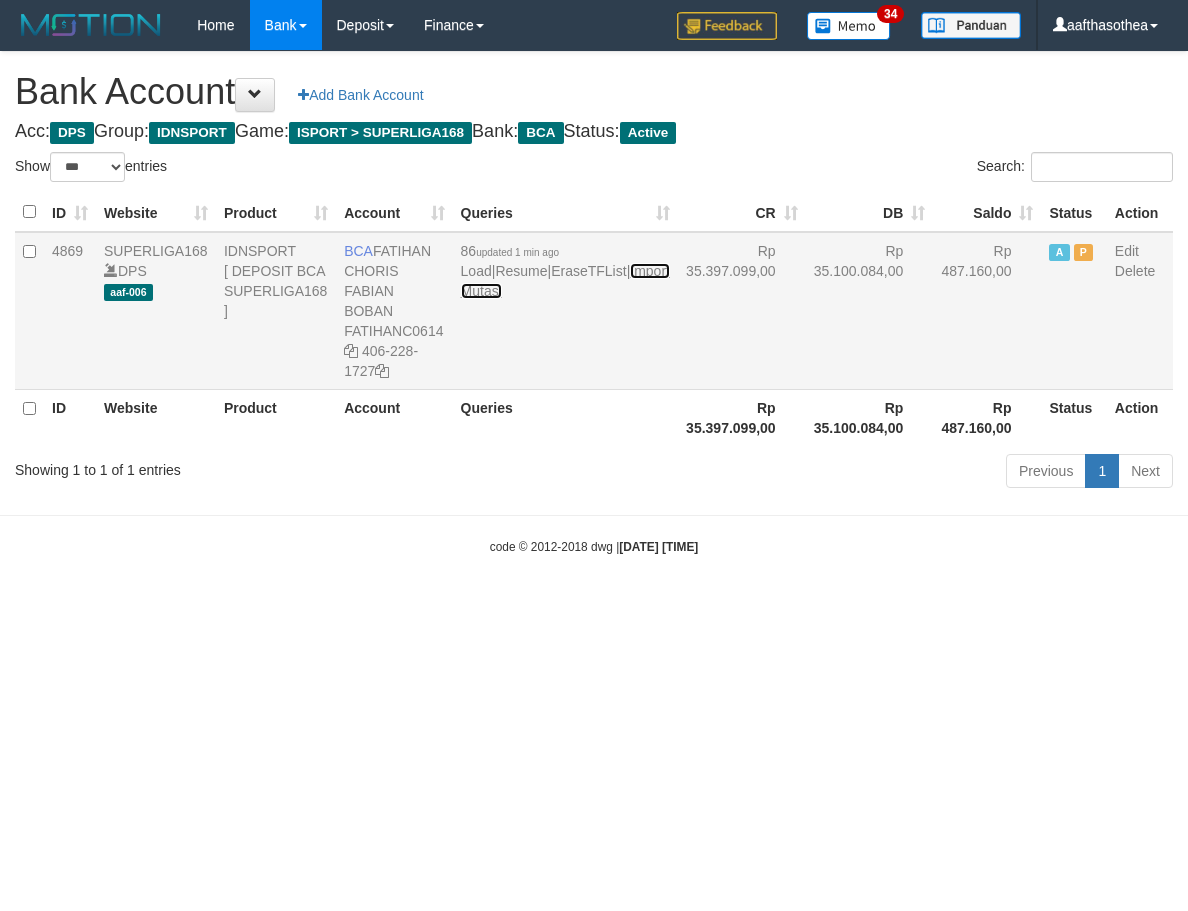 click on "Import Mutasi" at bounding box center (565, 281) 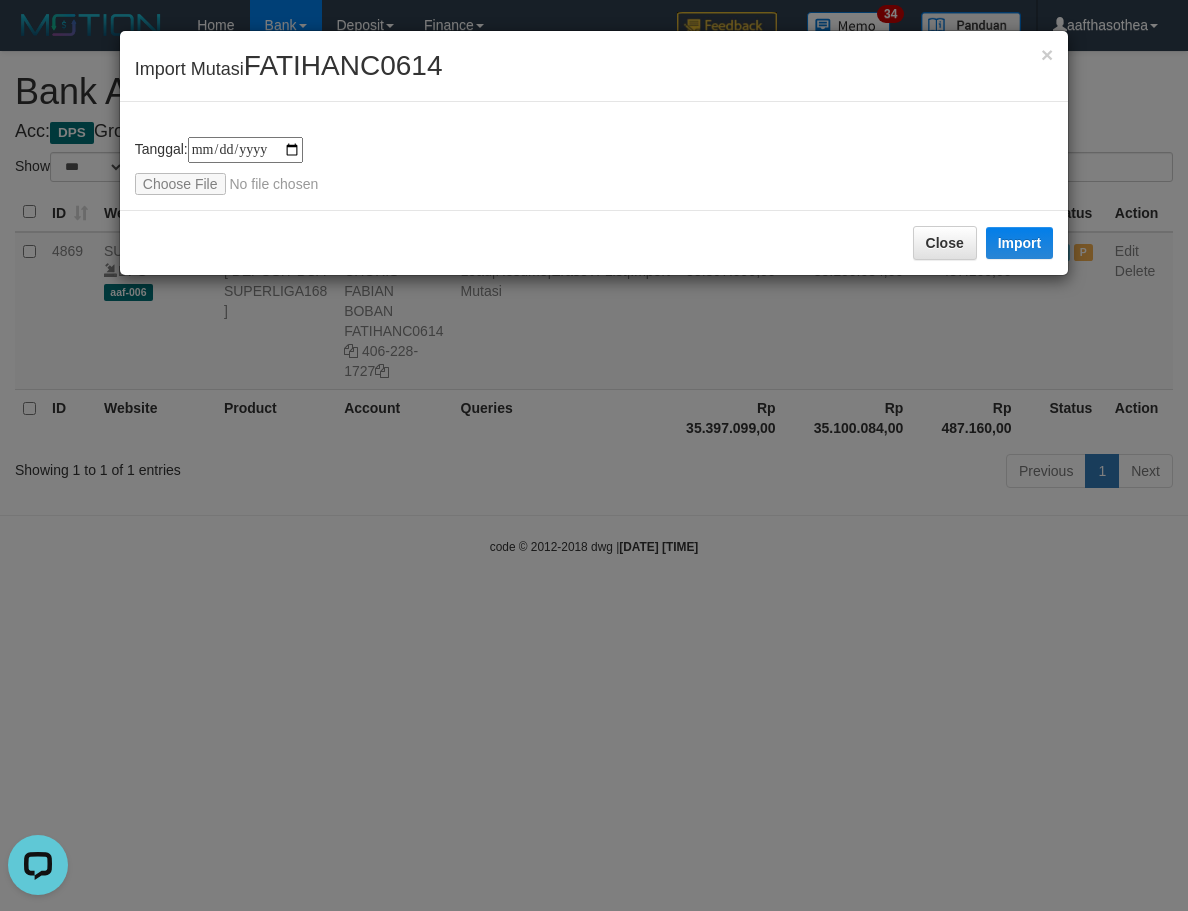 scroll, scrollTop: 0, scrollLeft: 0, axis: both 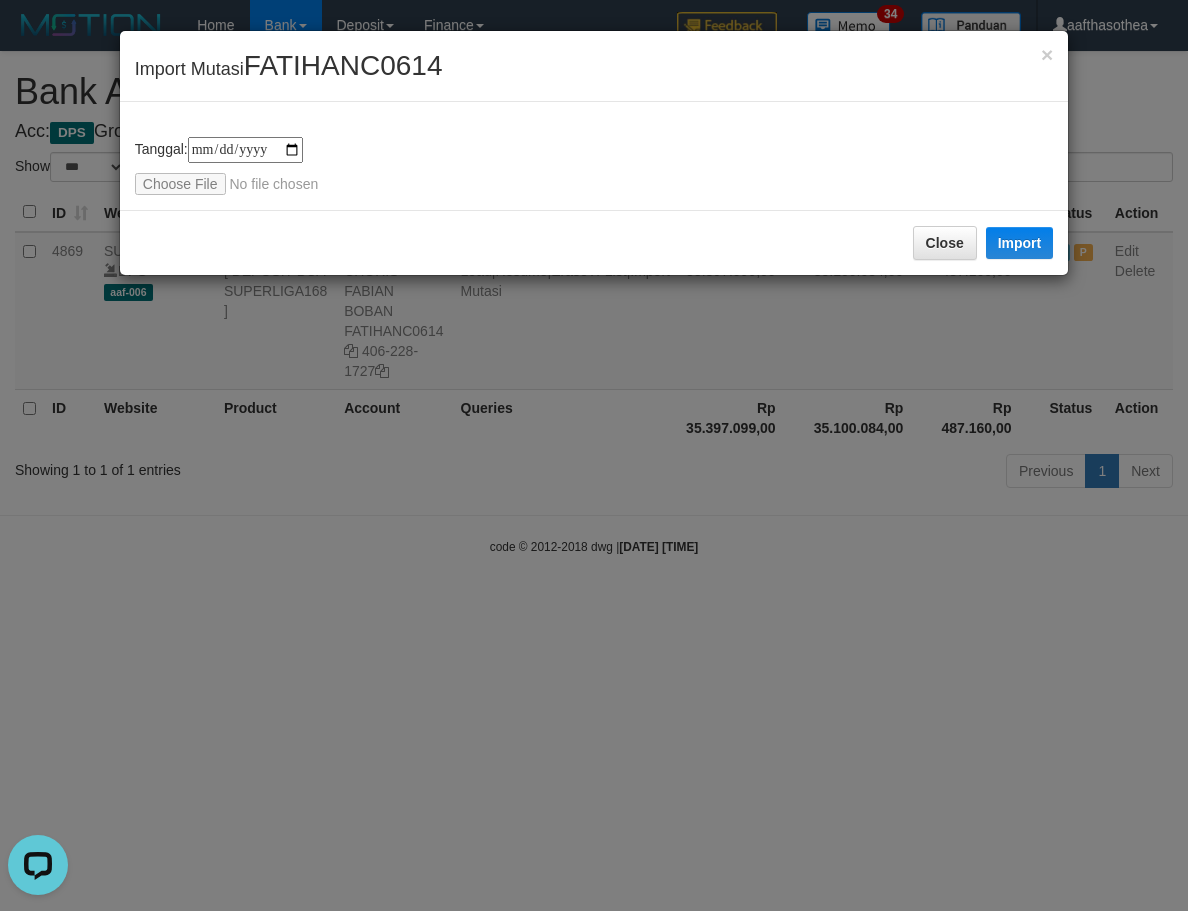 type on "**********" 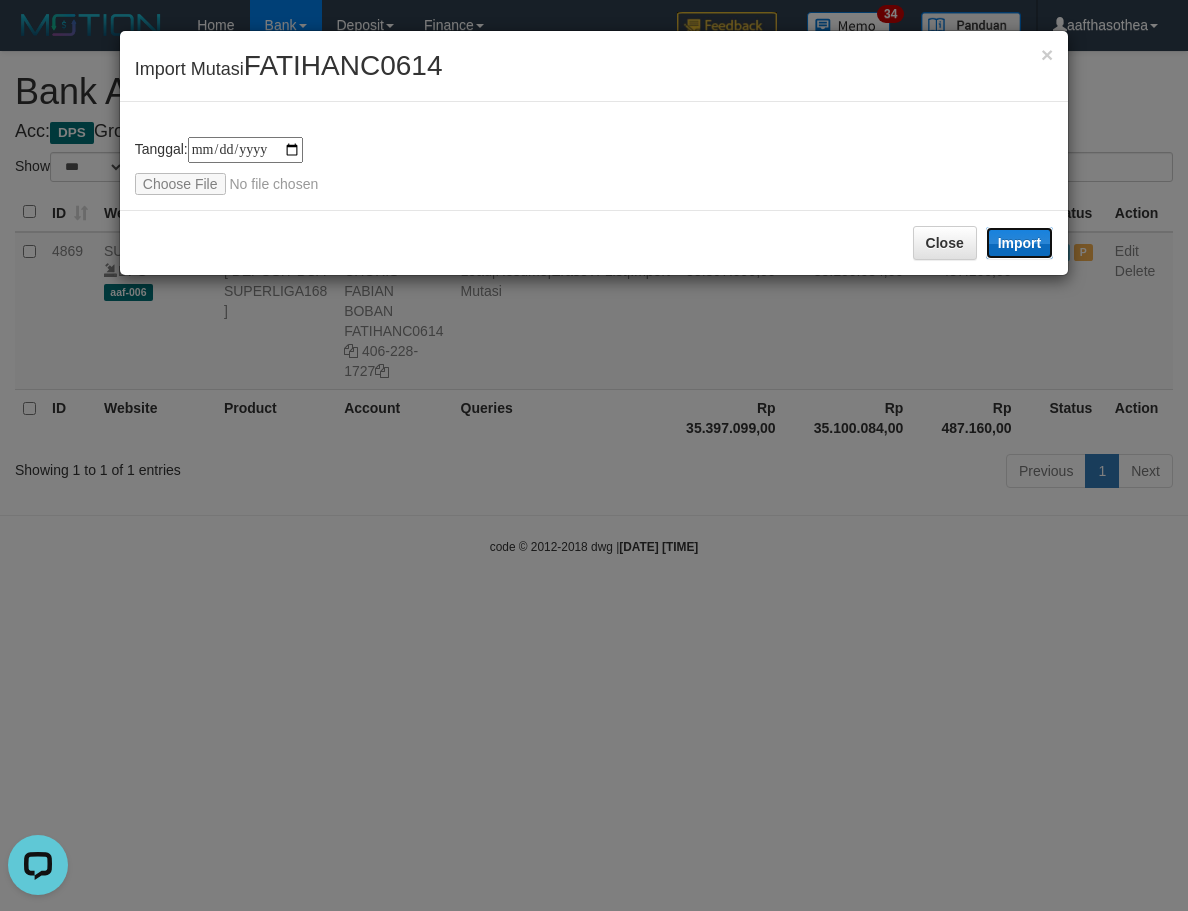 click on "Import" at bounding box center [1020, 243] 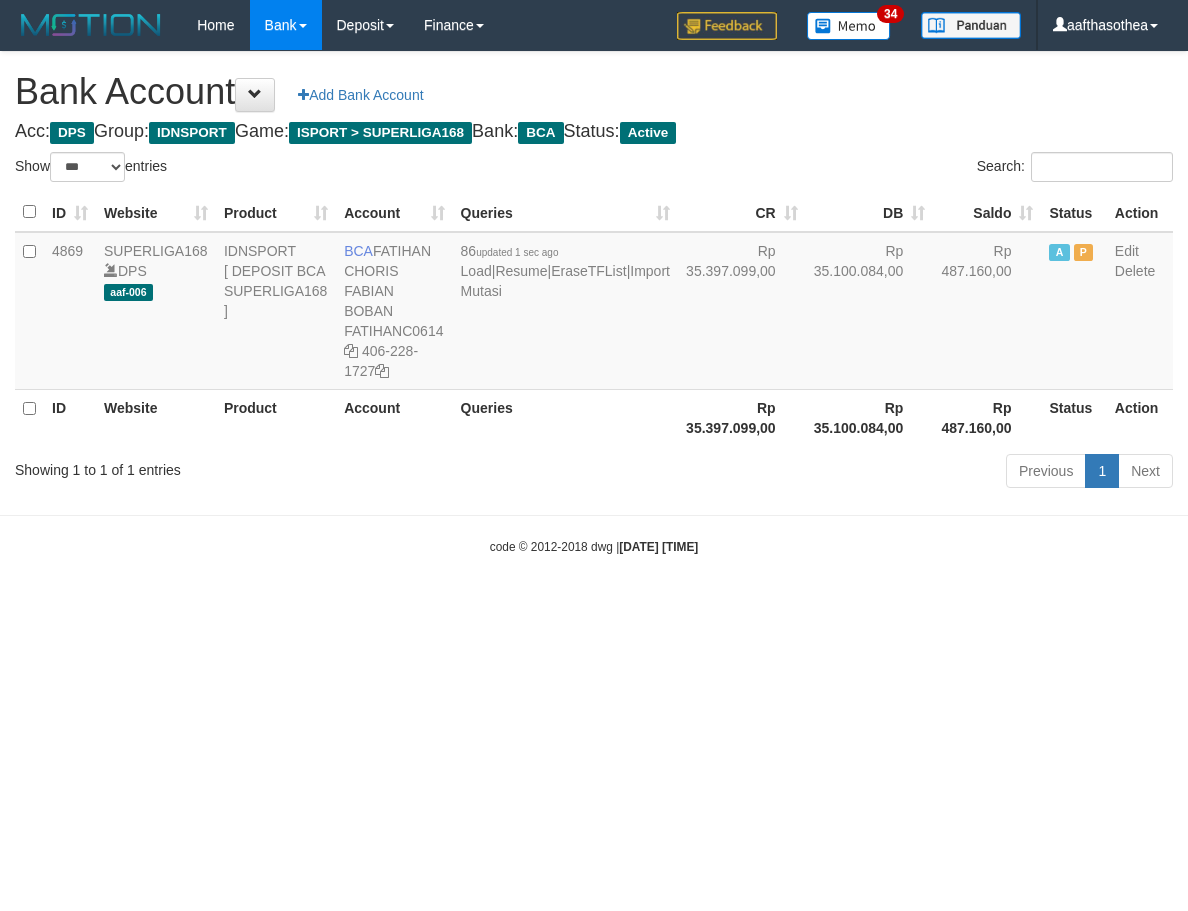 select on "***" 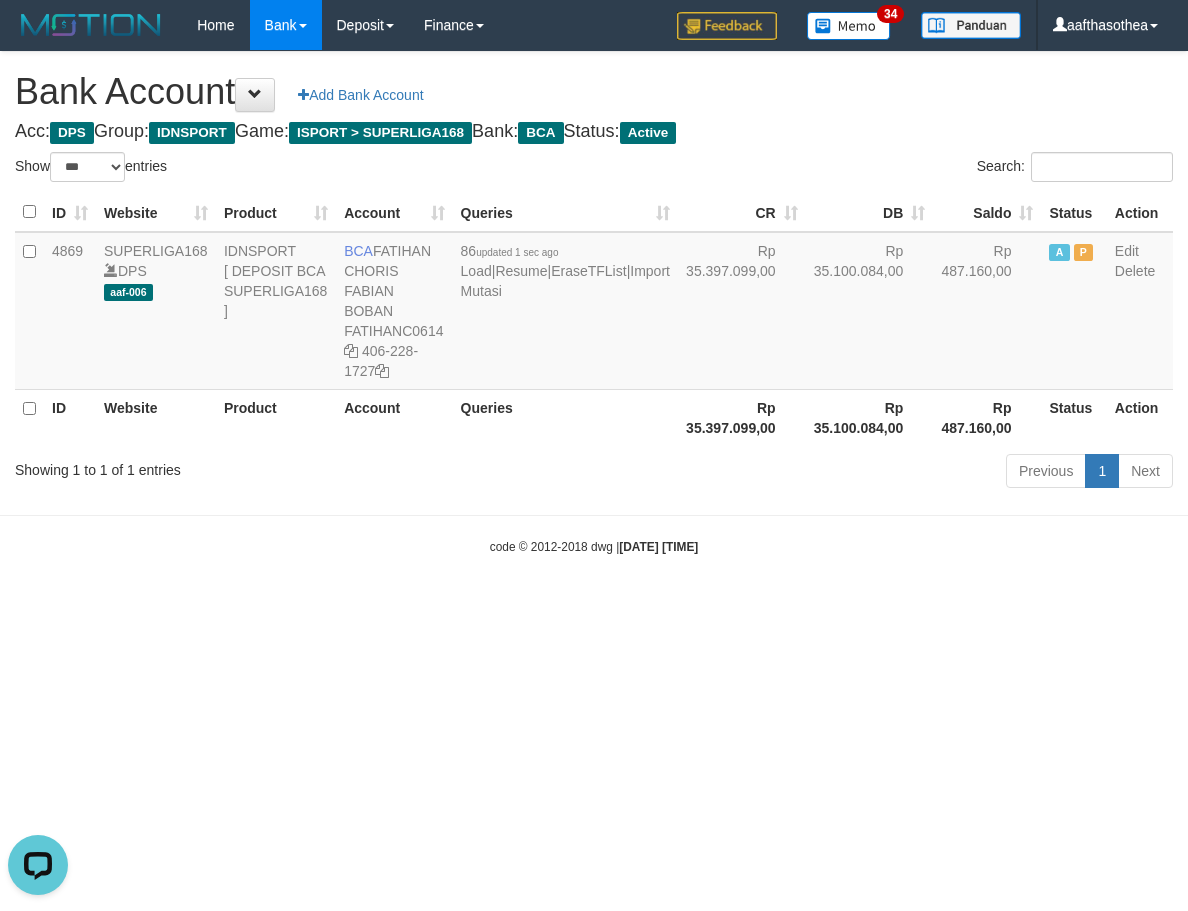 scroll, scrollTop: 0, scrollLeft: 0, axis: both 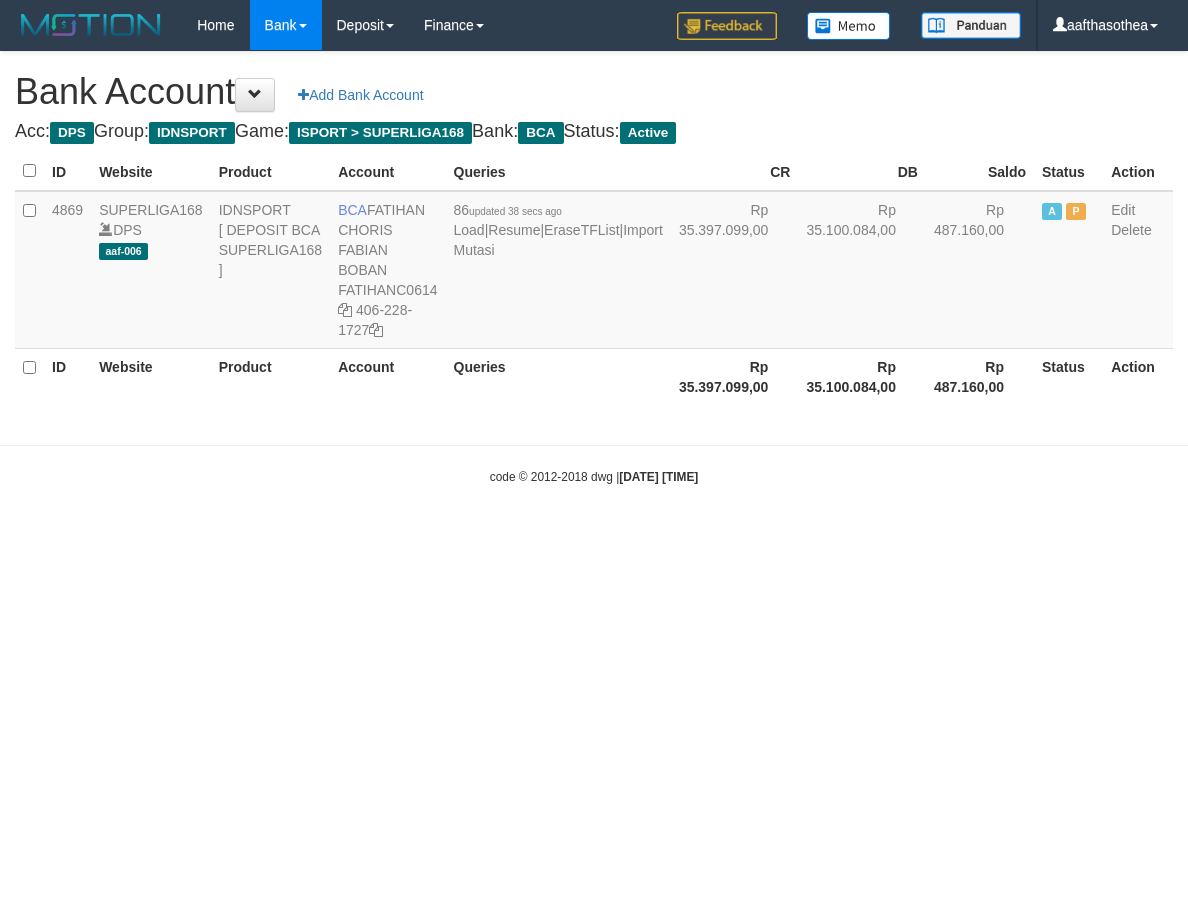 click on "Account" at bounding box center (387, 376) 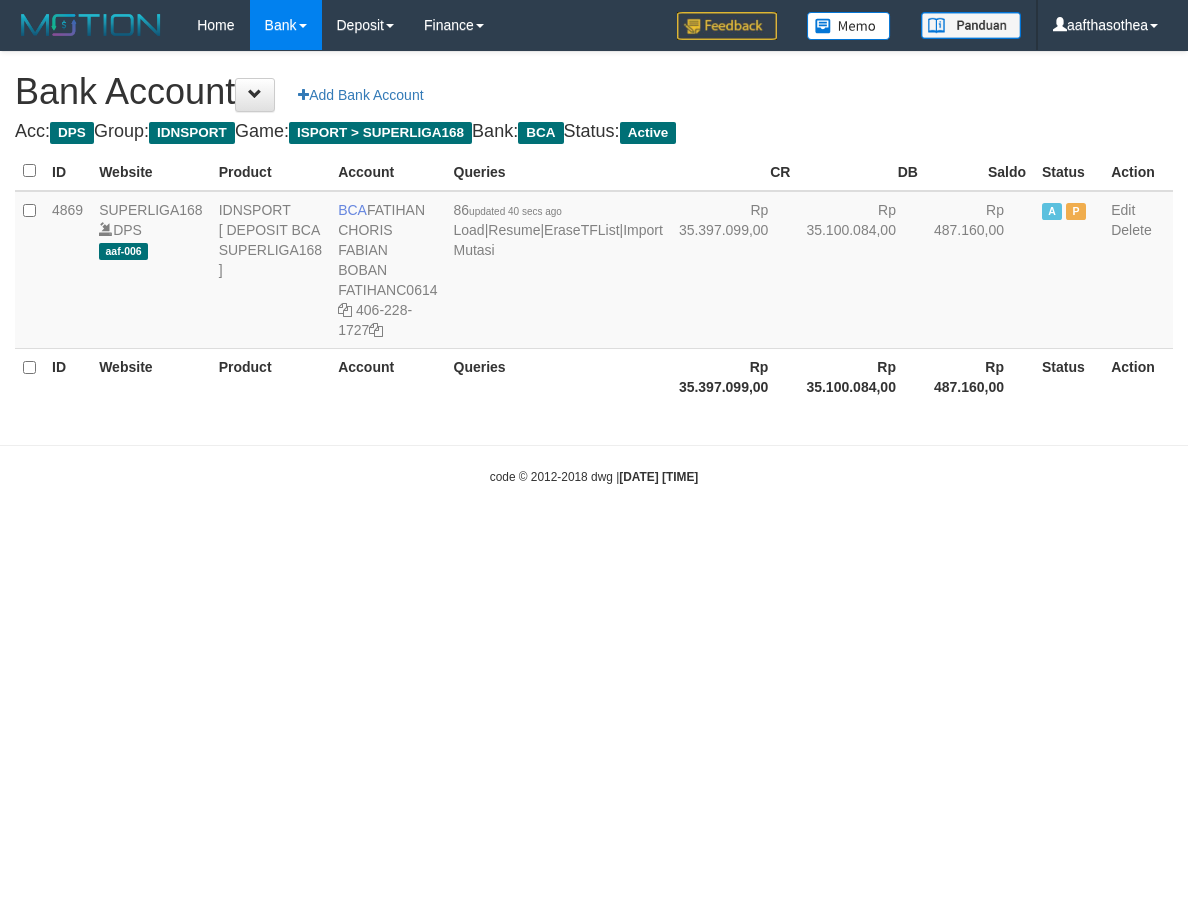scroll, scrollTop: 0, scrollLeft: 0, axis: both 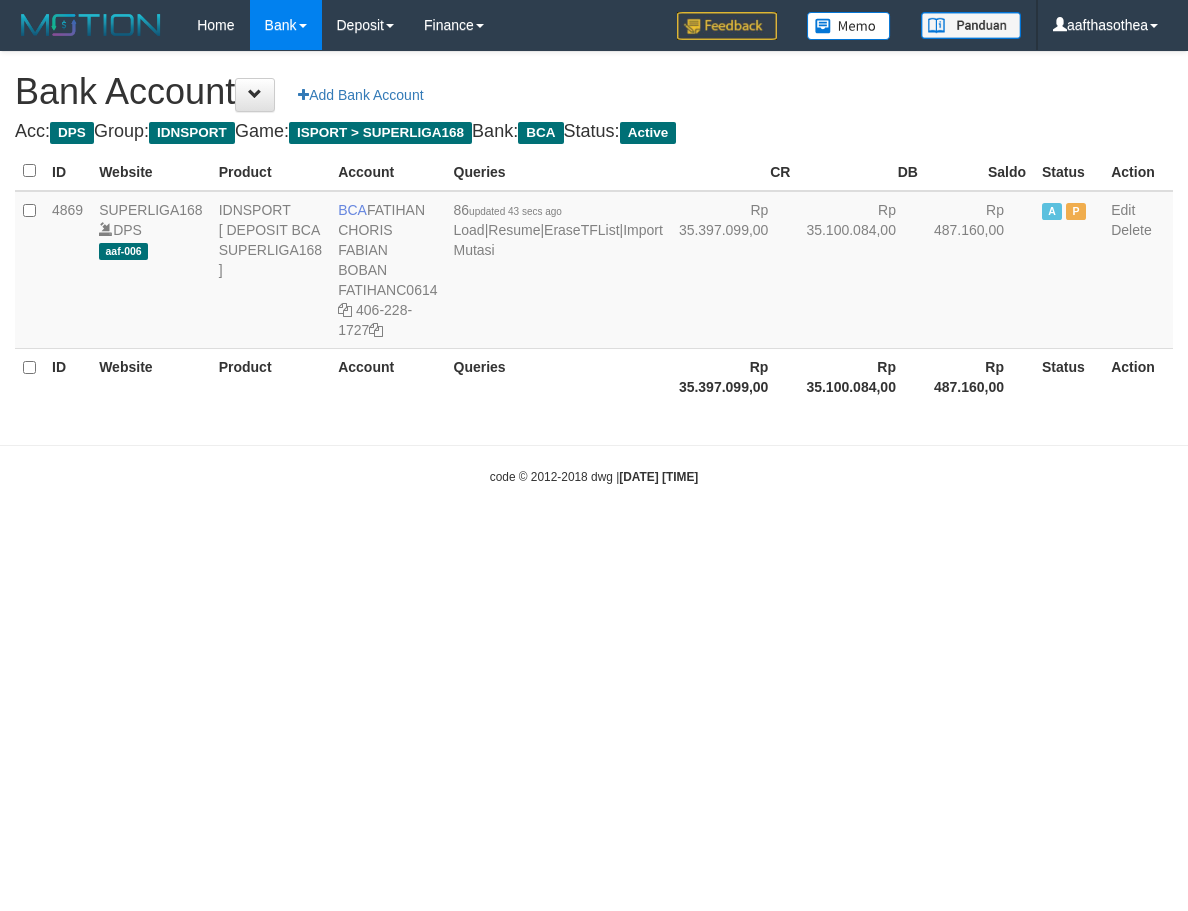 select on "***" 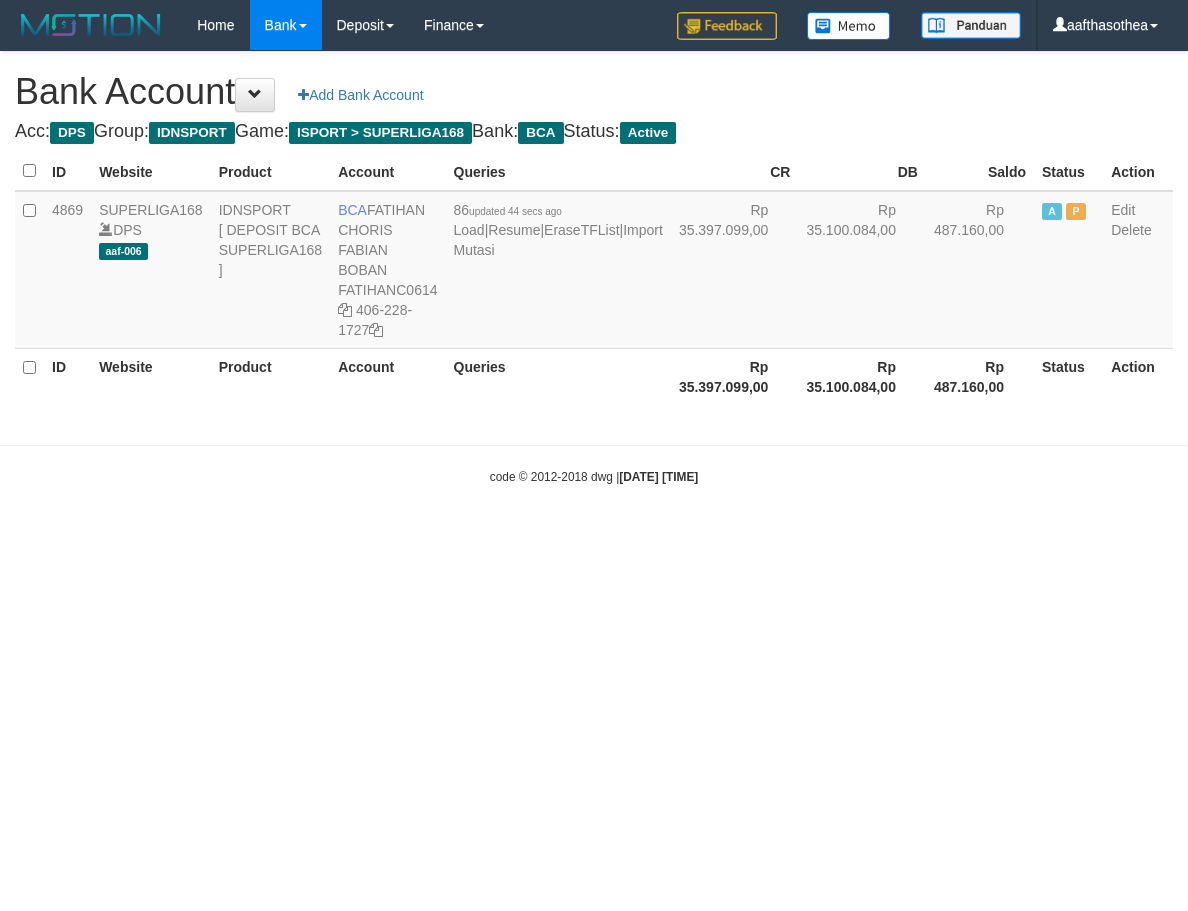 scroll, scrollTop: 0, scrollLeft: 0, axis: both 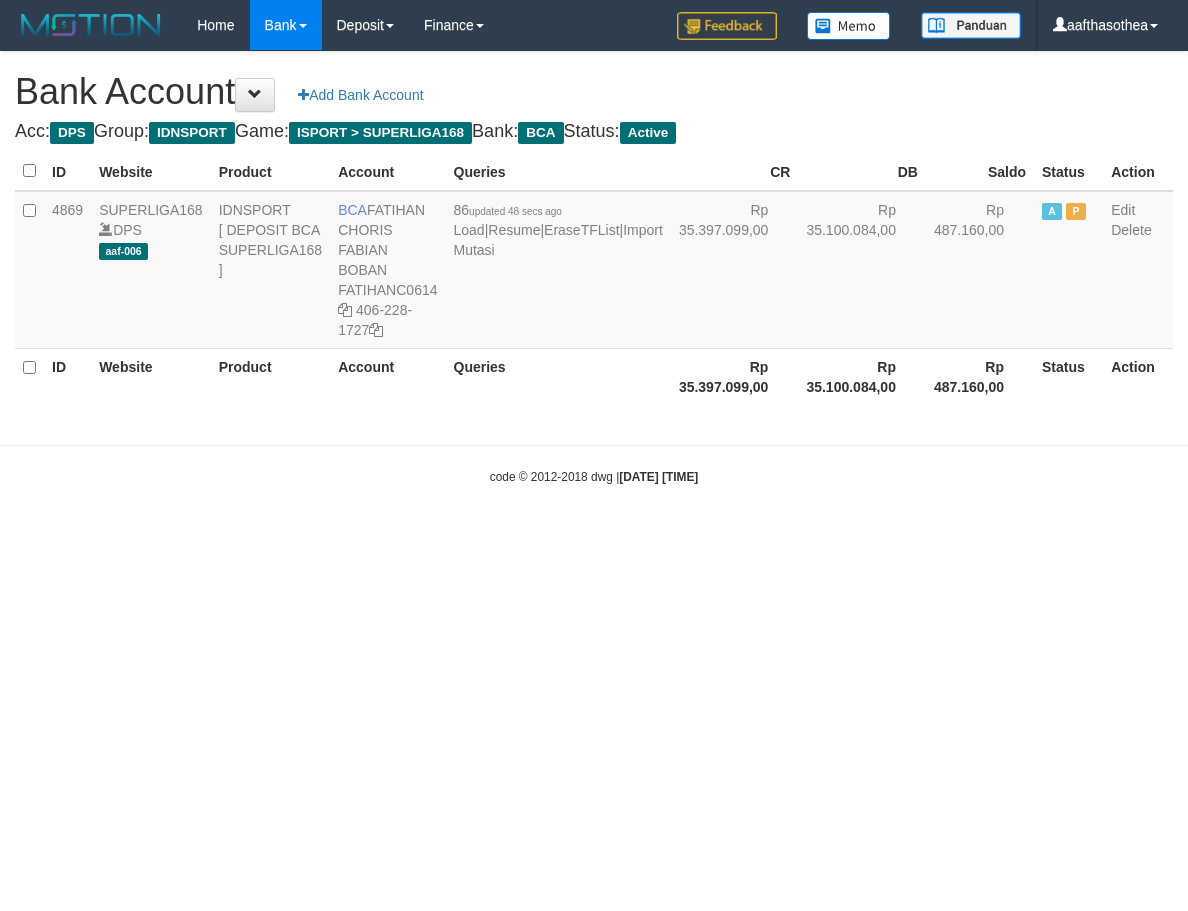 click on "Toggle navigation
Home
Bank
Account List
Load
By Website
Group
[ISPORT]													SUPERLIGA168
By Load Group (DPS)
Group aaf-001
Group aaf-002
Group aaf-003
Group aaf-005
Group aaf-006												 Search" at bounding box center (594, 268) 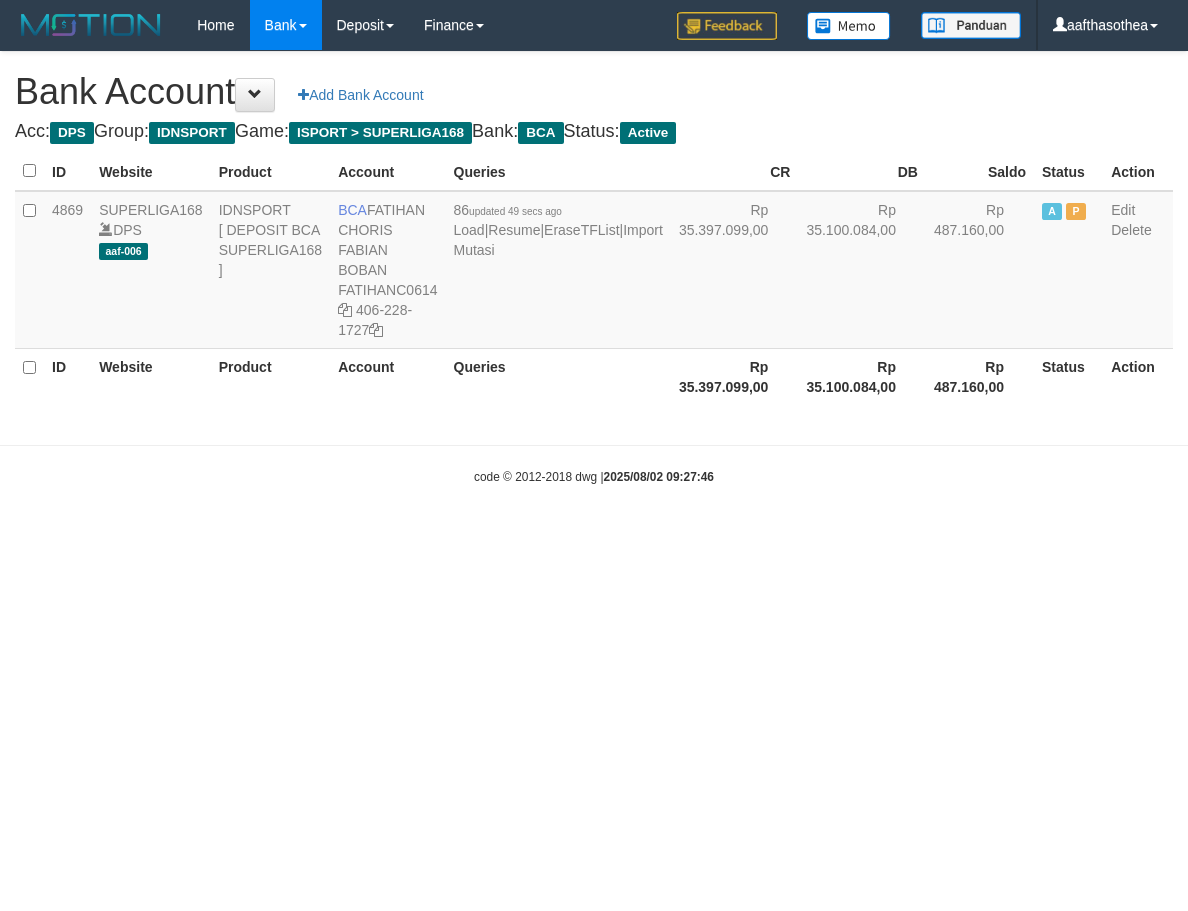 scroll, scrollTop: 0, scrollLeft: 0, axis: both 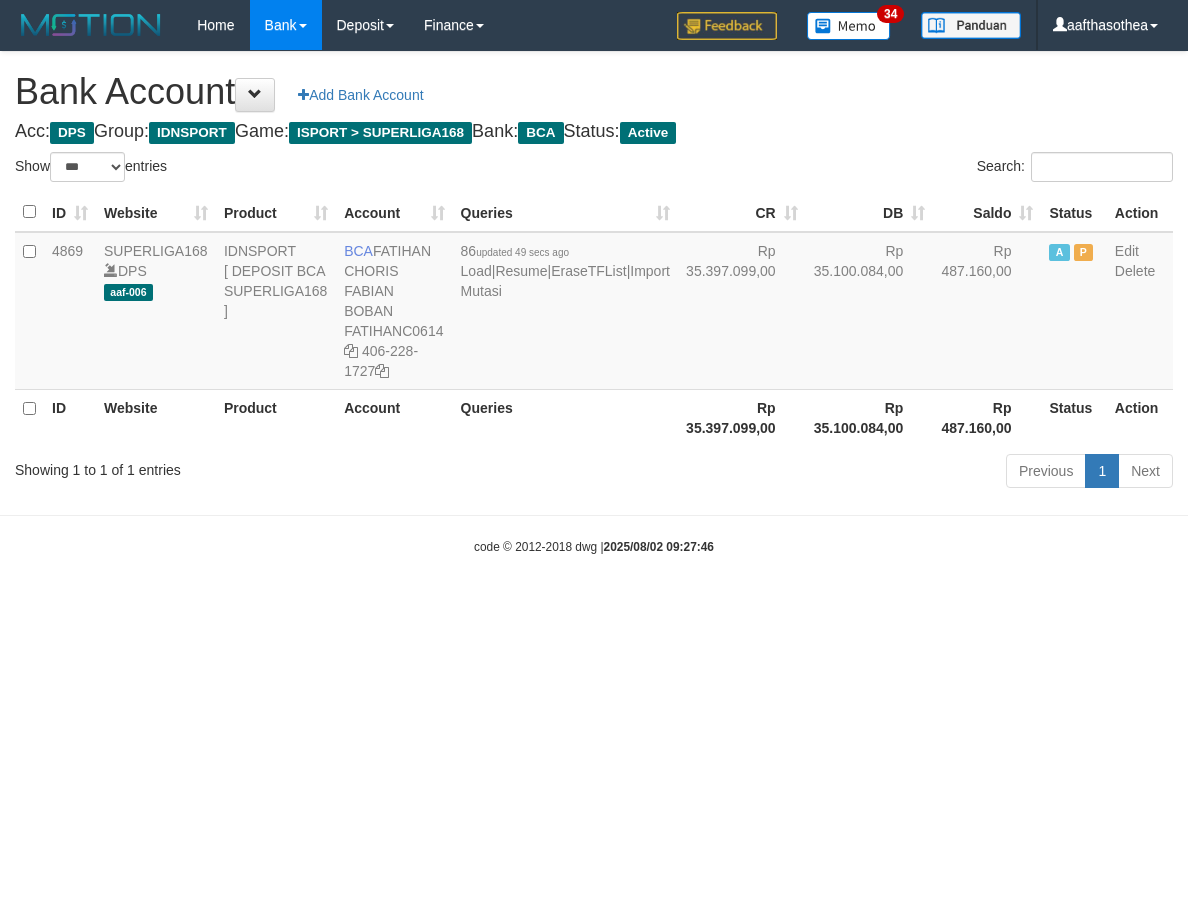 click on "Account" at bounding box center [394, 417] 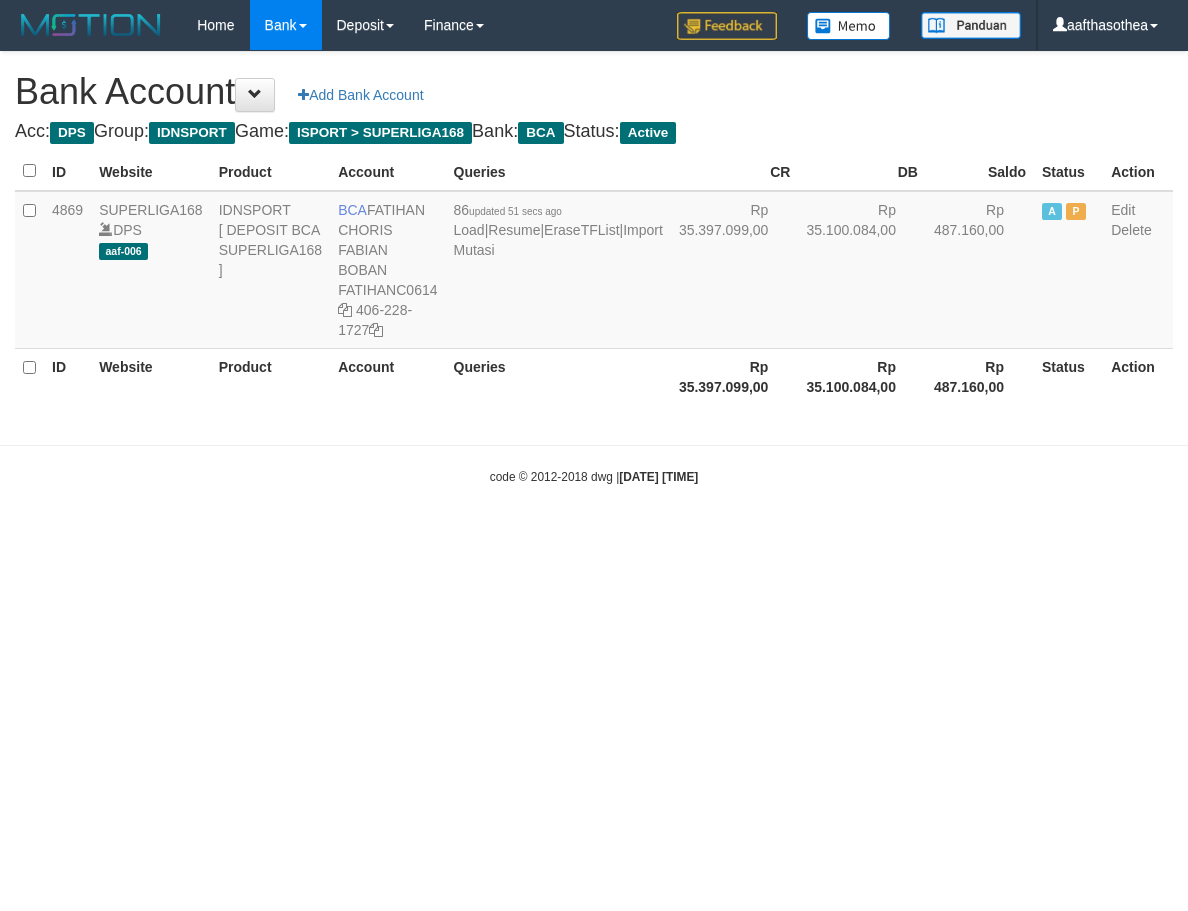 scroll, scrollTop: 0, scrollLeft: 0, axis: both 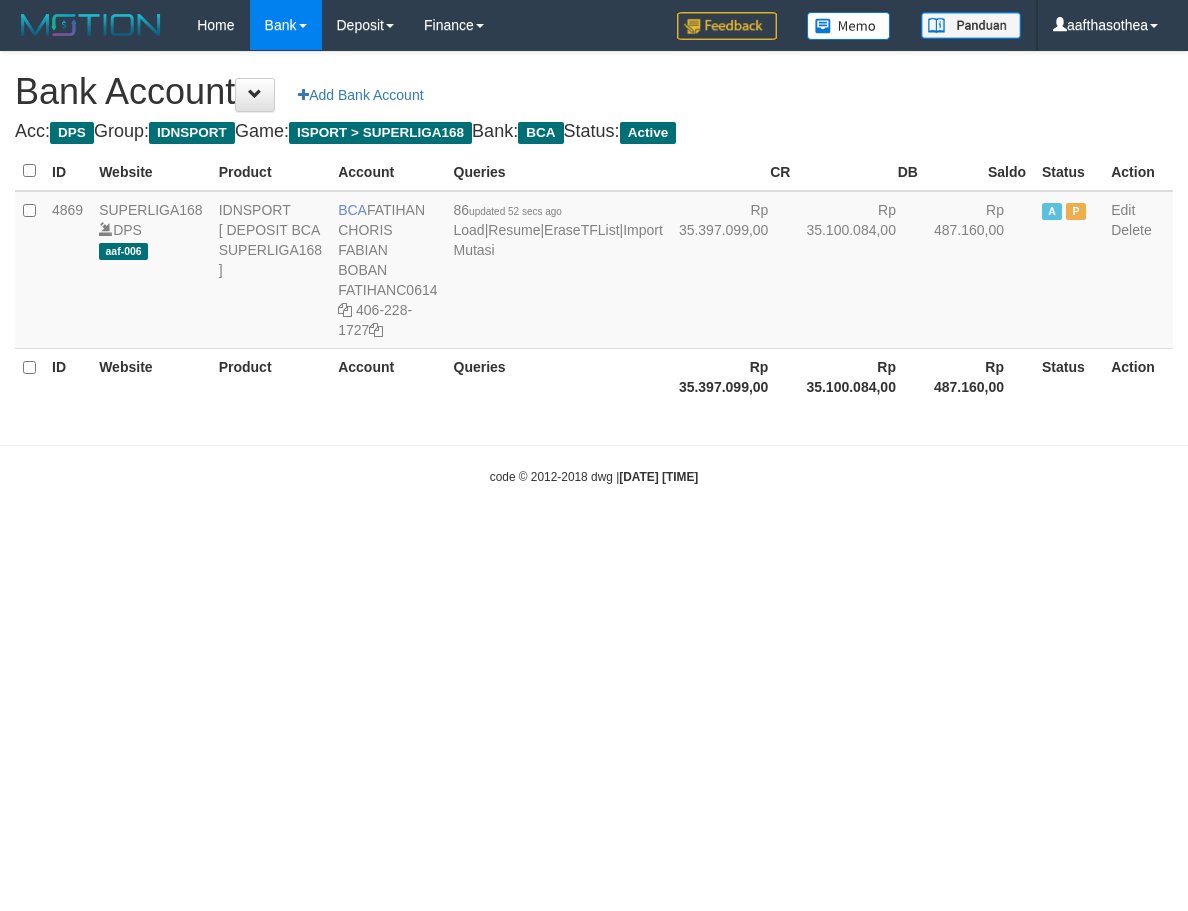 select on "***" 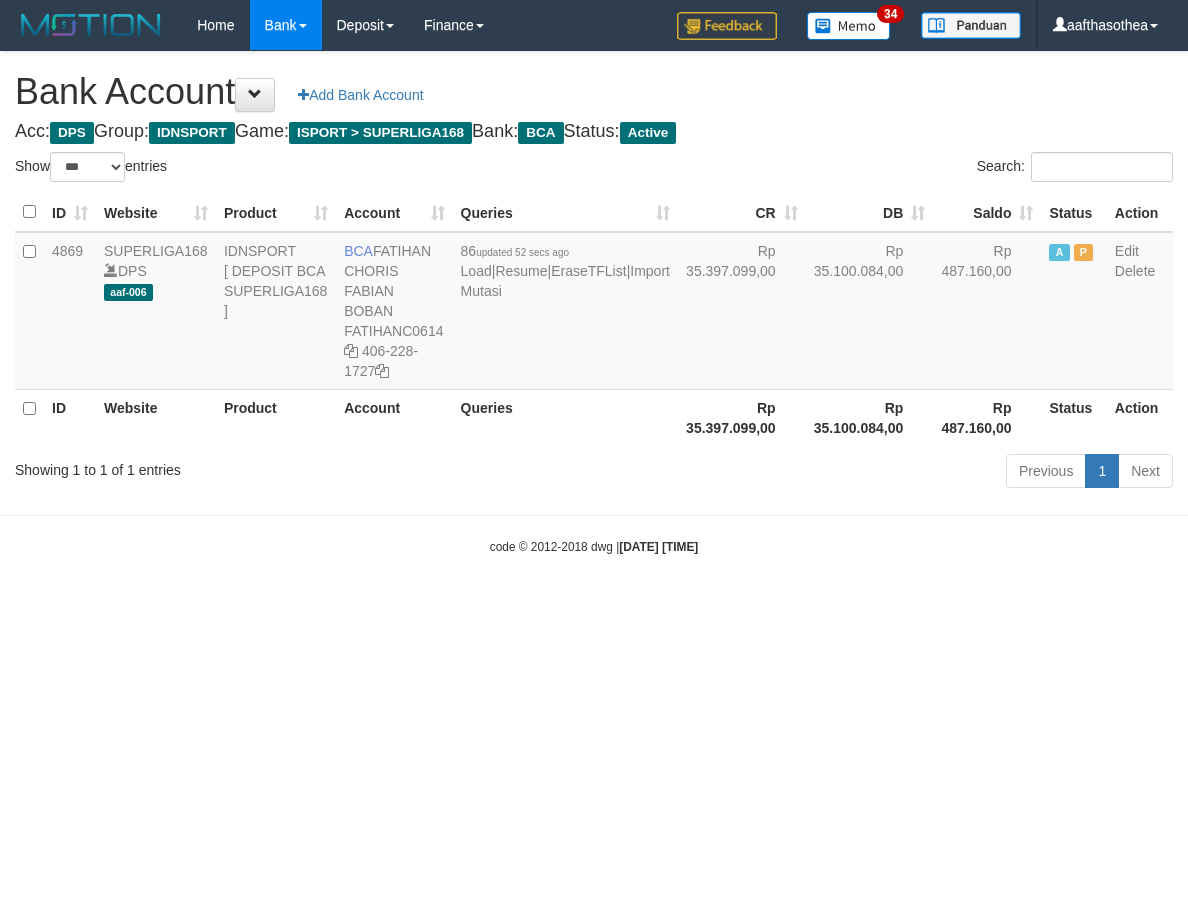 click on "Account" at bounding box center (394, 417) 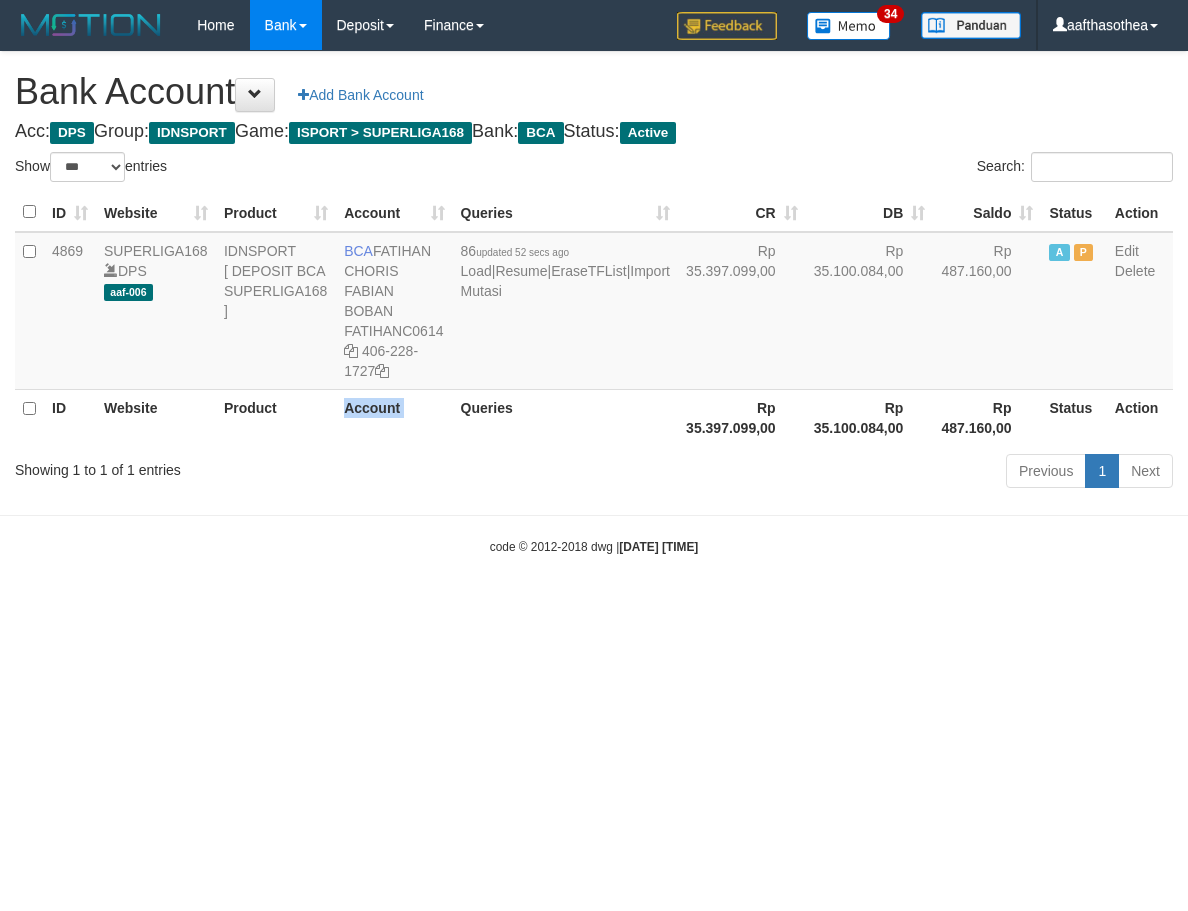 click on "Account" at bounding box center (394, 417) 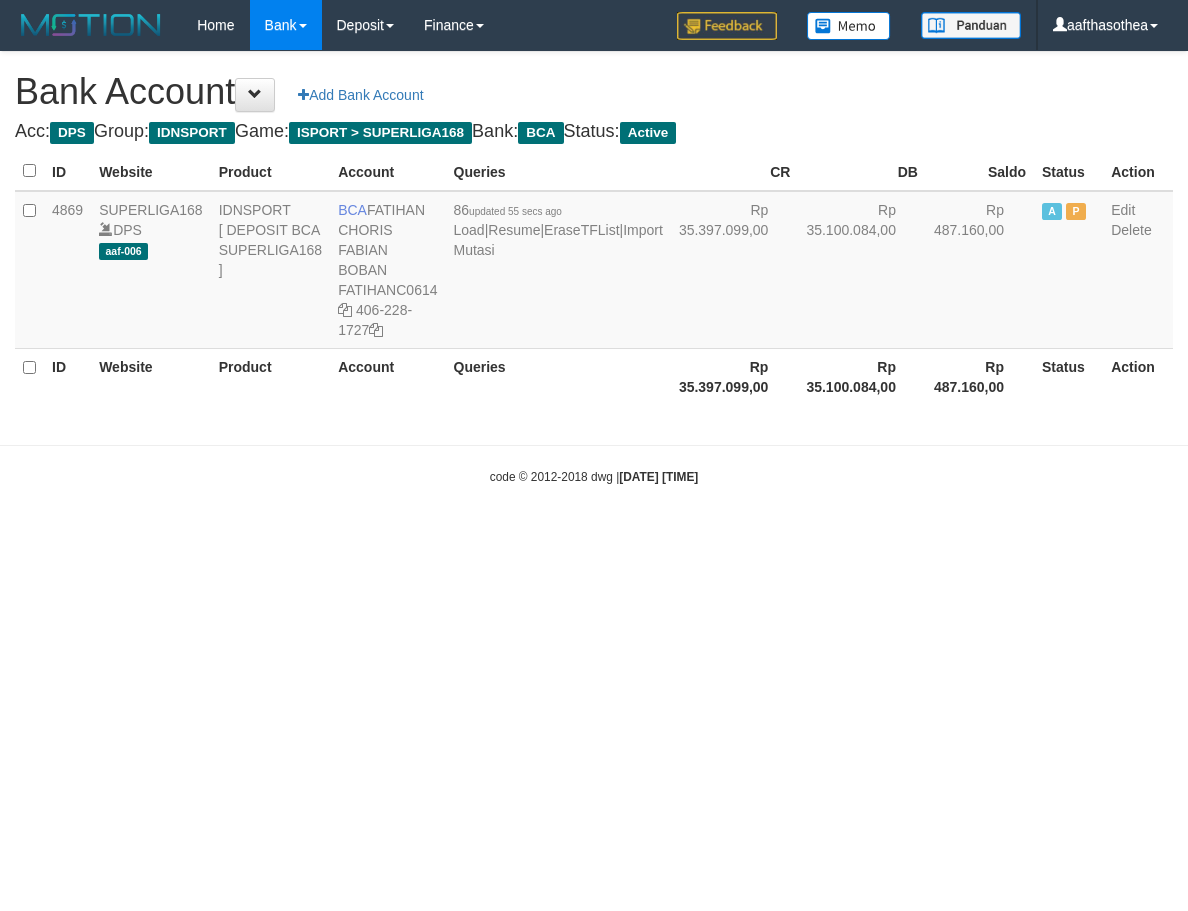 scroll, scrollTop: 0, scrollLeft: 0, axis: both 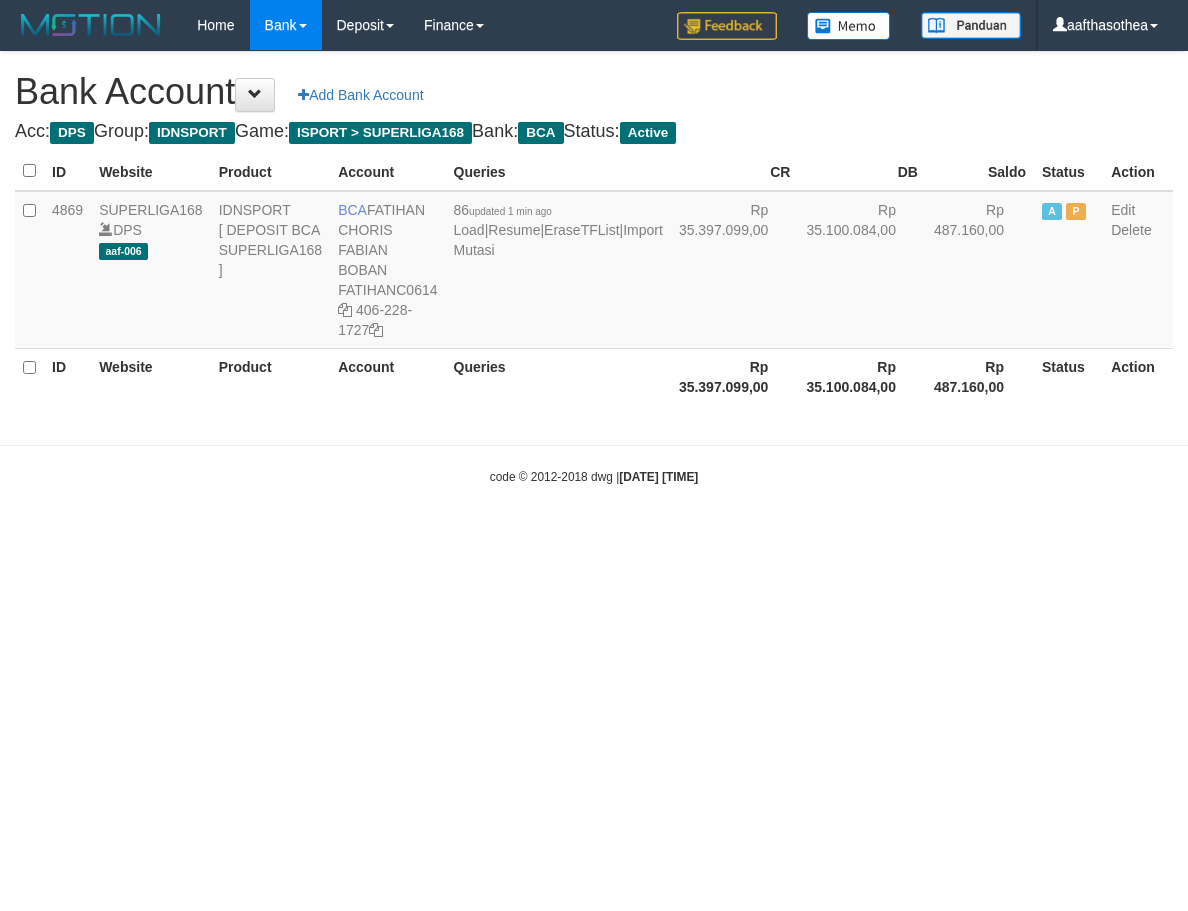 select on "***" 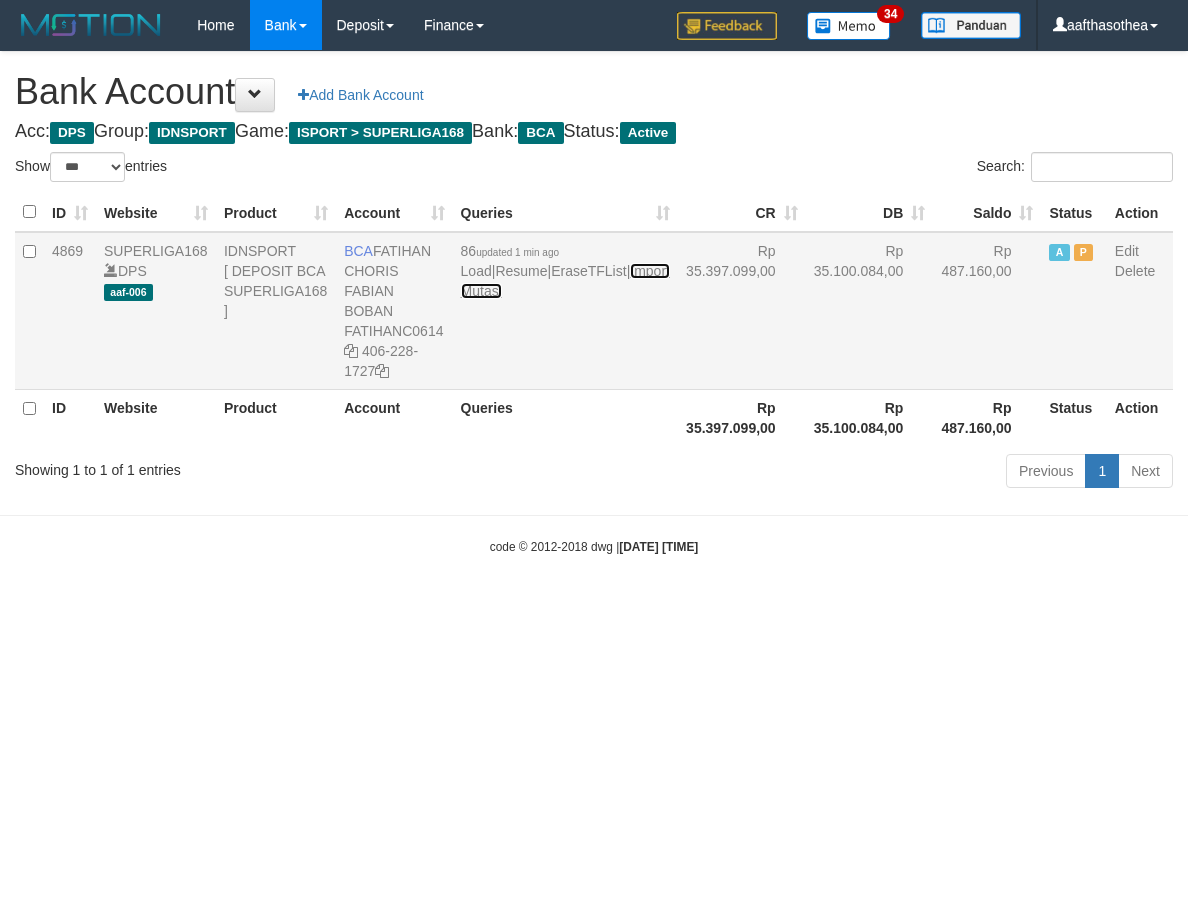 click on "Import Mutasi" at bounding box center [565, 281] 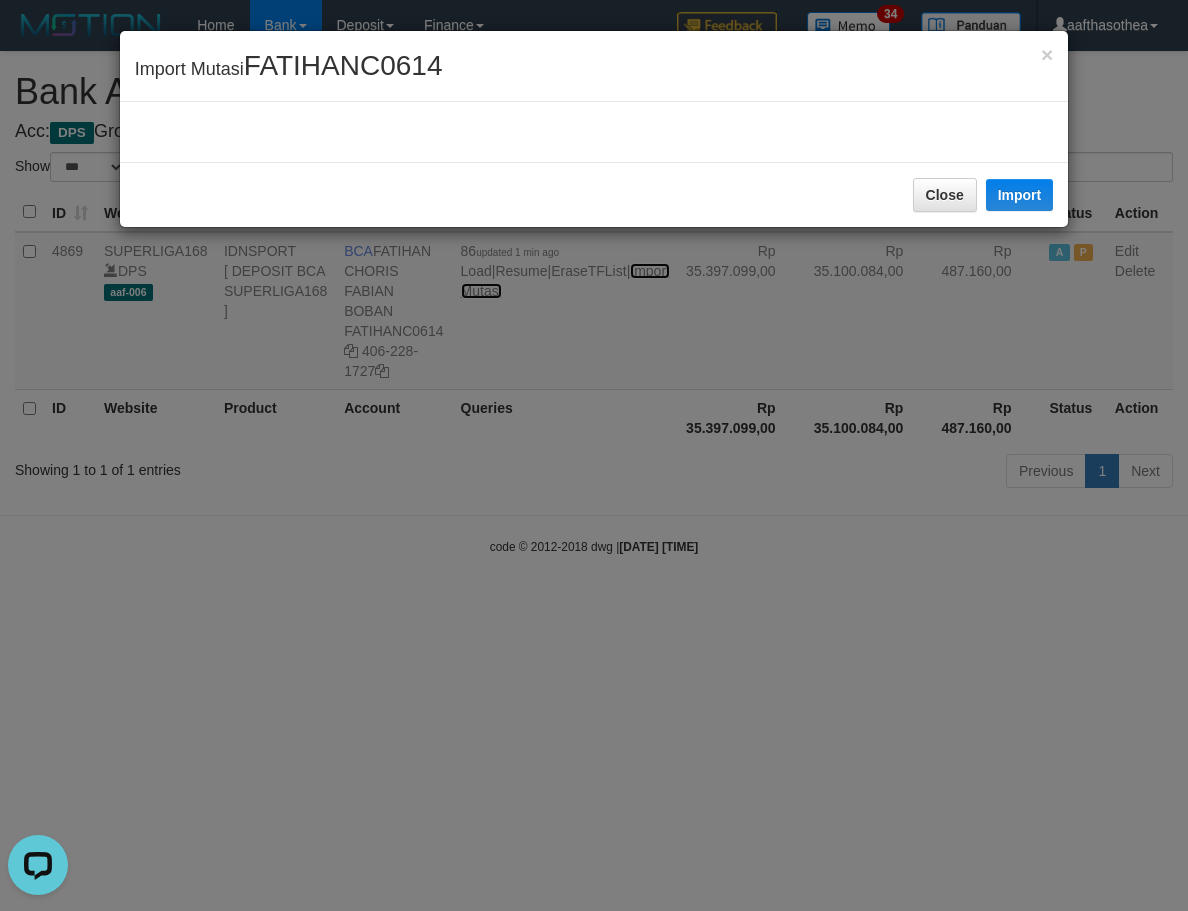 scroll, scrollTop: 0, scrollLeft: 0, axis: both 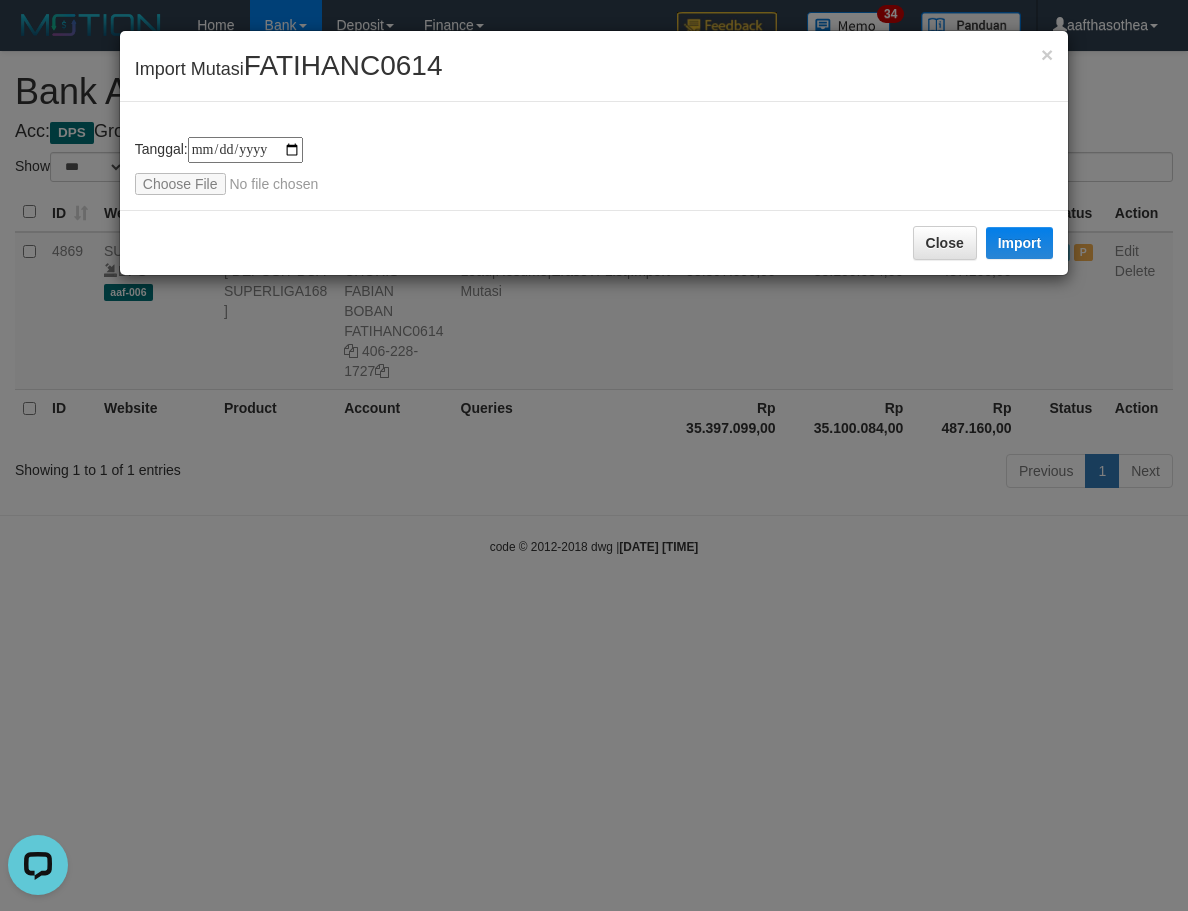 type on "**********" 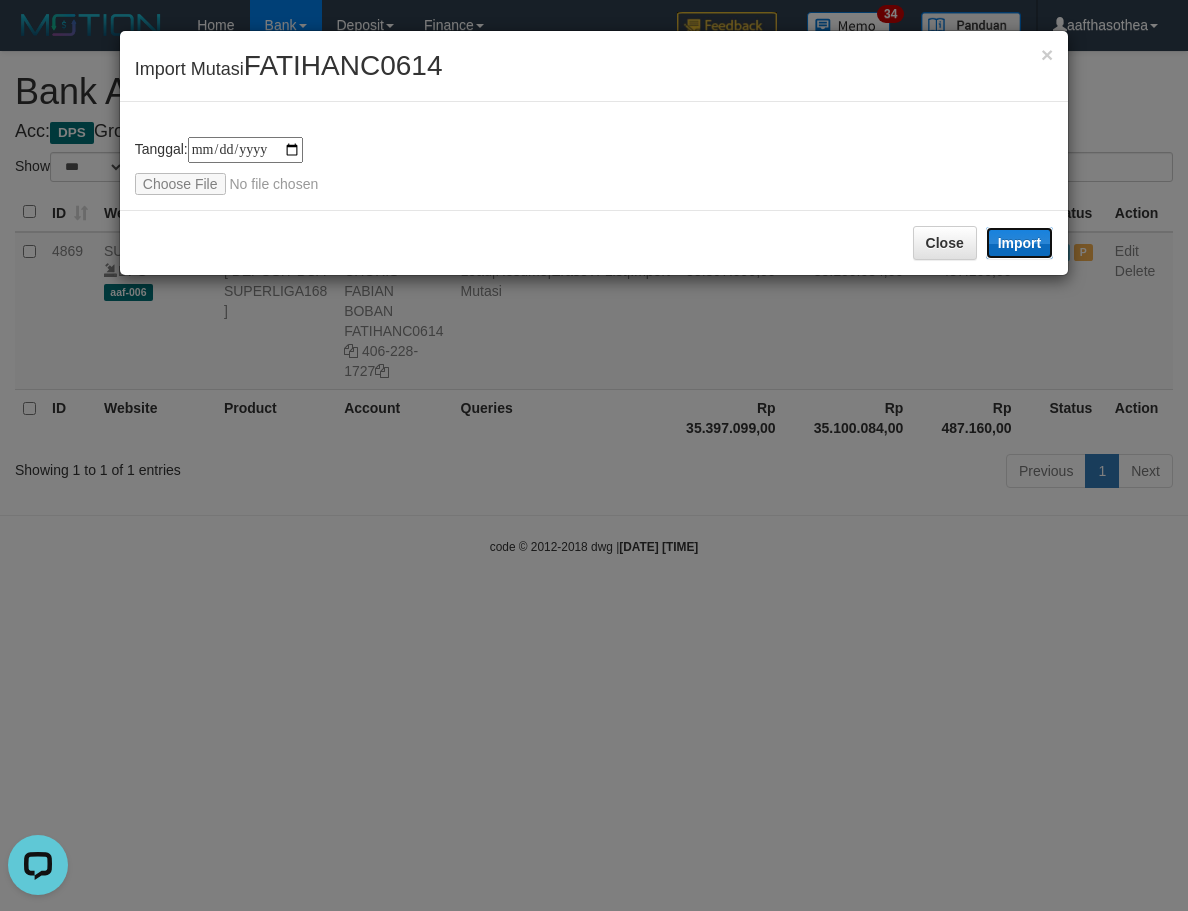 click on "Import" at bounding box center [1020, 243] 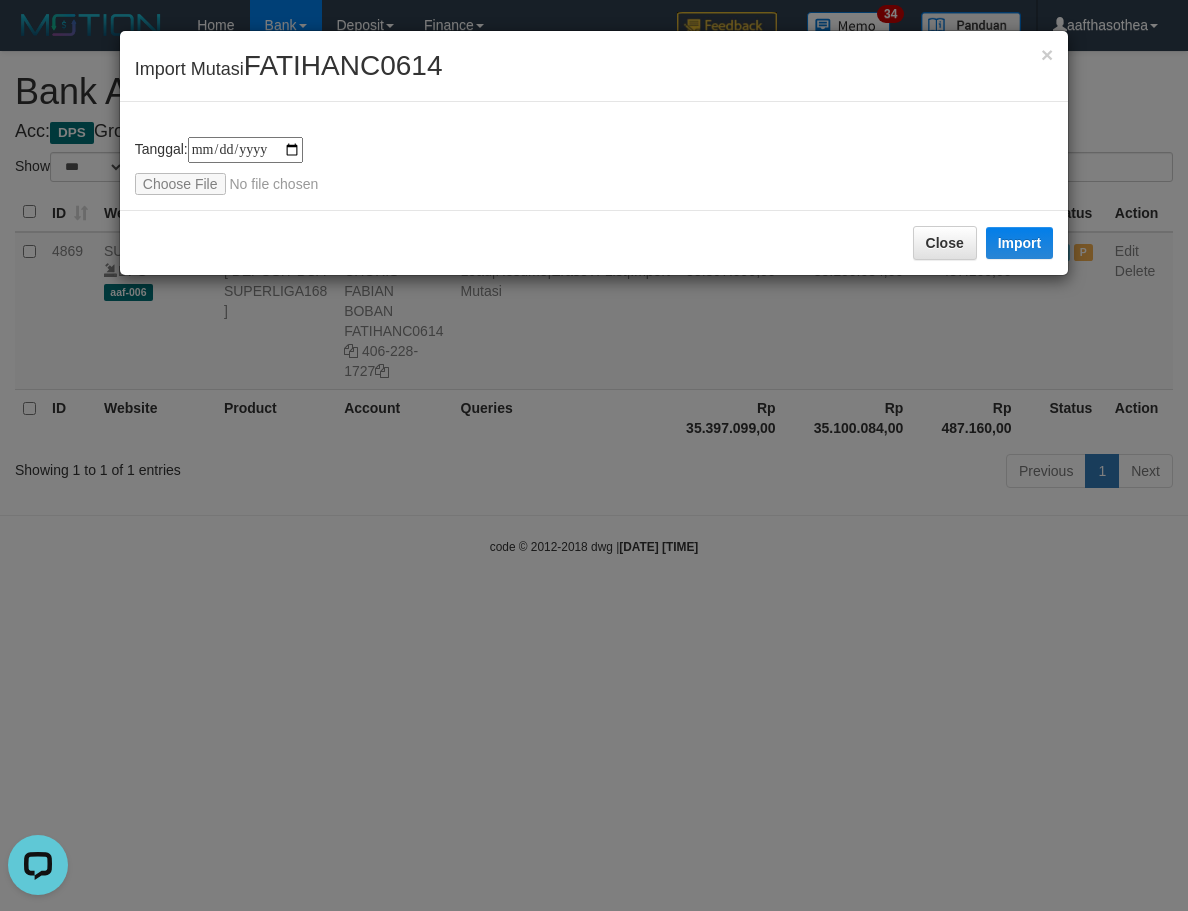 click on "Close
Import" at bounding box center [594, 242] 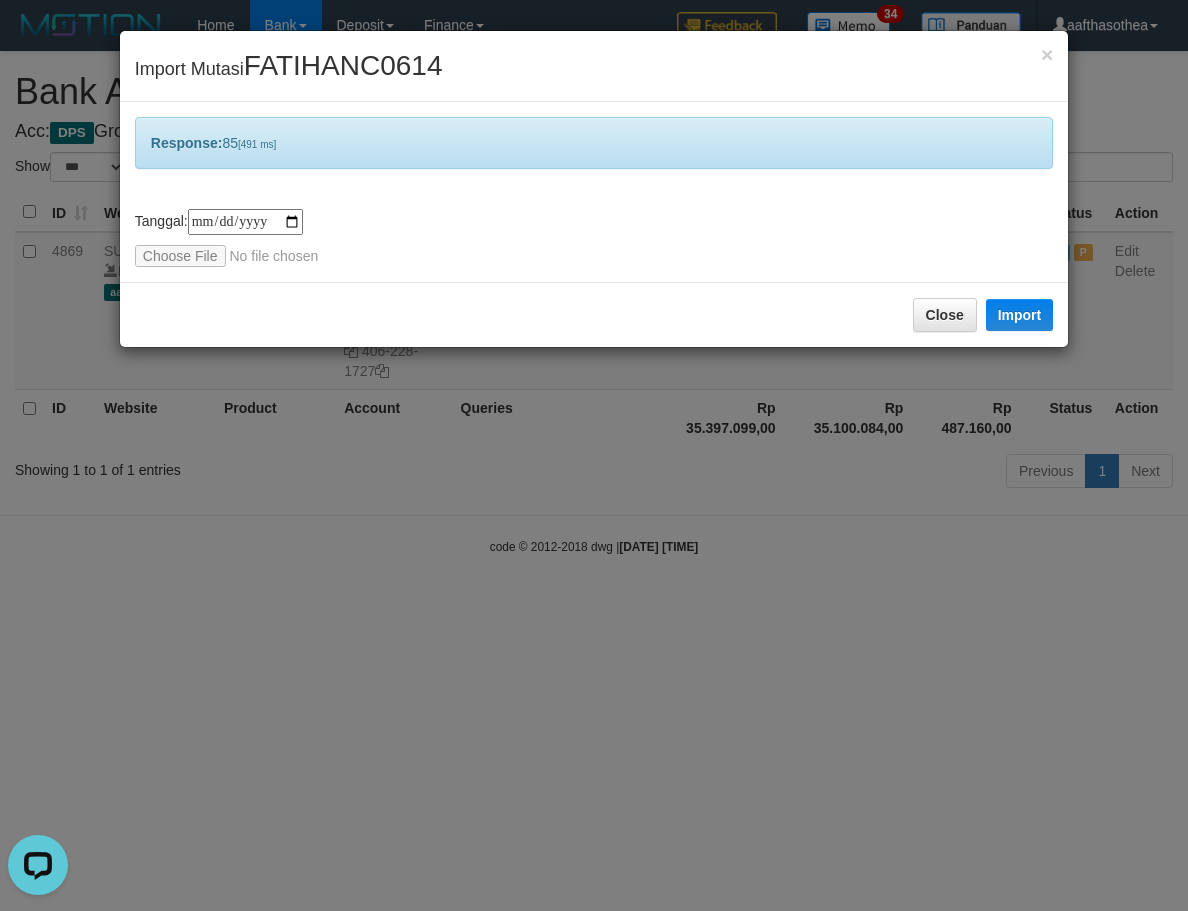 click on "**********" at bounding box center (594, 455) 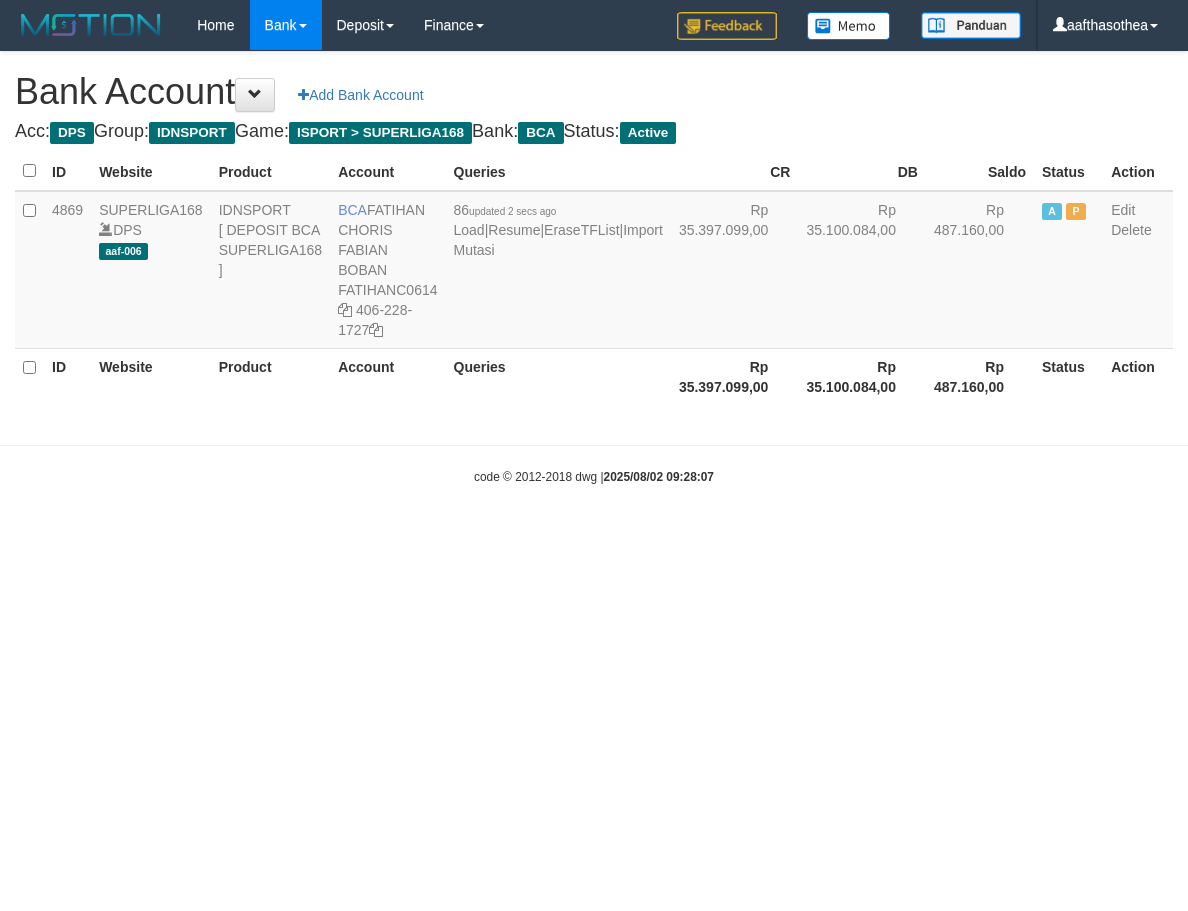 scroll, scrollTop: 0, scrollLeft: 0, axis: both 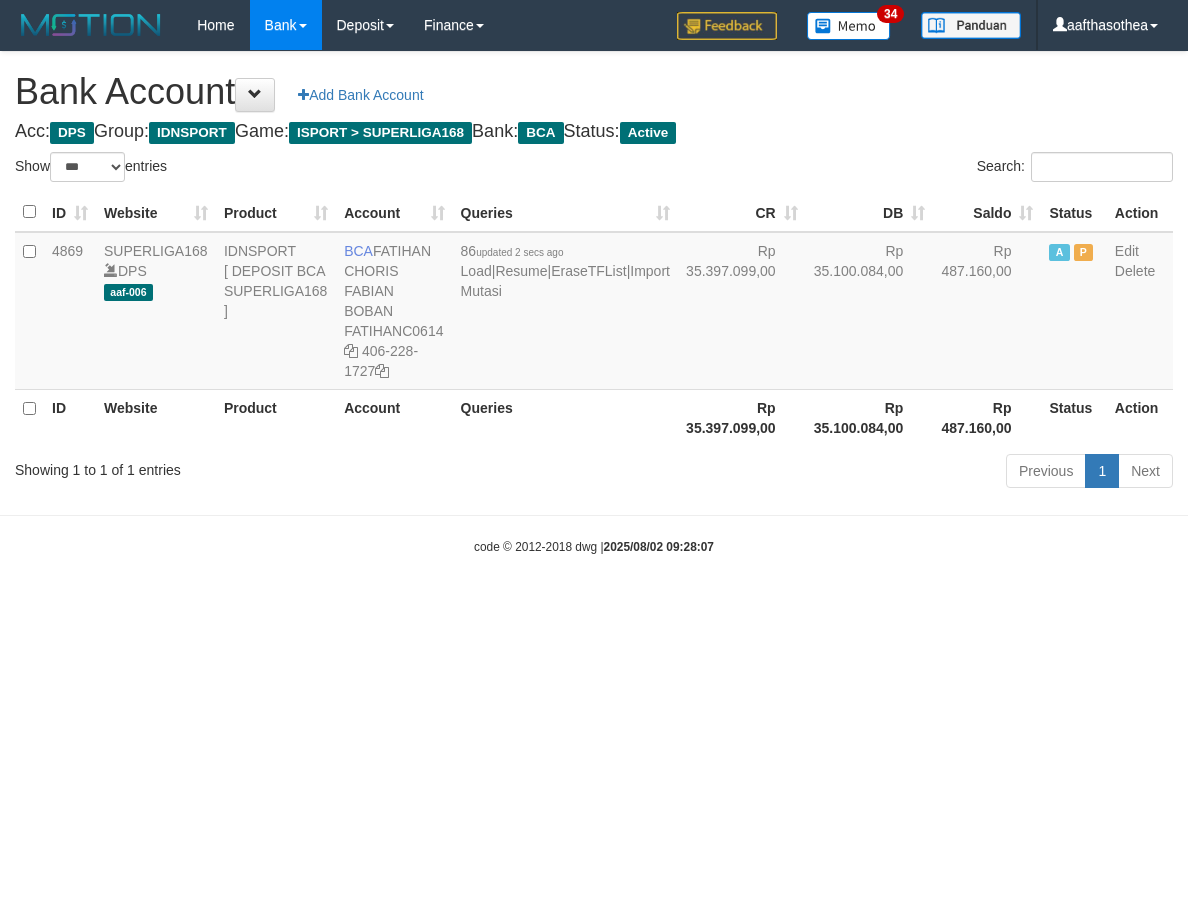 click on "Queries" at bounding box center [565, 417] 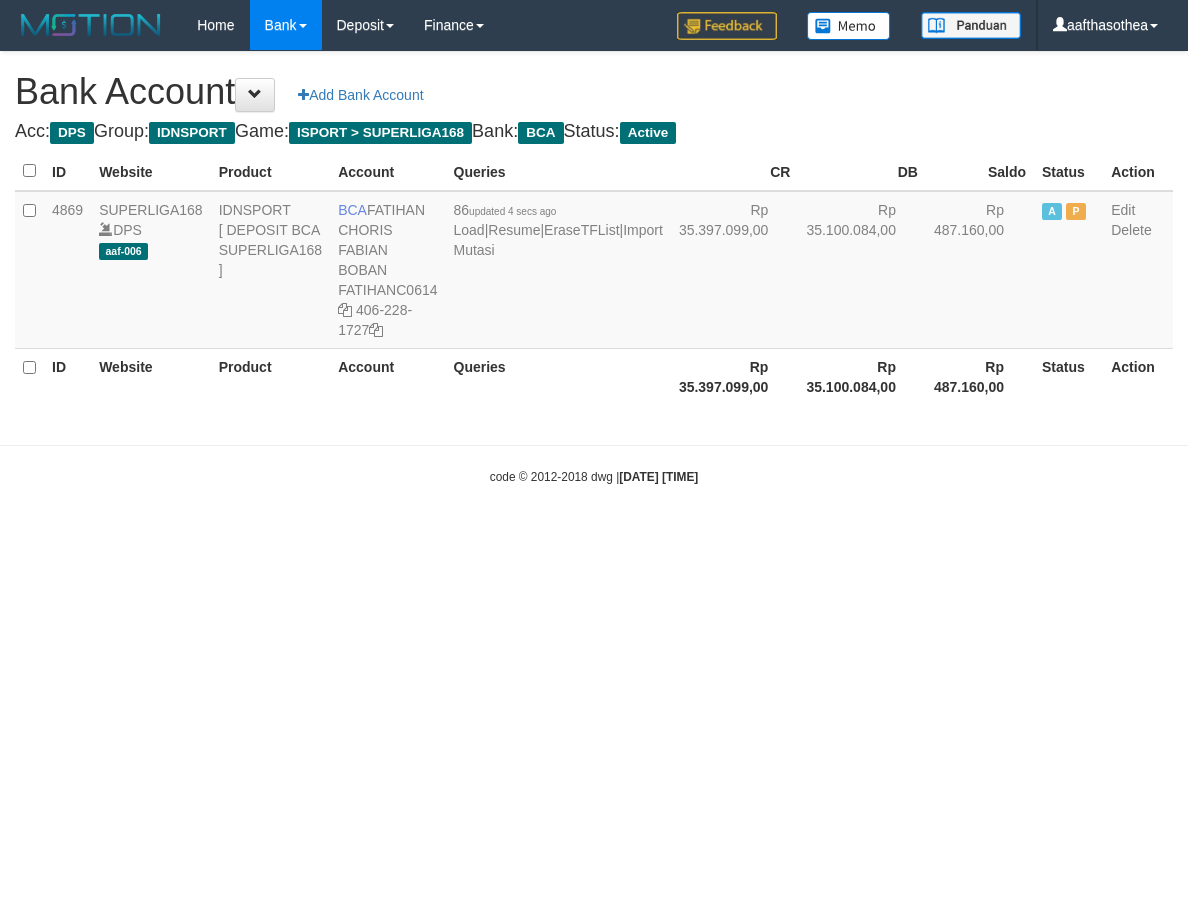scroll, scrollTop: 0, scrollLeft: 0, axis: both 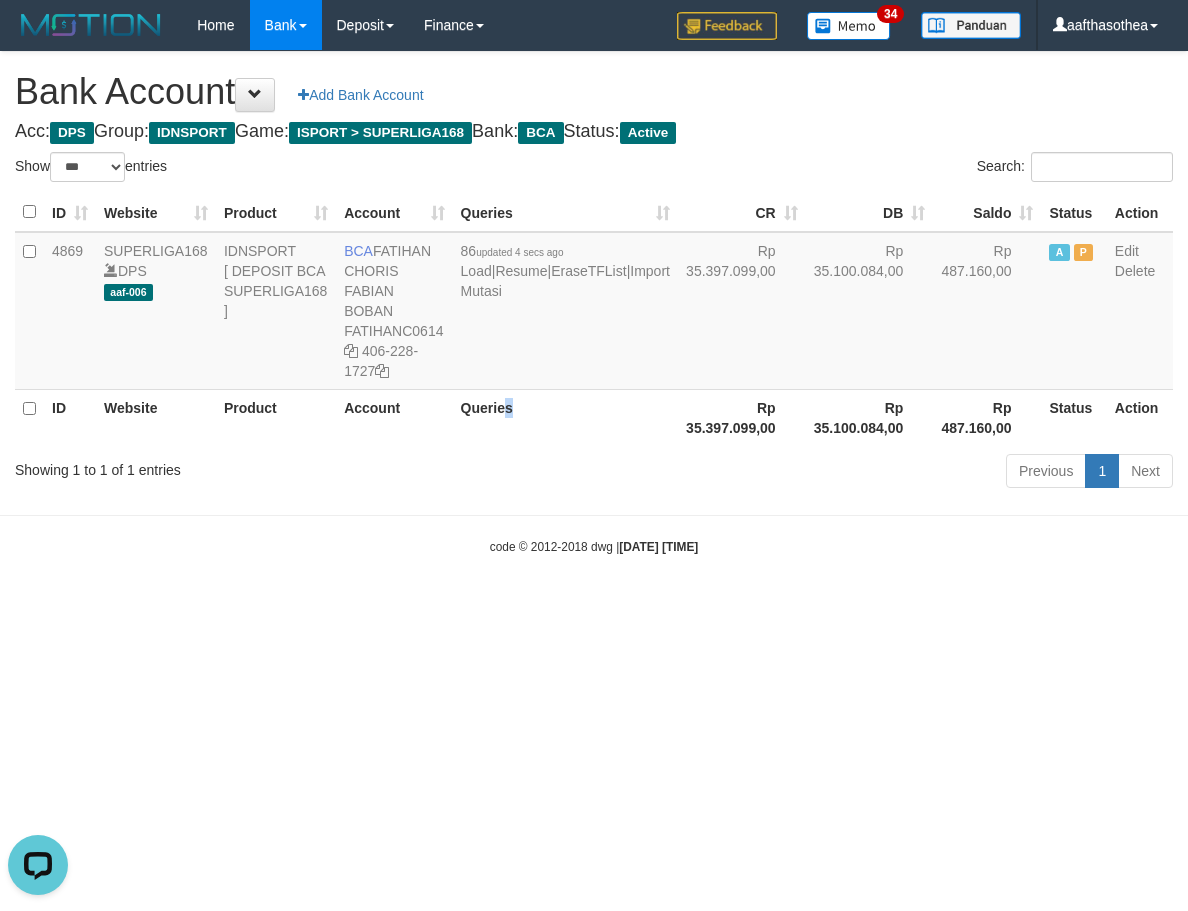 drag, startPoint x: 522, startPoint y: 416, endPoint x: 537, endPoint y: 442, distance: 30.016663 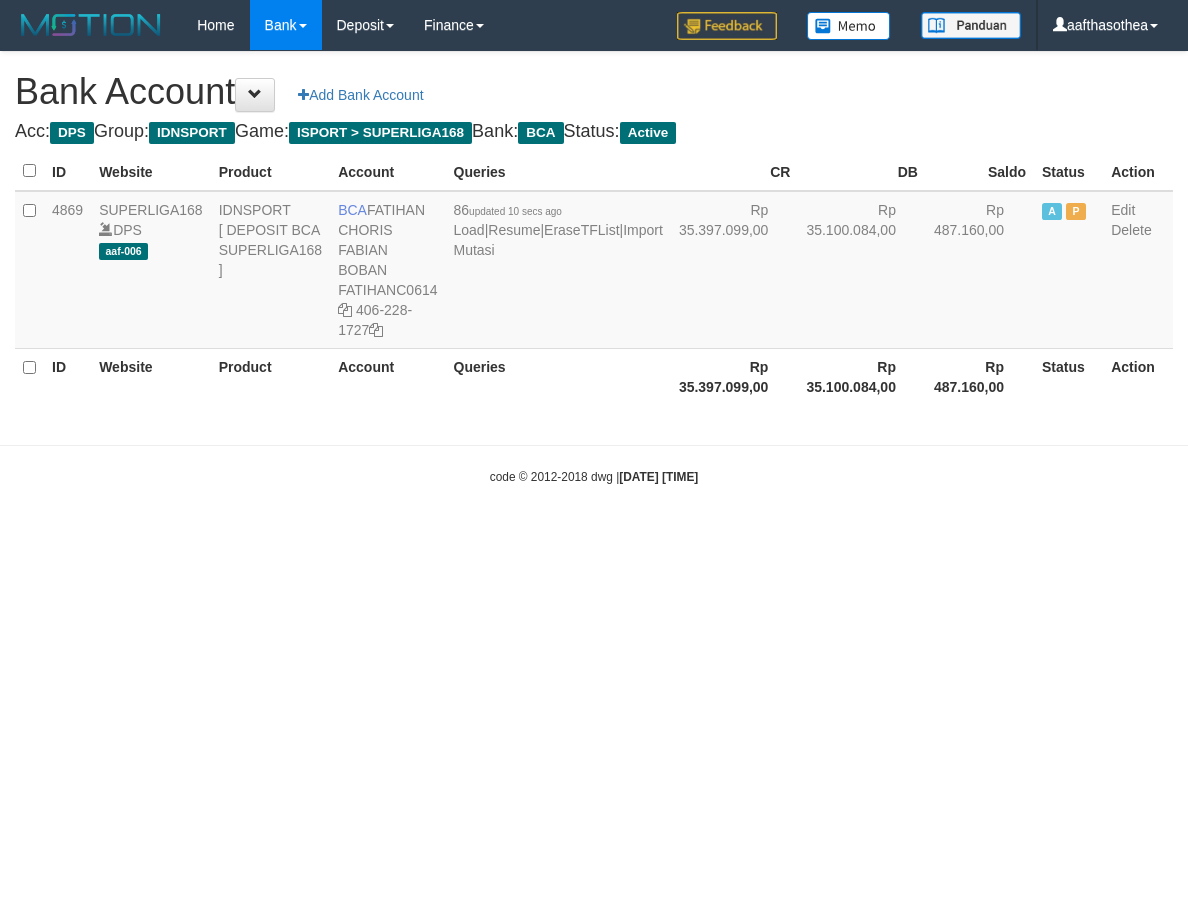 scroll, scrollTop: 0, scrollLeft: 0, axis: both 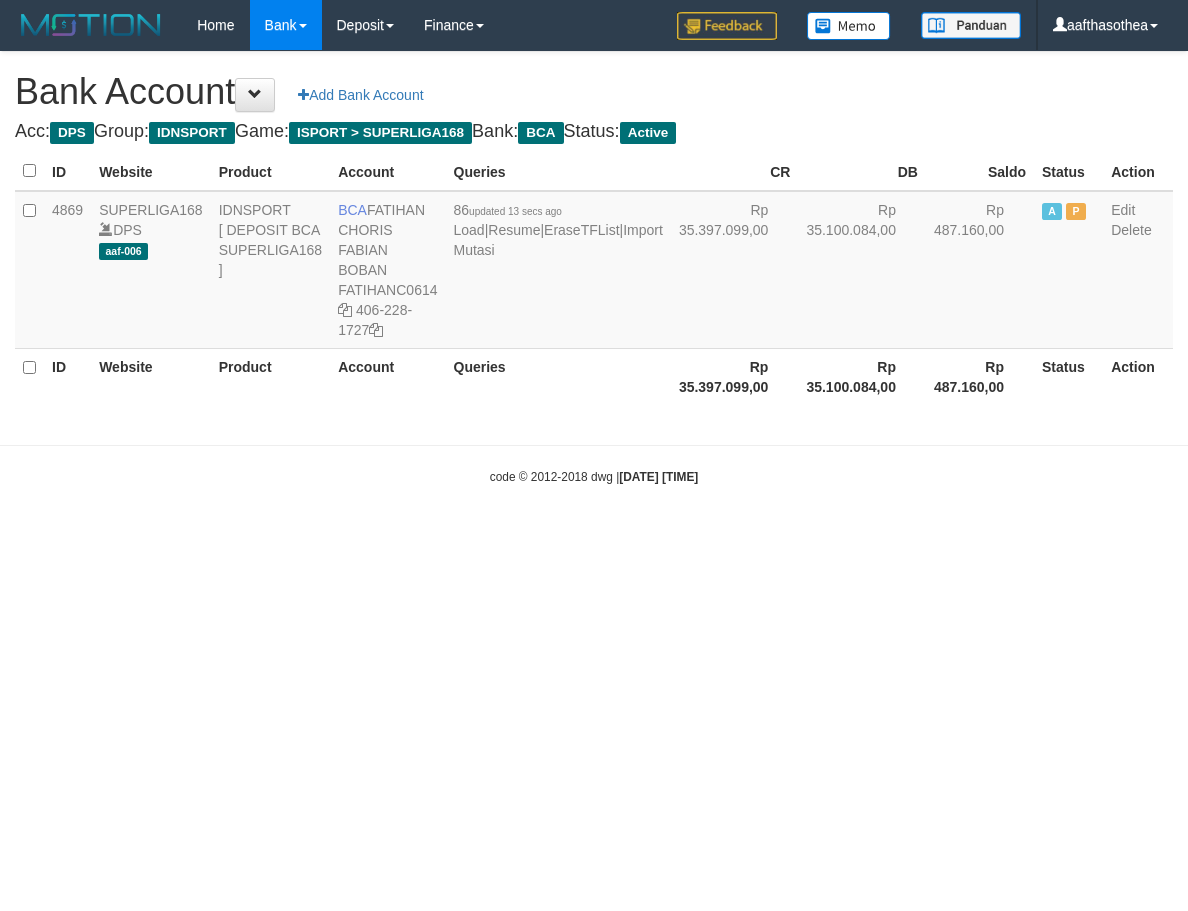 click on "Toggle navigation
Home
Bank
Account List
Load
By Website
Group
[ISPORT]													SUPERLIGA168
By Load Group (DPS)
Group aaf-001
Group aaf-002
Group aaf-003
Group aaf-005
Group aaf-006												 Search" at bounding box center (594, 268) 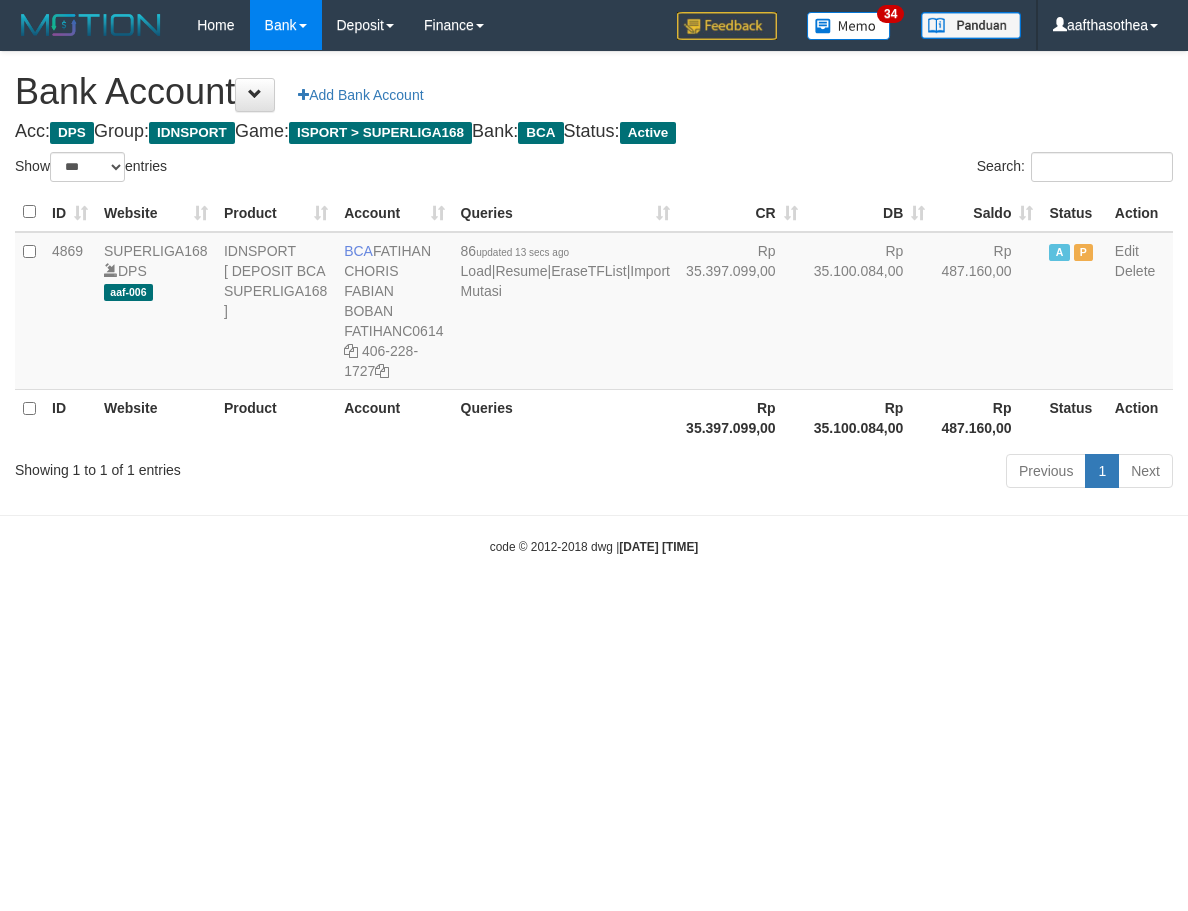 click on "Previous 1 Next" at bounding box center [841, 473] 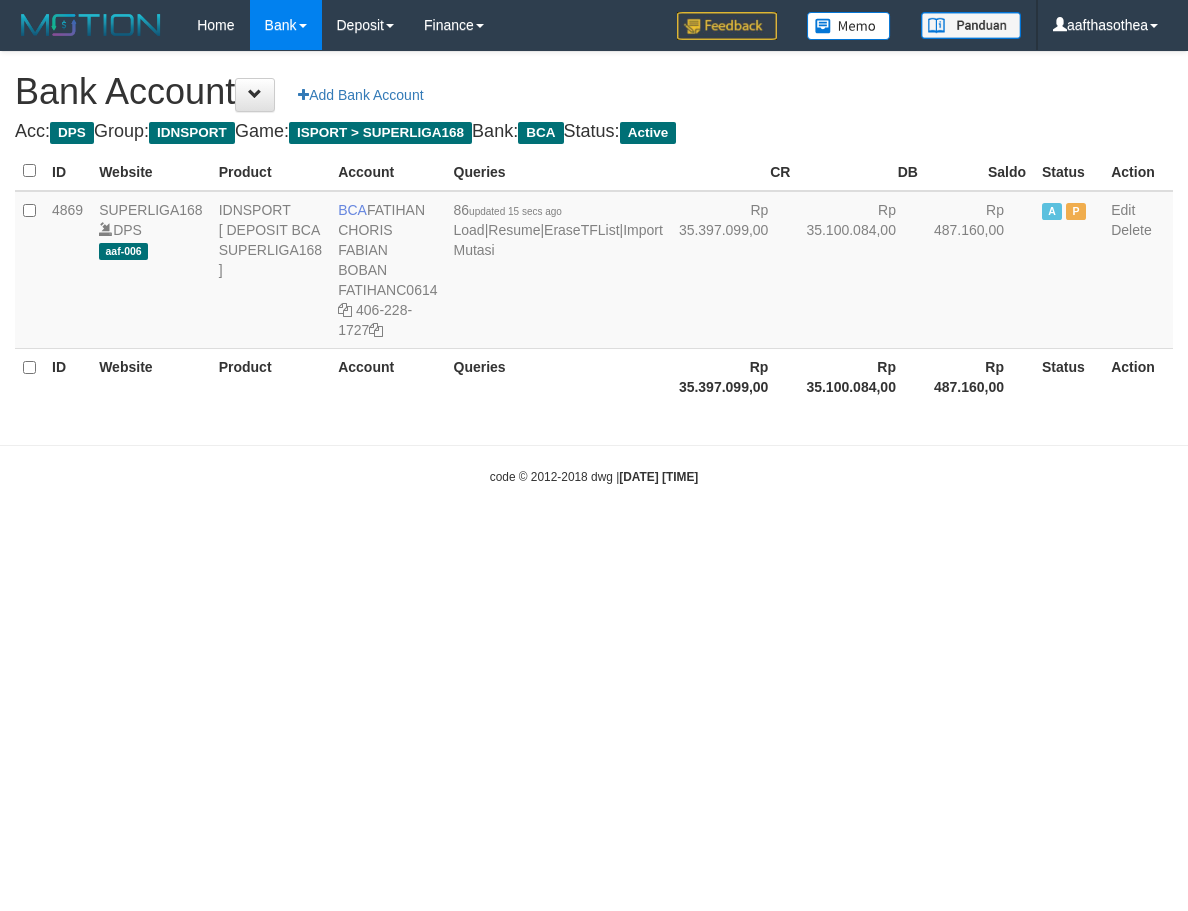 scroll, scrollTop: 0, scrollLeft: 0, axis: both 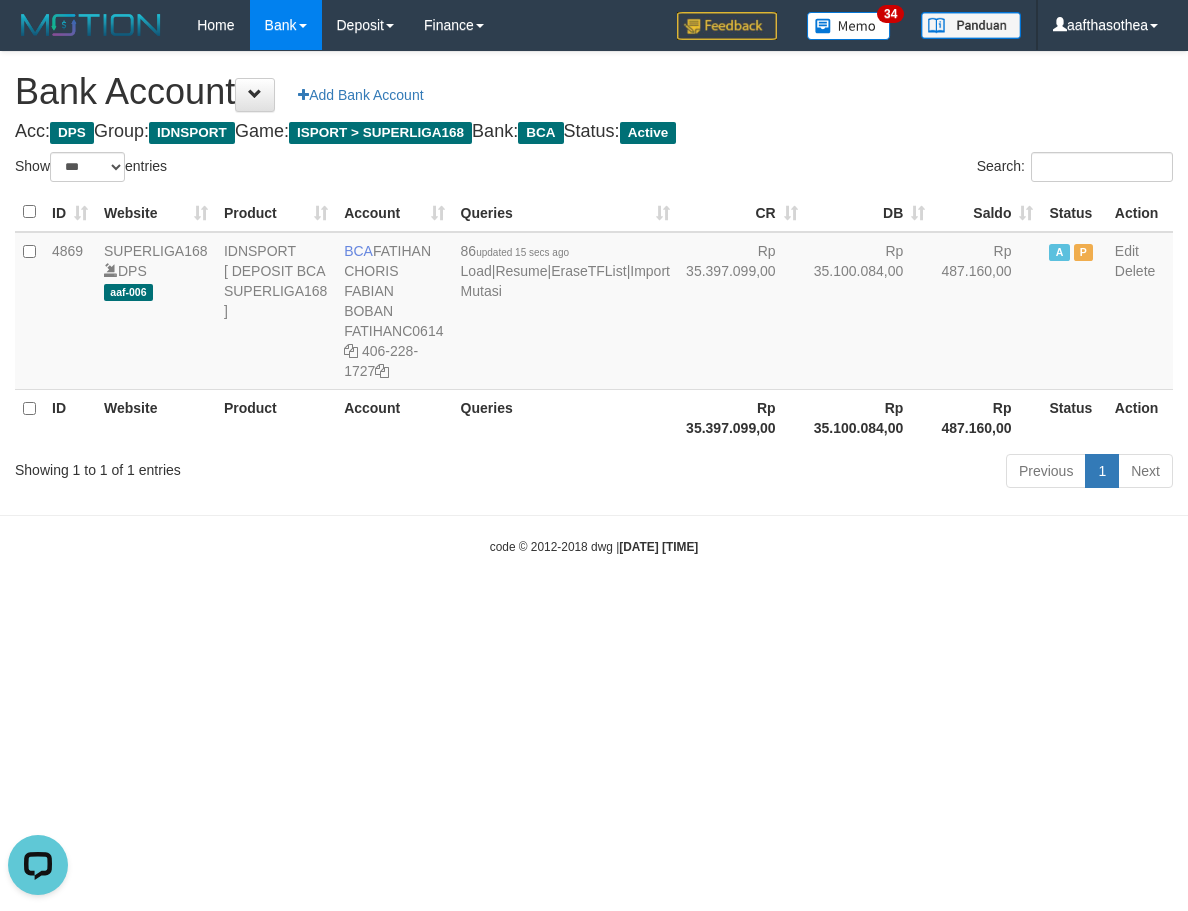 click on "Previous 1 Next" at bounding box center [841, 473] 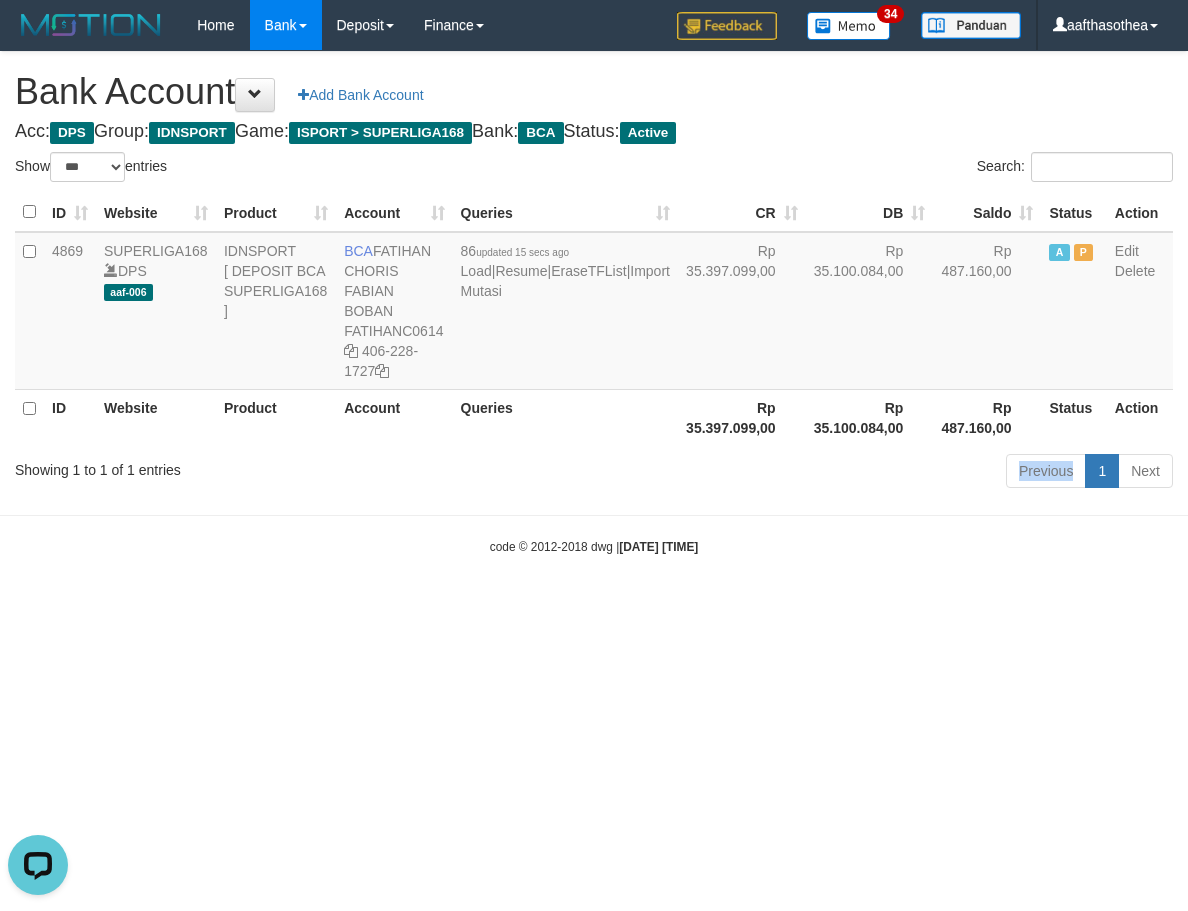 click on "Previous 1 Next" at bounding box center [841, 473] 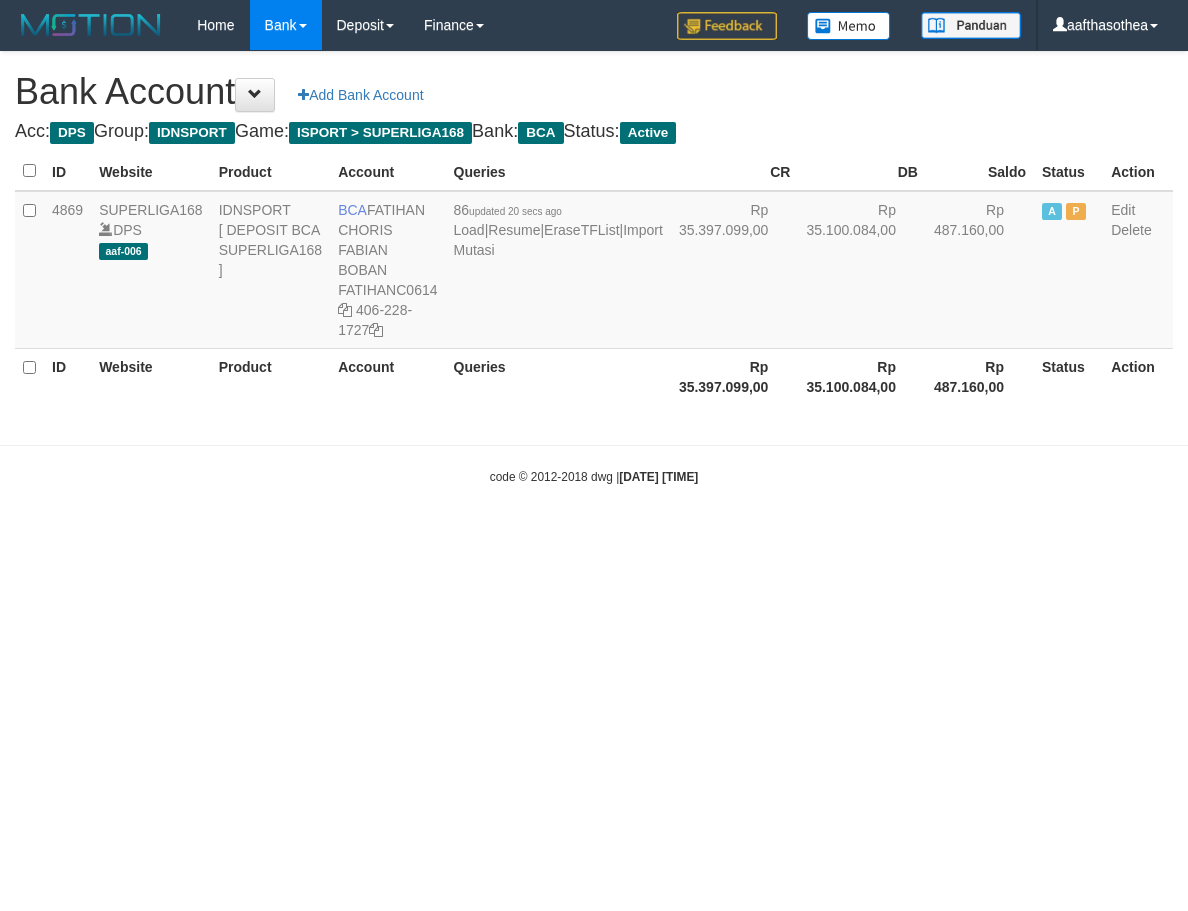 scroll, scrollTop: 0, scrollLeft: 0, axis: both 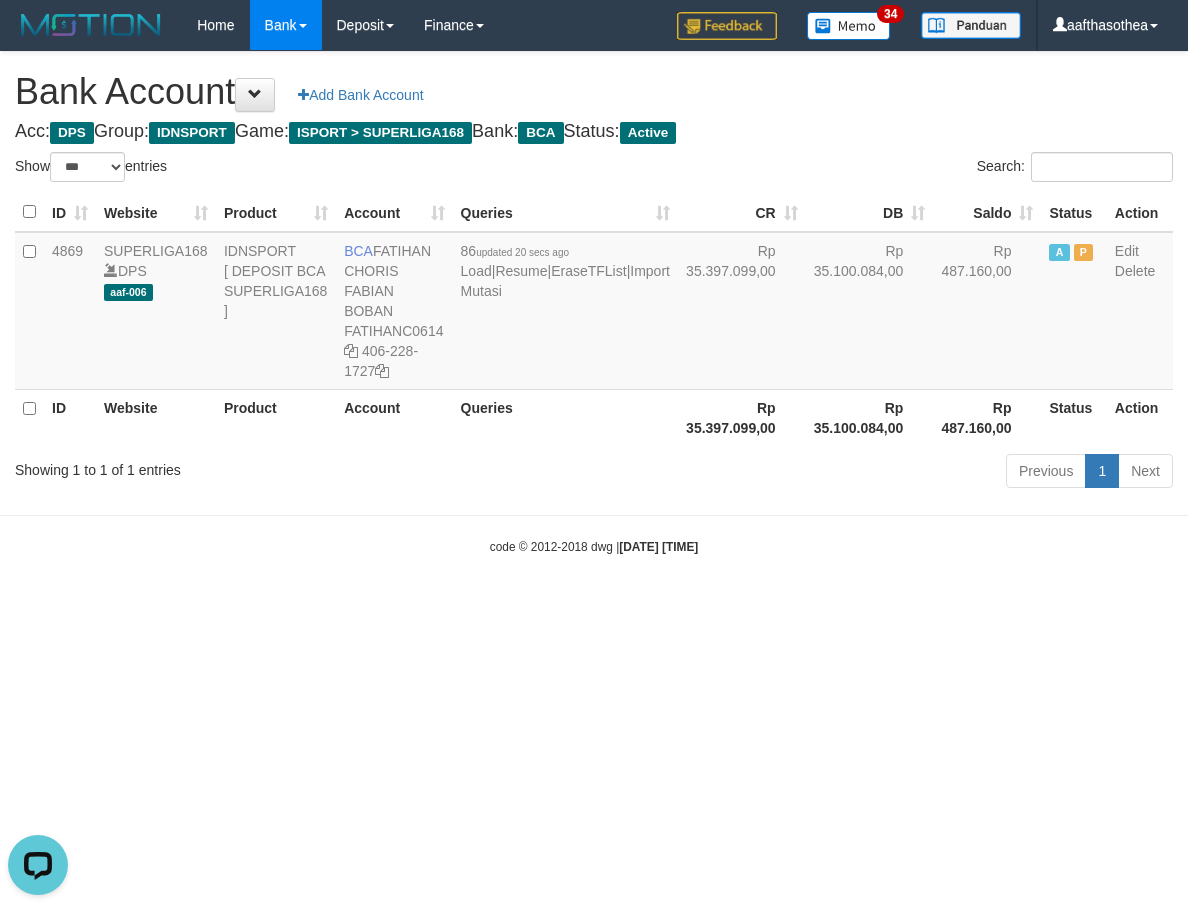 click on "Previous 1 Next" at bounding box center [841, 473] 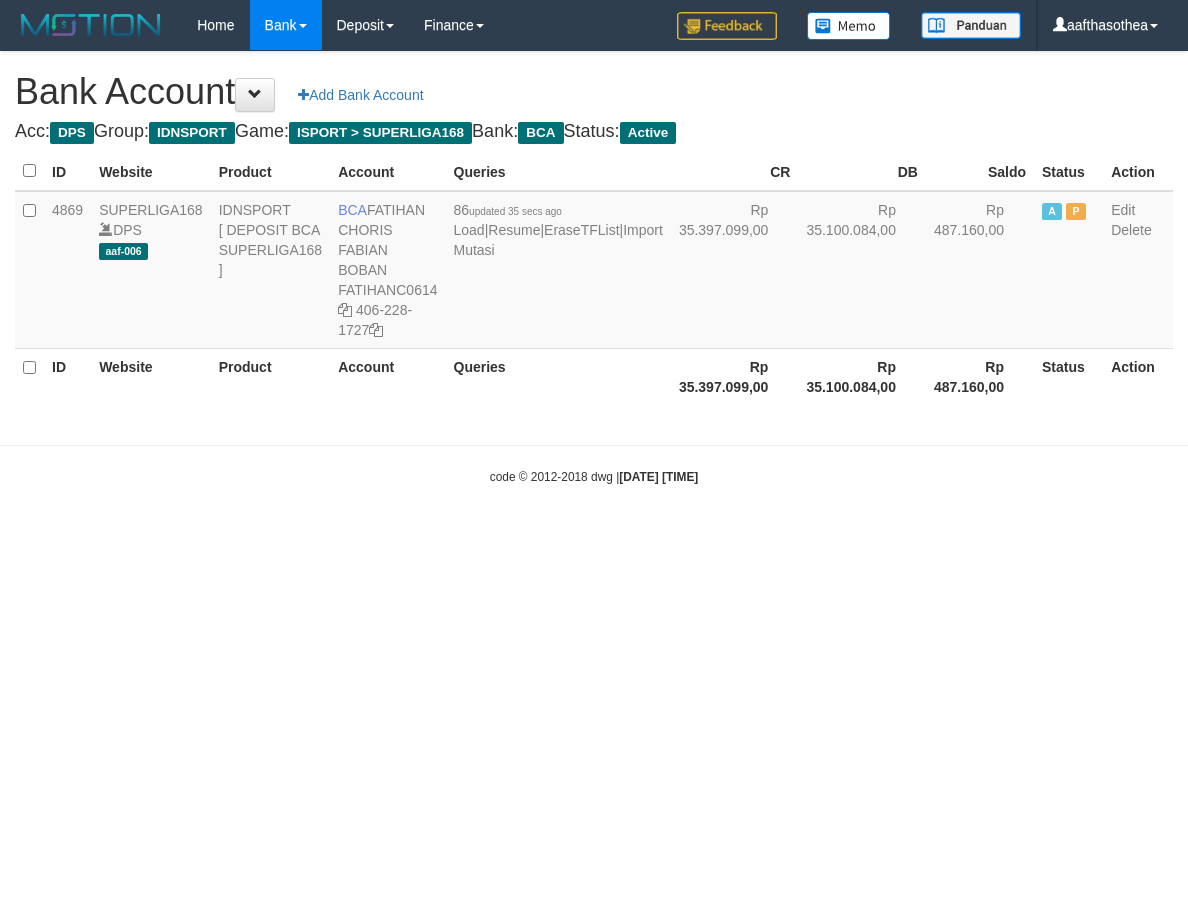 scroll, scrollTop: 0, scrollLeft: 0, axis: both 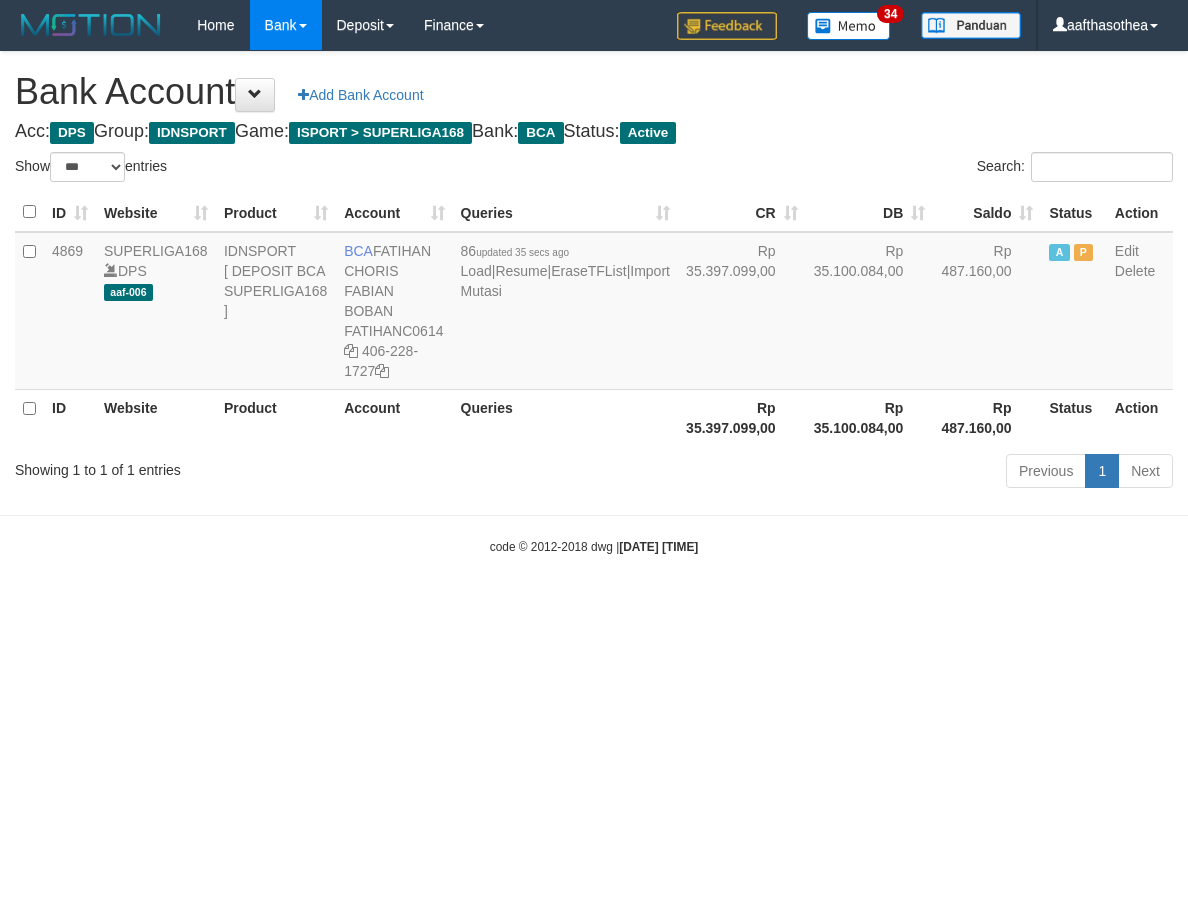 click on "Showing 1 to 1 of 1 entries" at bounding box center [247, 466] 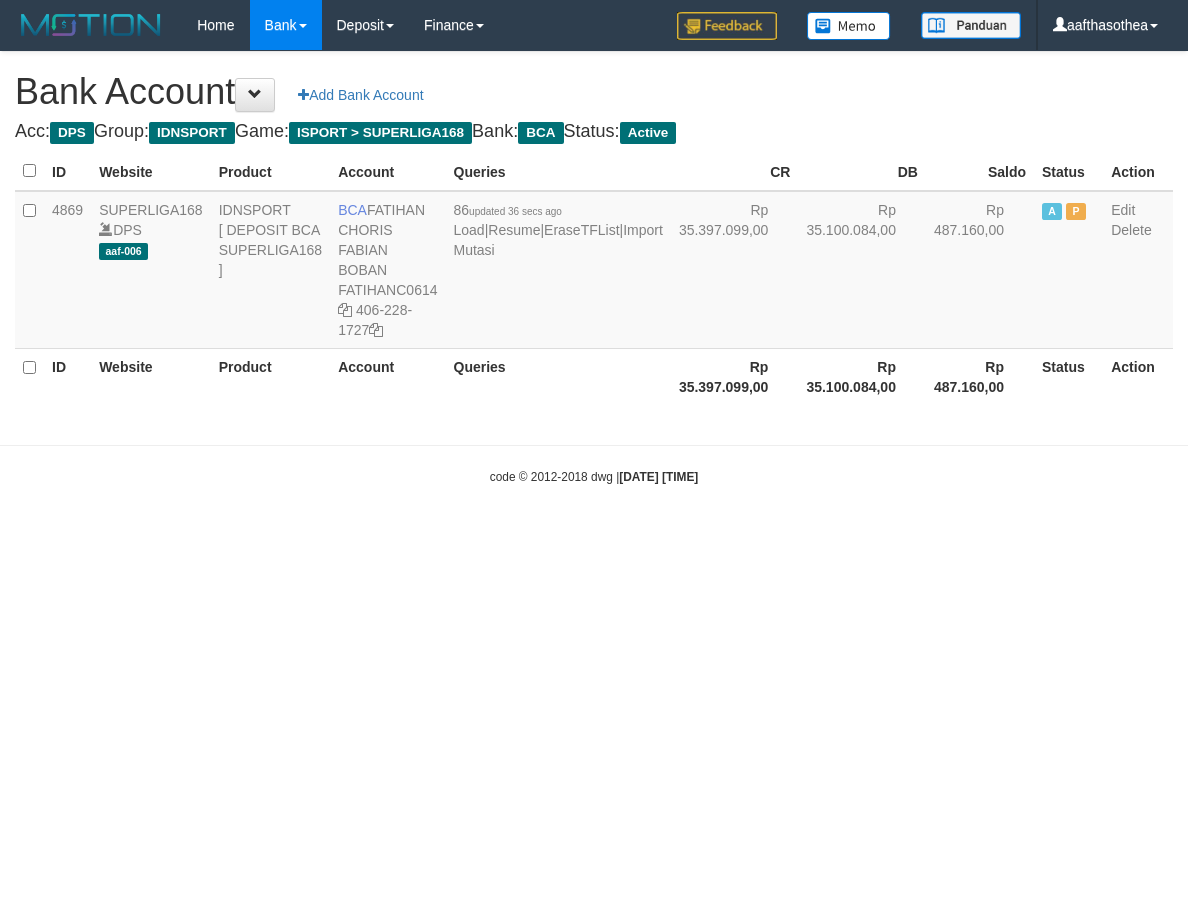 scroll, scrollTop: 0, scrollLeft: 0, axis: both 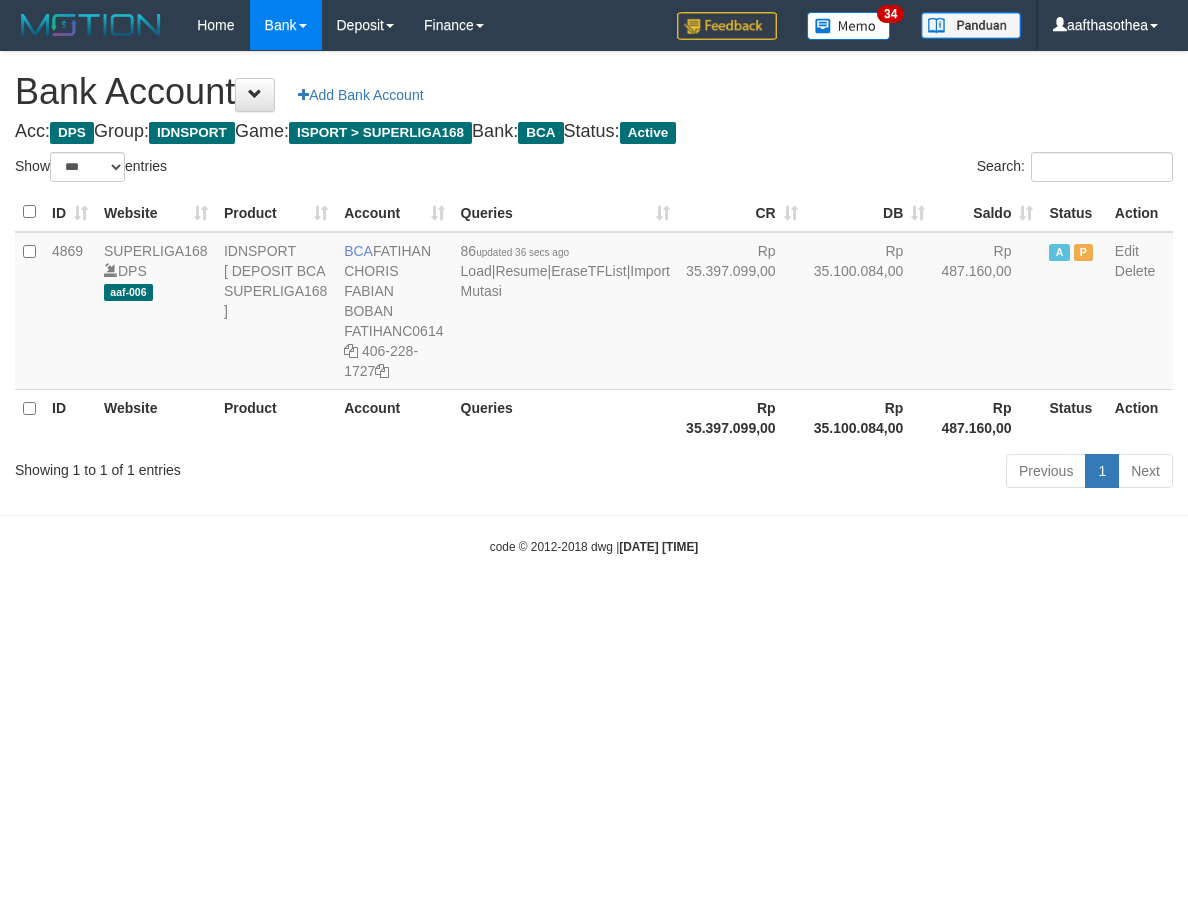 click on "Showing 1 to 1 of 1 entries Previous 1 Next" at bounding box center (594, 473) 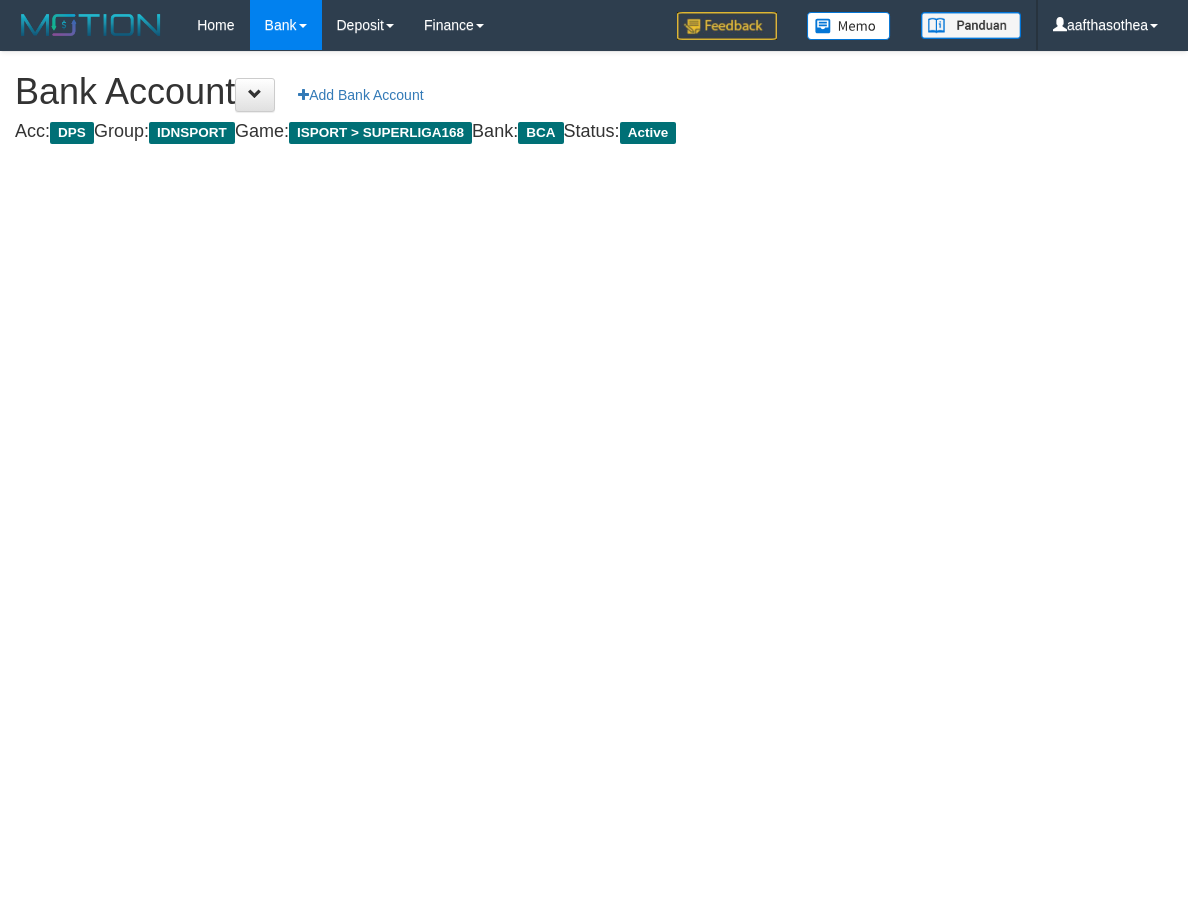 scroll, scrollTop: 0, scrollLeft: 0, axis: both 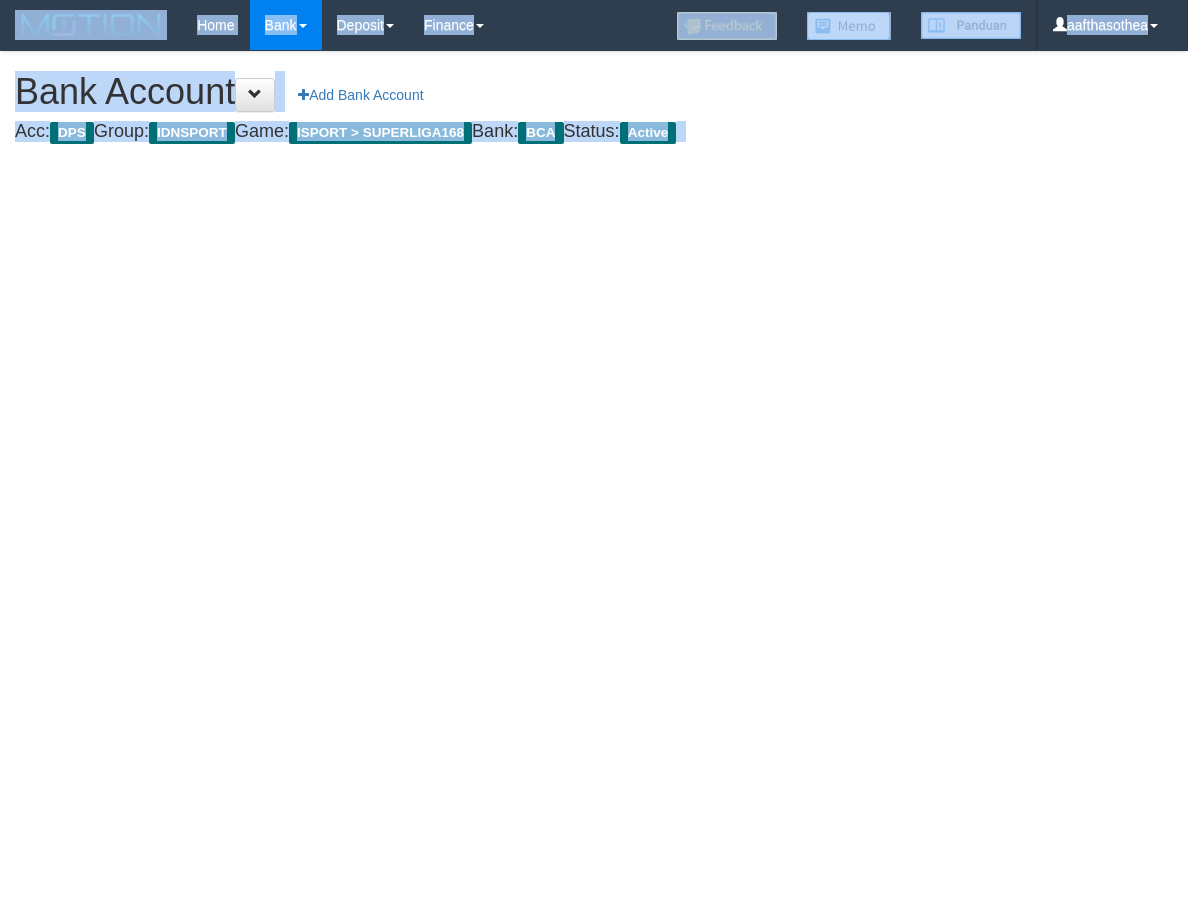 click on "Toggle navigation
Home
Bank
Account List
Load
By Website
Group
[ISPORT]													SUPERLIGA168
By Load Group (DPS)
Group aaf-001
Group aaf-002
Group aaf-003
Group aaf-005
Group aaf-006												 Search" at bounding box center (594, 101) 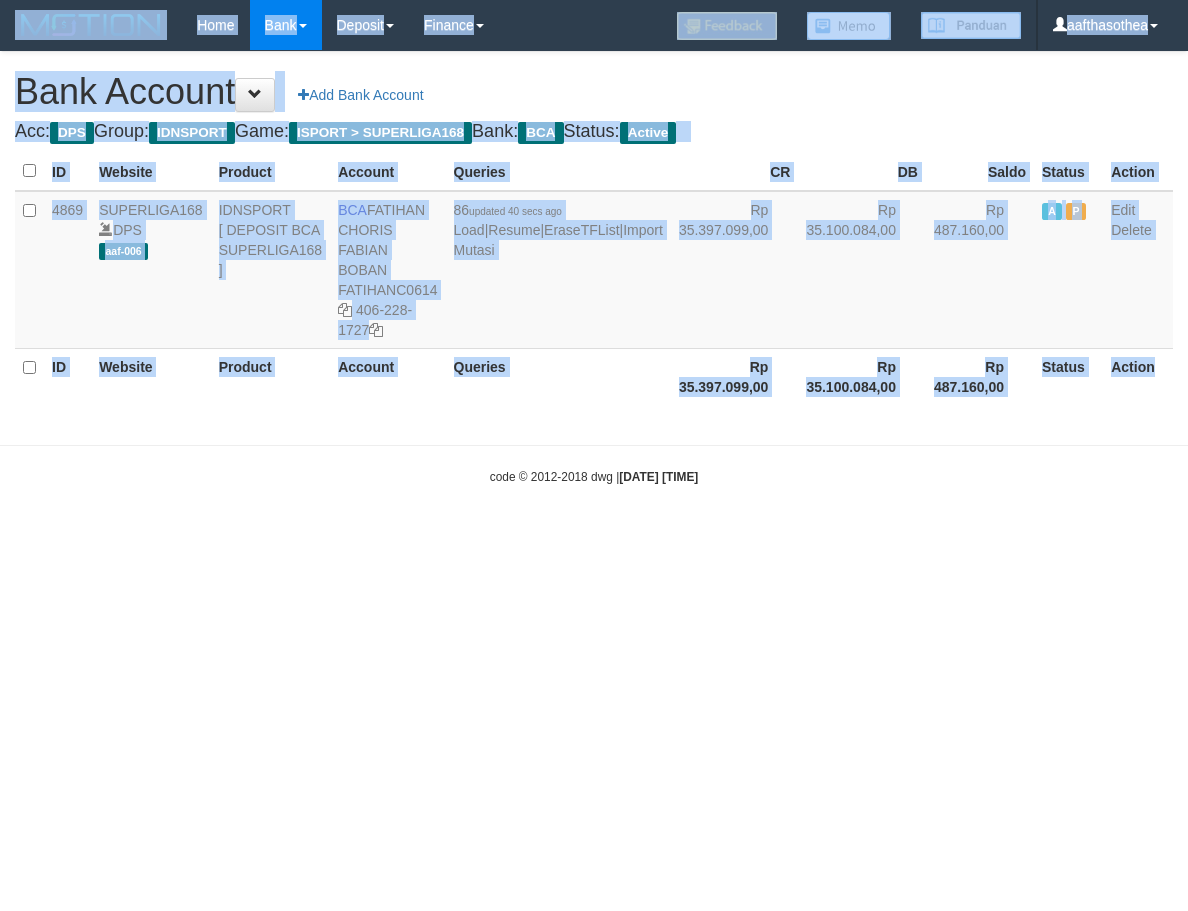 select on "***" 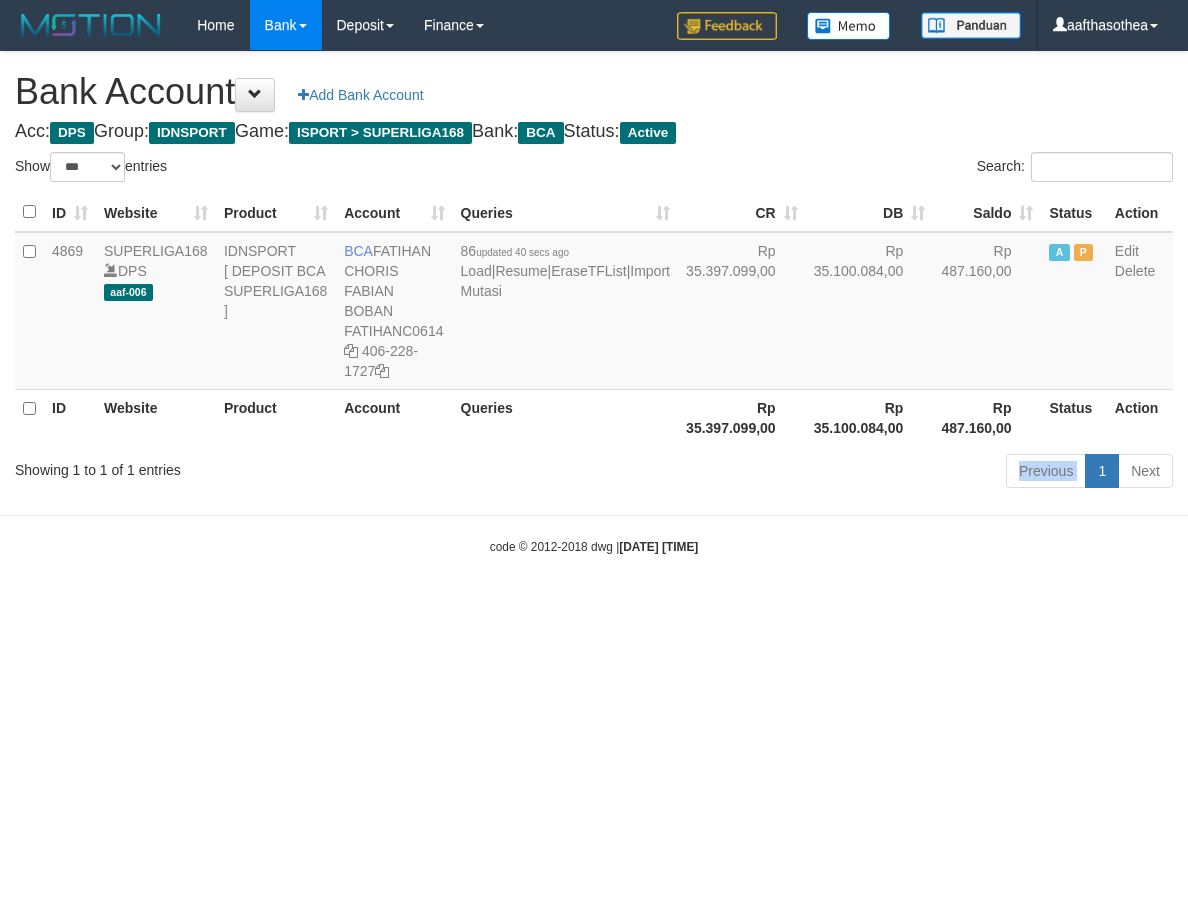 click on "Showing 1 to 1 of 1 entries Previous 1 Next" at bounding box center [594, 473] 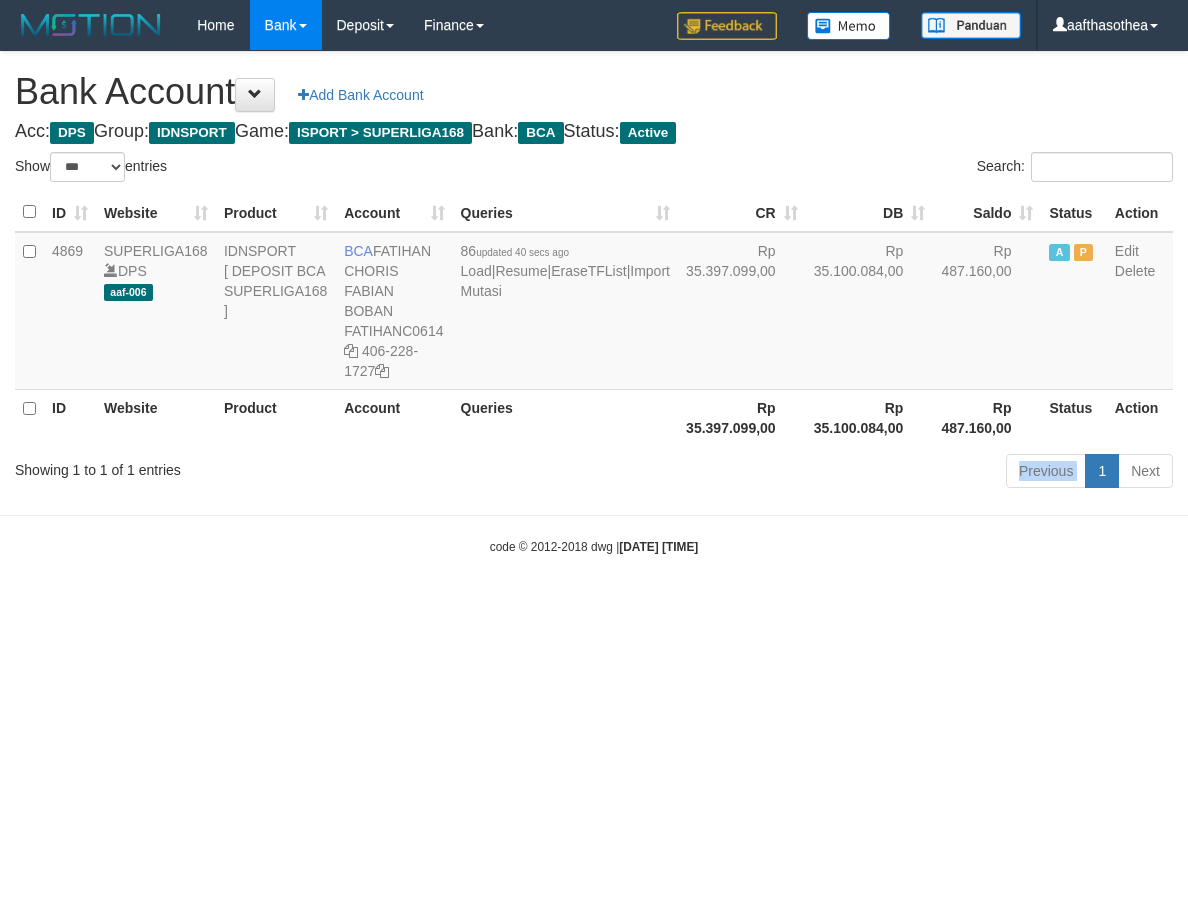 click on "Showing 1 to 1 of 1 entries Previous 1 Next" at bounding box center [594, 473] 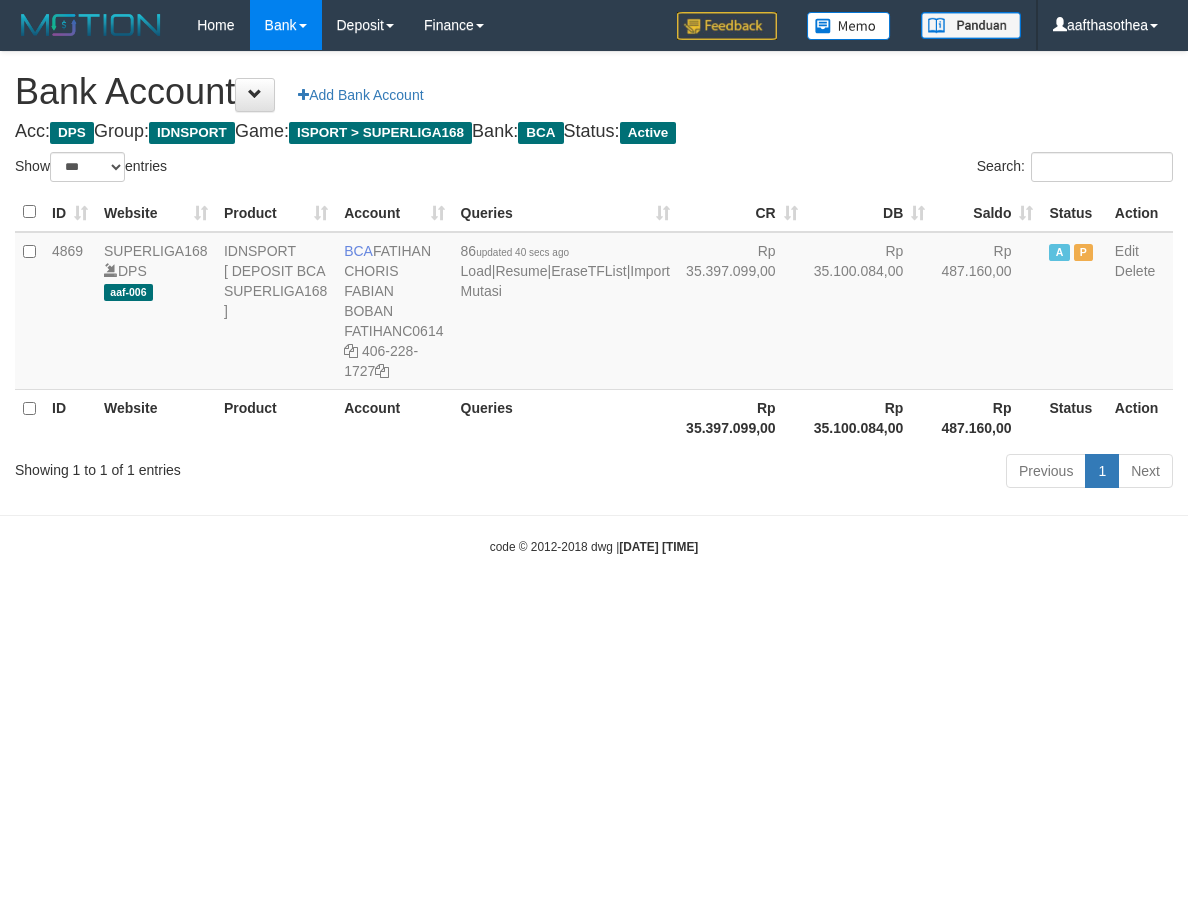 click on "Showing 1 to 1 of 1 entries" at bounding box center (247, 466) 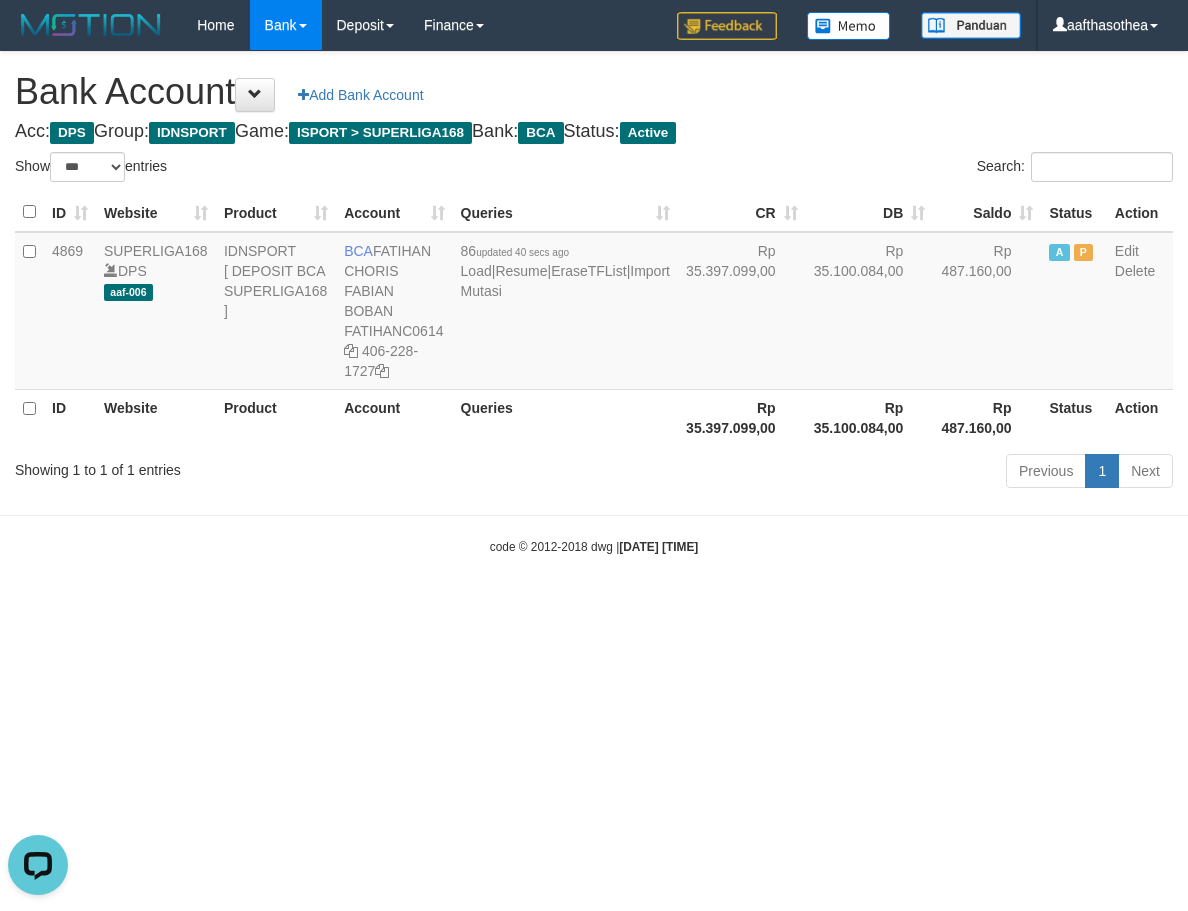 click on "Showing 1 to 1 of 1 entries" at bounding box center (247, 466) 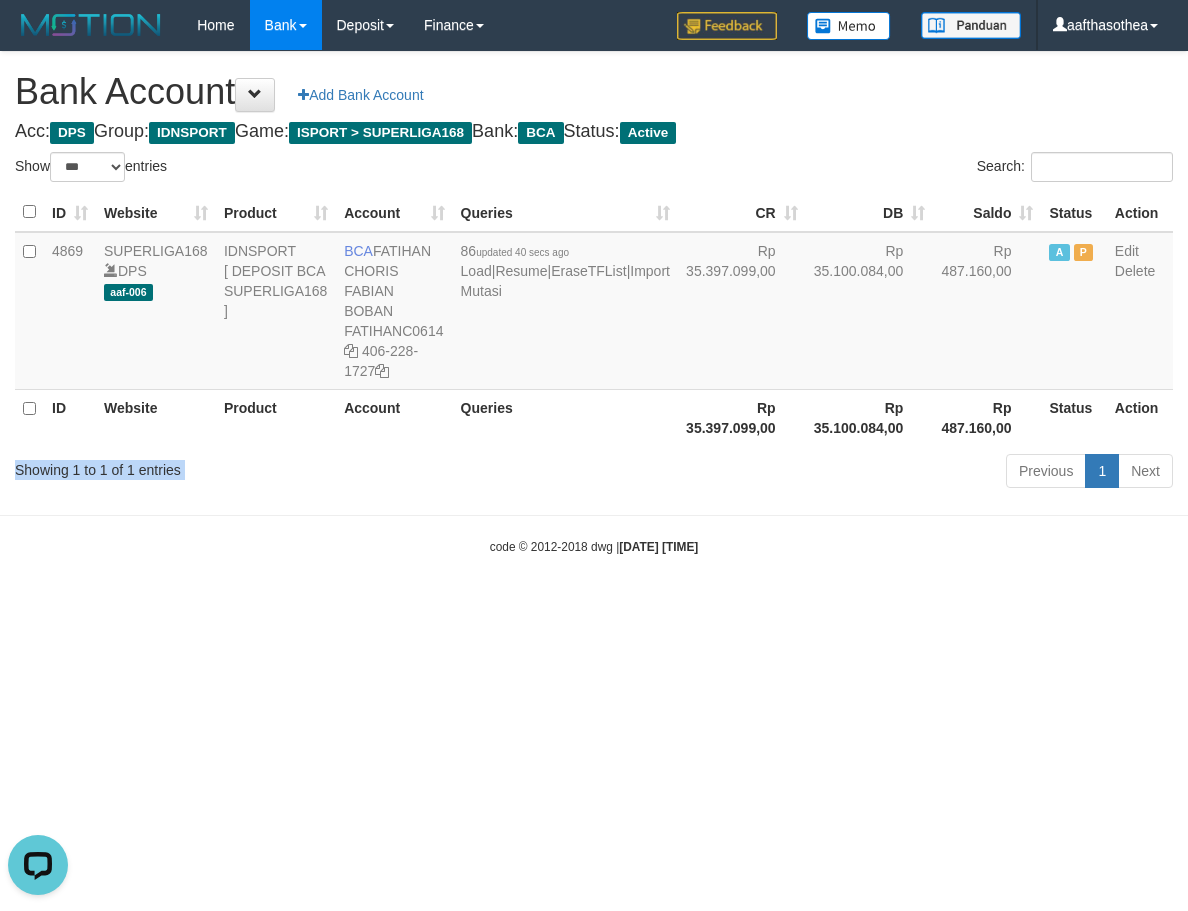 click on "Showing 1 to 1 of 1 entries" at bounding box center [247, 466] 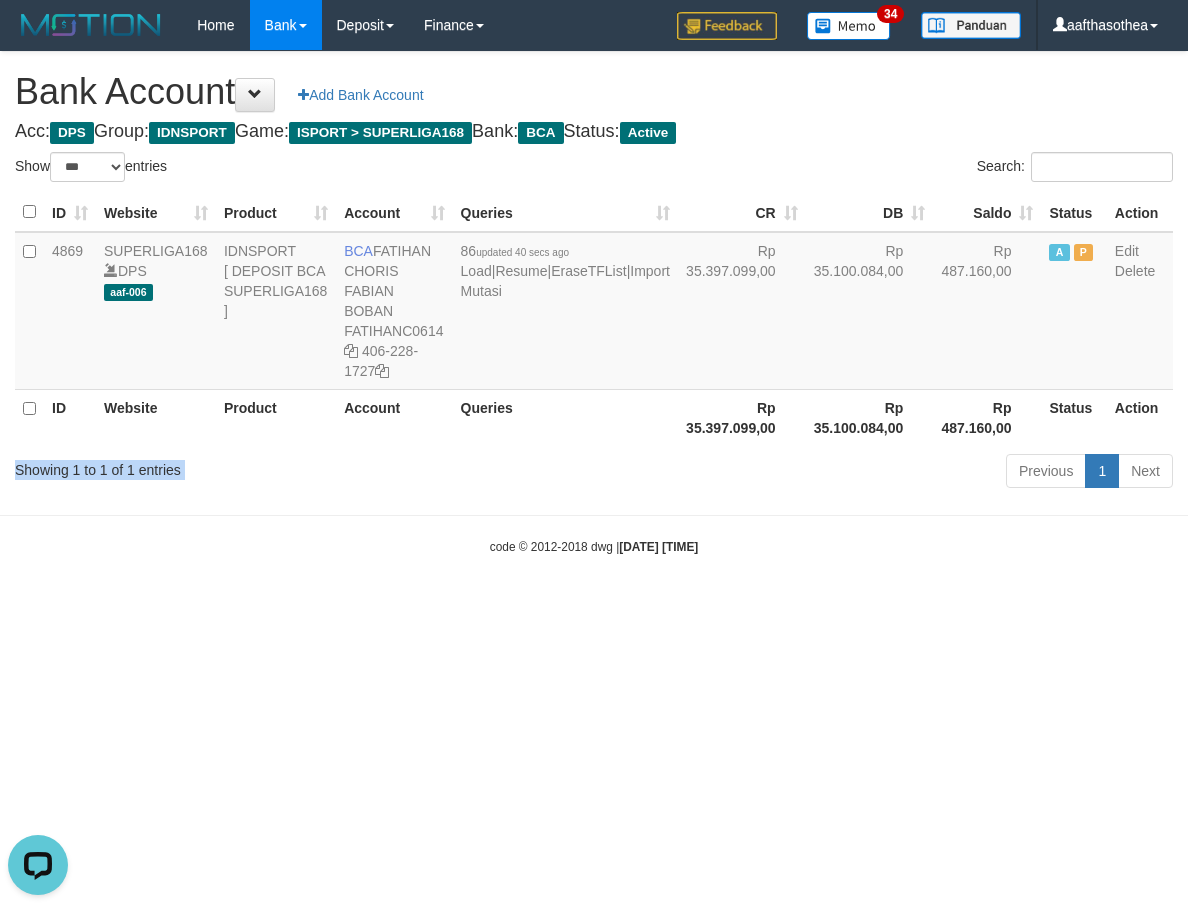 click on "Showing 1 to 1 of 1 entries" at bounding box center [247, 466] 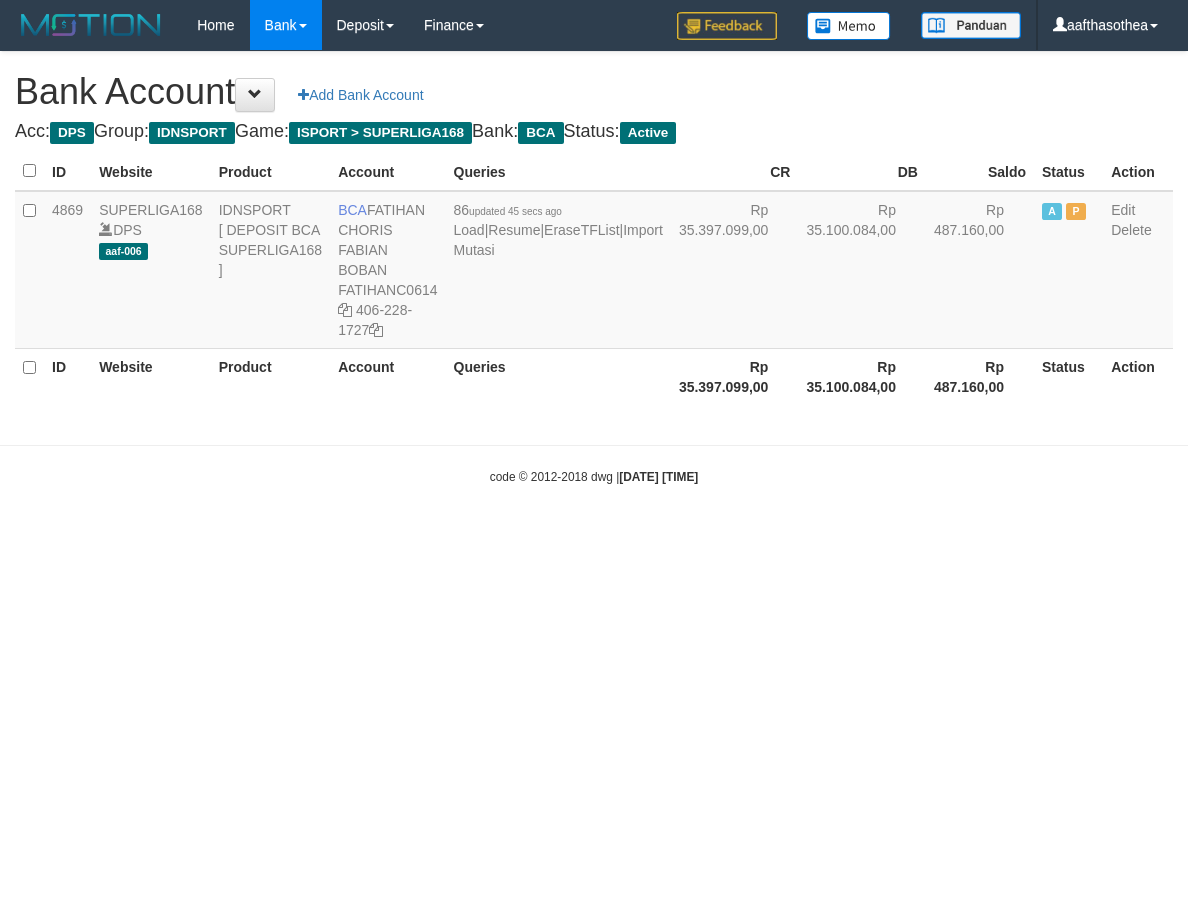 click on "Toggle navigation
Home
Bank
Account List
Load
By Website
Group
[ISPORT]													SUPERLIGA168
By Load Group (DPS)
Group aaf-001
Group aaf-002
Group aaf-003
Group aaf-005
Group aaf-006												 Search" at bounding box center [594, 268] 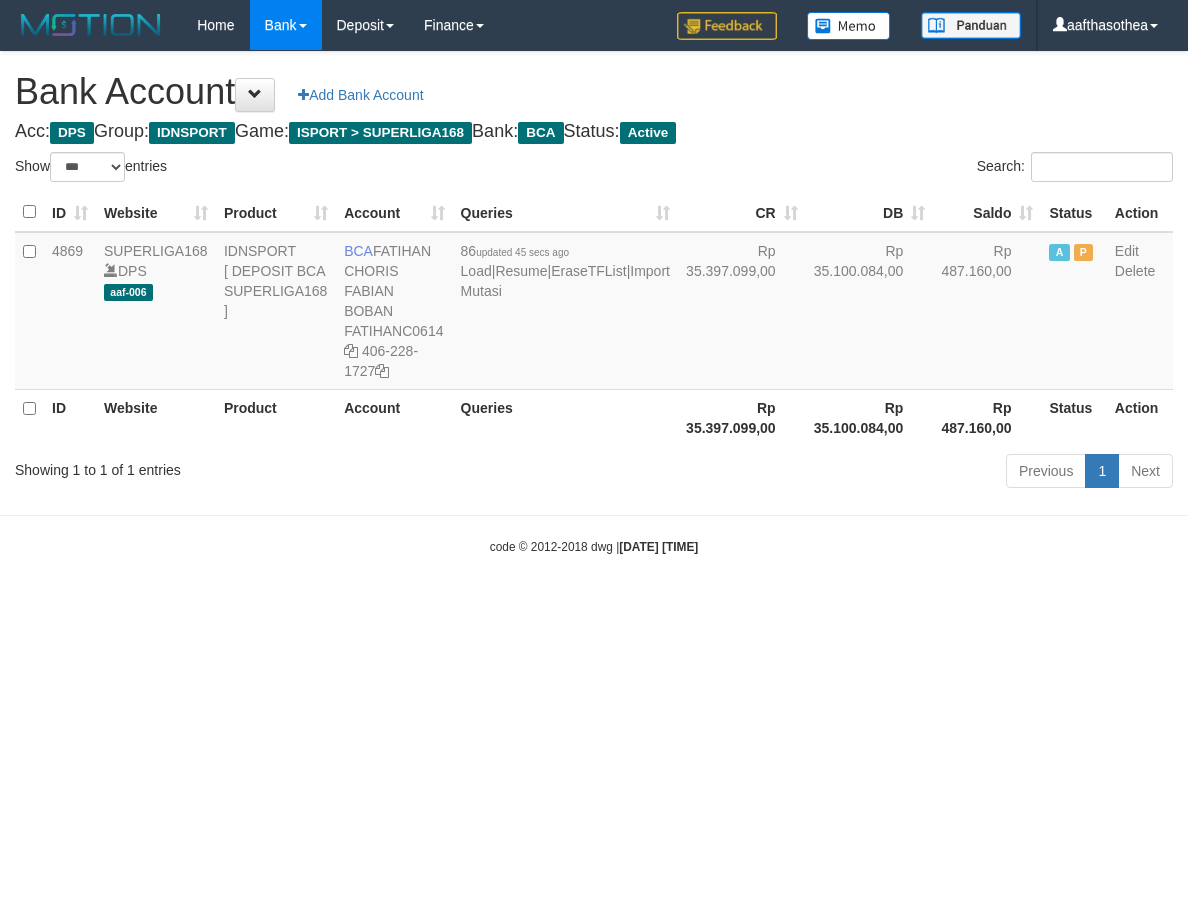 click on "Toggle navigation
Home
Bank
Account List
Load
By Website
Group
[ISPORT]													SUPERLIGA168
By Load Group (DPS)
-" at bounding box center (594, 303) 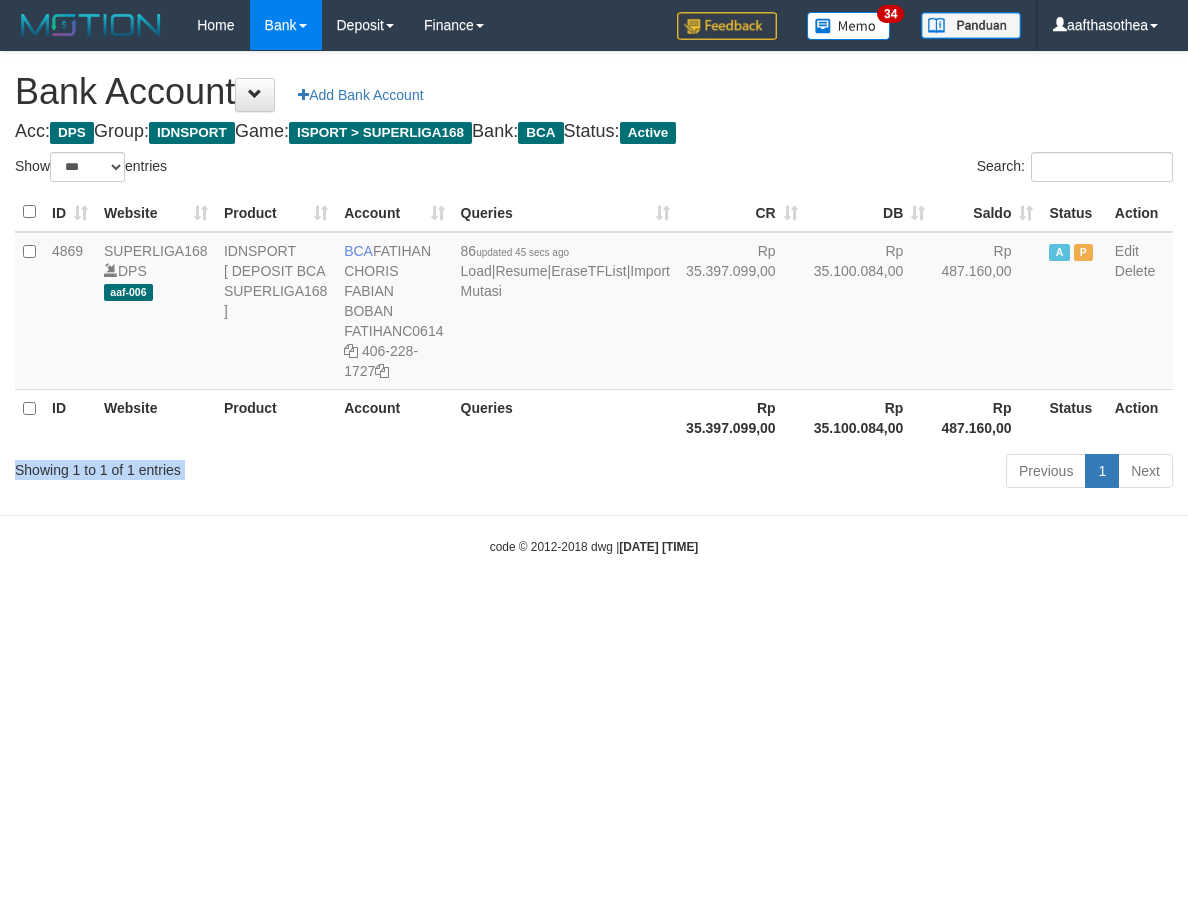 click on "Showing 1 to 1 of 1 entries" at bounding box center (247, 466) 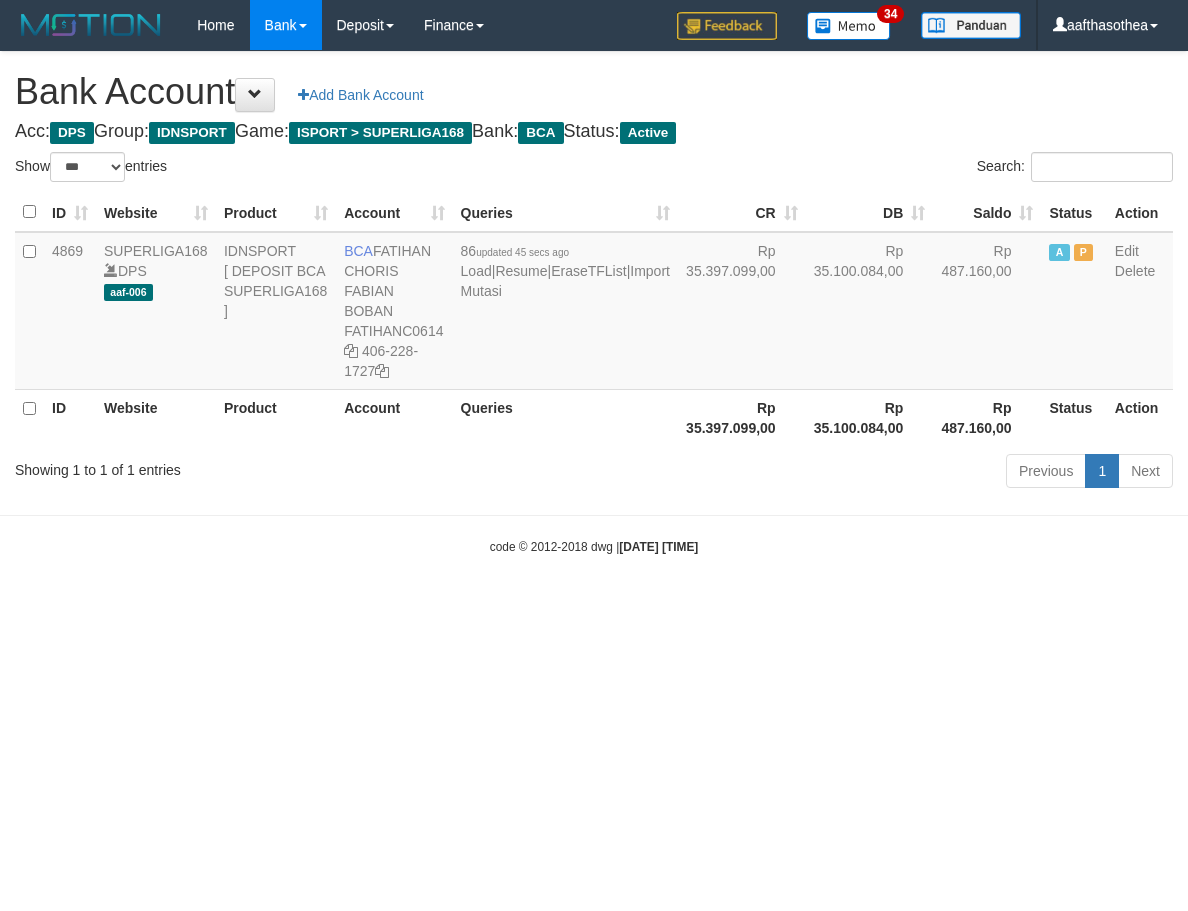 click on "Showing 1 to 1 of 1 entries" at bounding box center [247, 466] 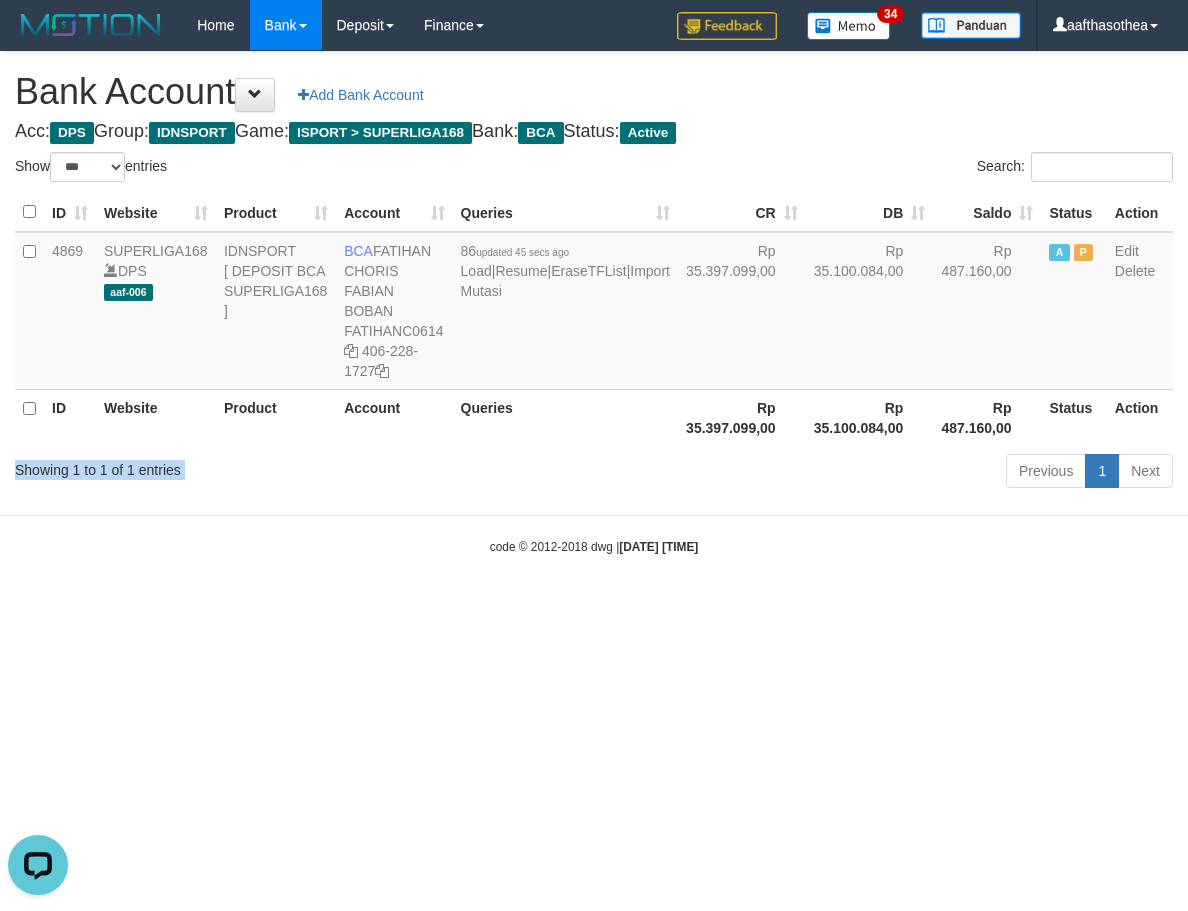 click on "Showing 1 to 1 of 1 entries" at bounding box center [247, 466] 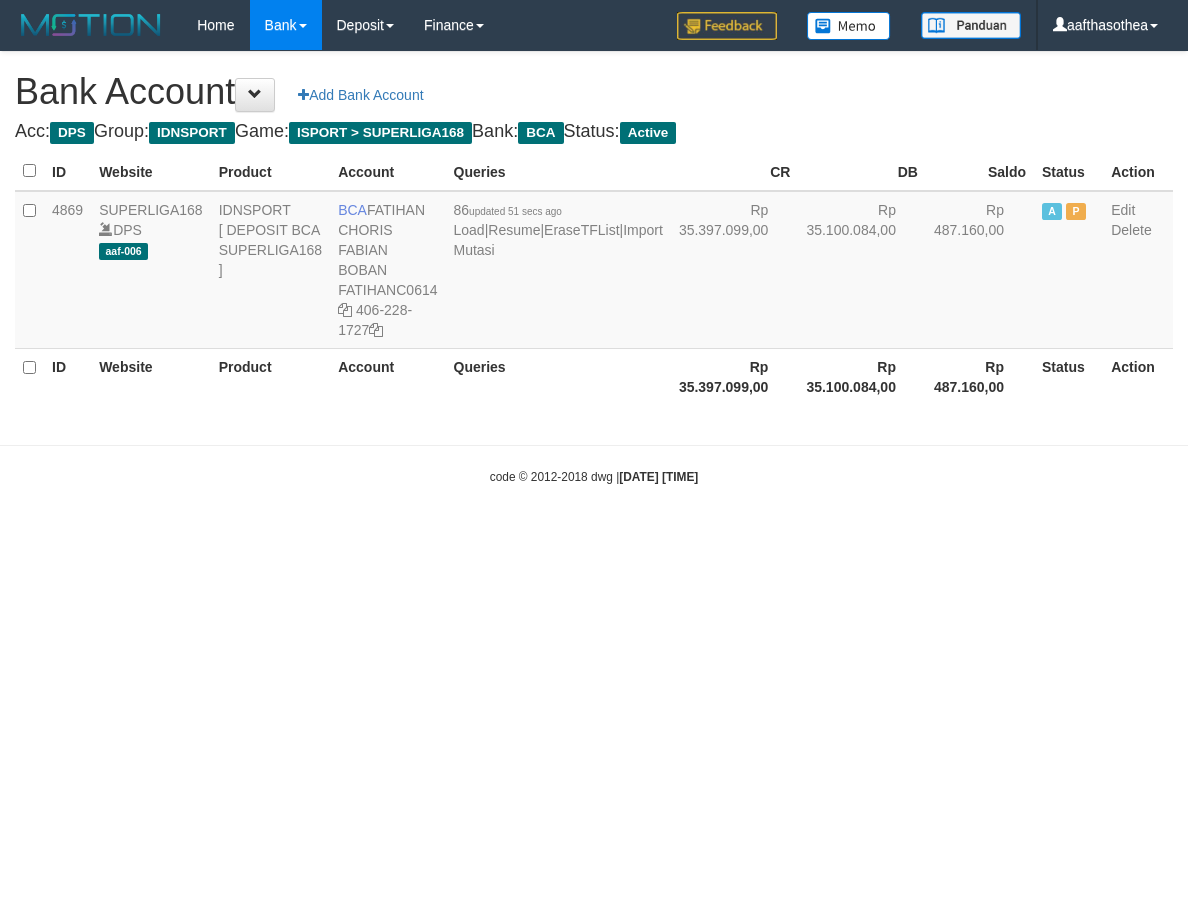 scroll, scrollTop: 0, scrollLeft: 0, axis: both 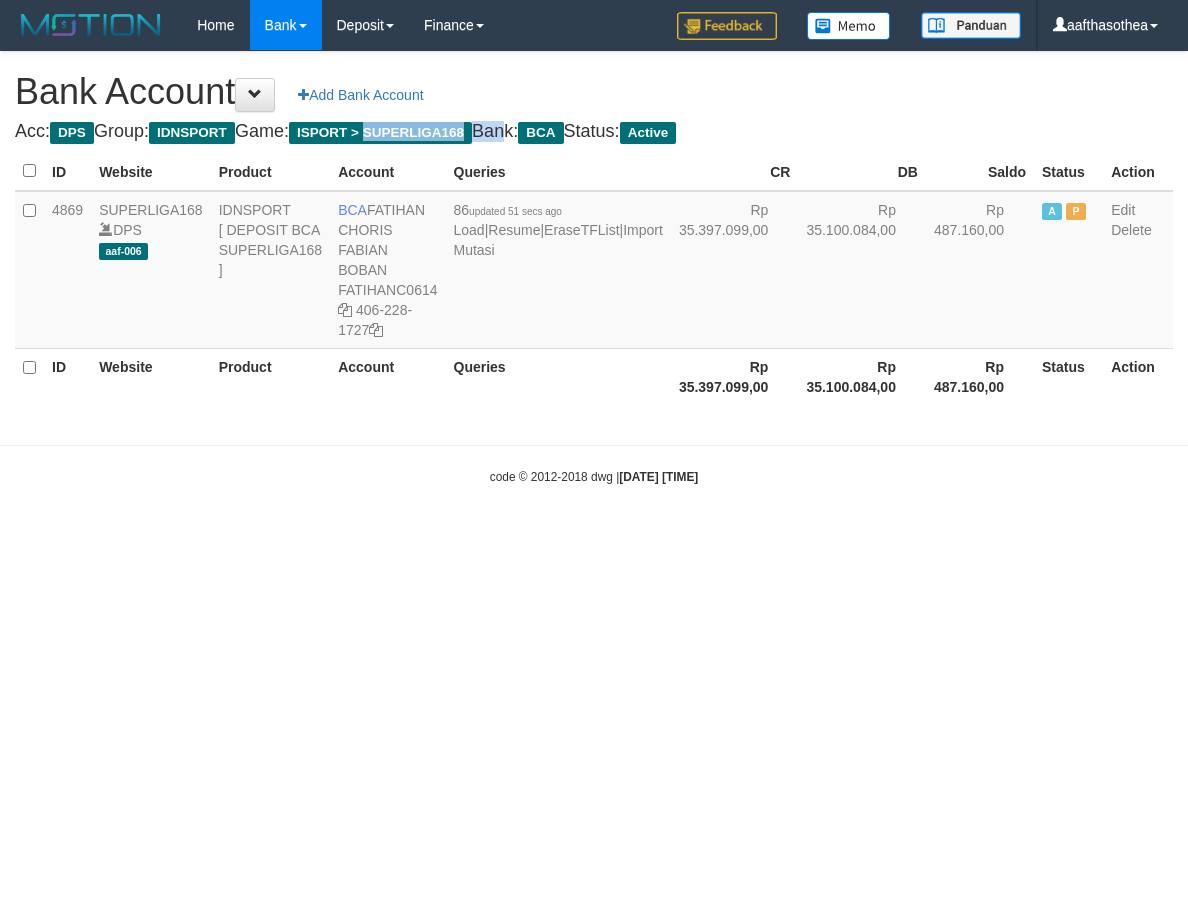 click on "Toggle navigation
Home
Bank
Account List
Load
By Website
Group
[ISPORT]													SUPERLIGA168
By Load Group (DPS)
Group aaf-001
Group aaf-002
Group aaf-003
Group aaf-005
Group aaf-006												 Search" at bounding box center [594, 268] 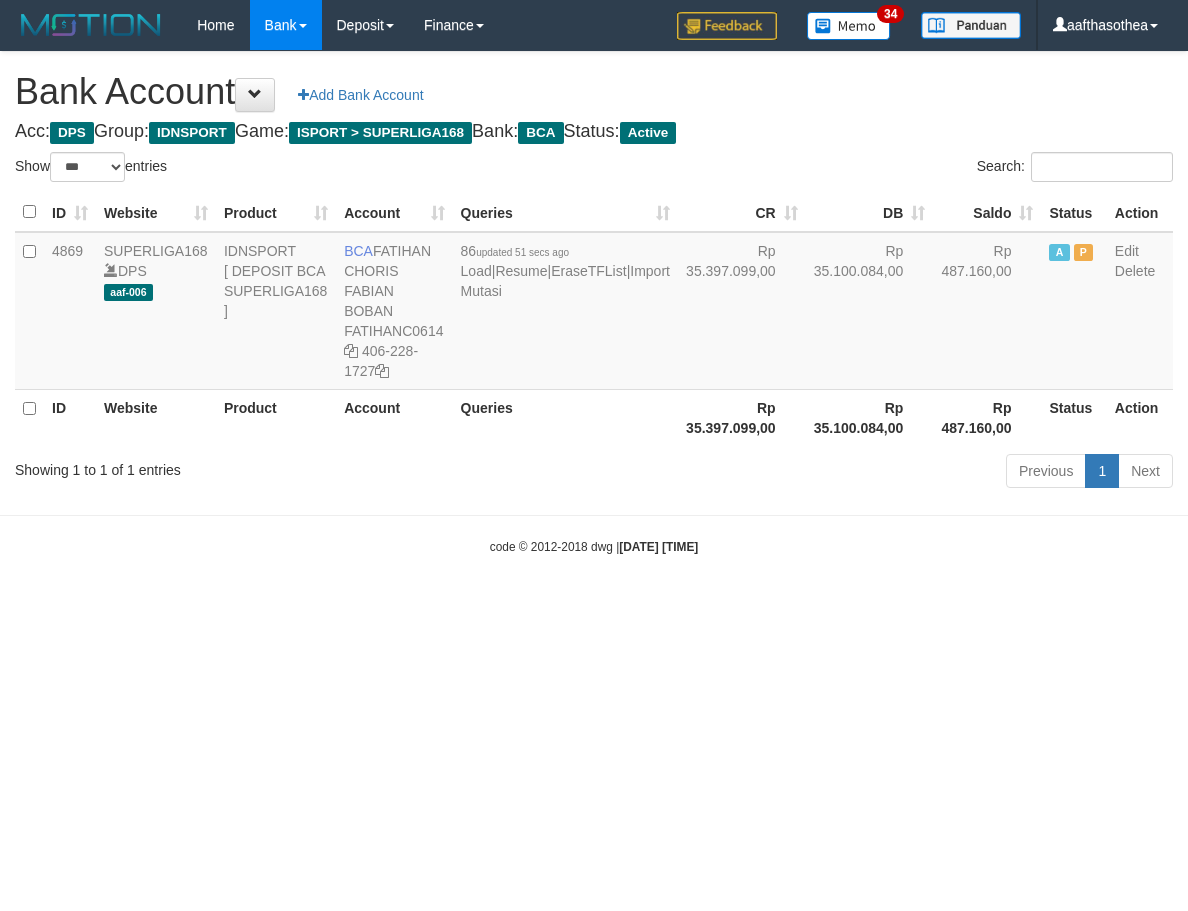 click on "Showing 1 to 1 of 1 entries" at bounding box center (247, 466) 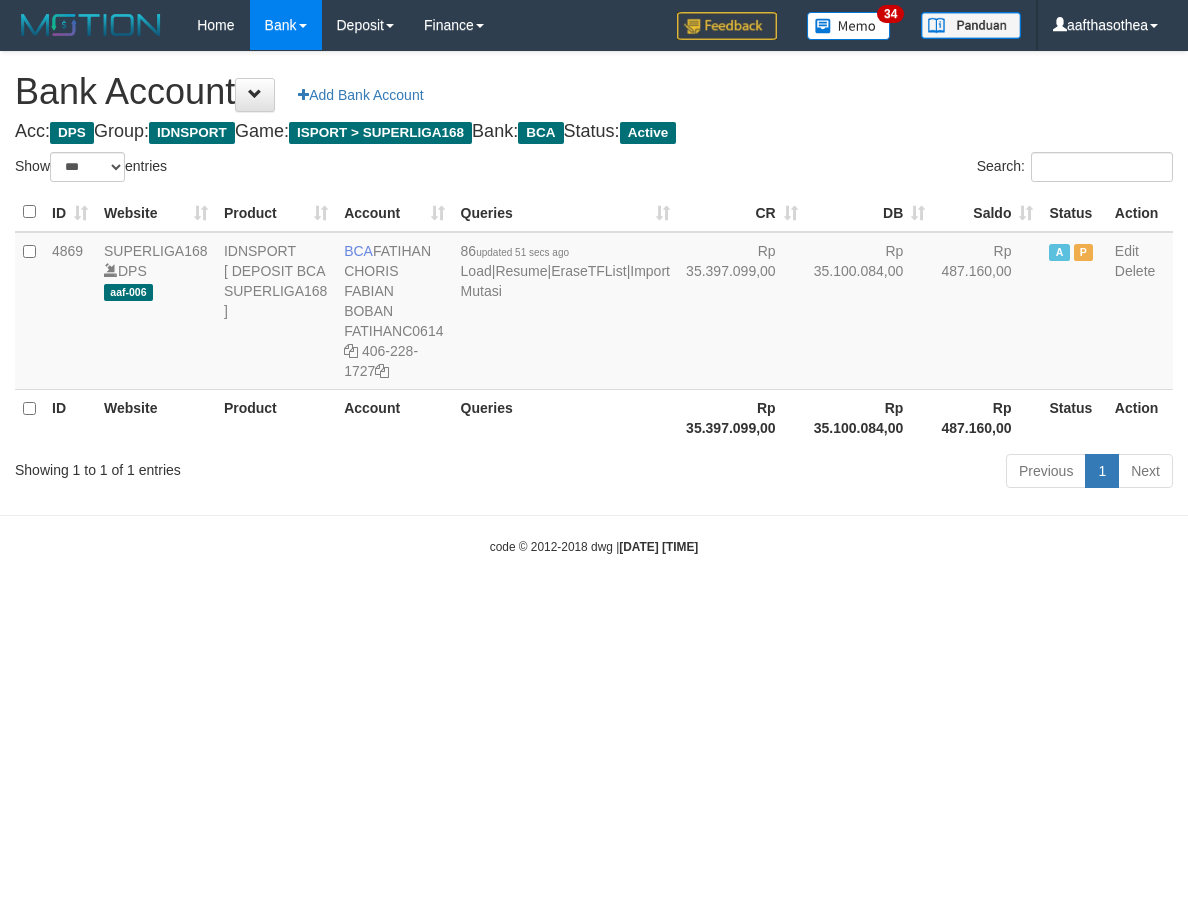 click on "Showing 1 to 1 of 1 entries" at bounding box center (247, 466) 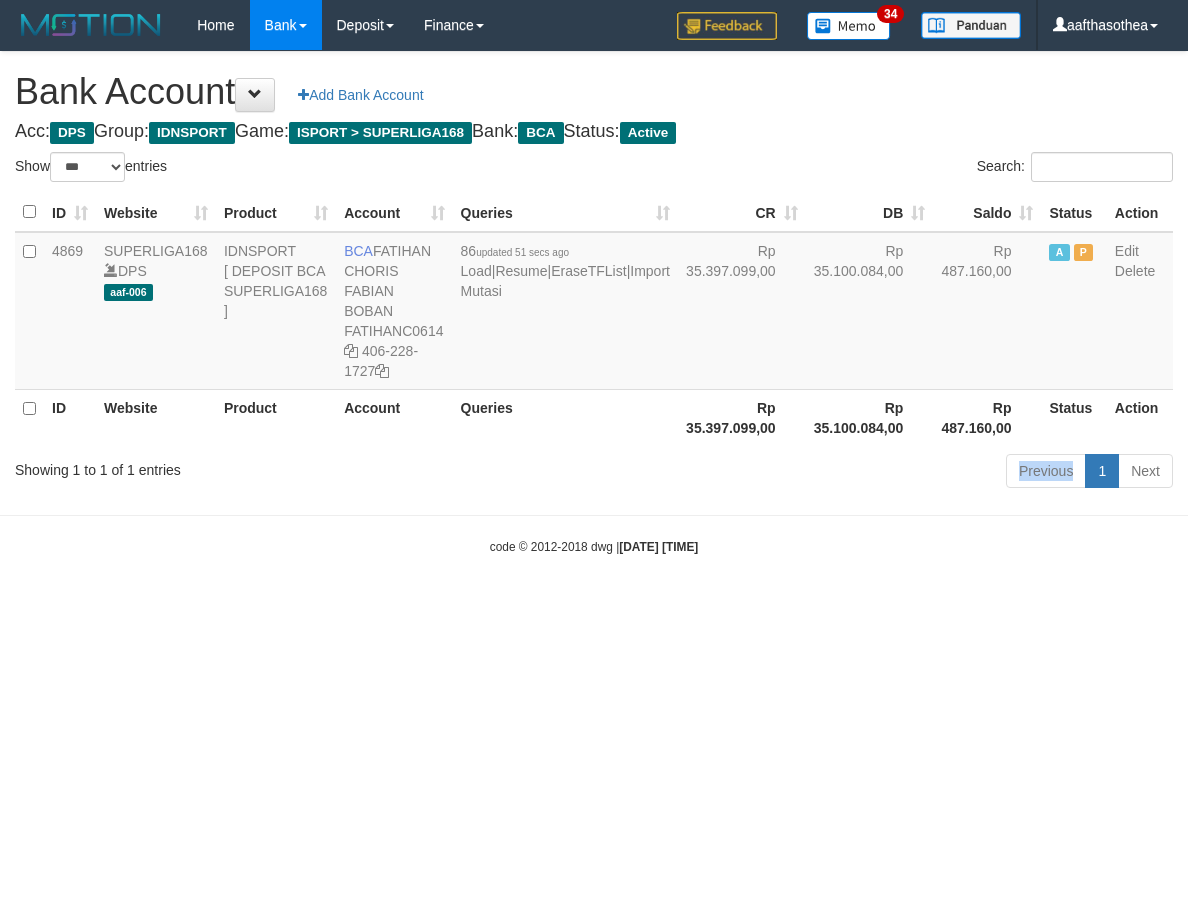 click on "Previous 1 Next" at bounding box center (841, 473) 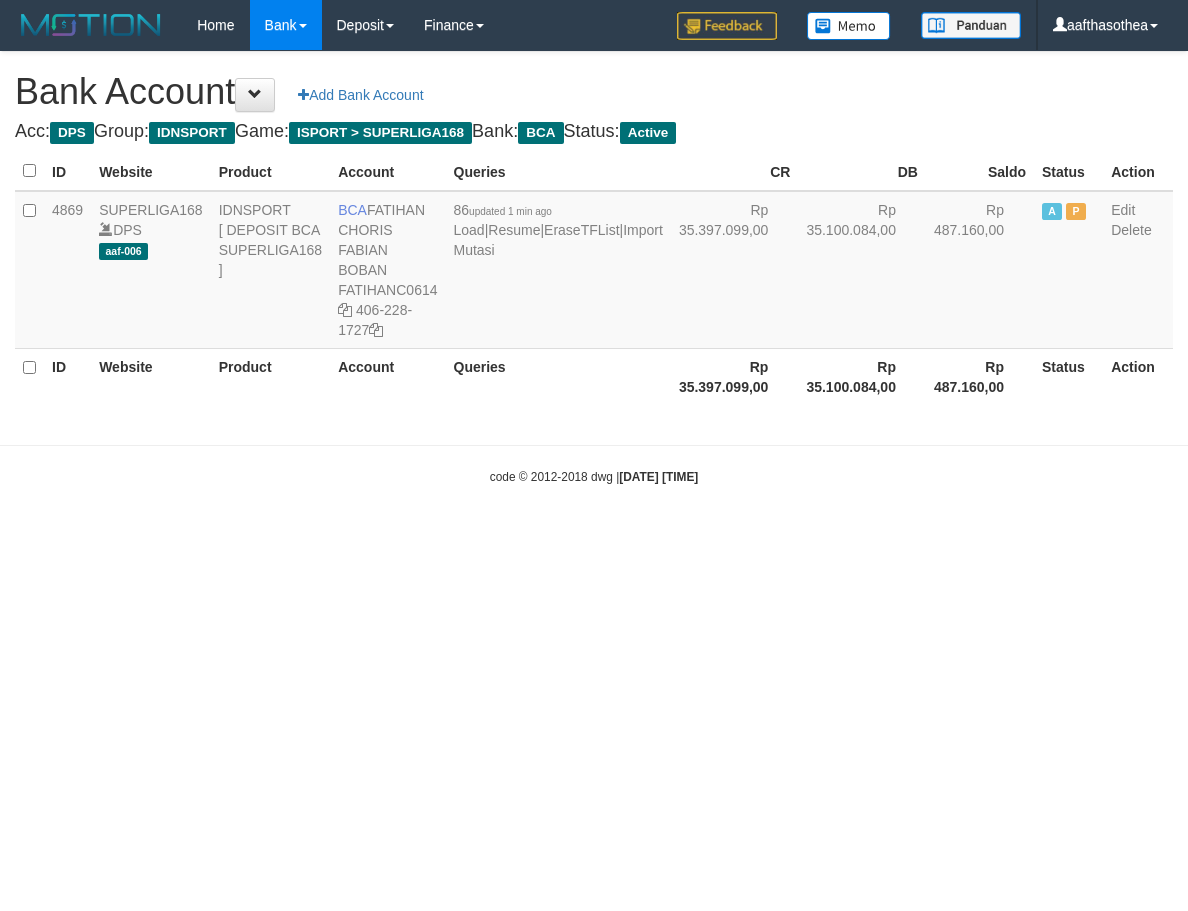 scroll, scrollTop: 0, scrollLeft: 0, axis: both 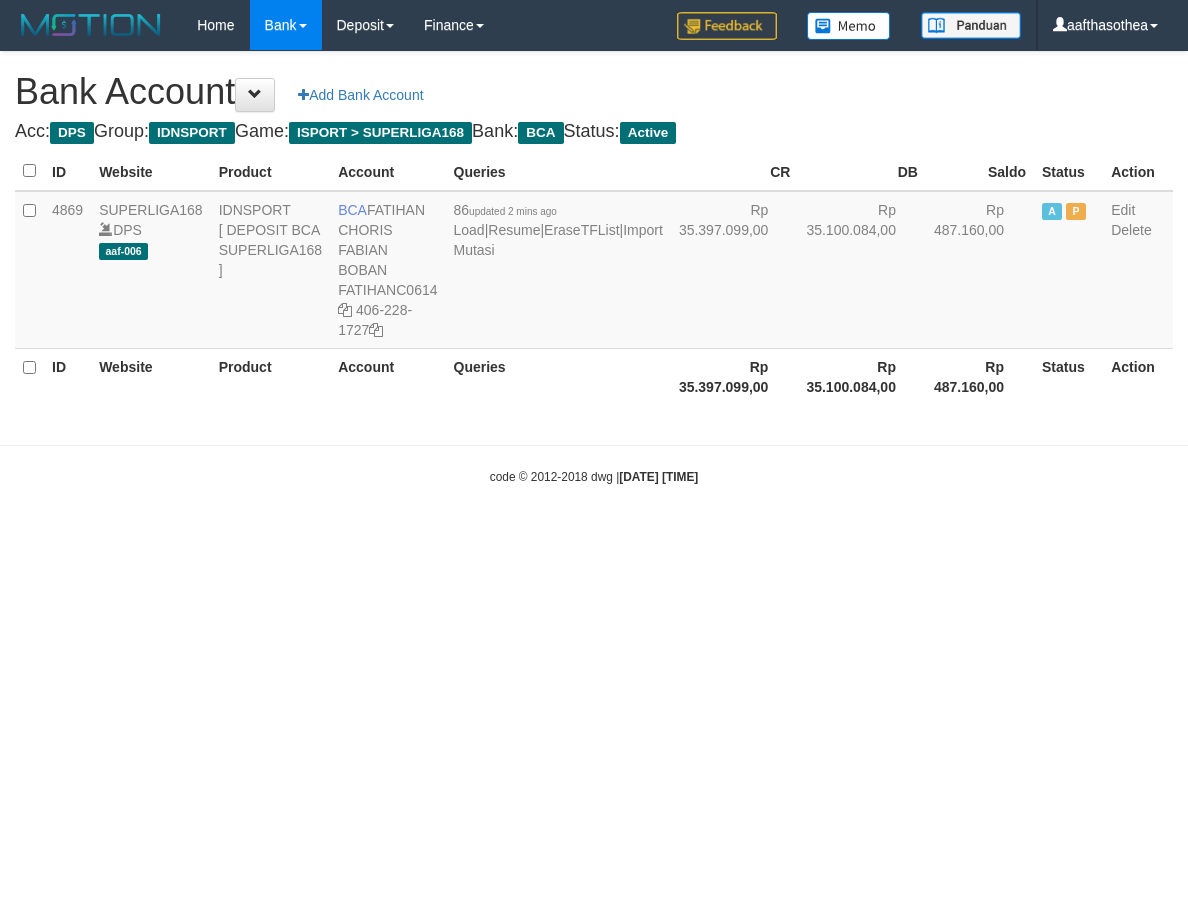 select on "***" 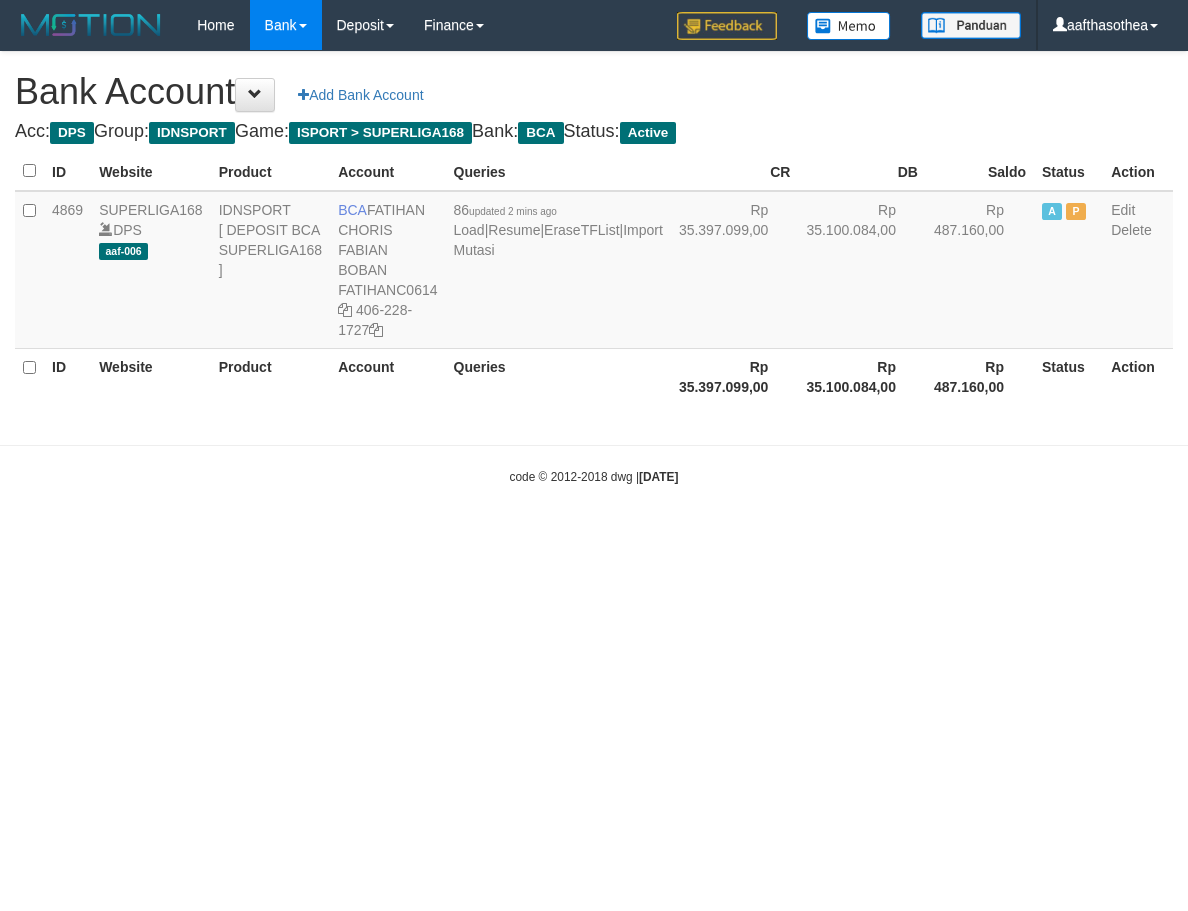 scroll, scrollTop: 0, scrollLeft: 0, axis: both 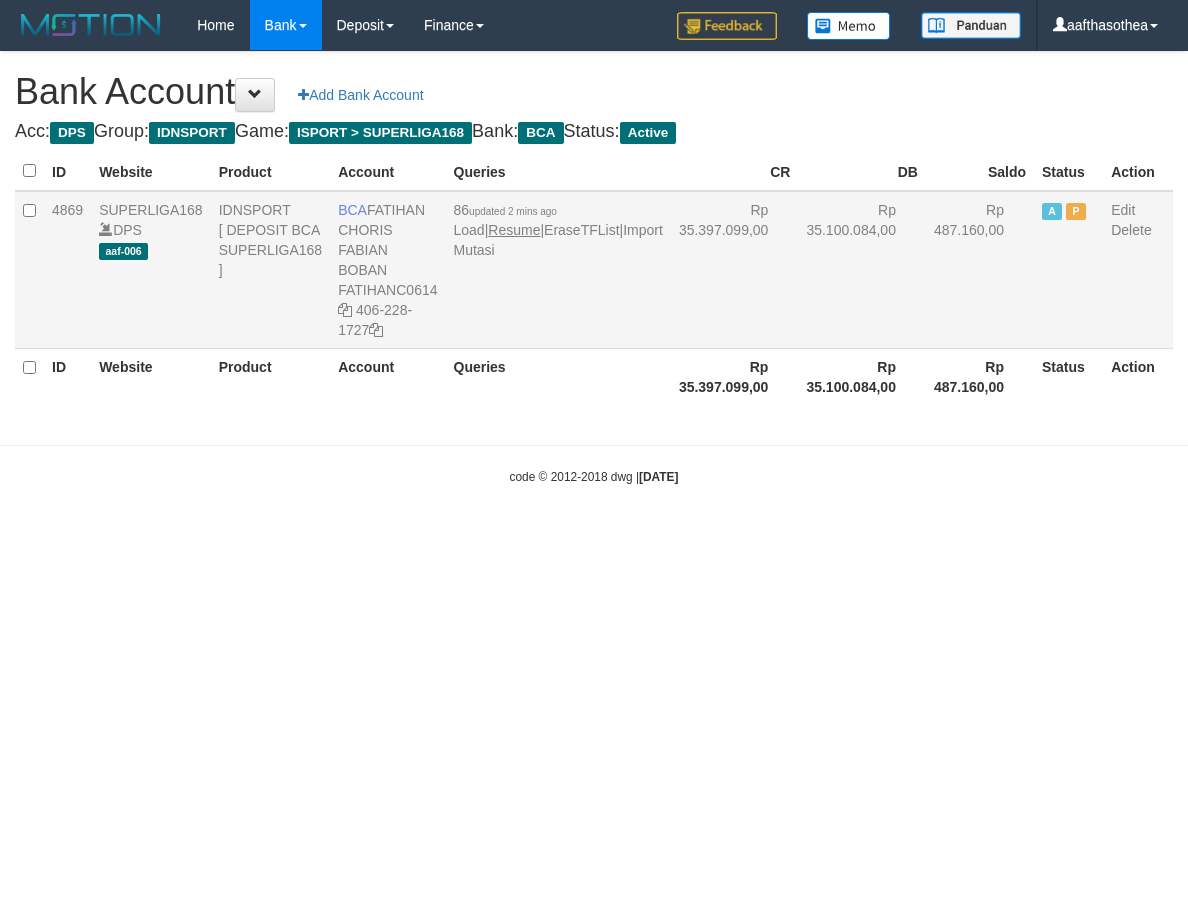 select on "***" 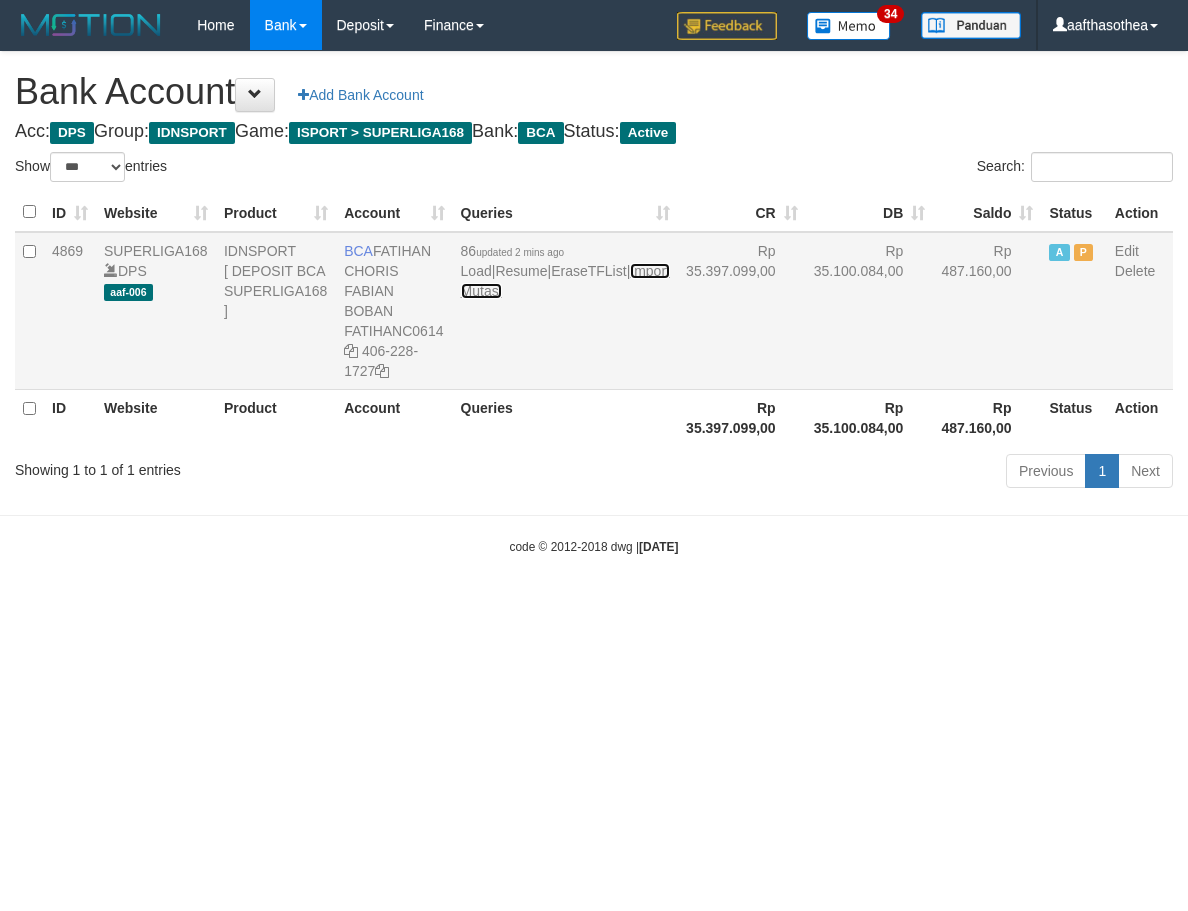 click on "Import Mutasi" at bounding box center [565, 281] 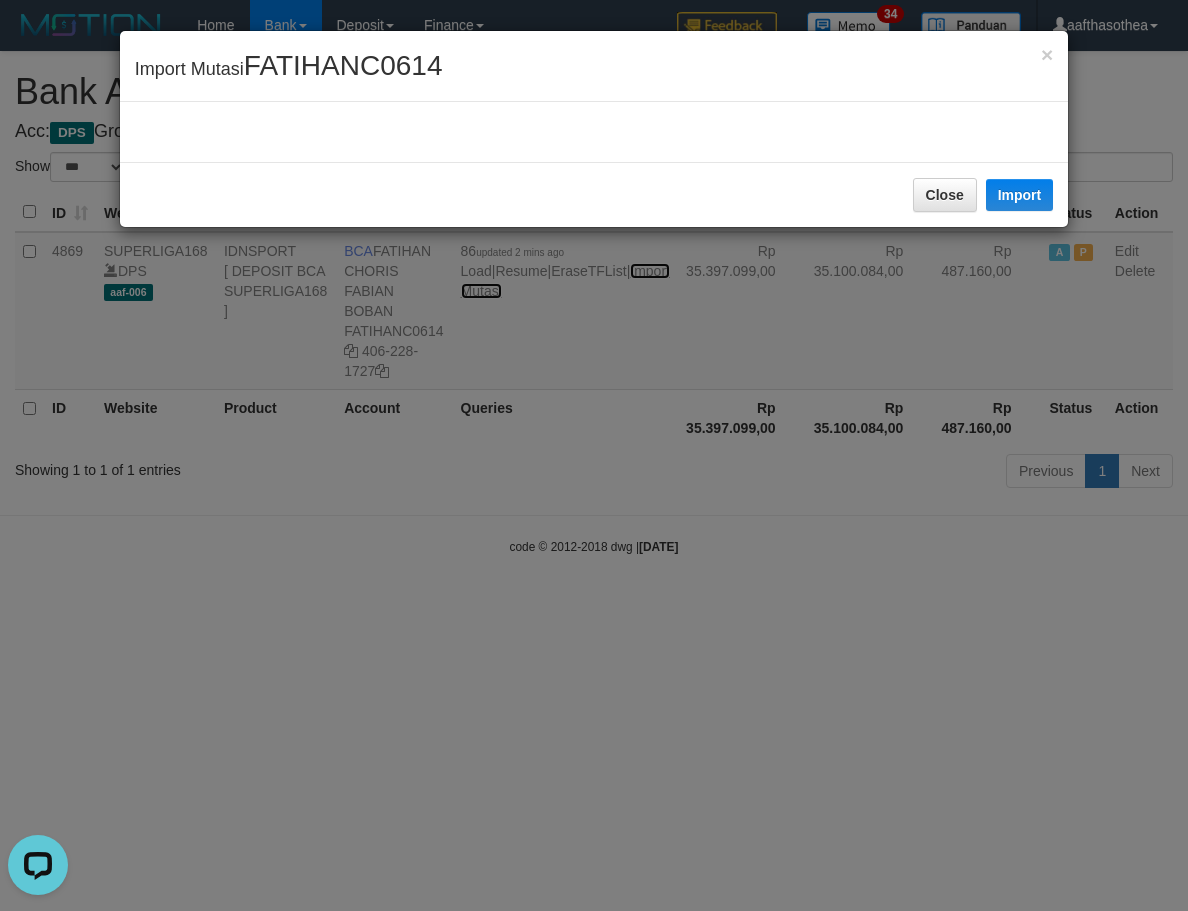 scroll, scrollTop: 0, scrollLeft: 0, axis: both 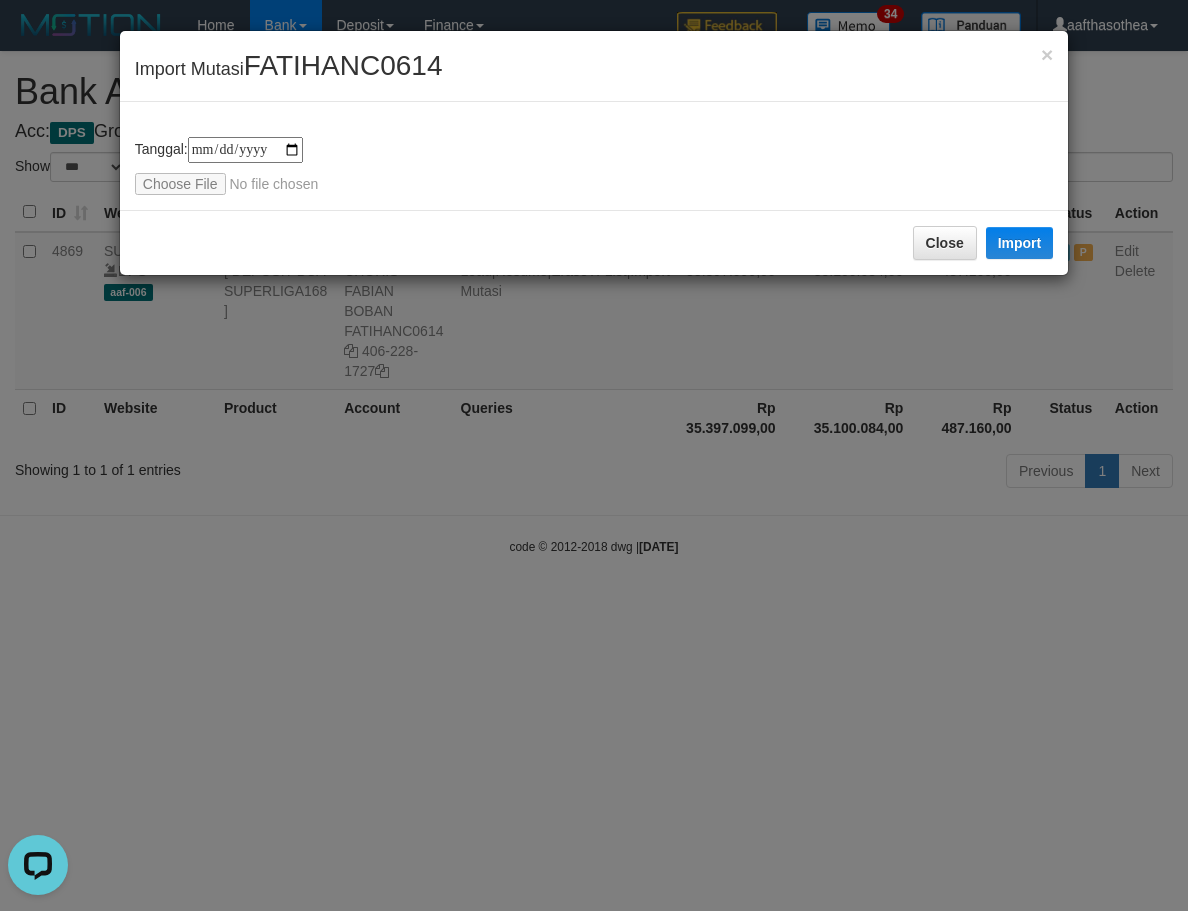 type on "**********" 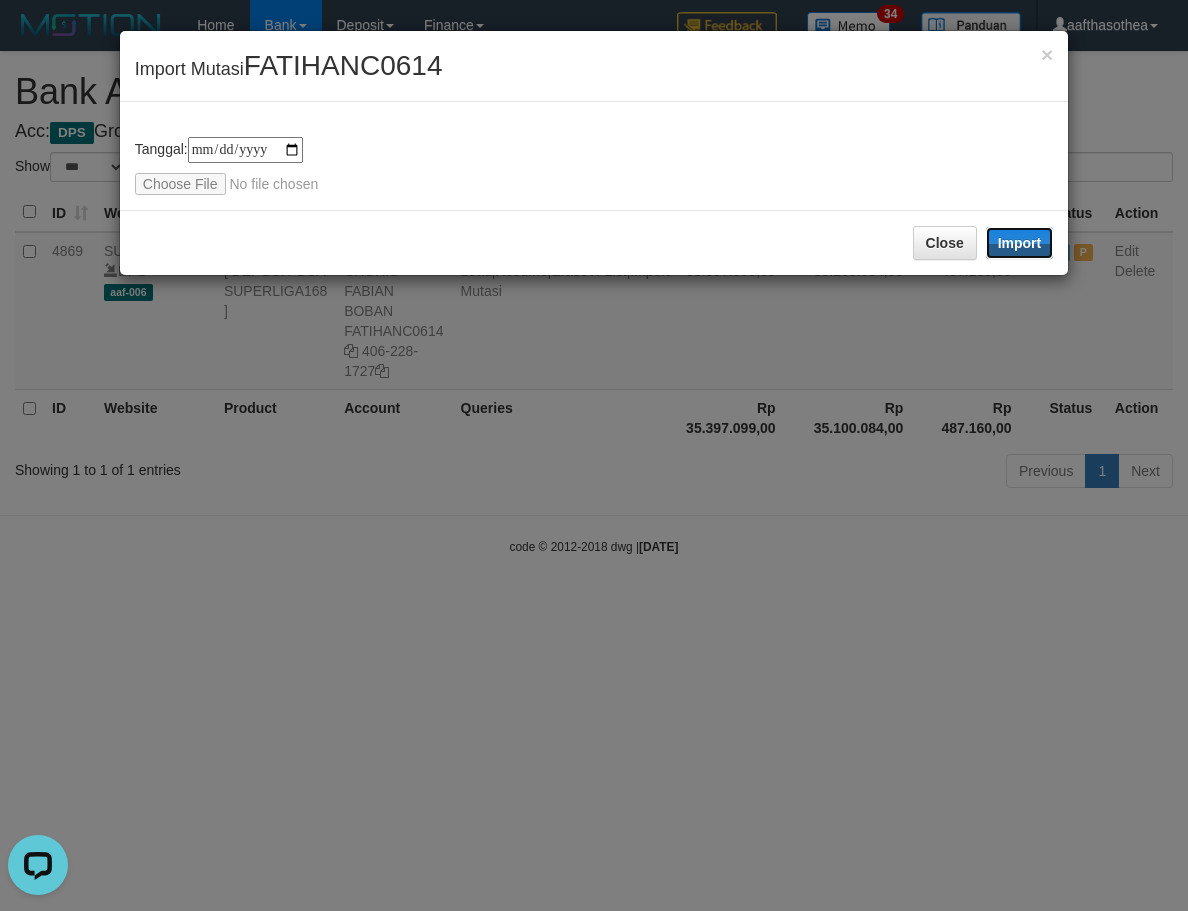 drag, startPoint x: 1007, startPoint y: 243, endPoint x: 429, endPoint y: 452, distance: 614.6259 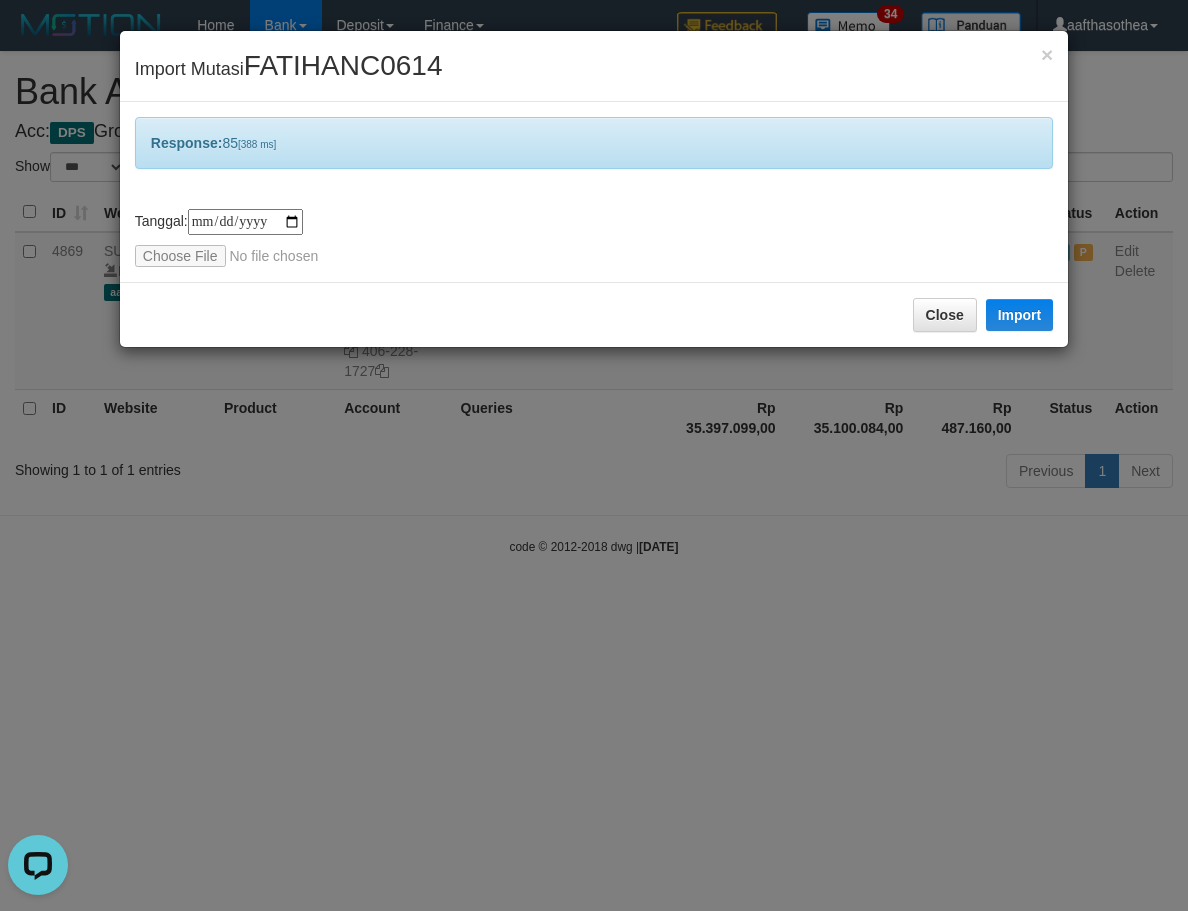 click on "**********" at bounding box center (594, 455) 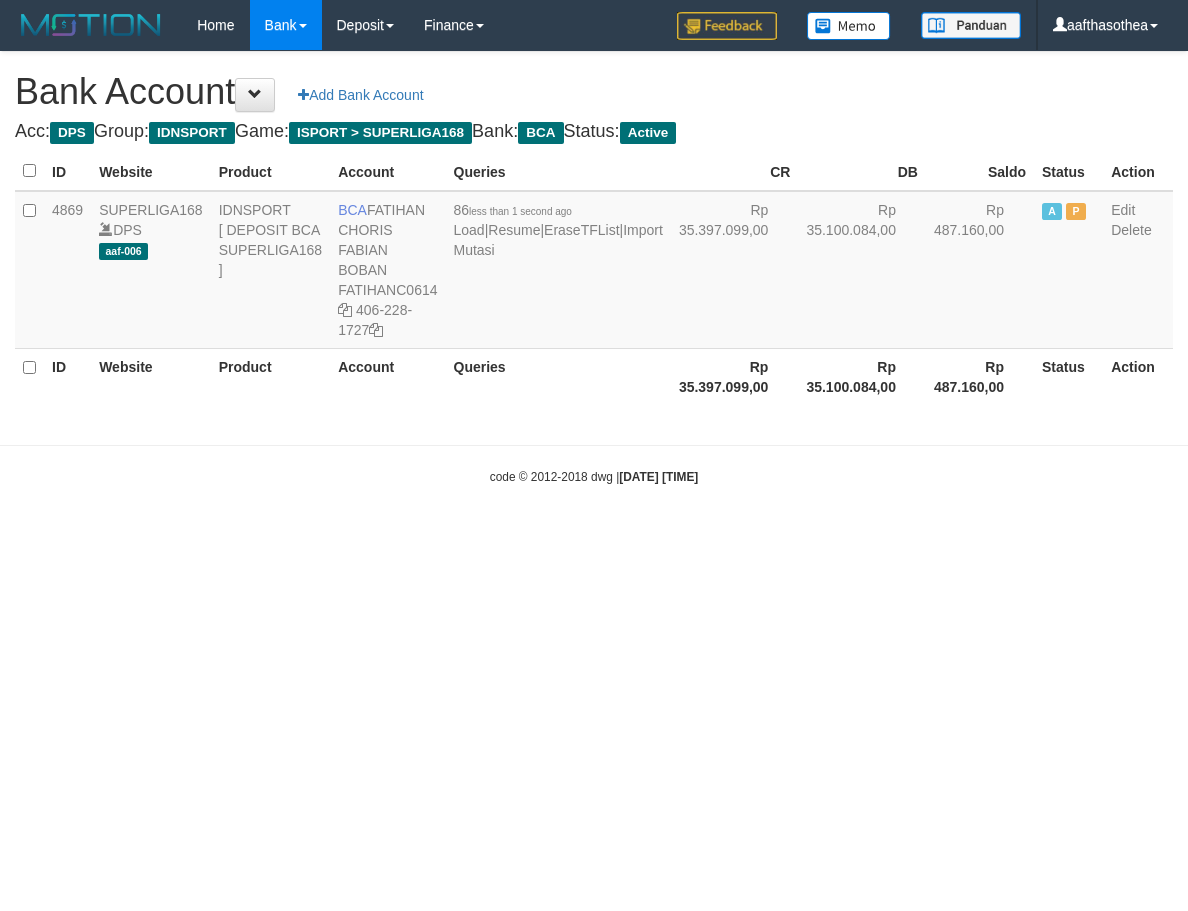 scroll, scrollTop: 0, scrollLeft: 0, axis: both 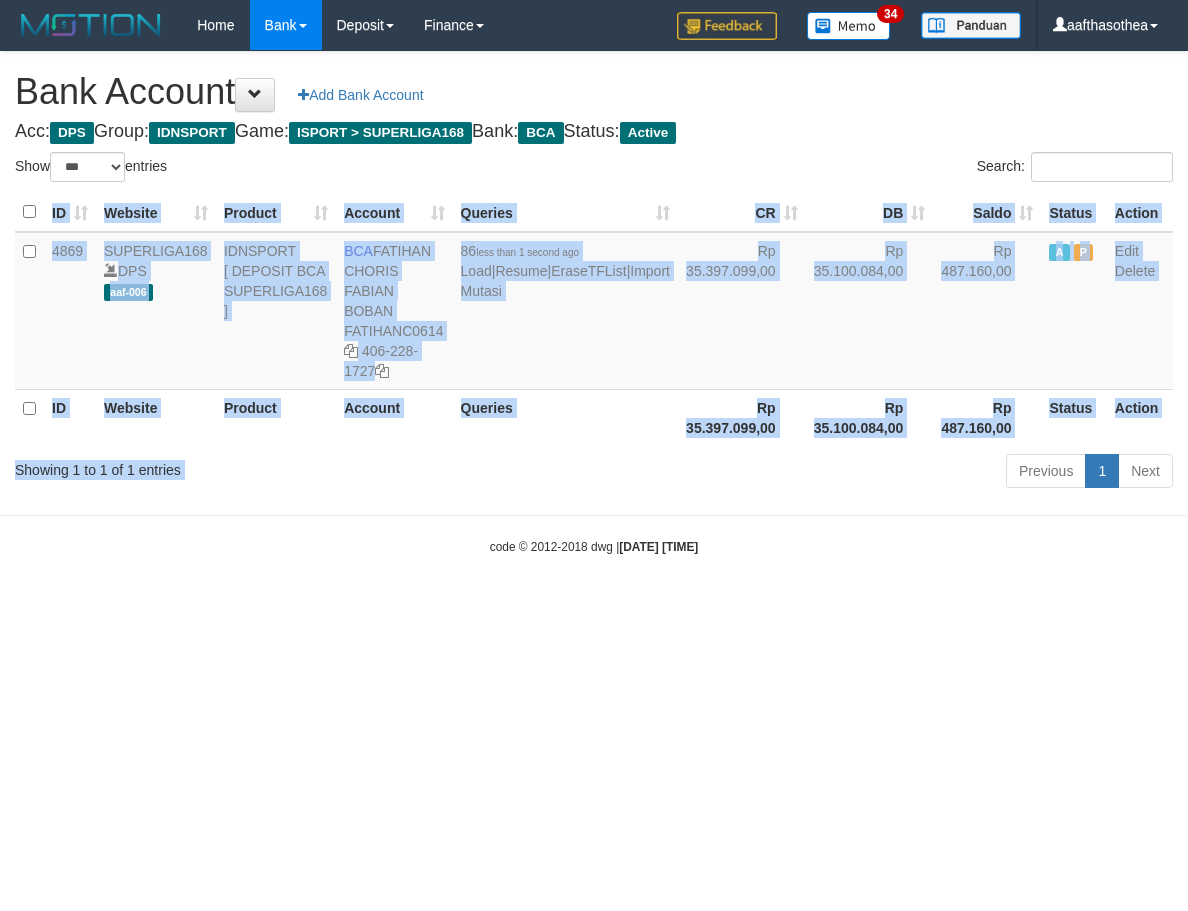 drag, startPoint x: 522, startPoint y: 428, endPoint x: 598, endPoint y: 446, distance: 78.10249 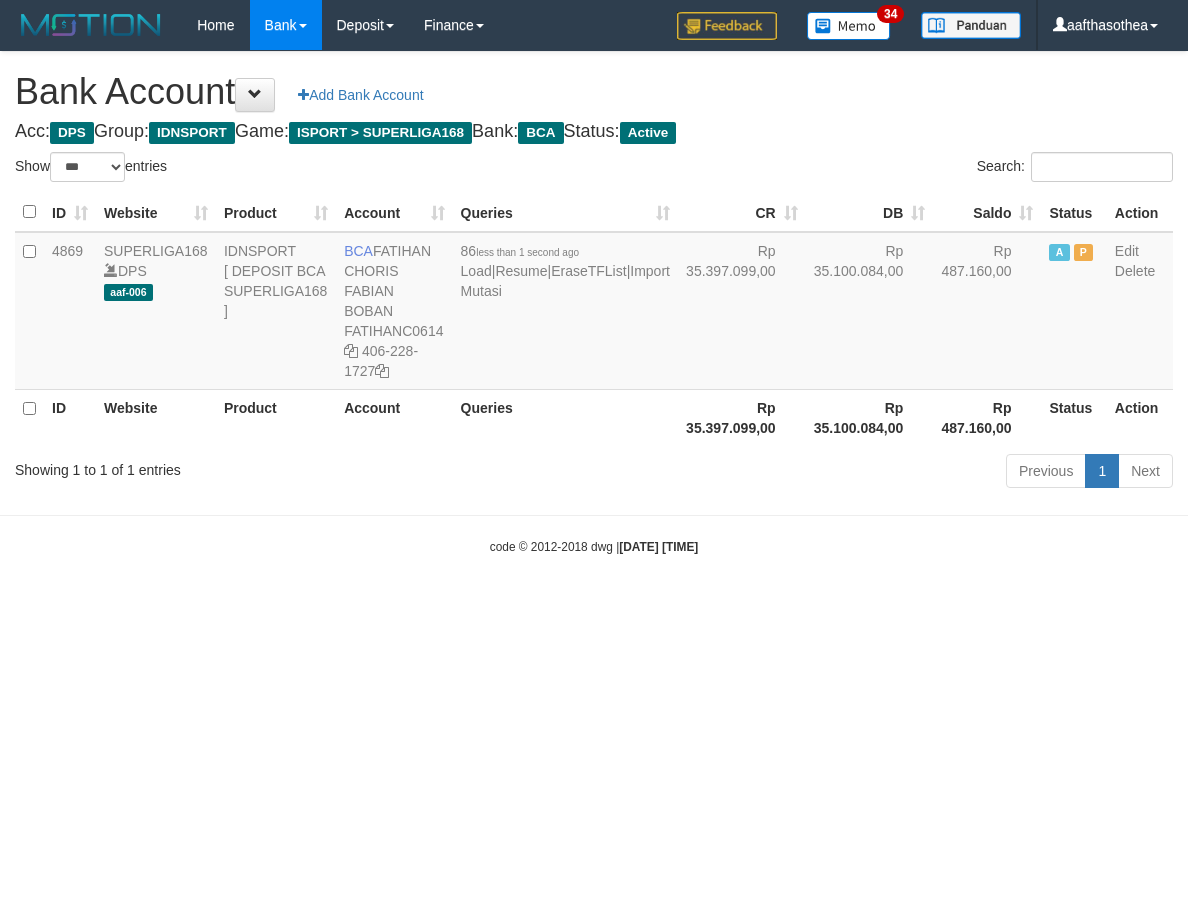 click on "Toggle navigation
Home
Bank
Account List
Load
By Website
Group
[ISPORT]													SUPERLIGA168
By Load Group (DPS)
34" at bounding box center (594, 303) 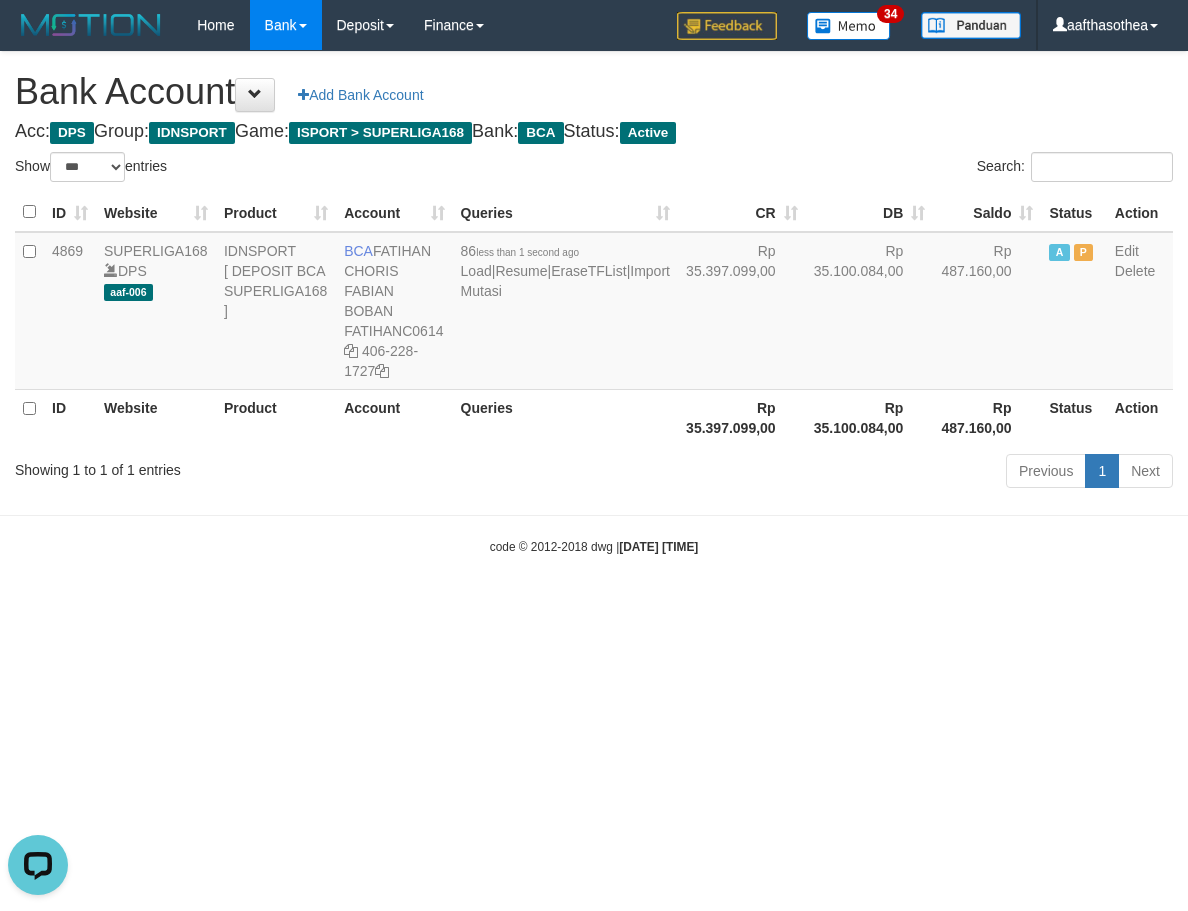 scroll, scrollTop: 0, scrollLeft: 0, axis: both 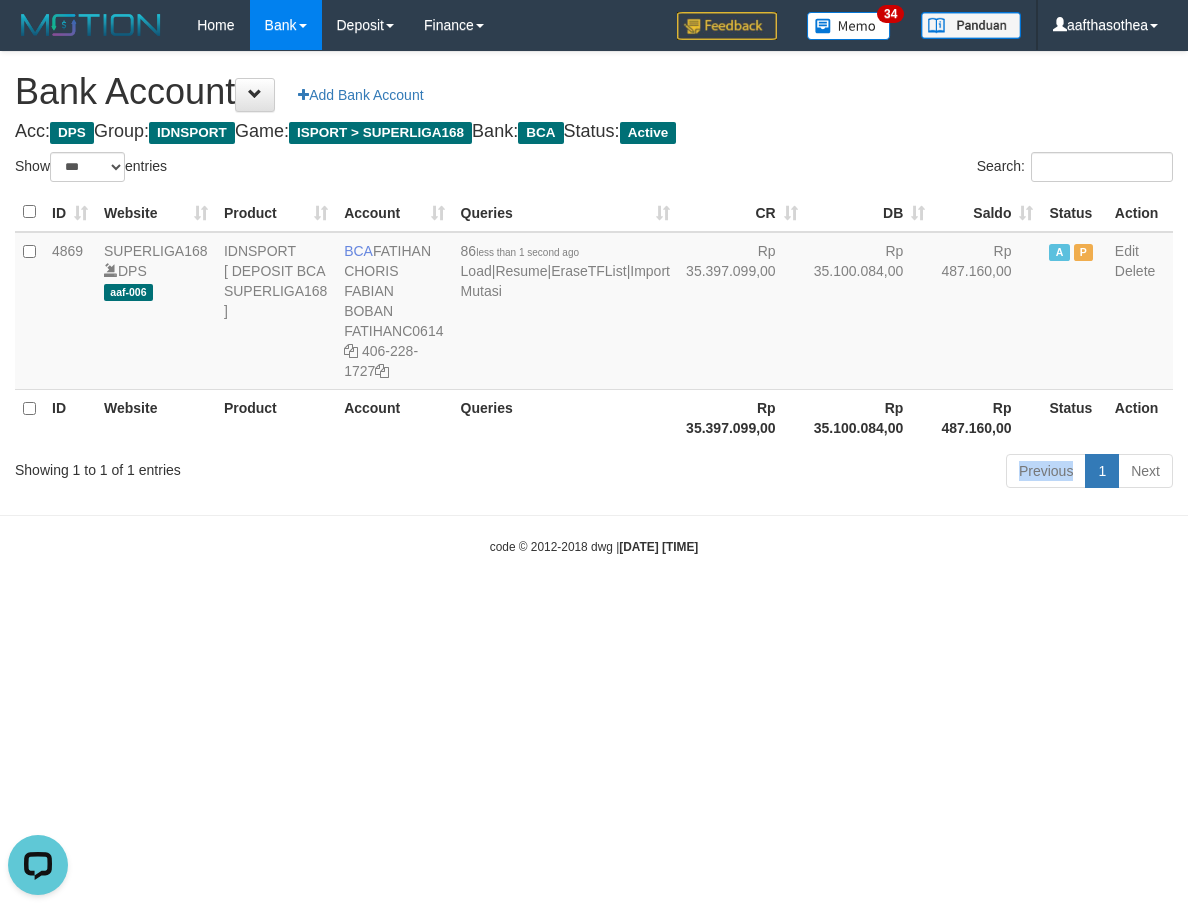 click on "Previous 1 Next" at bounding box center [841, 473] 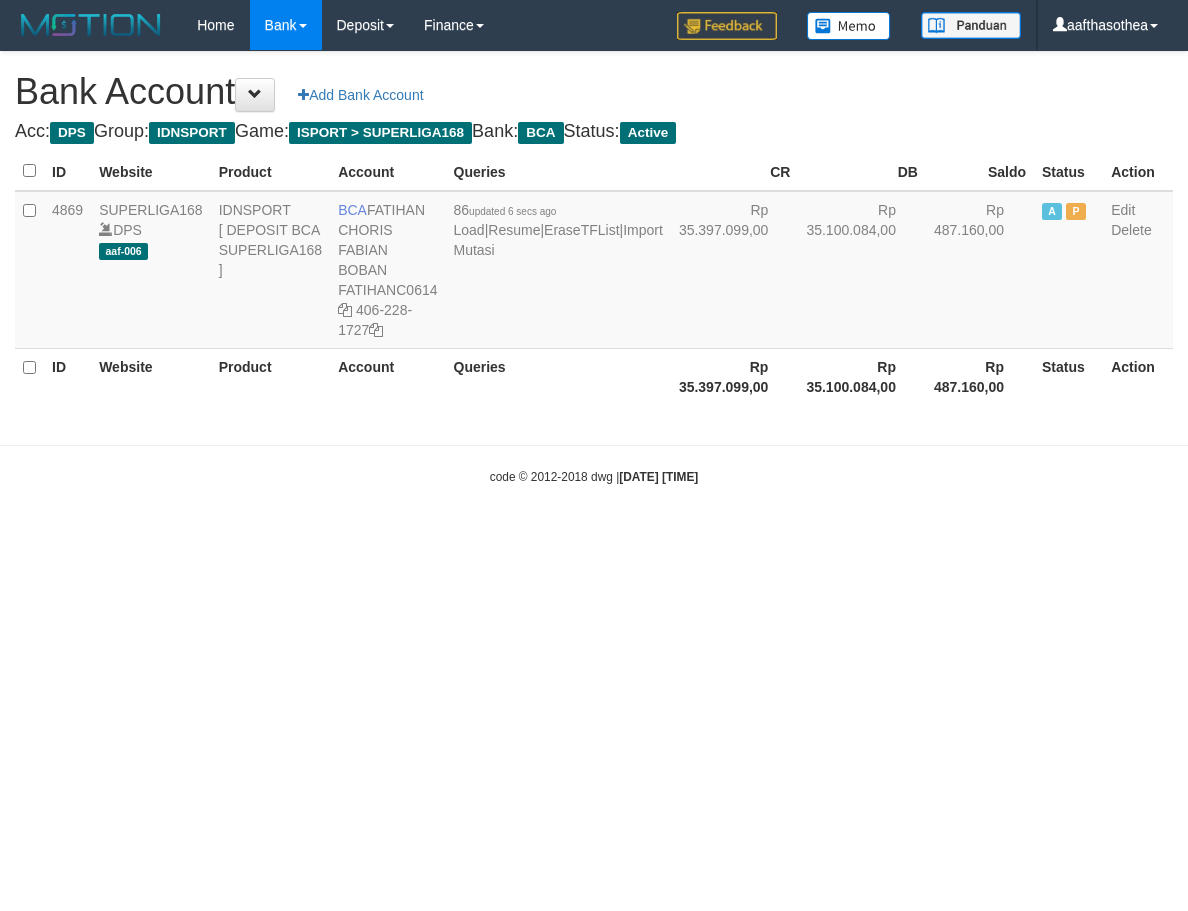 scroll, scrollTop: 0, scrollLeft: 0, axis: both 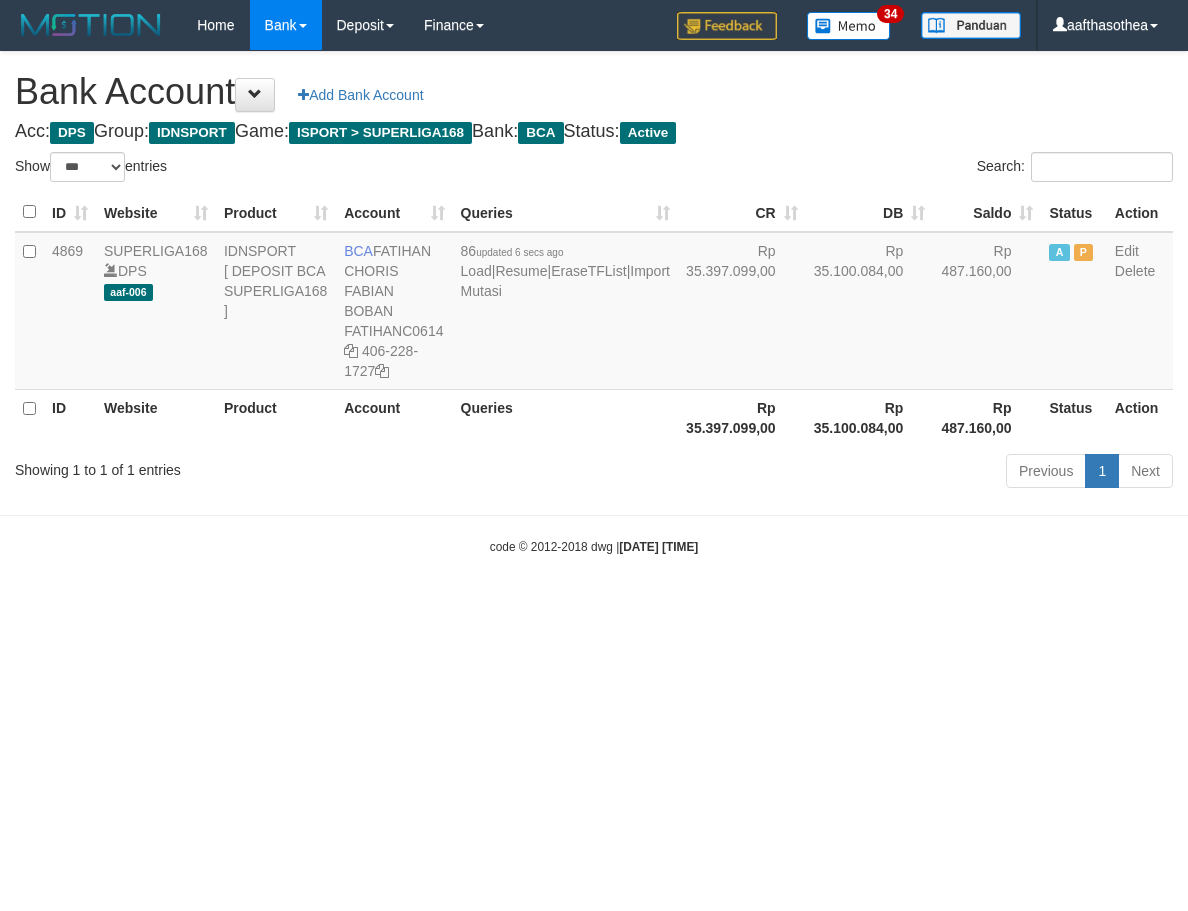 click on "Previous 1 Next" at bounding box center (841, 473) 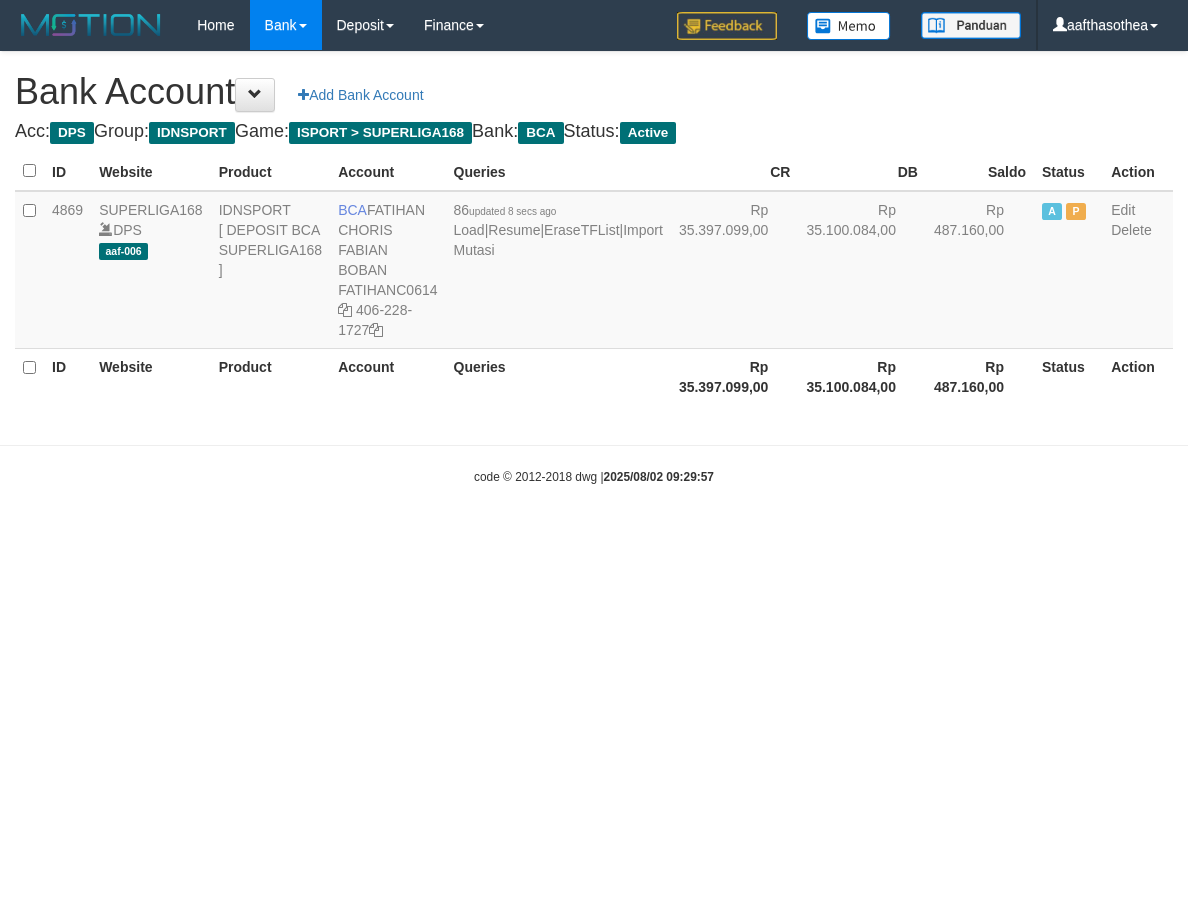 scroll, scrollTop: 0, scrollLeft: 0, axis: both 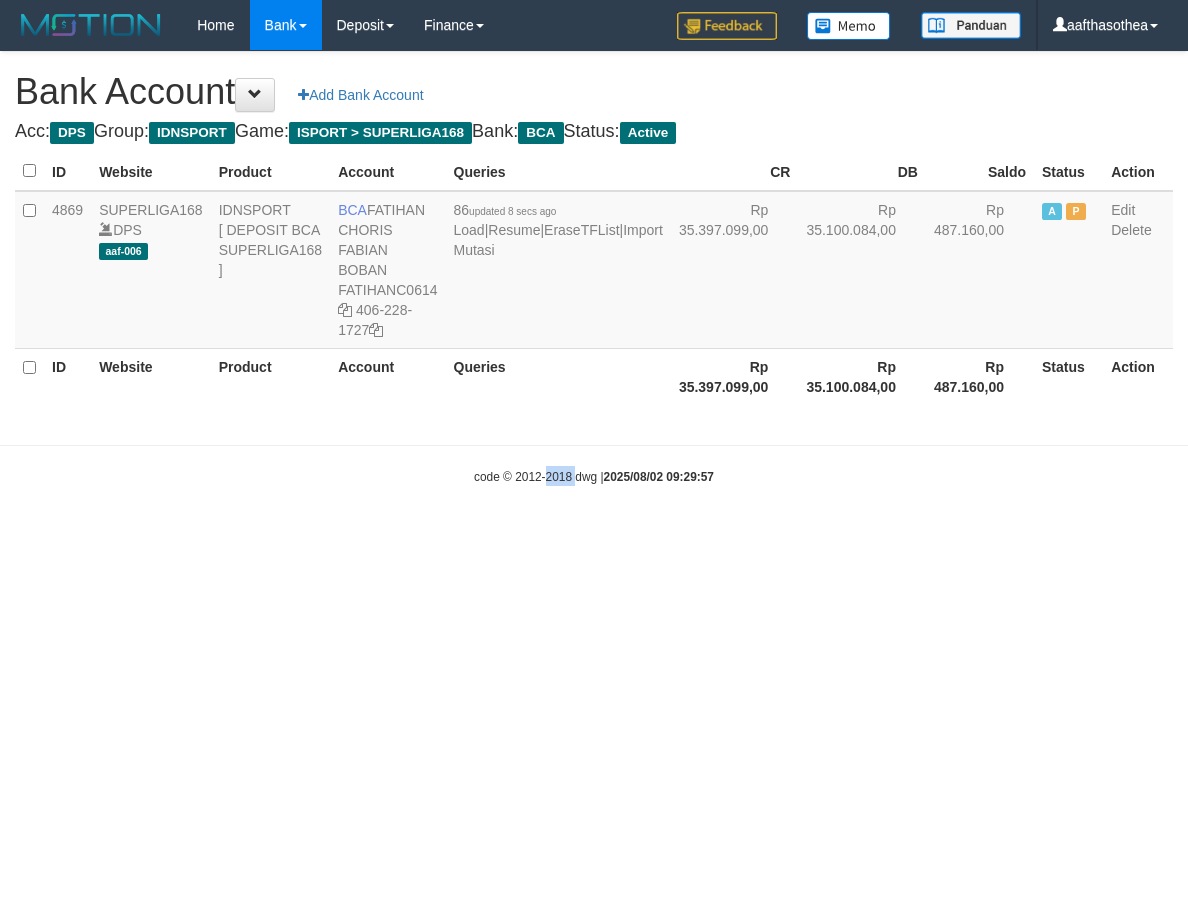 click on "code © 2012-2018 dwg |  [DATE] [TIME]" at bounding box center [594, 477] 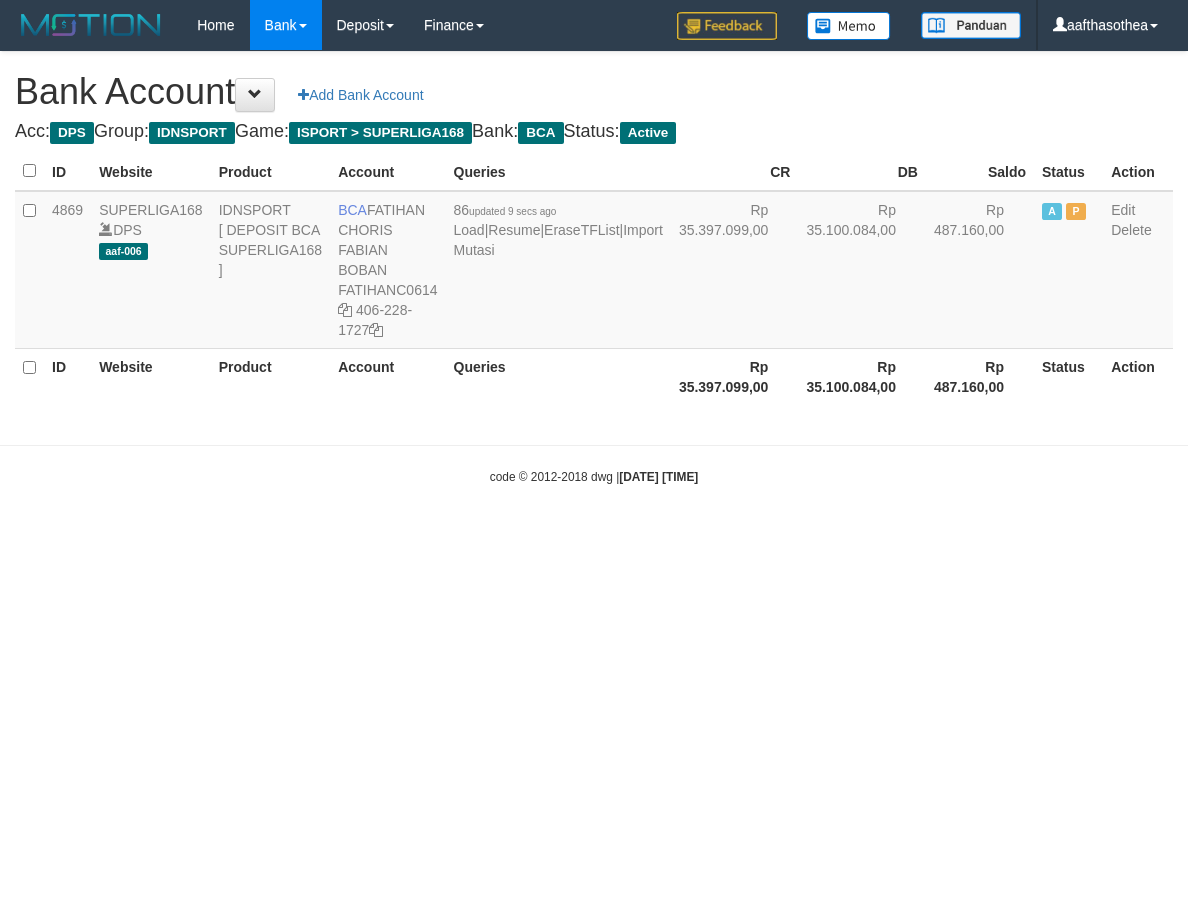 scroll, scrollTop: 0, scrollLeft: 0, axis: both 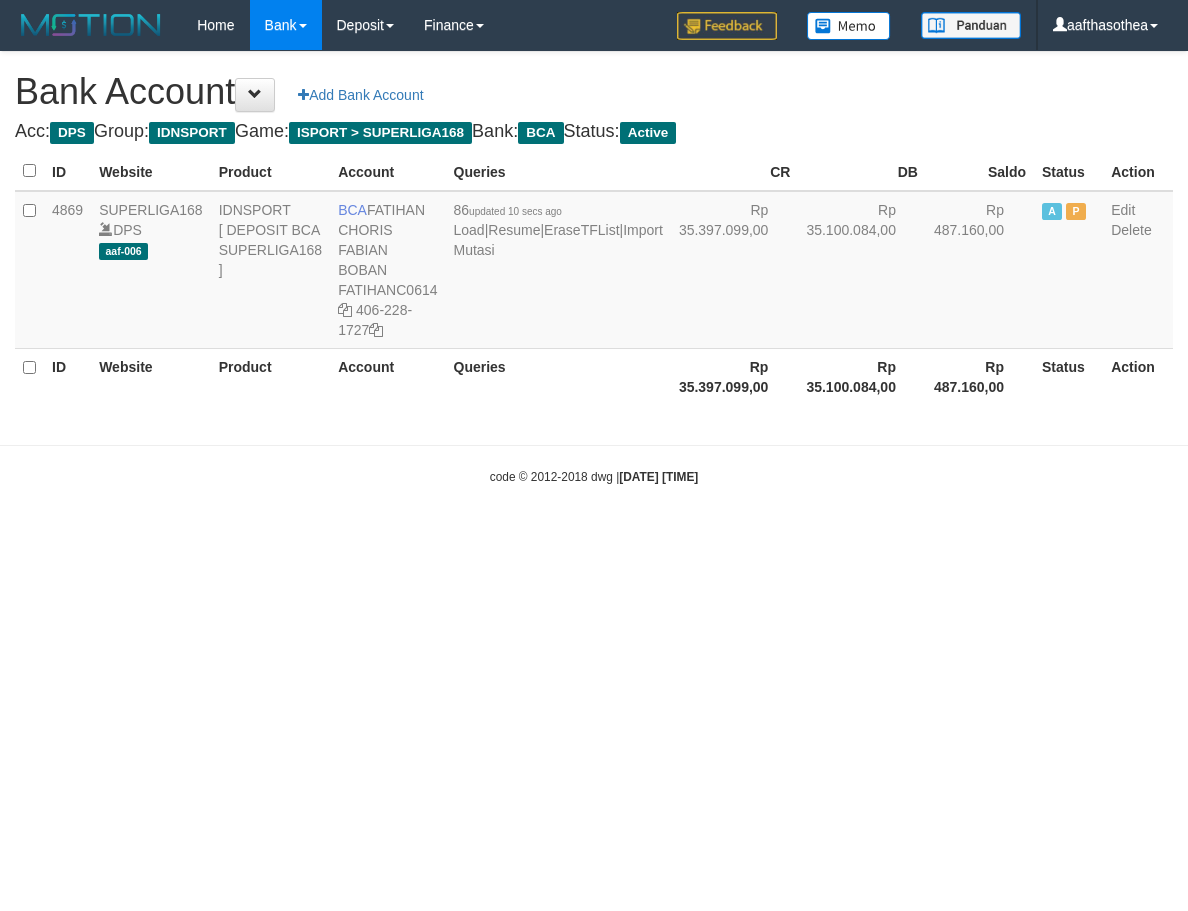 select on "***" 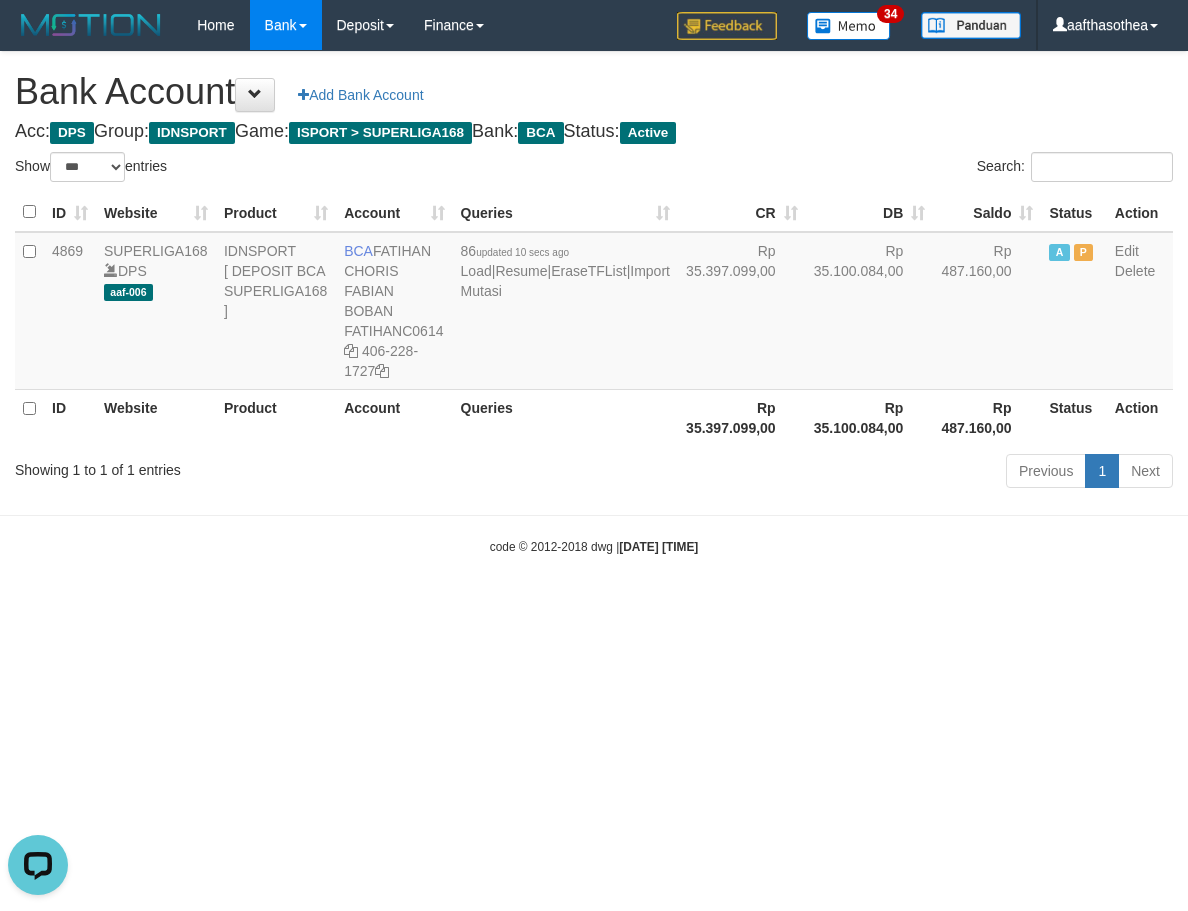 scroll, scrollTop: 0, scrollLeft: 0, axis: both 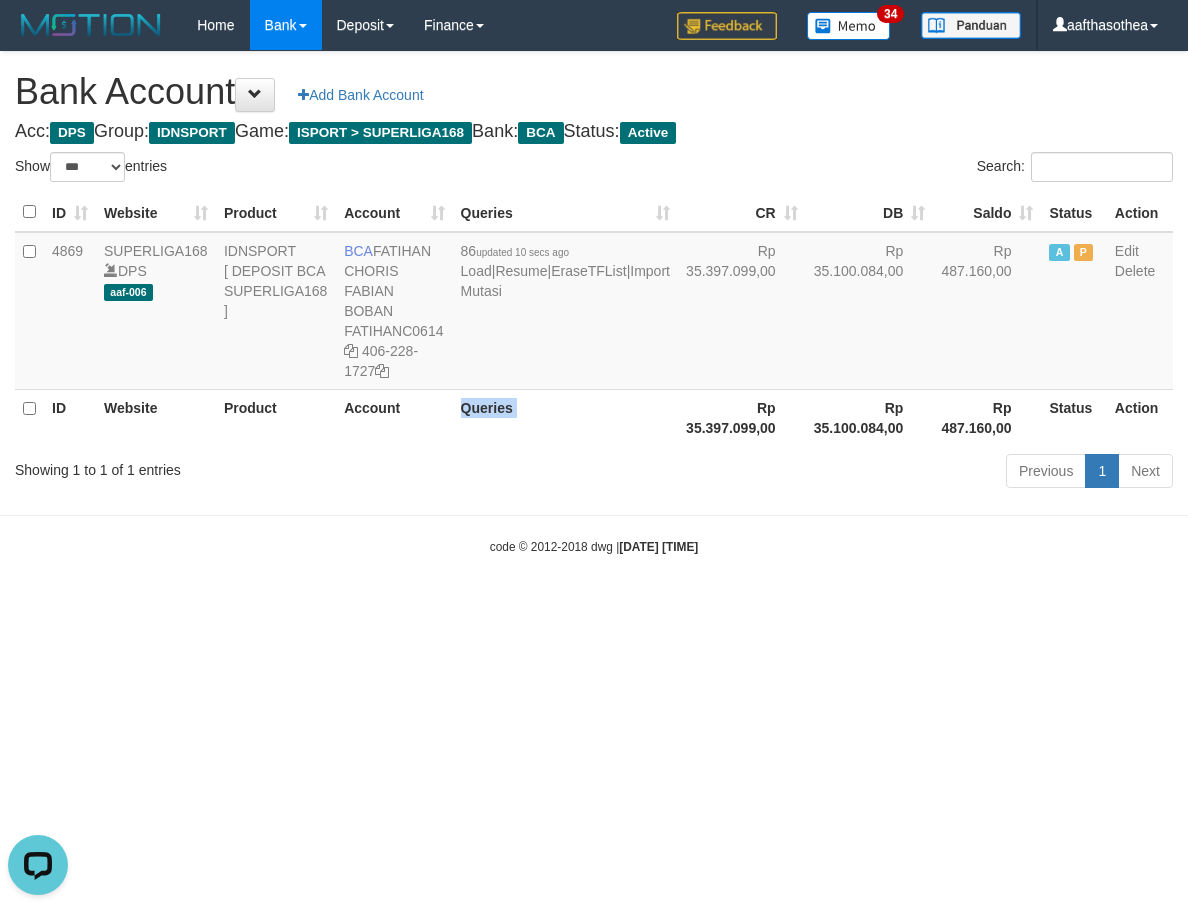 click on "Queries" at bounding box center [565, 417] 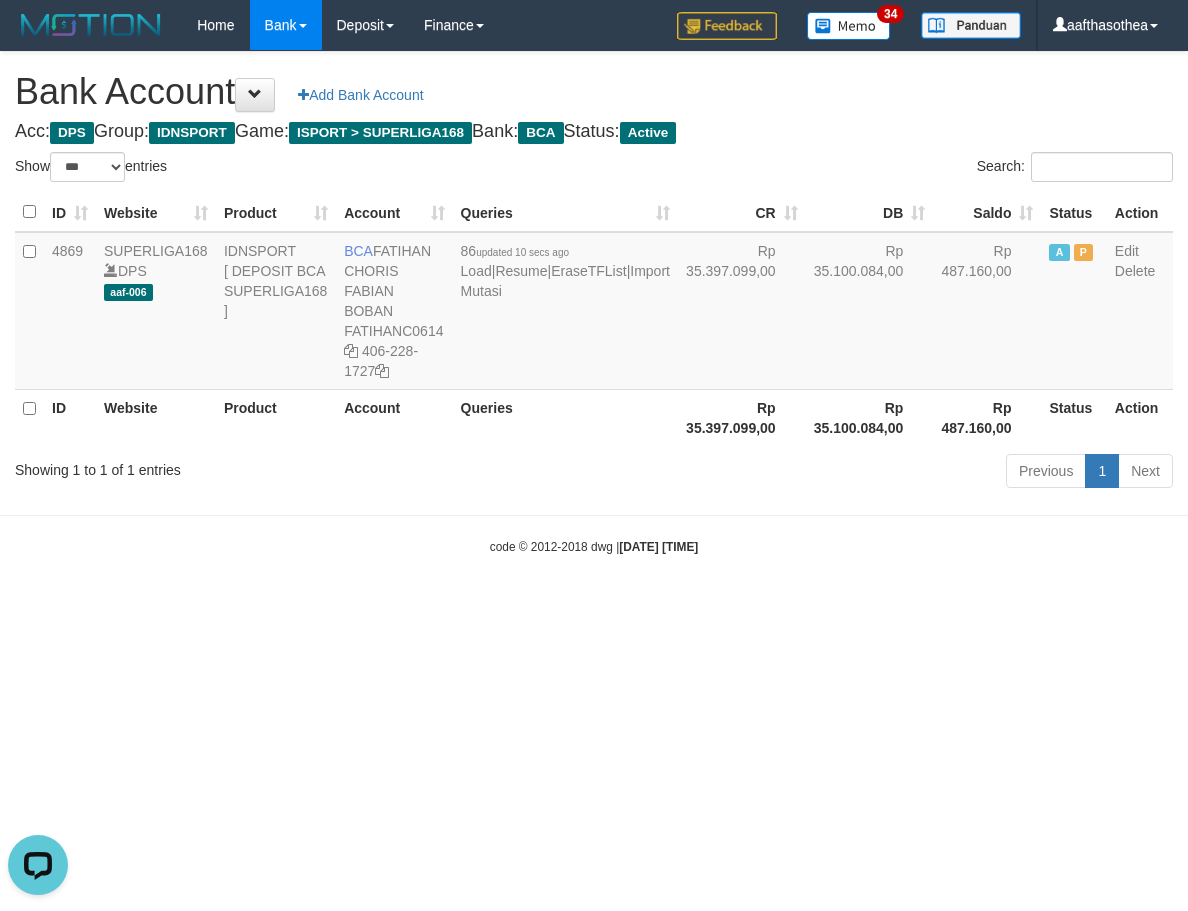 click on "Previous 1 Next" at bounding box center [841, 473] 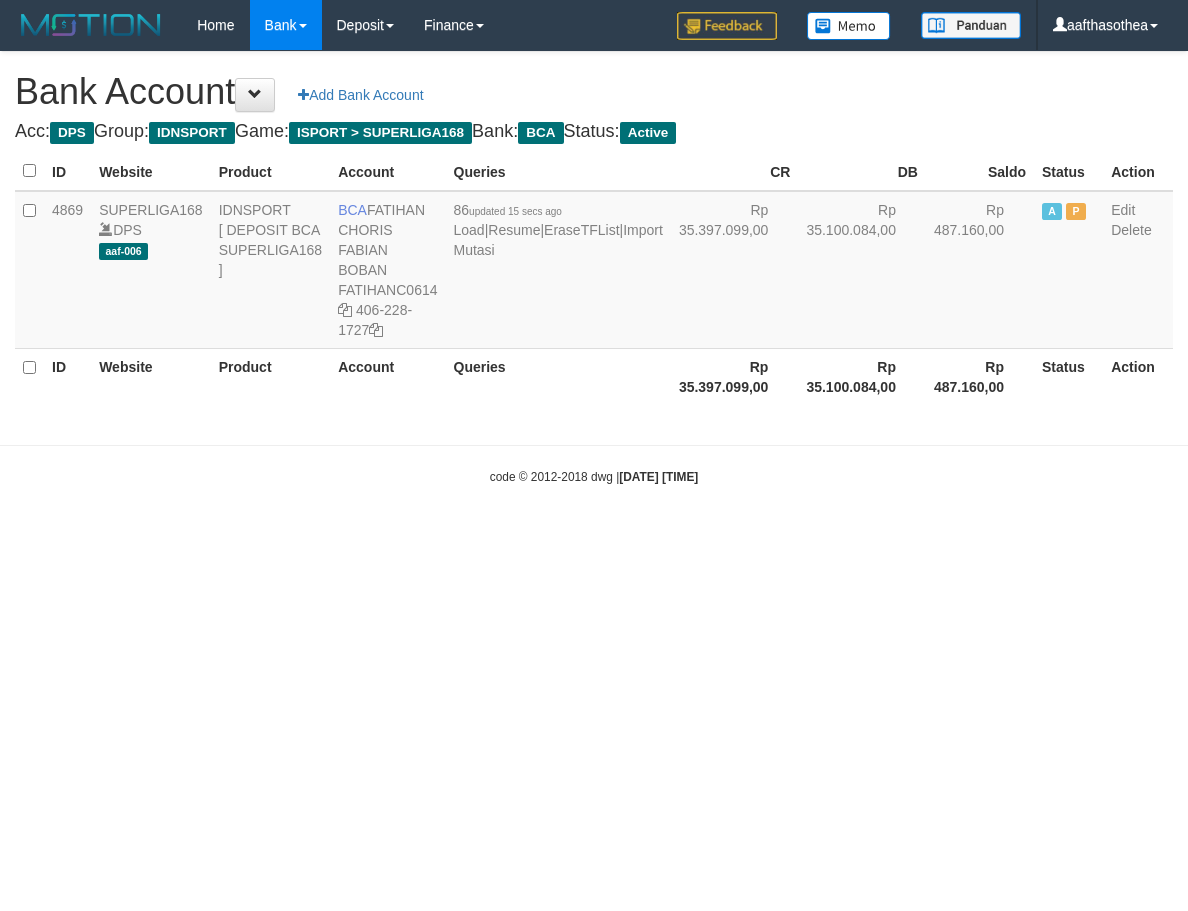 scroll, scrollTop: 0, scrollLeft: 0, axis: both 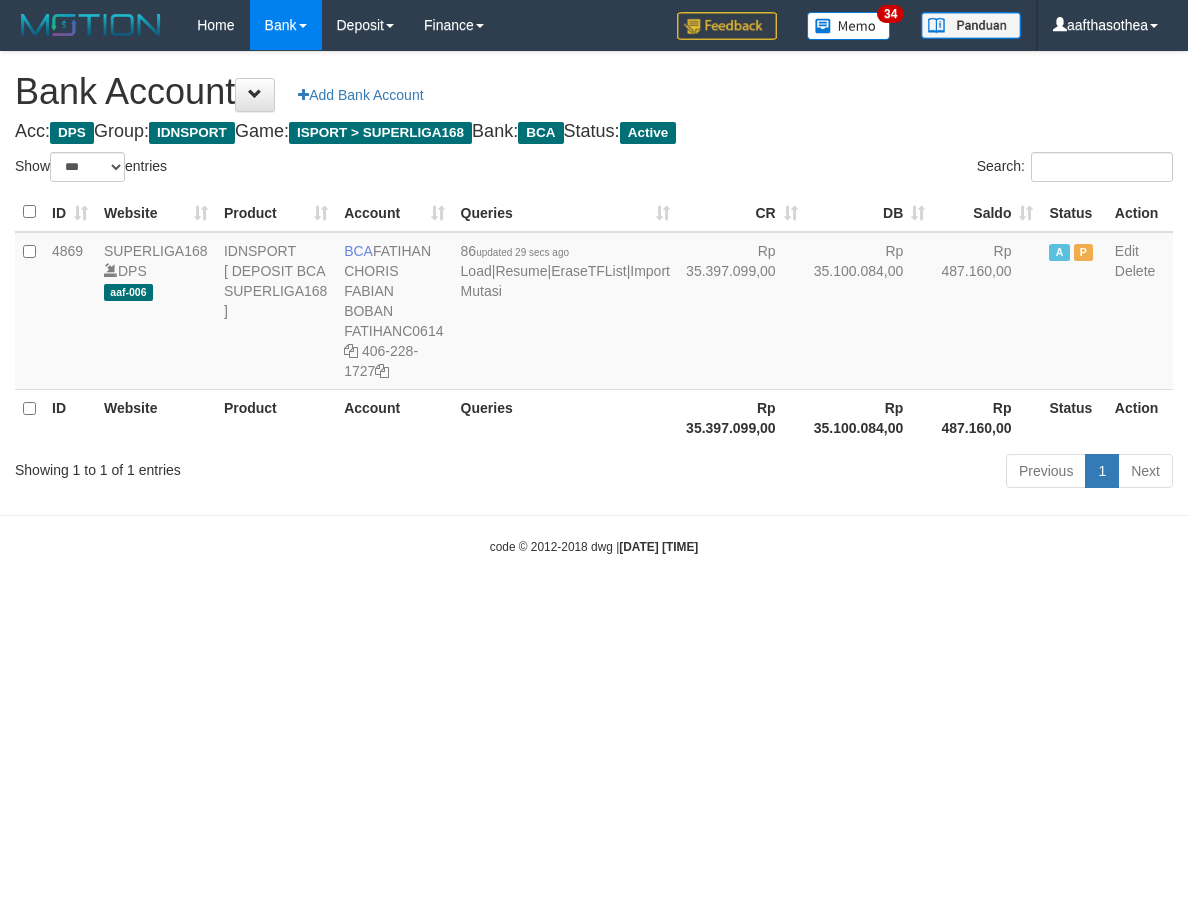 select on "***" 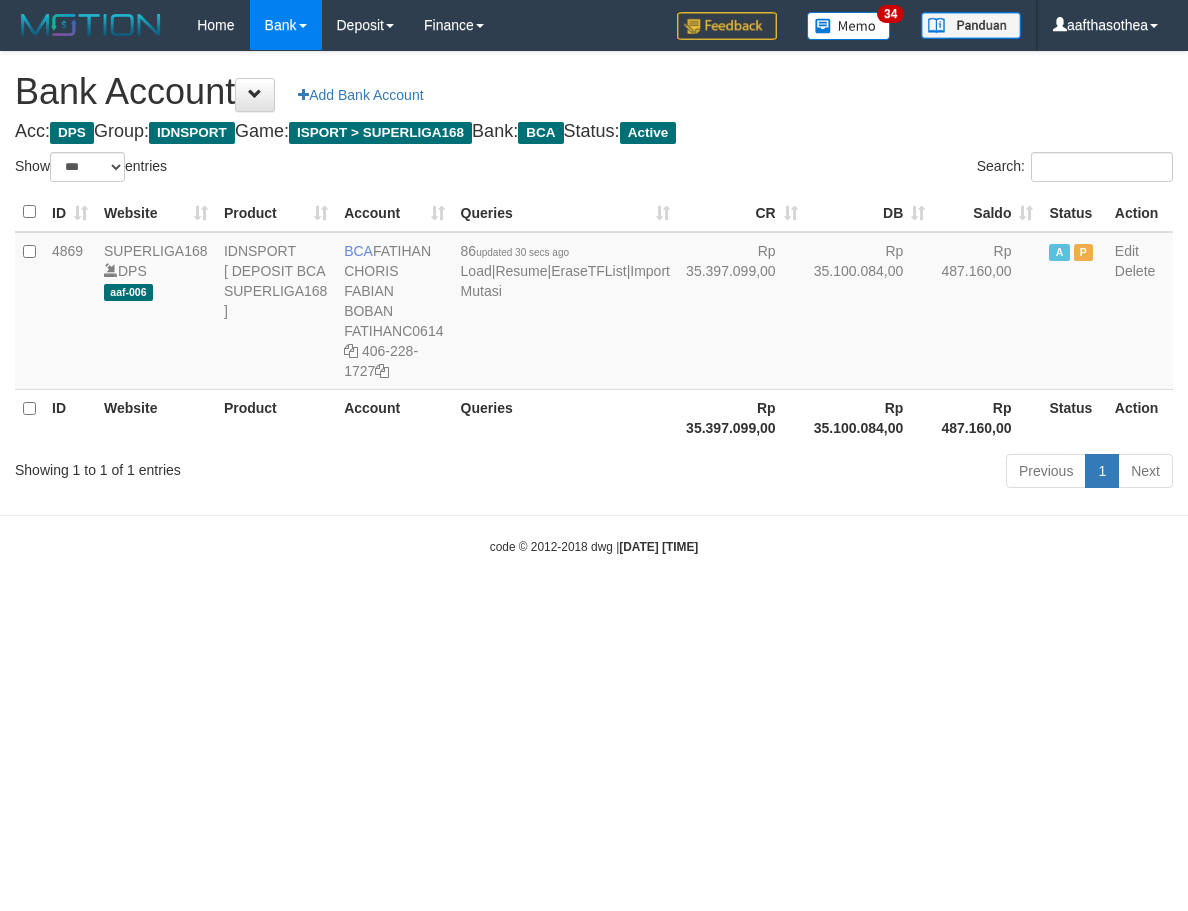 select on "***" 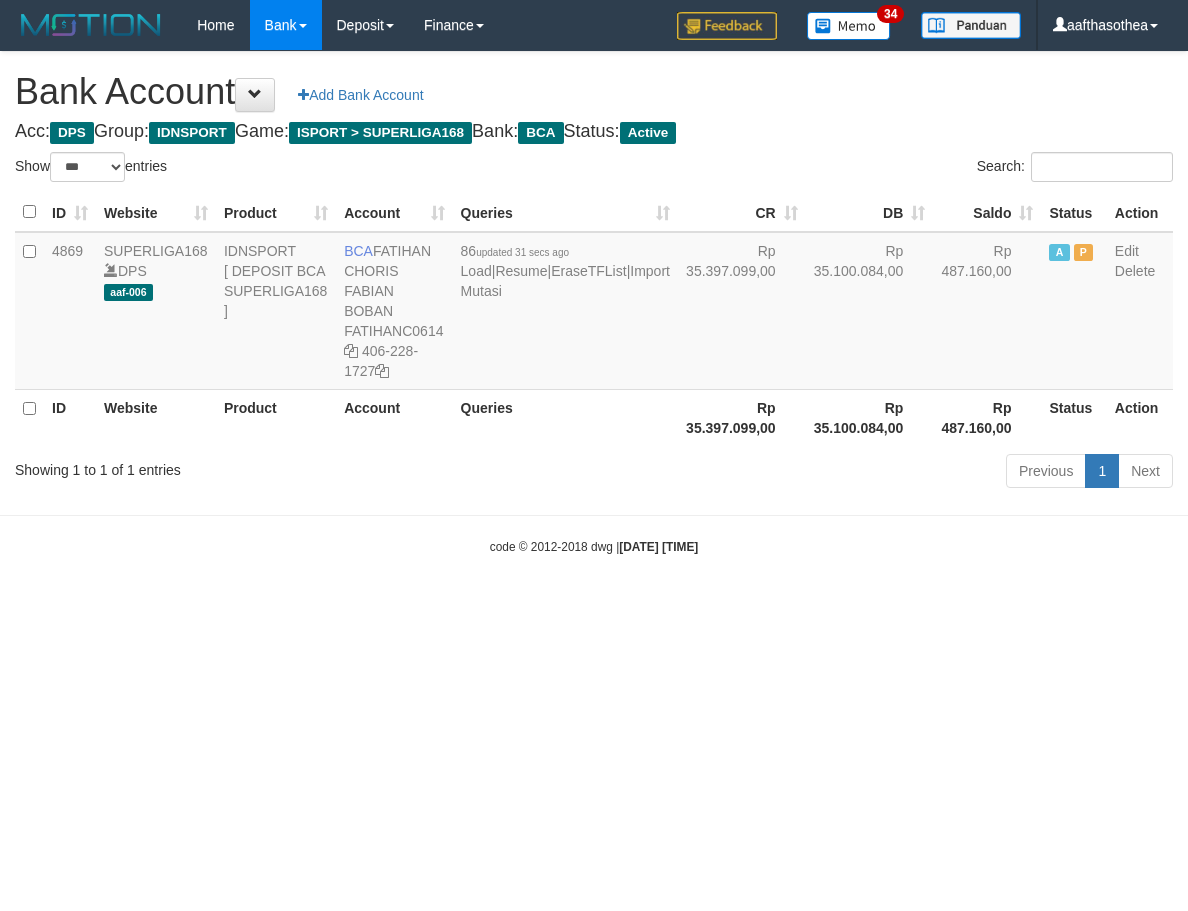 select on "***" 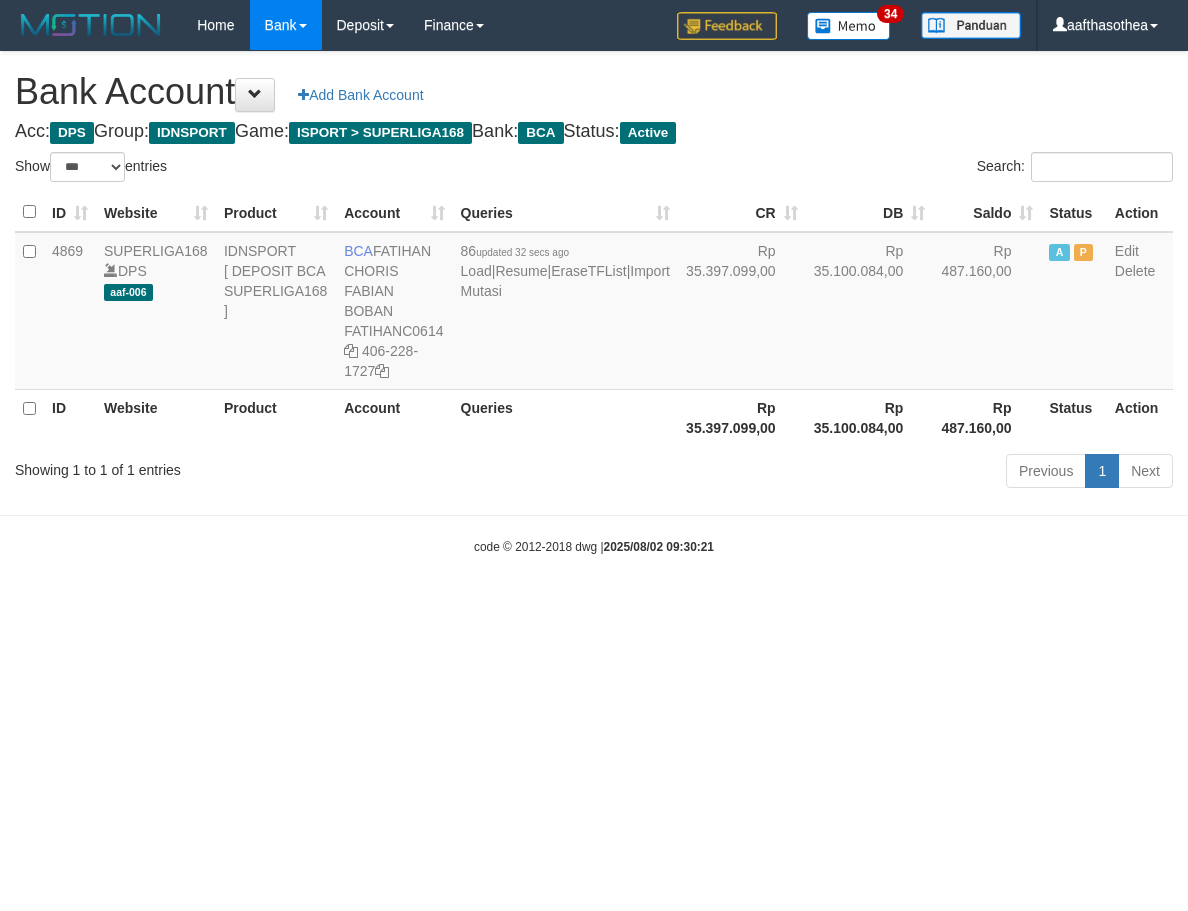 select on "***" 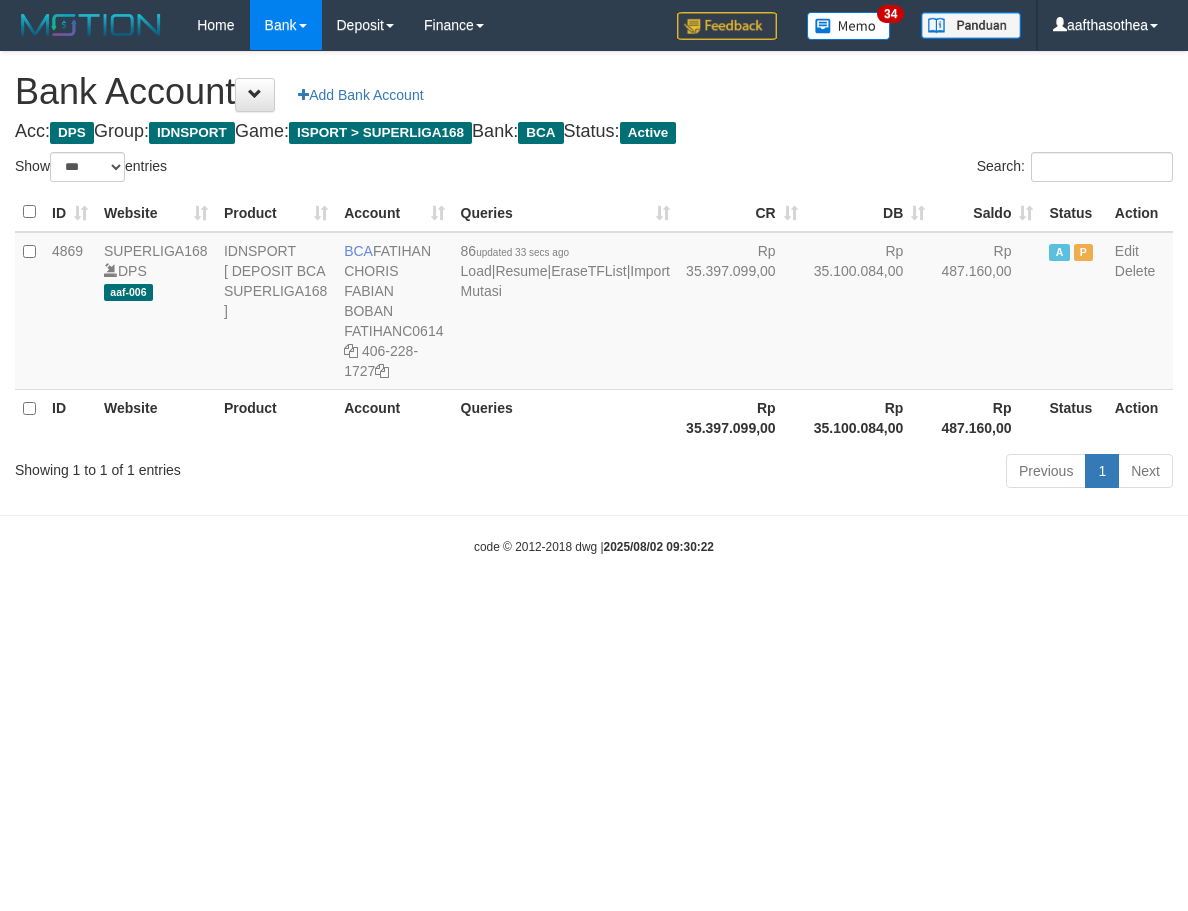 select on "***" 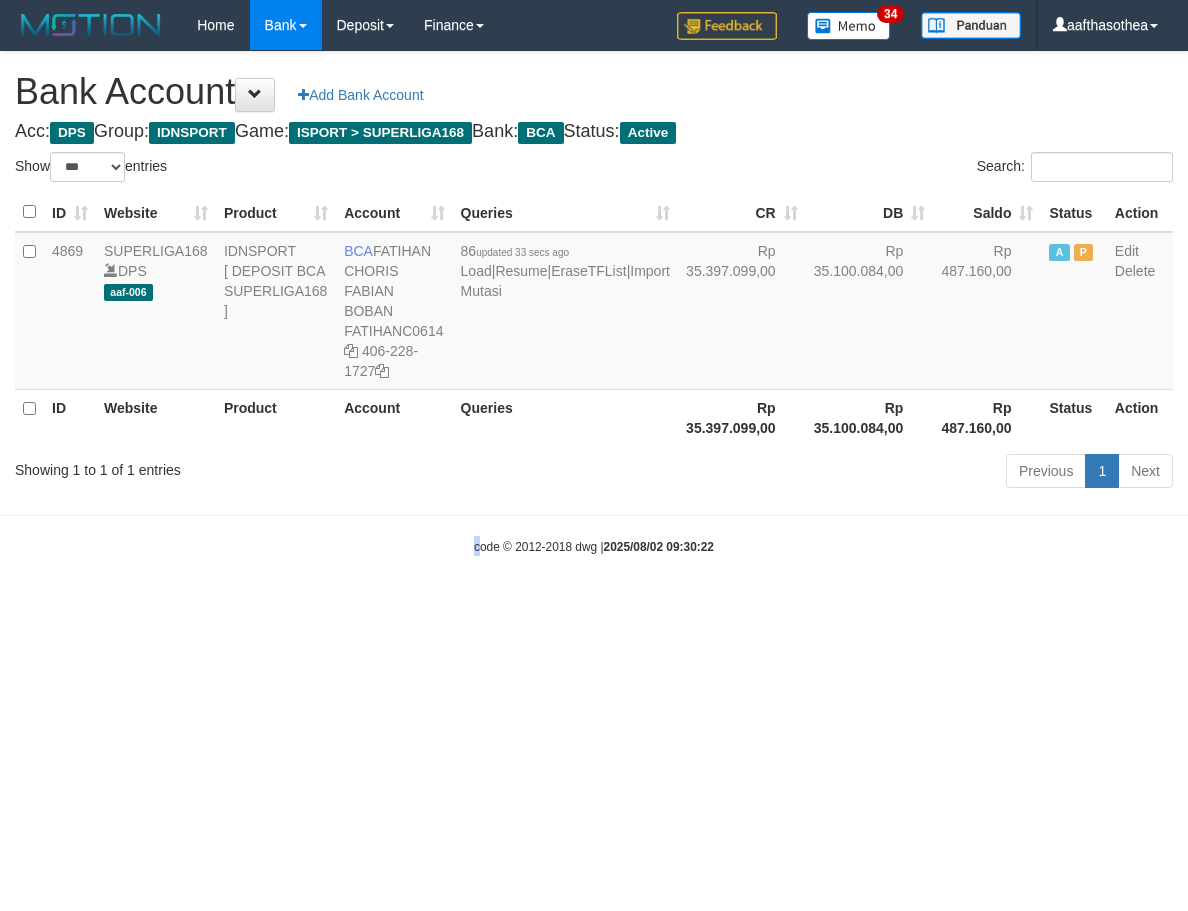 click on "Toggle navigation
Home
Bank
Account List
Load
By Website
Group
[ISPORT]													SUPERLIGA168
By Load Group (DPS)
34" at bounding box center (594, 303) 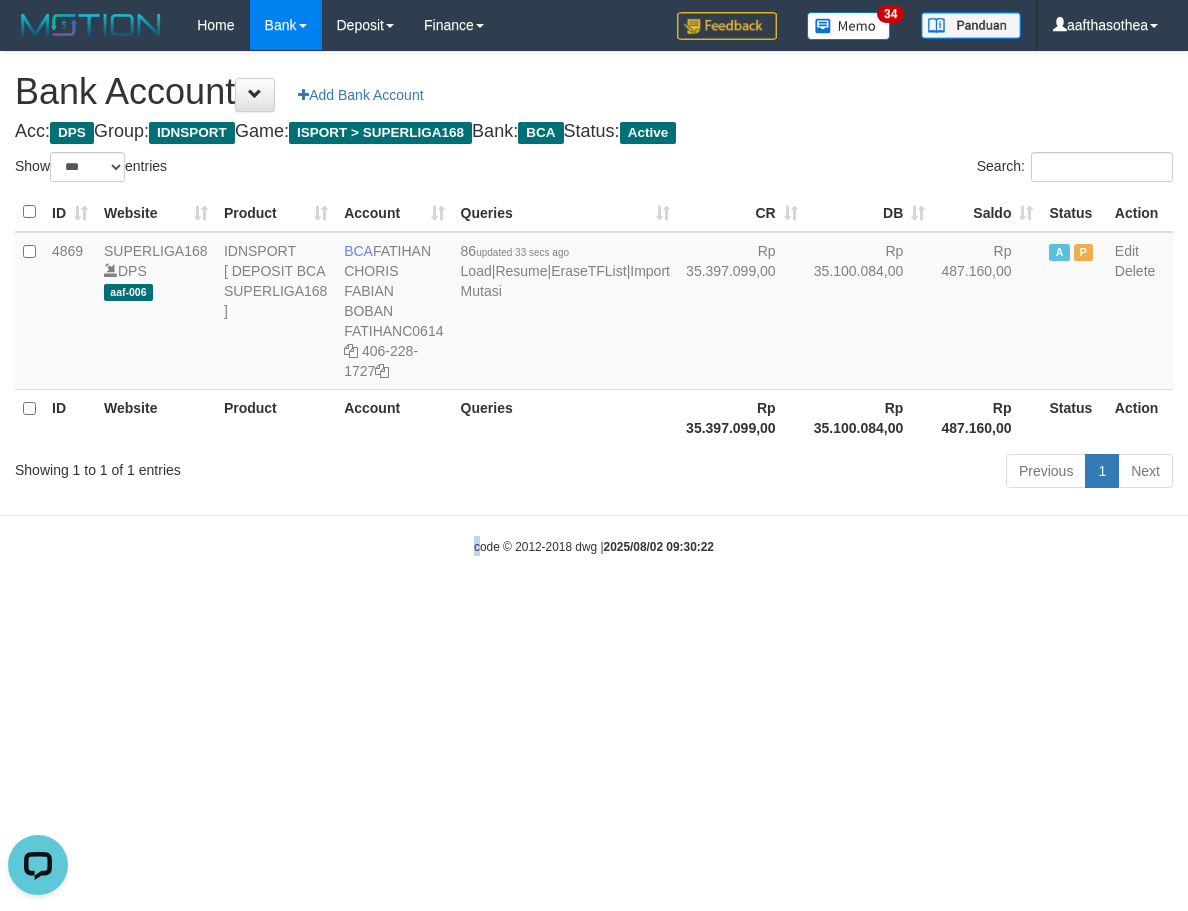 scroll, scrollTop: 0, scrollLeft: 0, axis: both 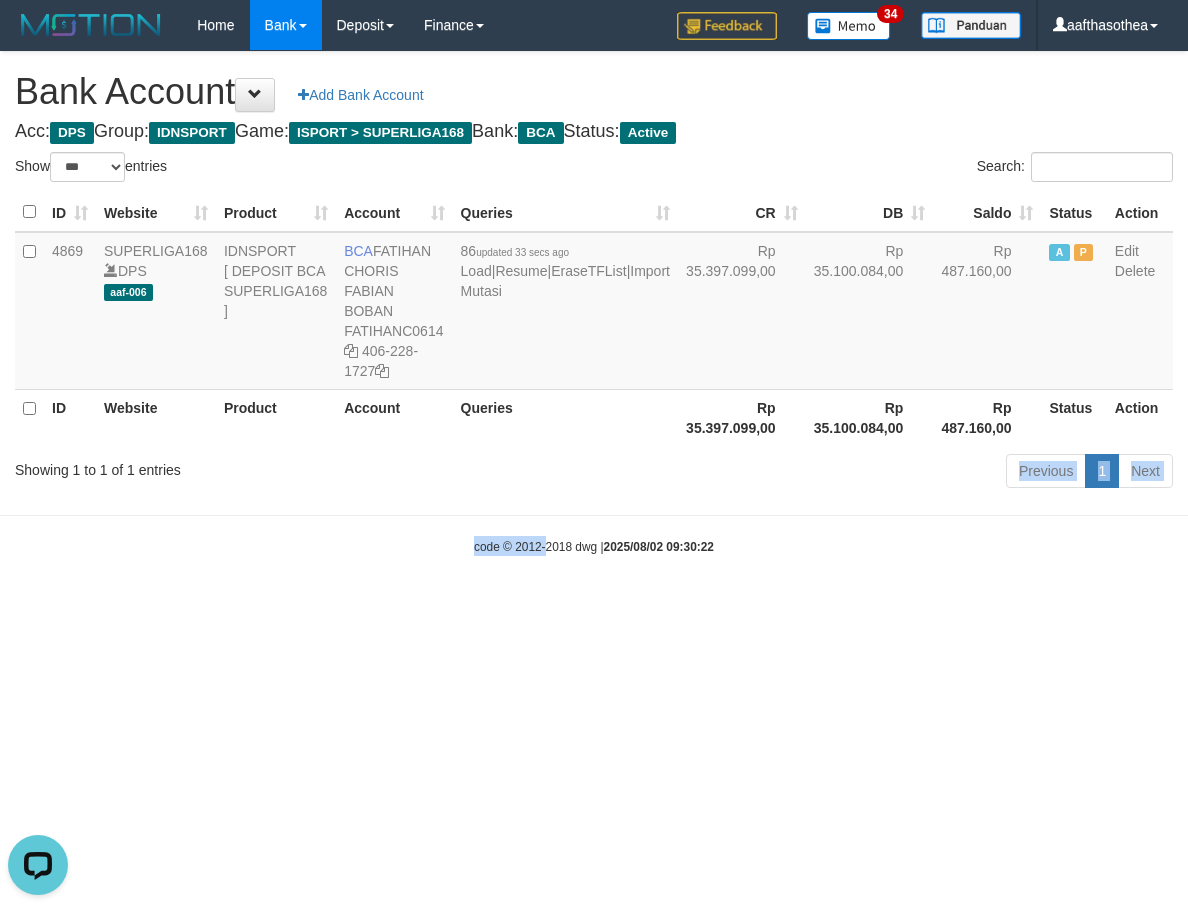 drag, startPoint x: 547, startPoint y: 496, endPoint x: 477, endPoint y: 448, distance: 84.87638 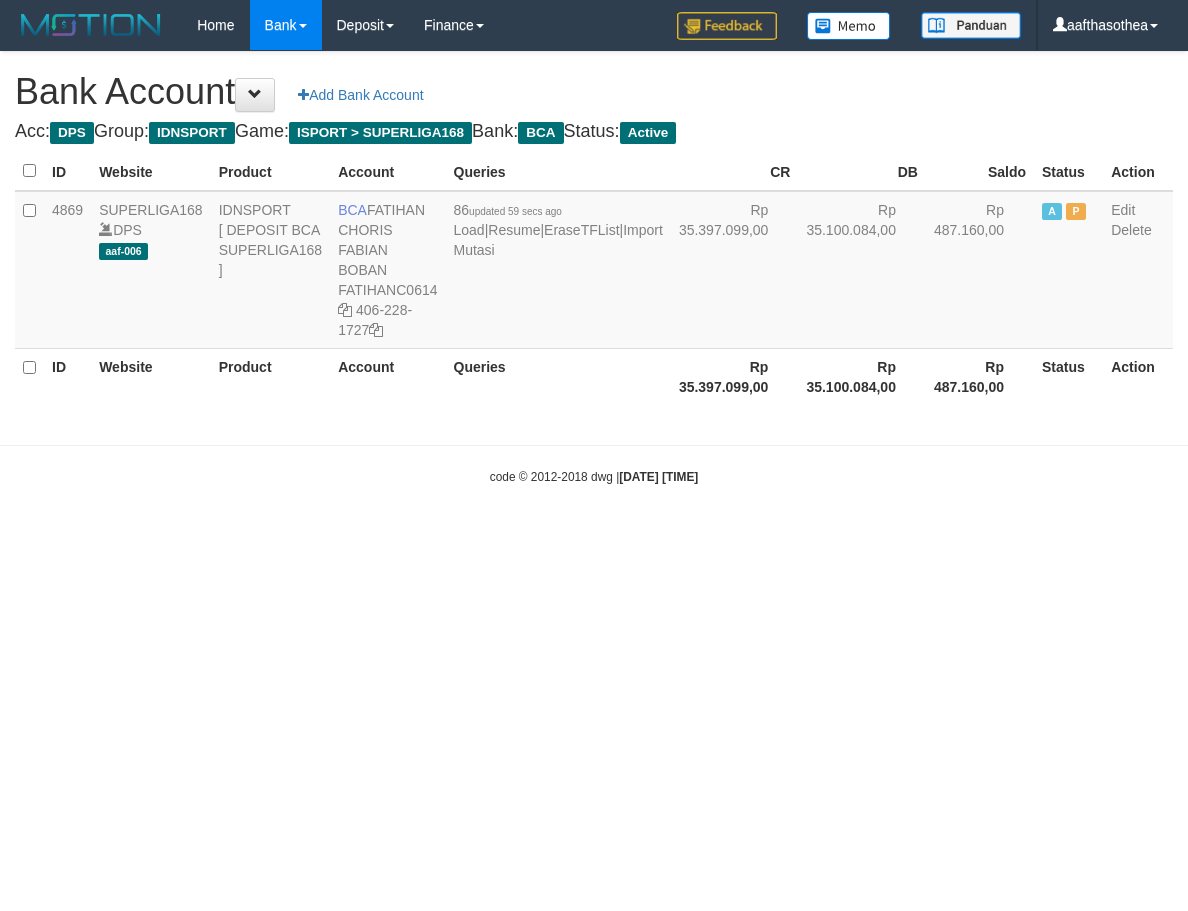 scroll, scrollTop: 0, scrollLeft: 0, axis: both 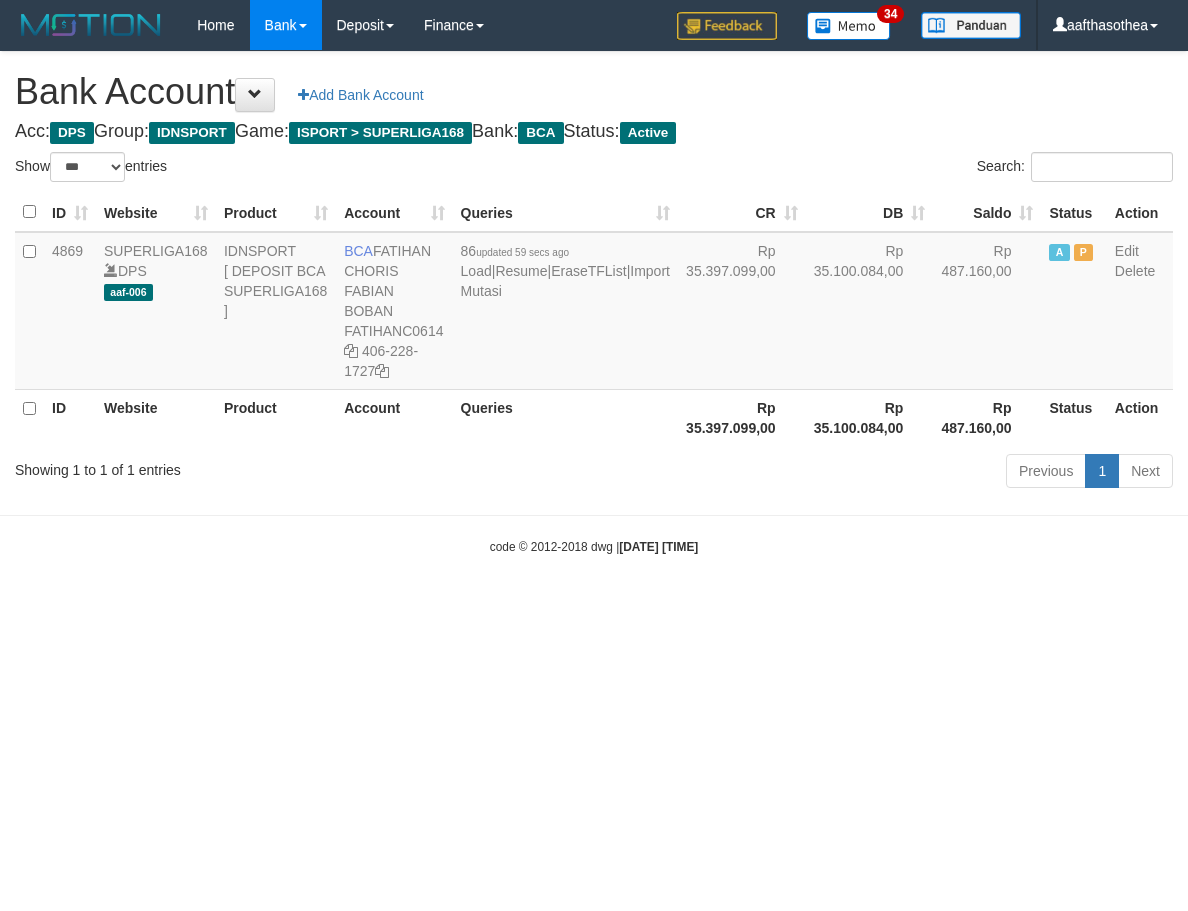 click on "Toggle navigation
Home
Bank
Account List
Load
By Website
Group
[ISPORT]													SUPERLIGA168
By Load Group (DPS)
34" at bounding box center [594, 303] 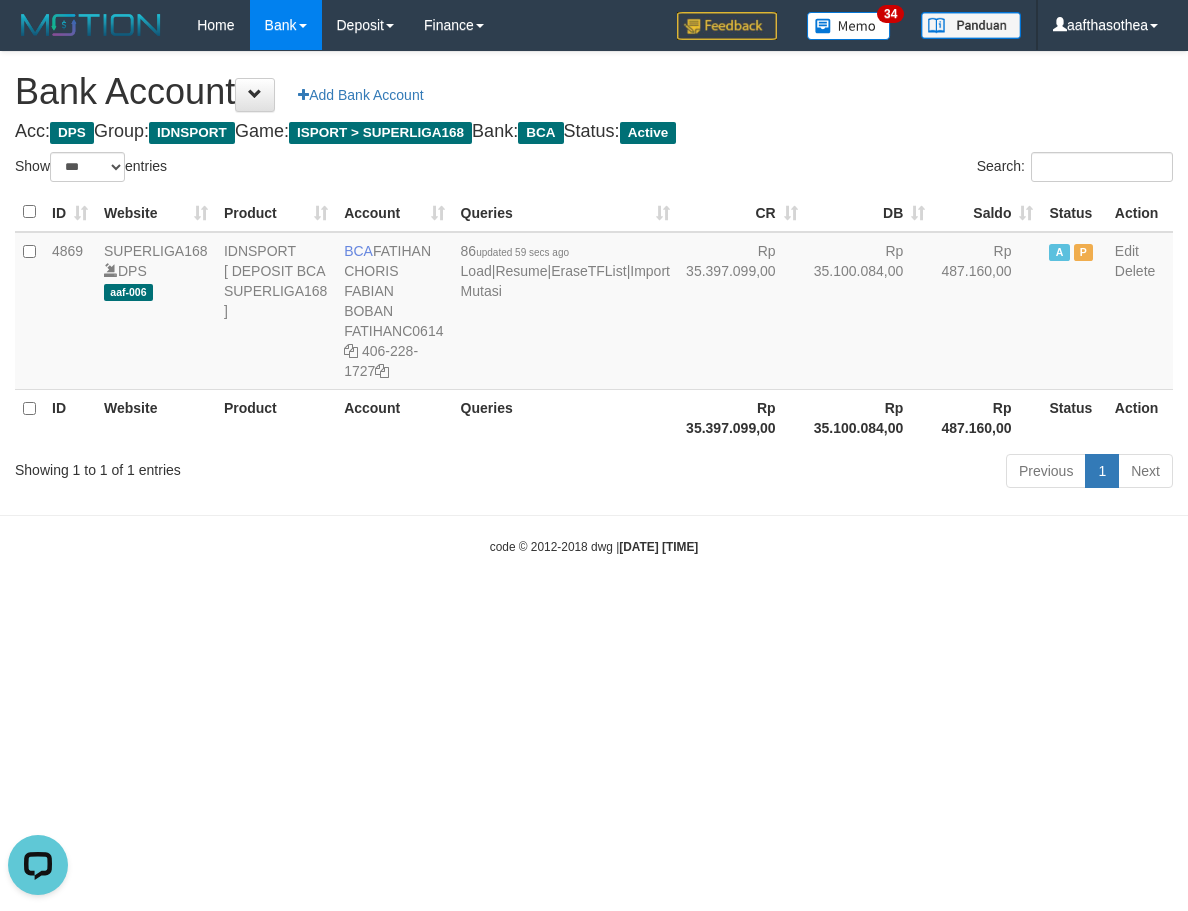 scroll, scrollTop: 0, scrollLeft: 0, axis: both 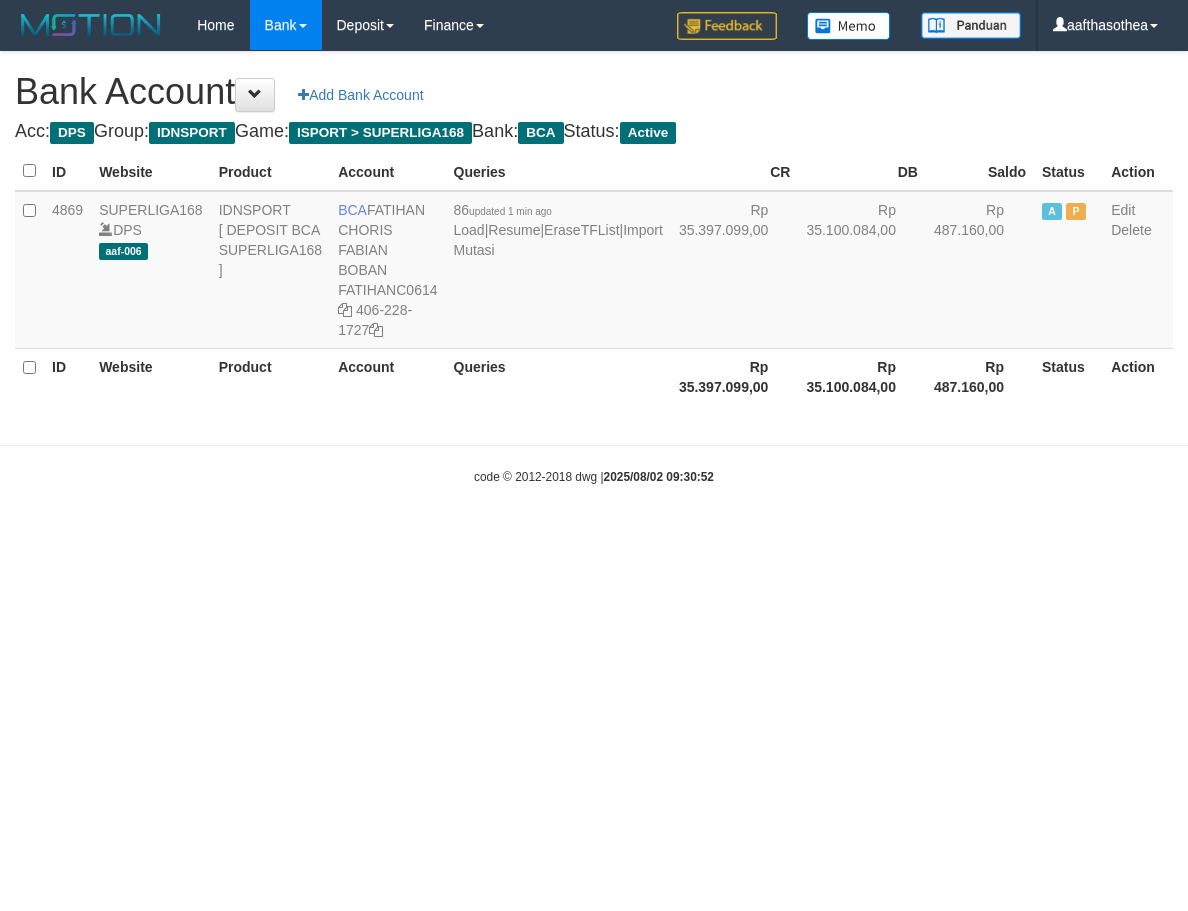 click on "Toggle navigation
Home
Bank
Account List
Load
By Website
Group
[ISPORT]													SUPERLIGA168
By Load Group (DPS)
Group aaf-001
Group aaf-002
Group aaf-003
Group aaf-005
Group aaf-006												 -" at bounding box center (594, 268) 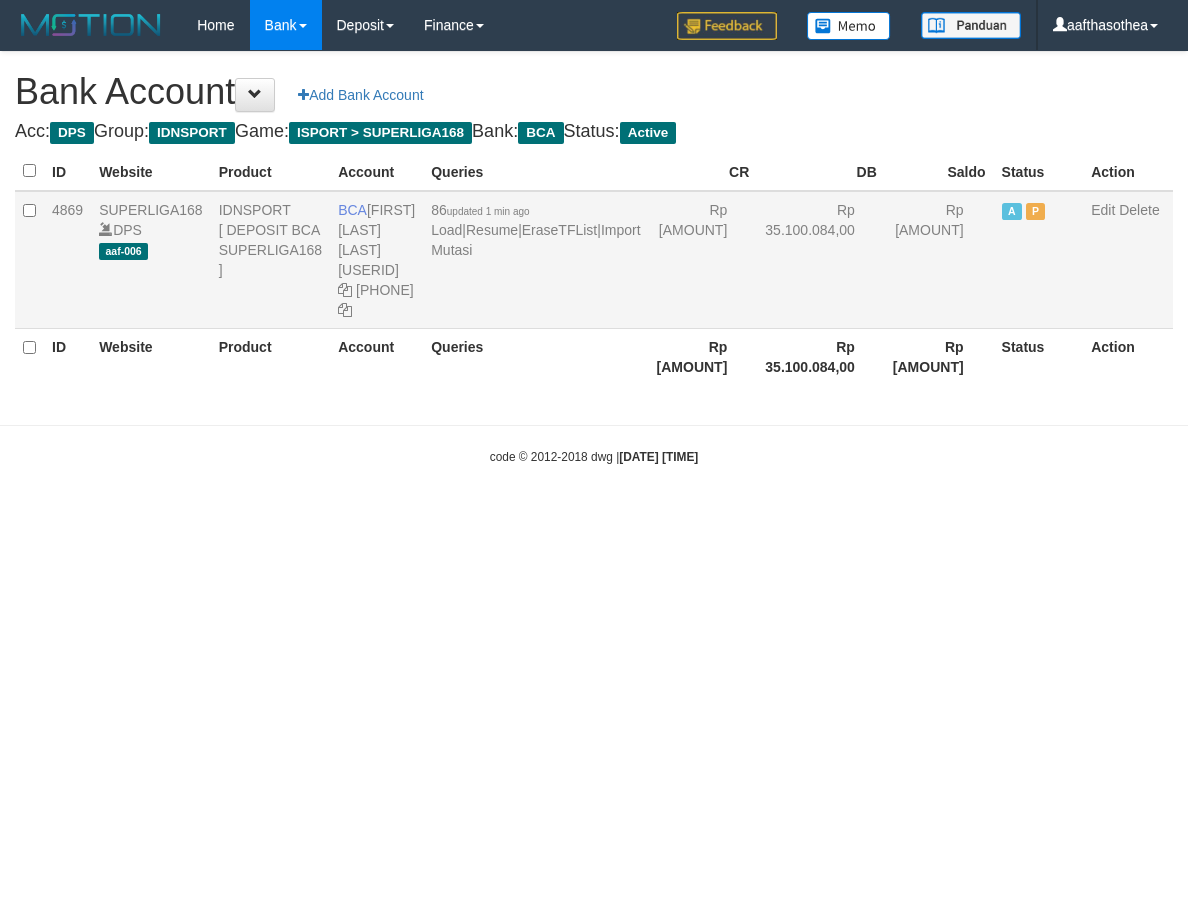 scroll, scrollTop: 0, scrollLeft: 0, axis: both 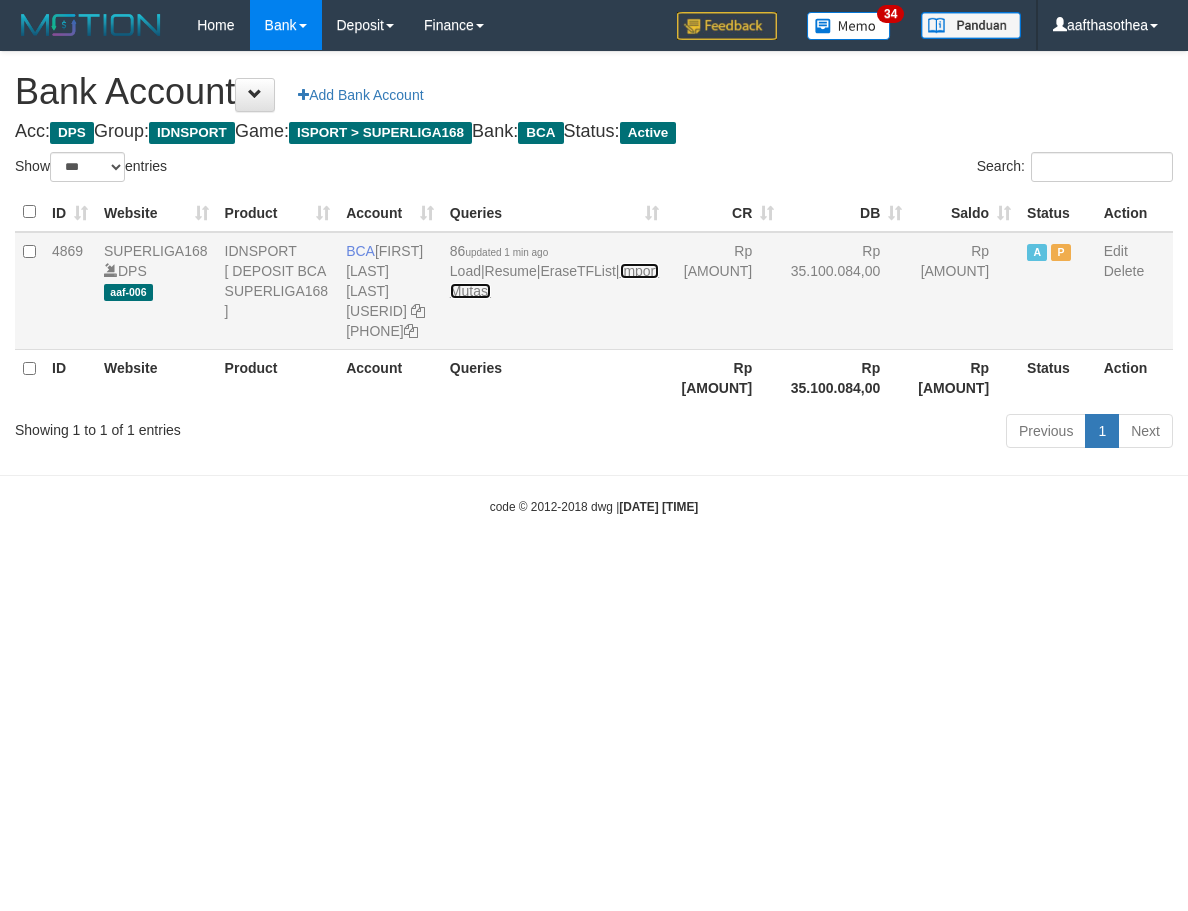 click on "Import Mutasi" at bounding box center (554, 281) 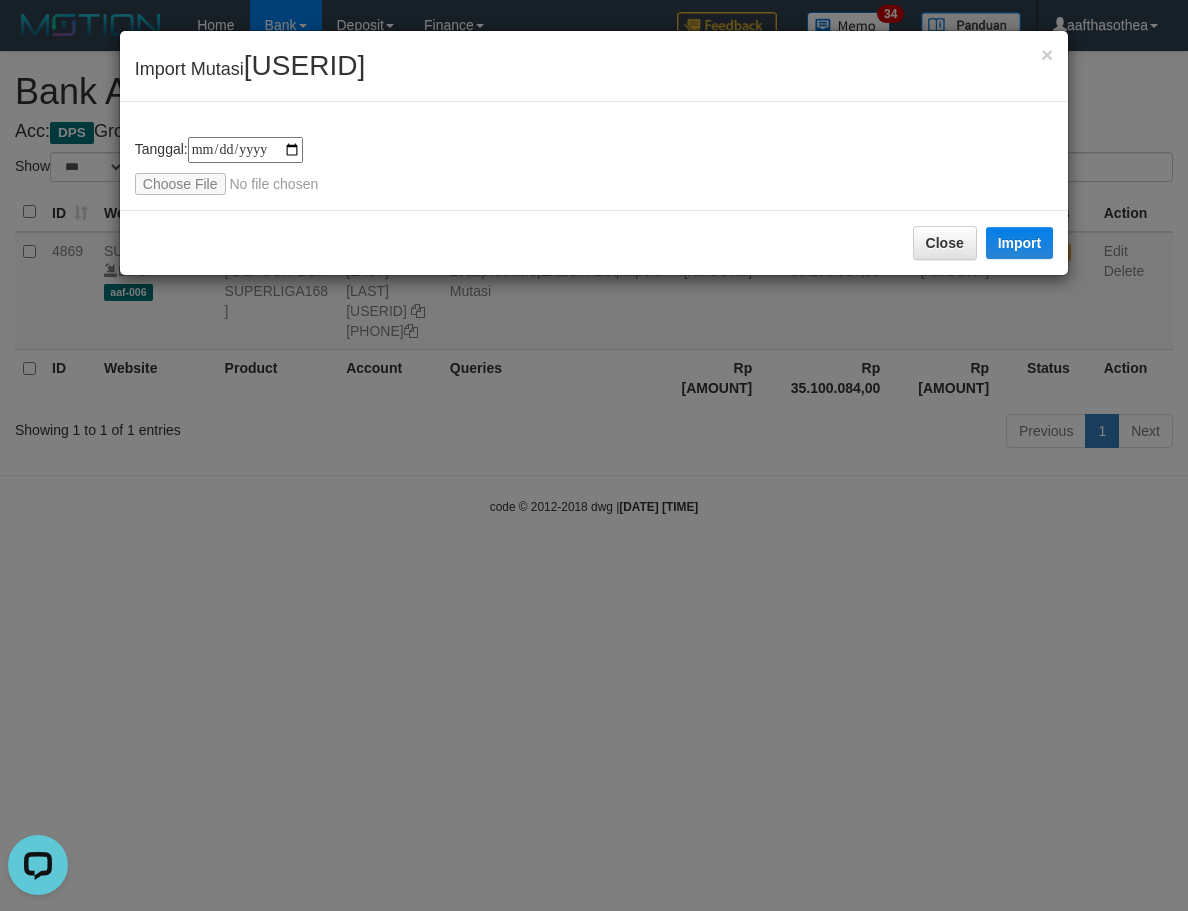 scroll, scrollTop: 0, scrollLeft: 0, axis: both 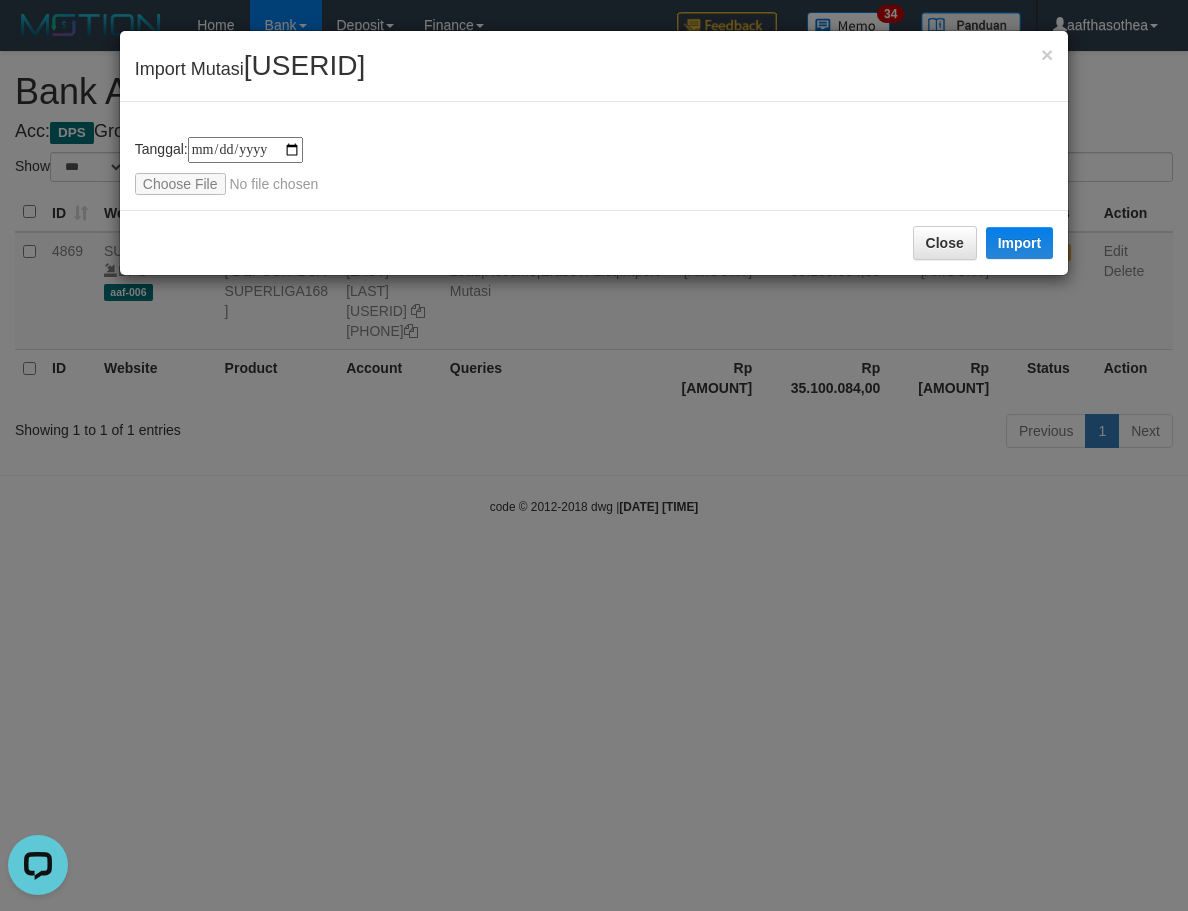 type on "**********" 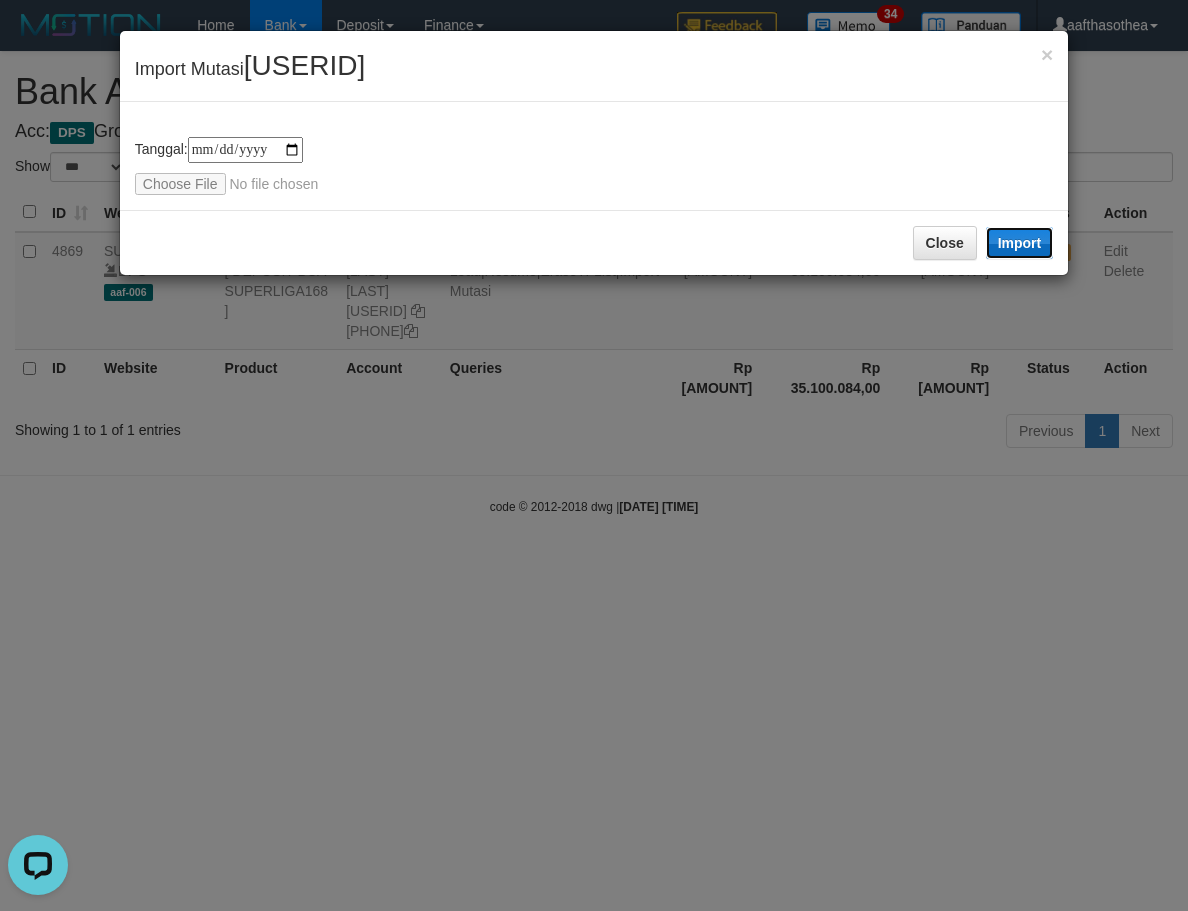 drag, startPoint x: 1025, startPoint y: 239, endPoint x: 513, endPoint y: 499, distance: 574.2334 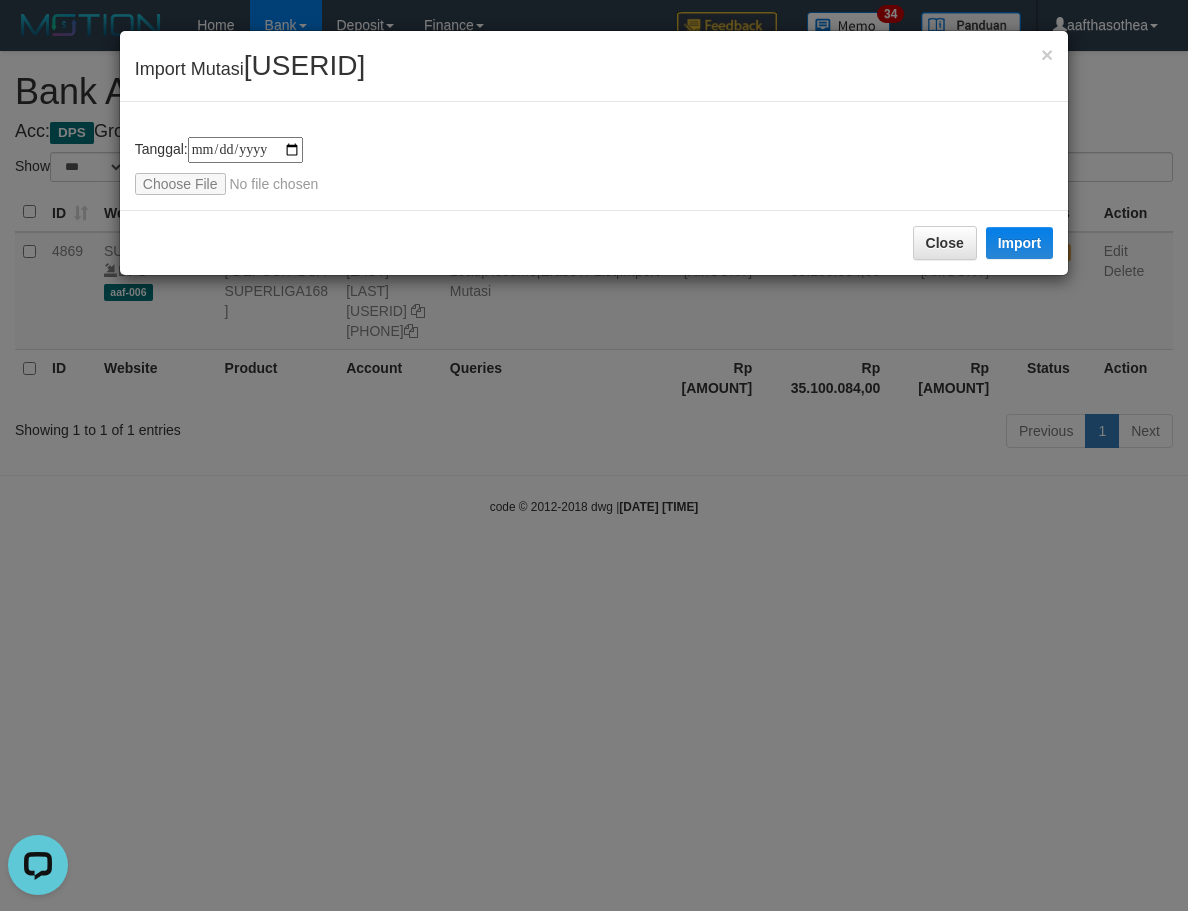 click on "**********" at bounding box center (594, 455) 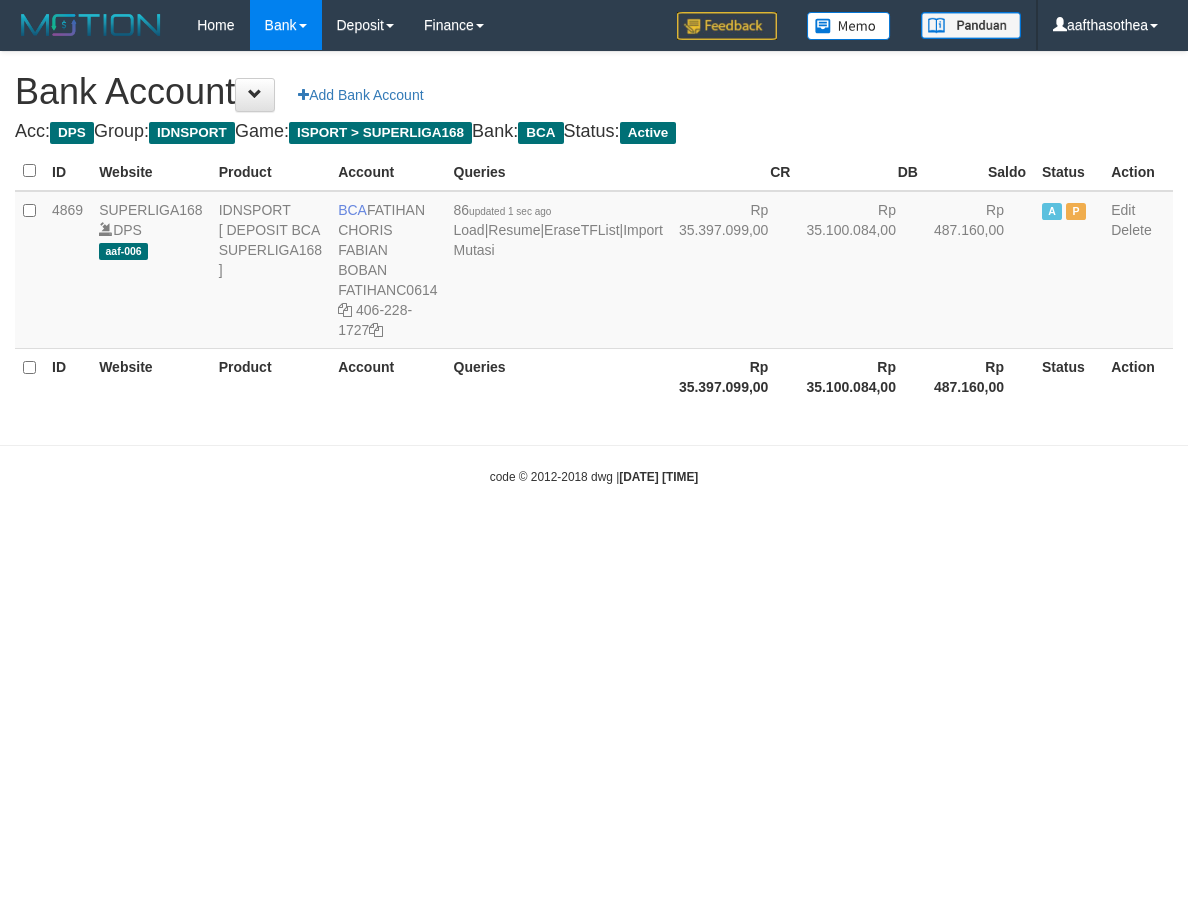 scroll, scrollTop: 0, scrollLeft: 0, axis: both 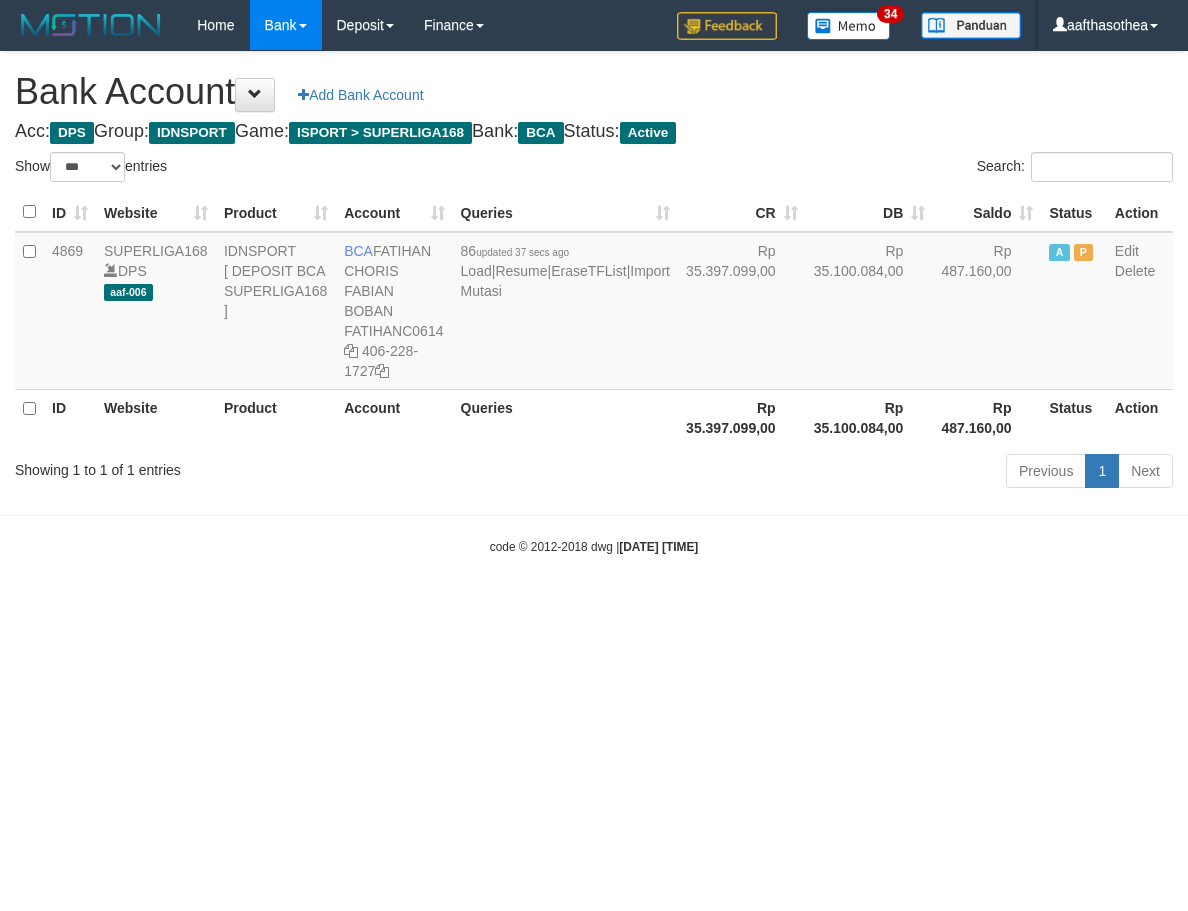 select on "***" 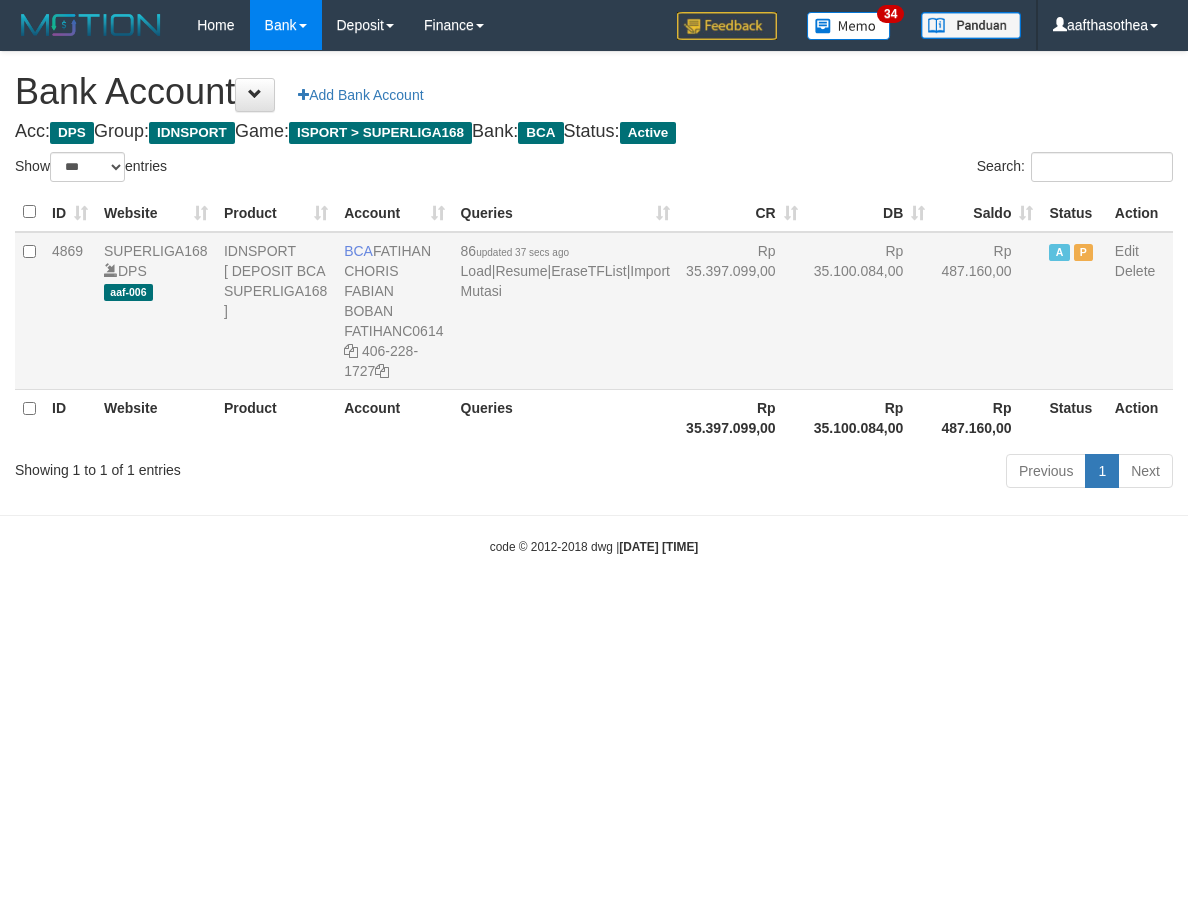 scroll, scrollTop: 0, scrollLeft: 0, axis: both 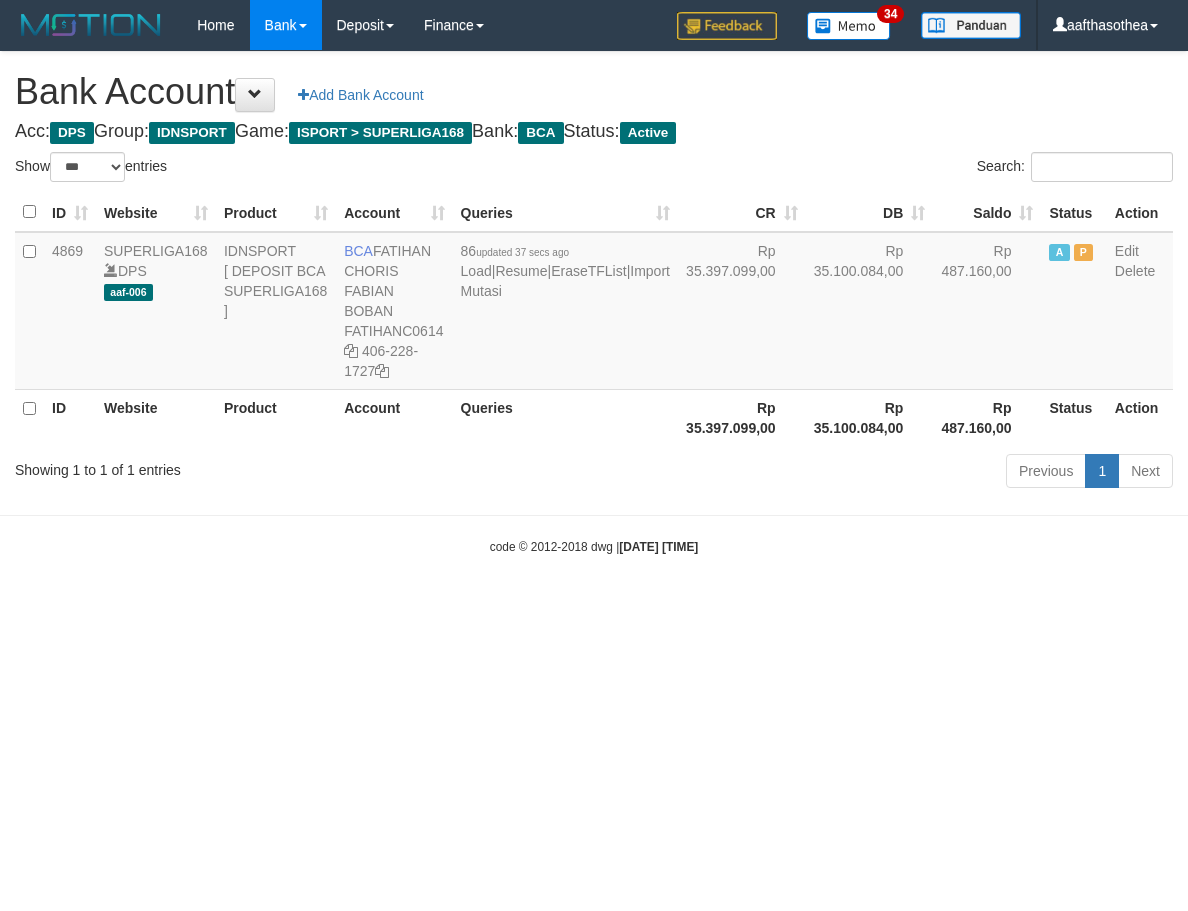 click on "Showing 1 to 1 of 1 entries" at bounding box center [247, 466] 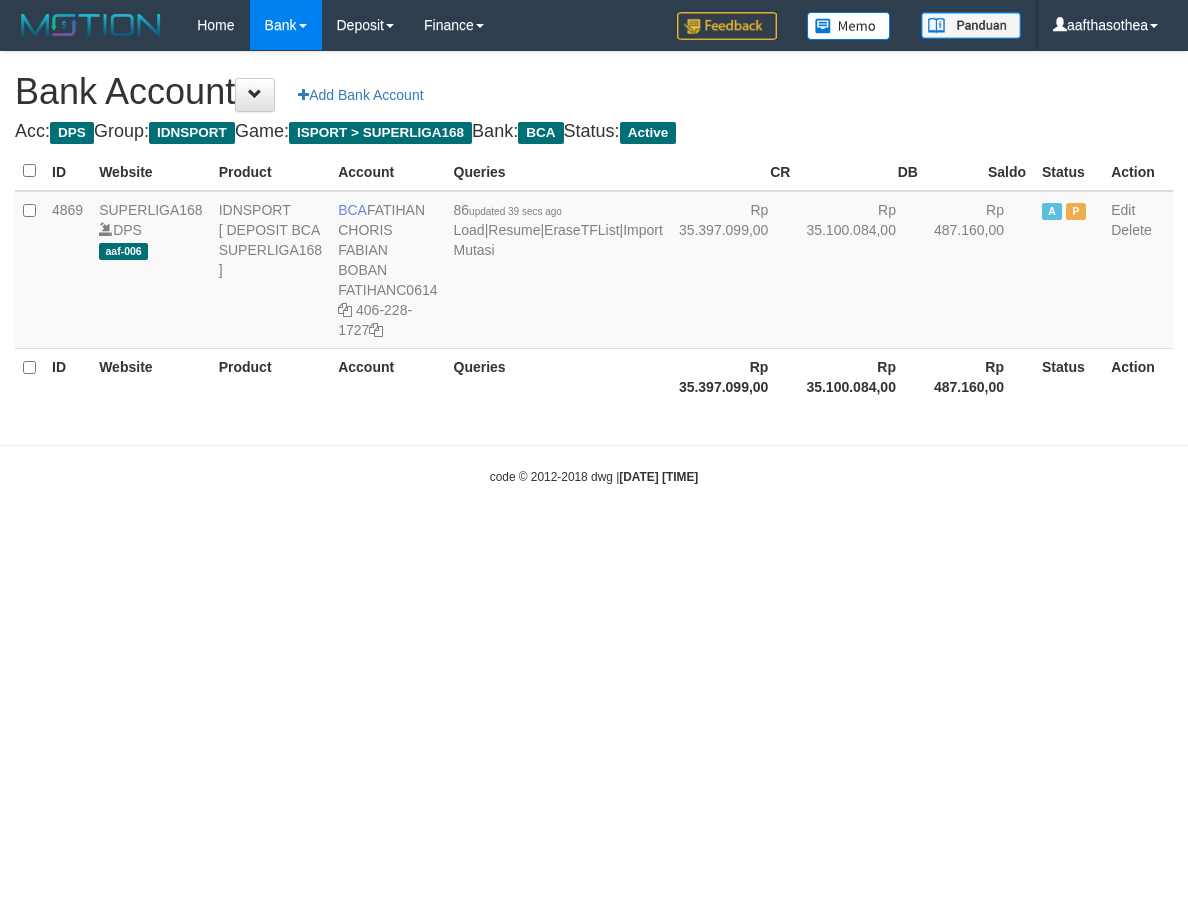 scroll, scrollTop: 0, scrollLeft: 0, axis: both 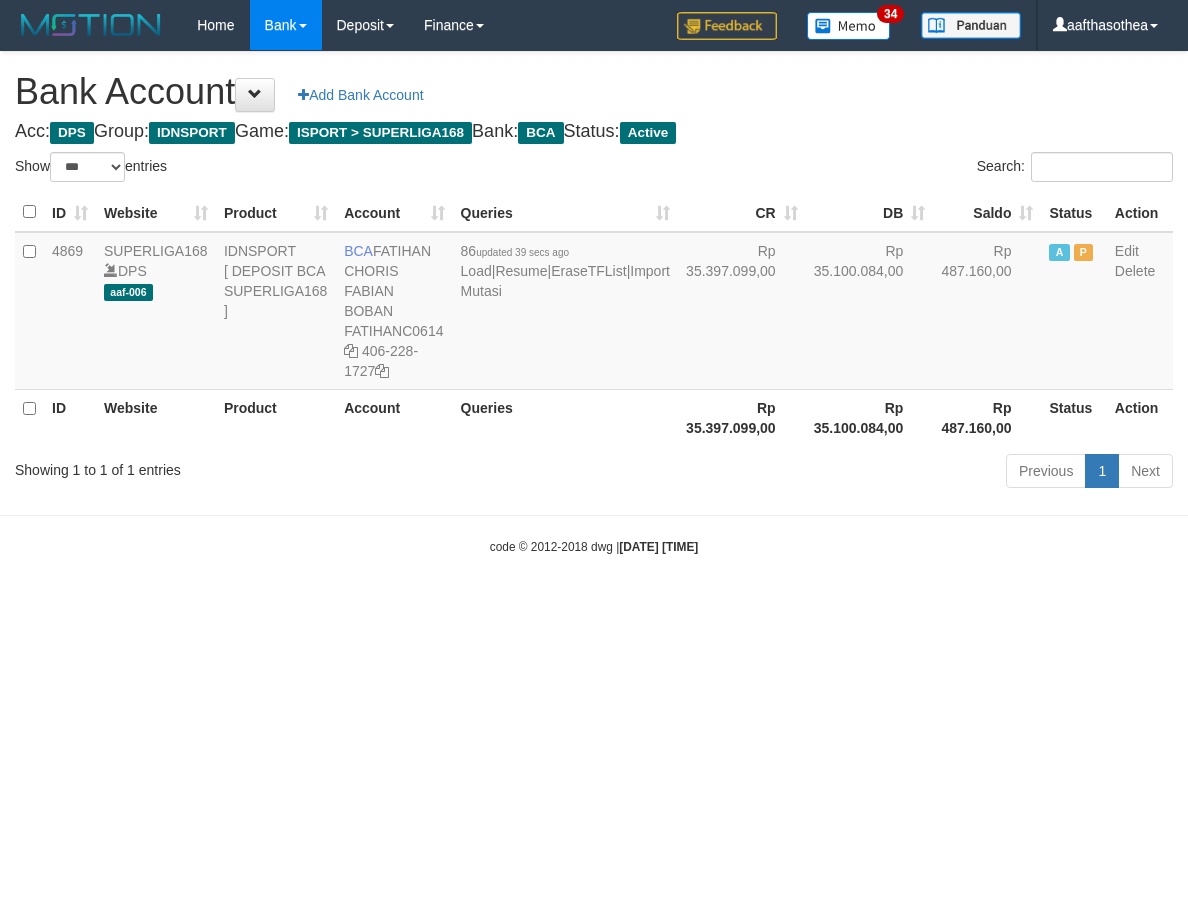 click on "Toggle navigation
Home
Bank
Account List
Load
By Website
Group
[ISPORT]													SUPERLIGA168
By Load Group (DPS)
34" at bounding box center [594, 303] 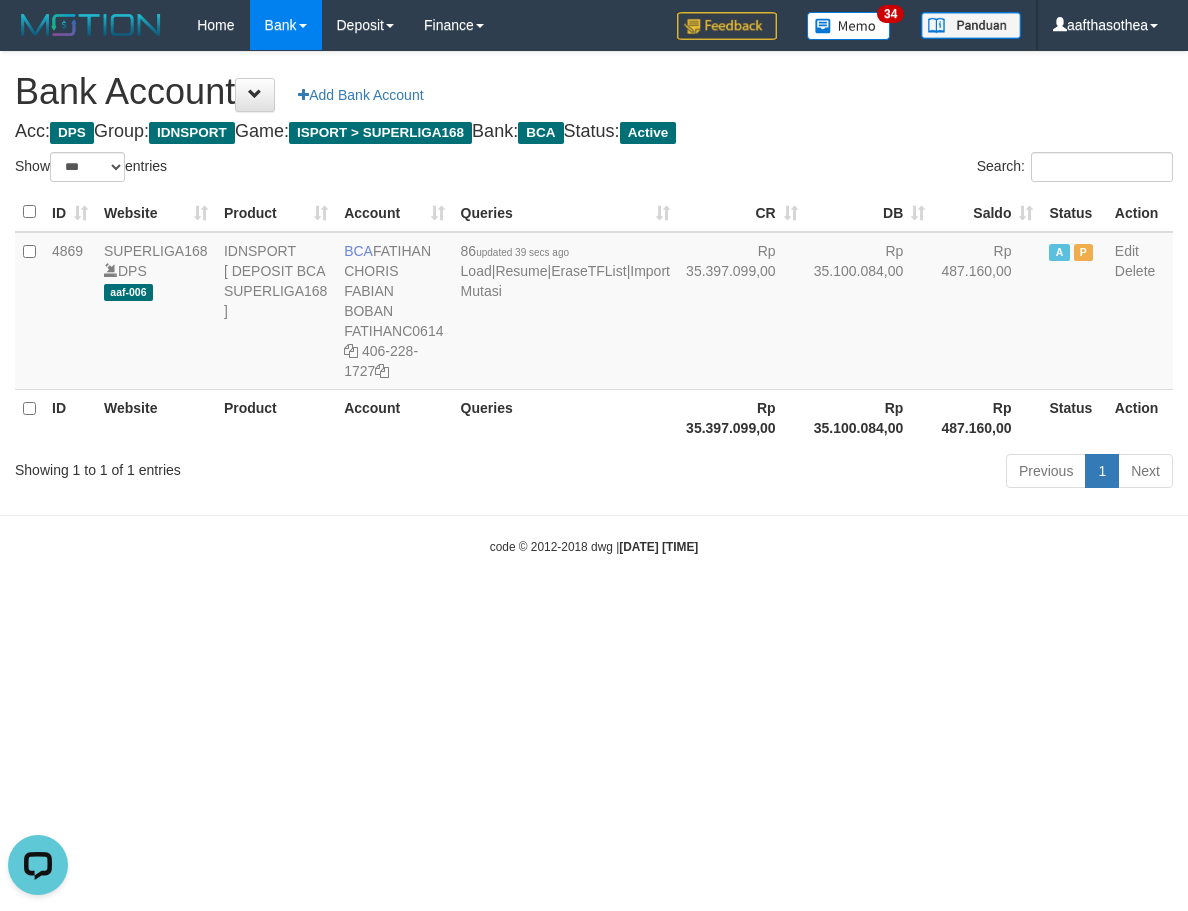 scroll, scrollTop: 0, scrollLeft: 0, axis: both 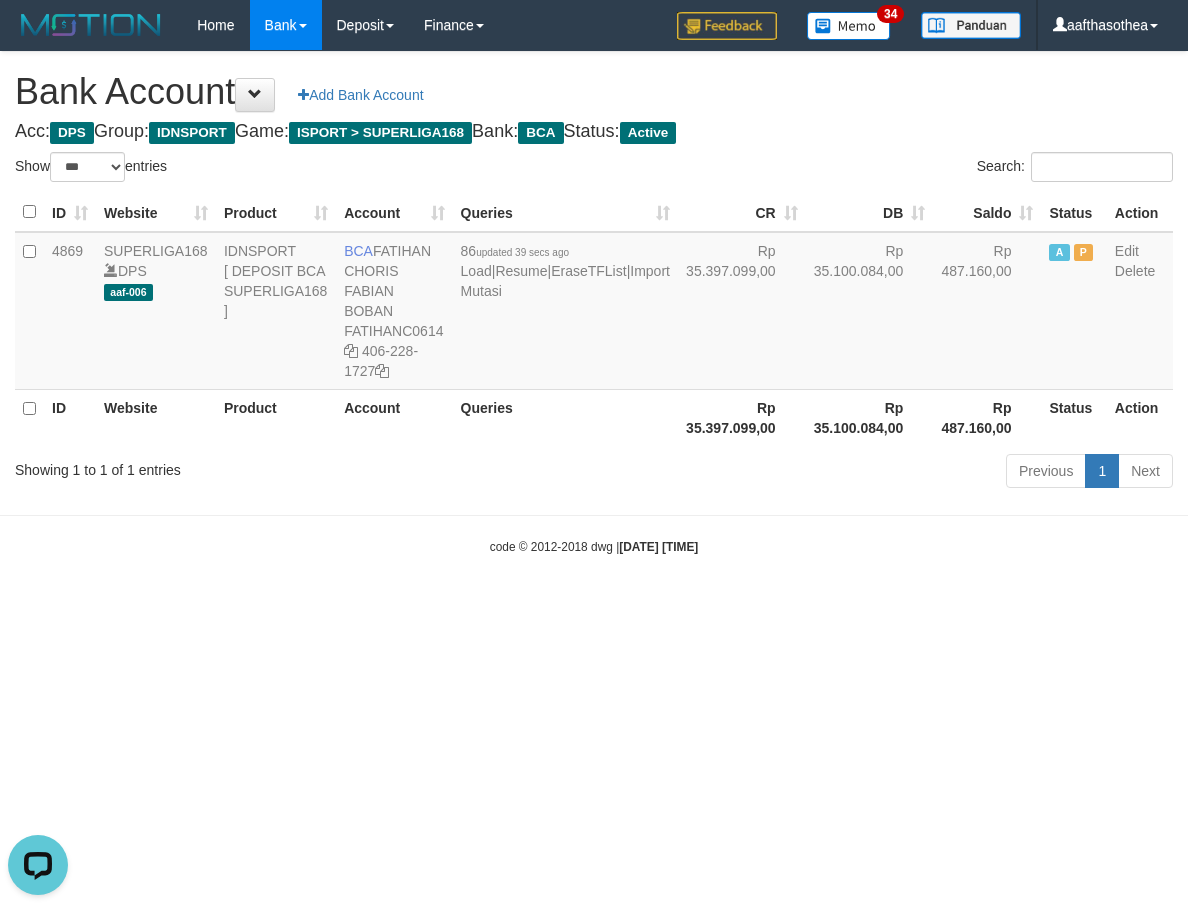 click on "Toggle navigation
Home
Bank
Account List
Load
By Website
Group
[ISPORT]													SUPERLIGA168
By Load Group (DPS)" at bounding box center [594, 303] 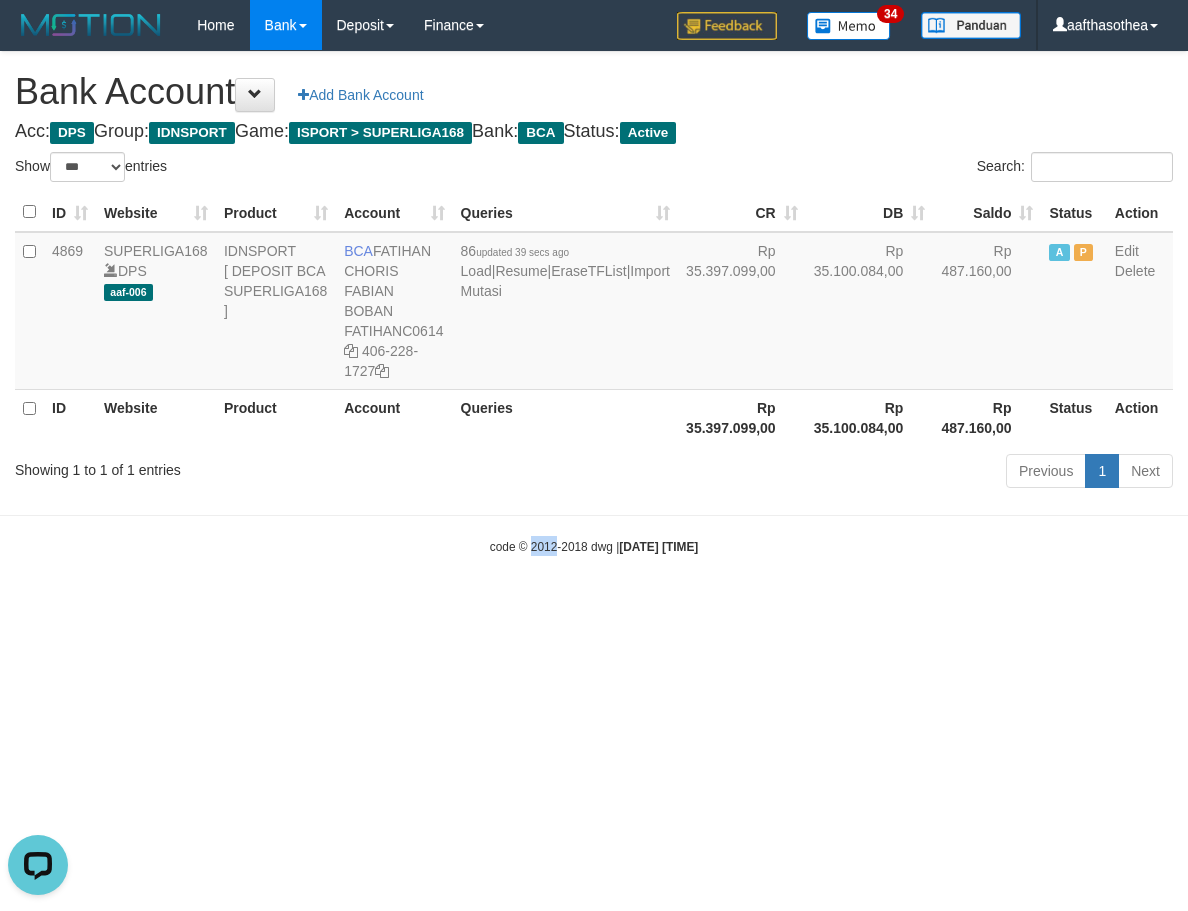 click on "Toggle navigation
Home
Bank
Account List
Load
By Website
Group
[ISPORT]													SUPERLIGA168
By Load Group (DPS)" at bounding box center [594, 303] 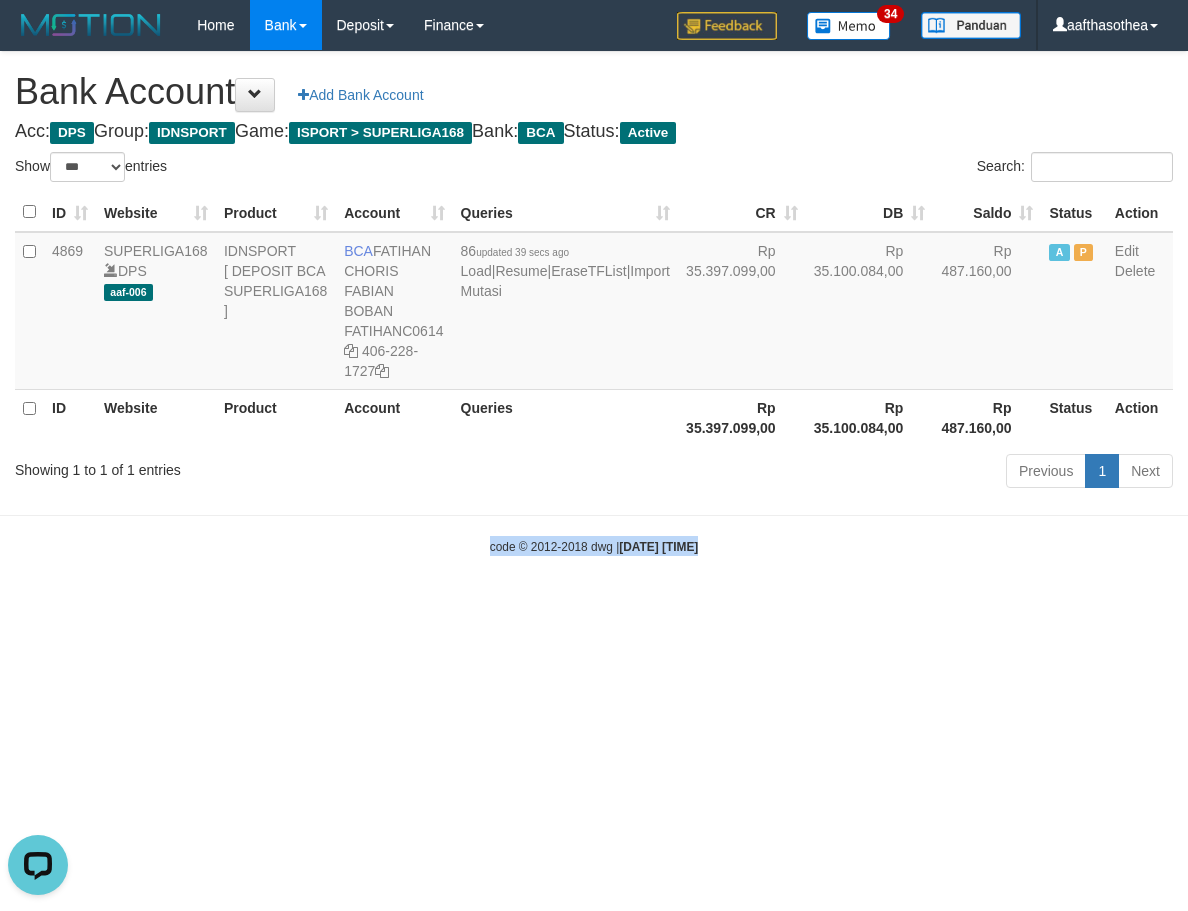 click on "Toggle navigation
Home
Bank
Account List
Load
By Website
Group
[ISPORT]													SUPERLIGA168
By Load Group (DPS)" at bounding box center (594, 303) 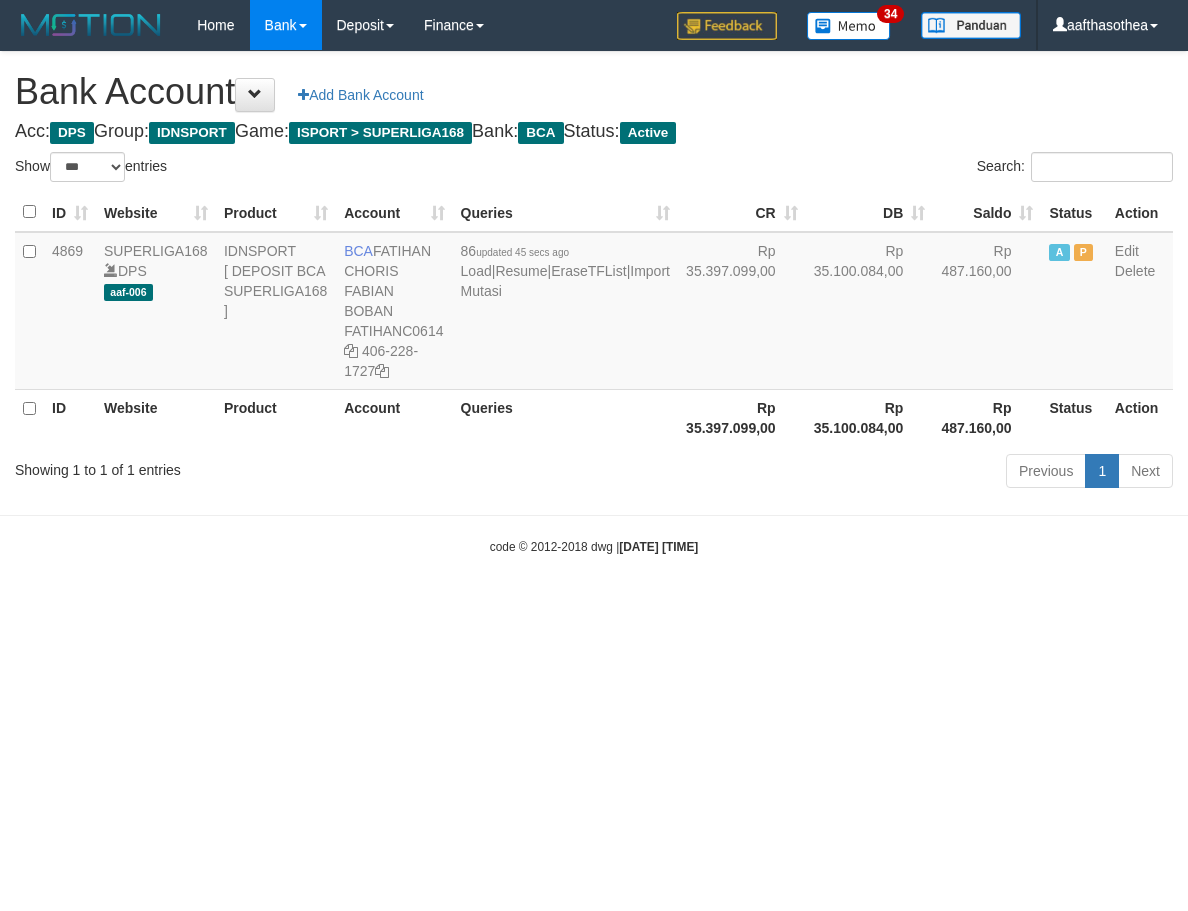 select on "***" 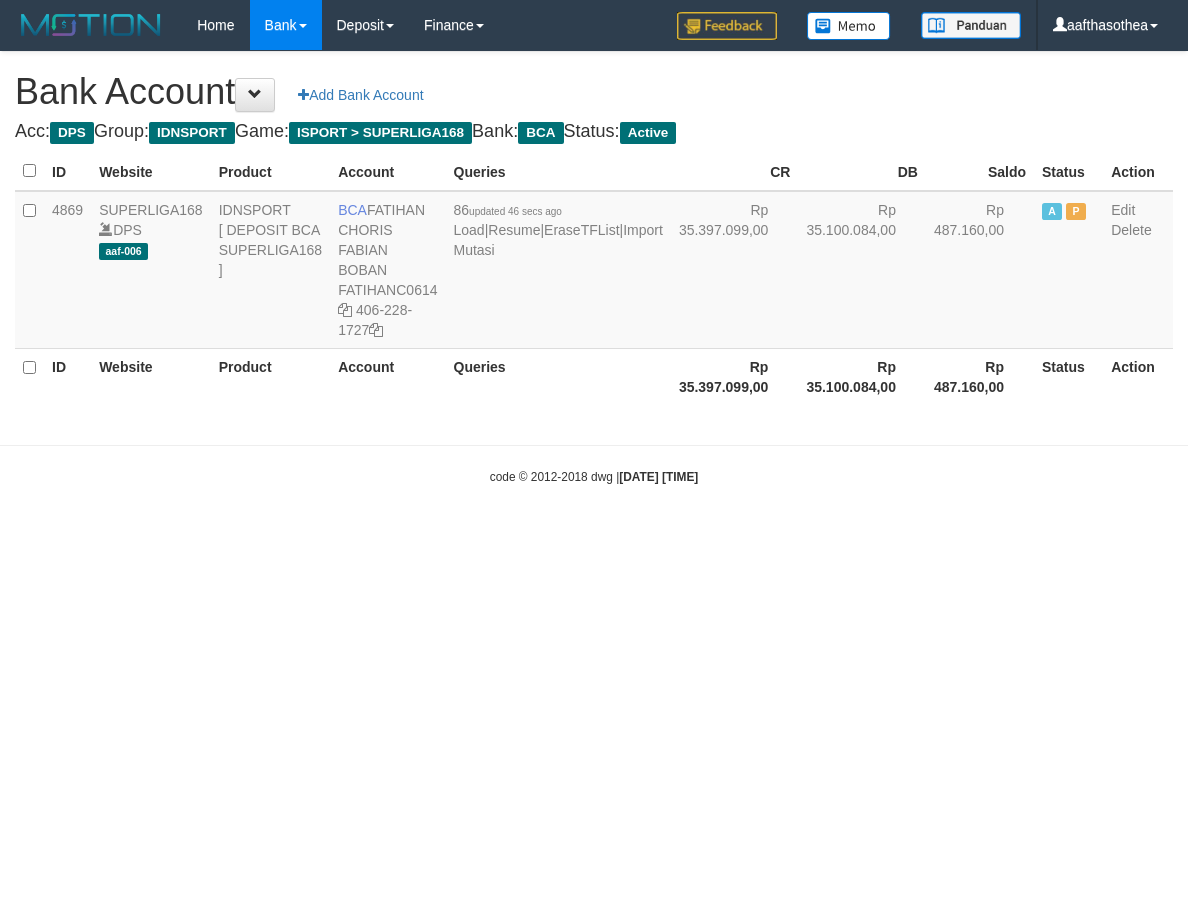 scroll, scrollTop: 0, scrollLeft: 0, axis: both 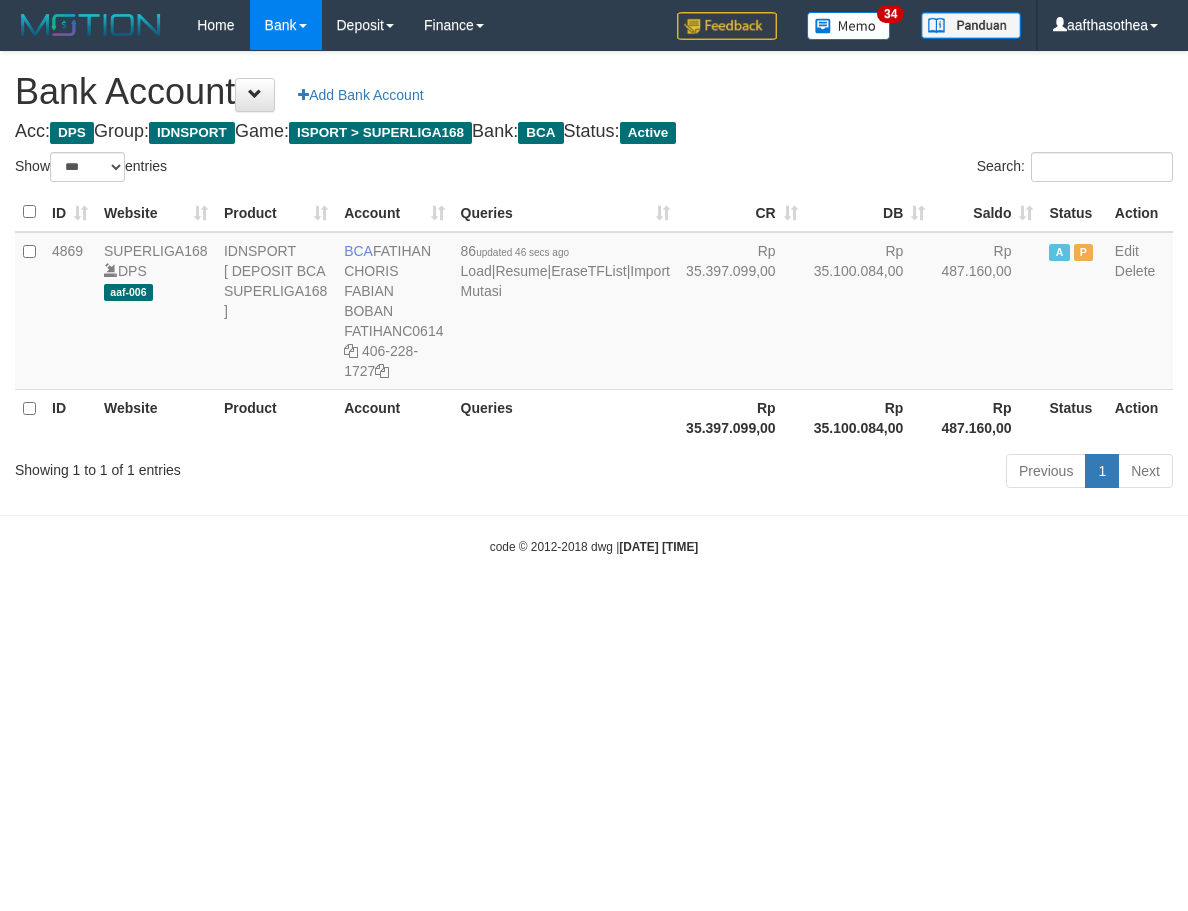 click on "Toggle navigation
Home
Bank
Account List
Load
By Website
Group
[ISPORT]													SUPERLIGA168
By Load Group (DPS)" at bounding box center [594, 303] 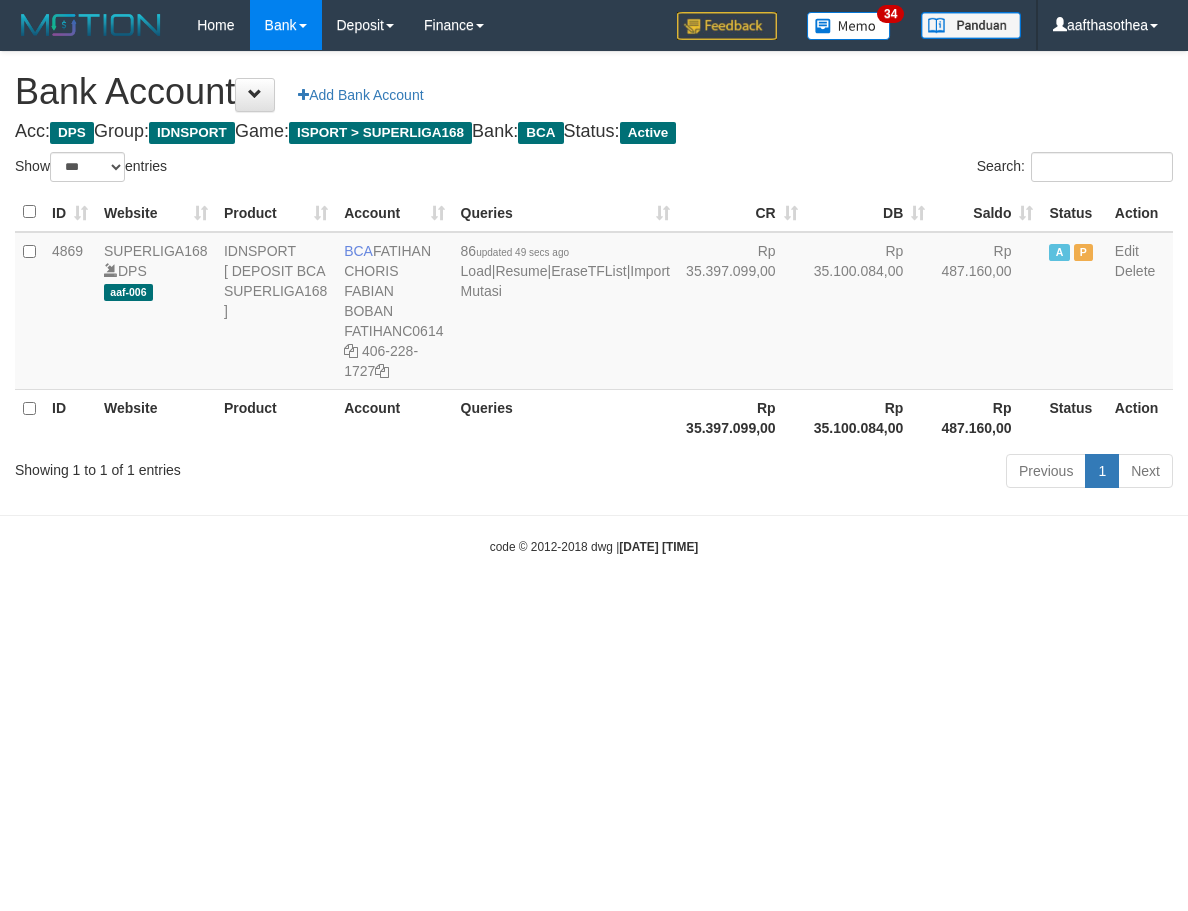 select on "***" 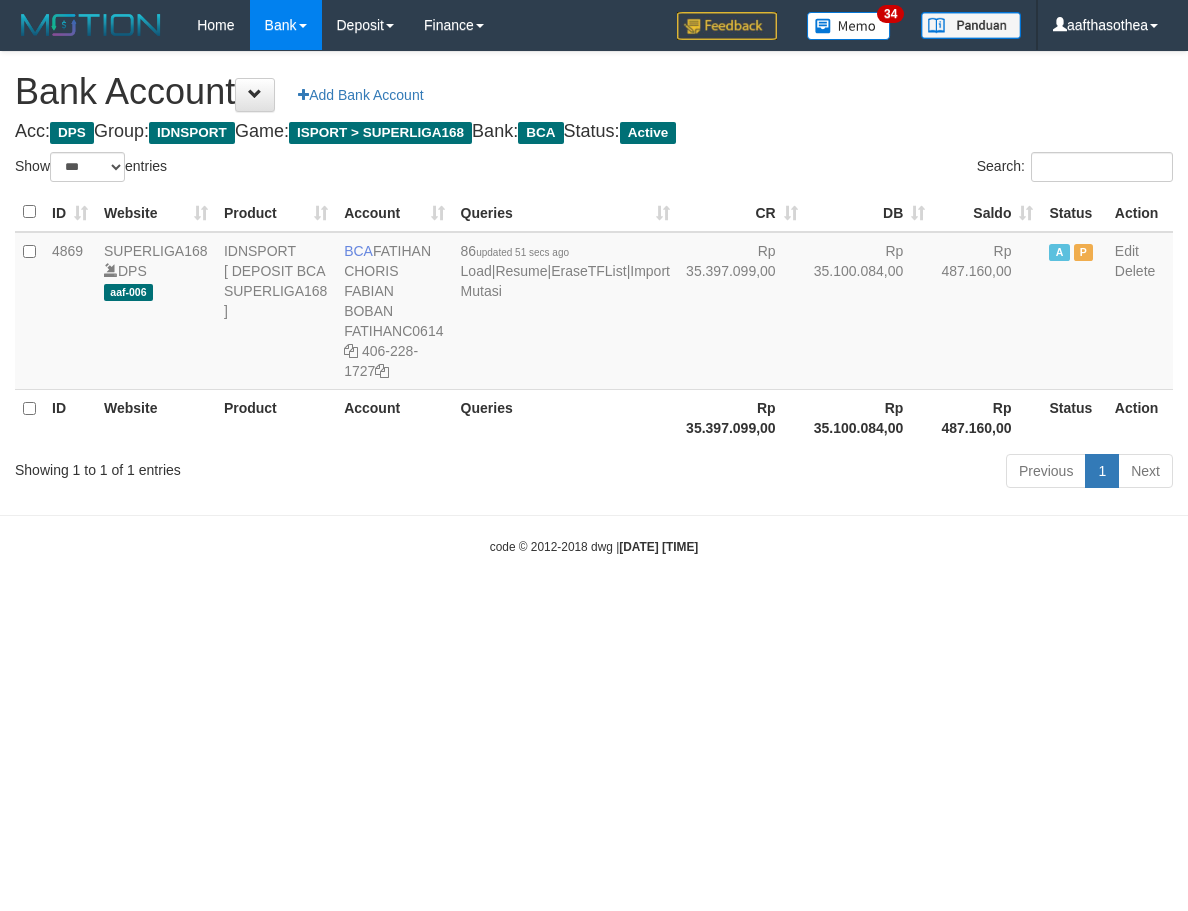 select on "***" 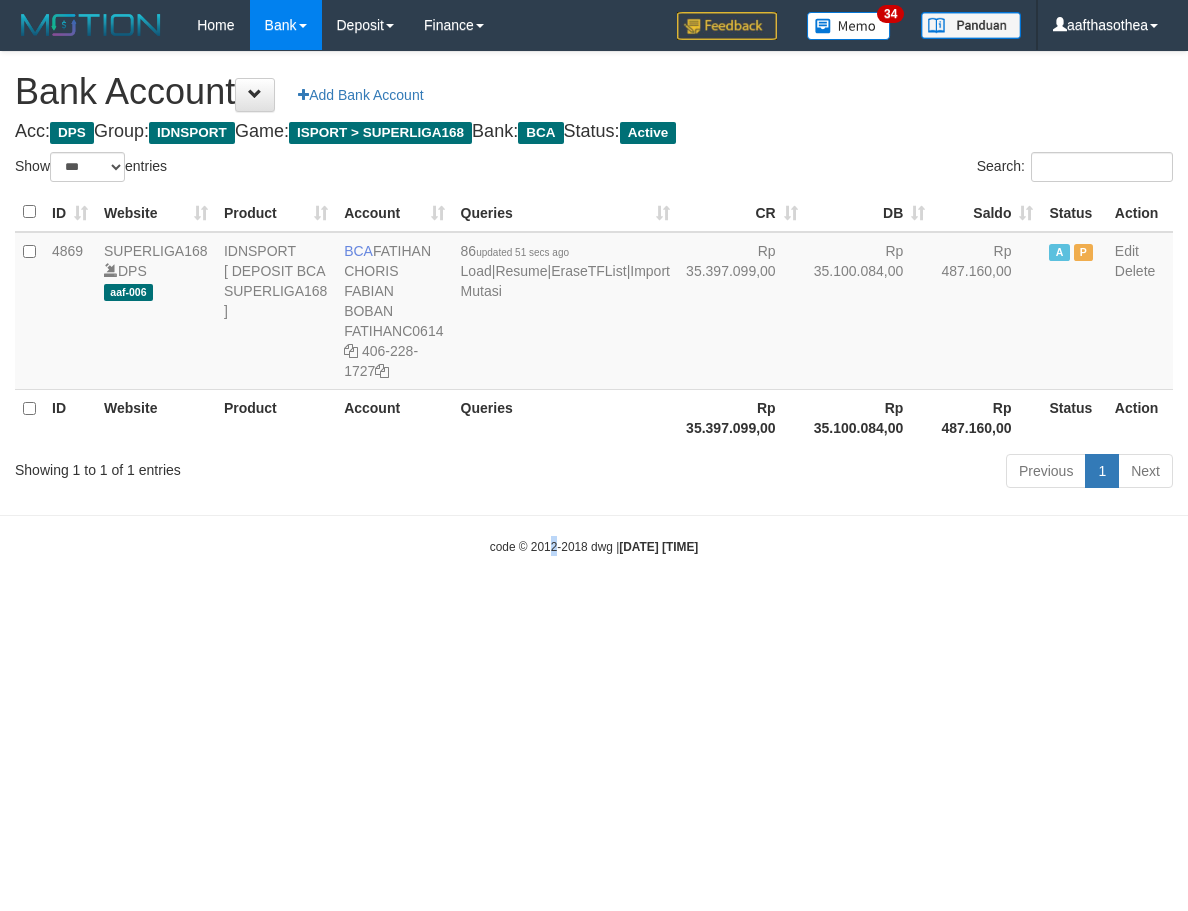 click on "Toggle navigation
Home
Bank
Account List
Load
By Website
Group
[ISPORT]													SUPERLIGA168
By Load Group (DPS)" at bounding box center [594, 303] 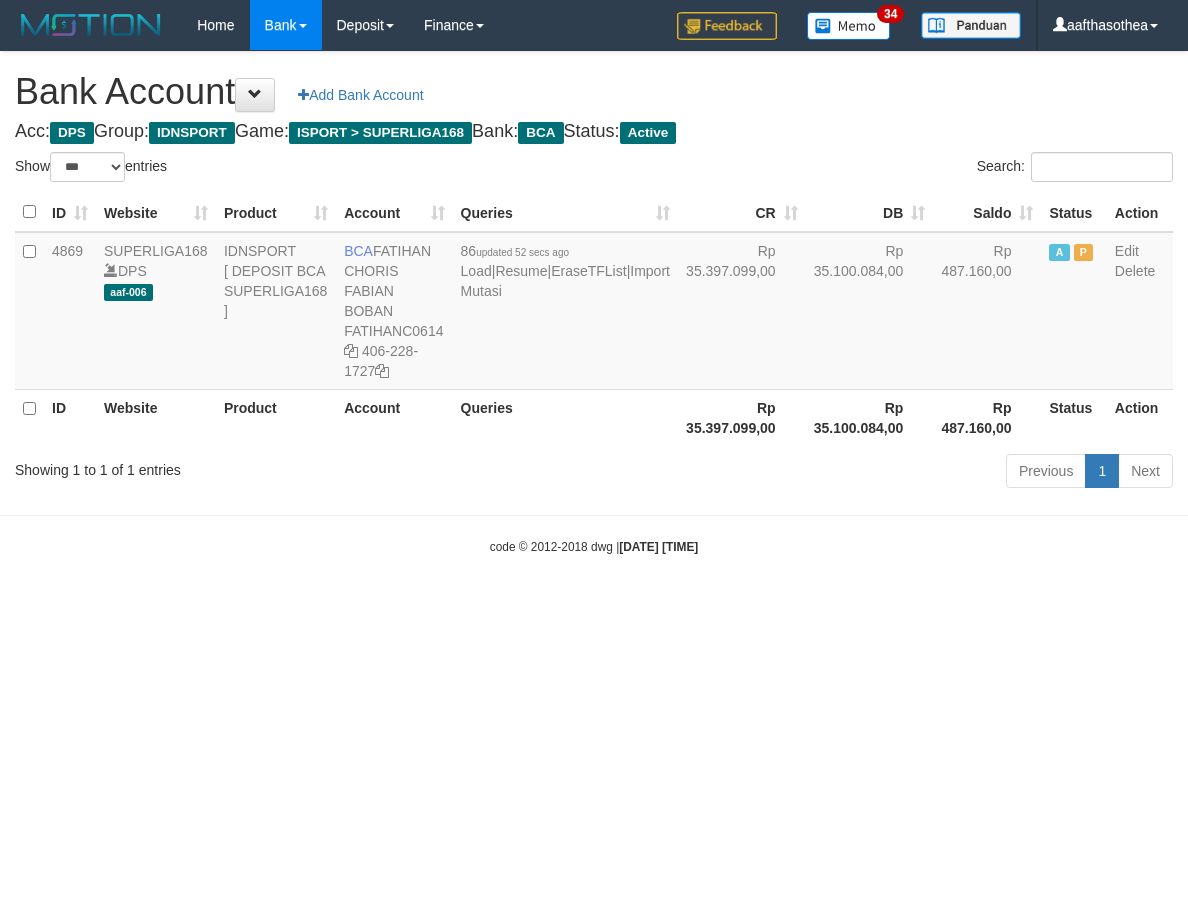 select on "***" 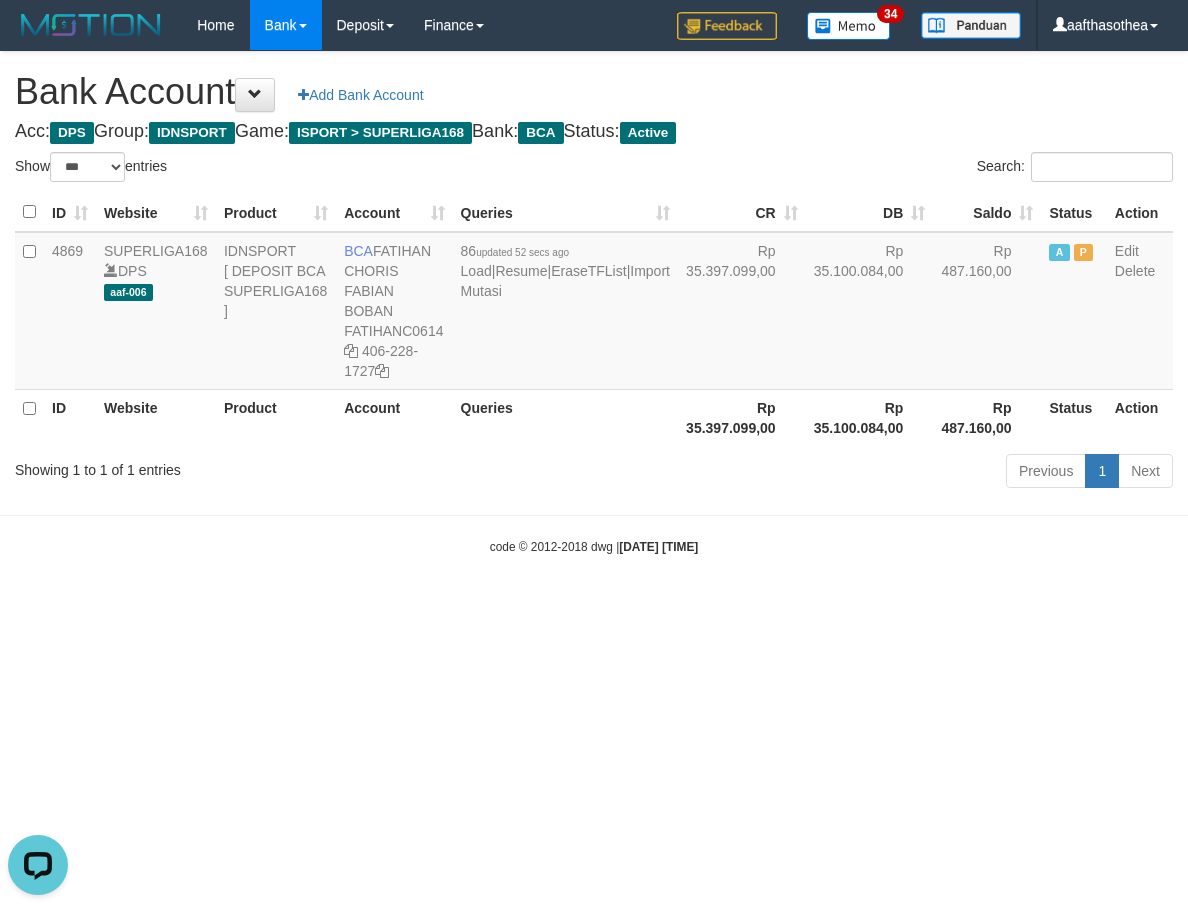 scroll, scrollTop: 0, scrollLeft: 0, axis: both 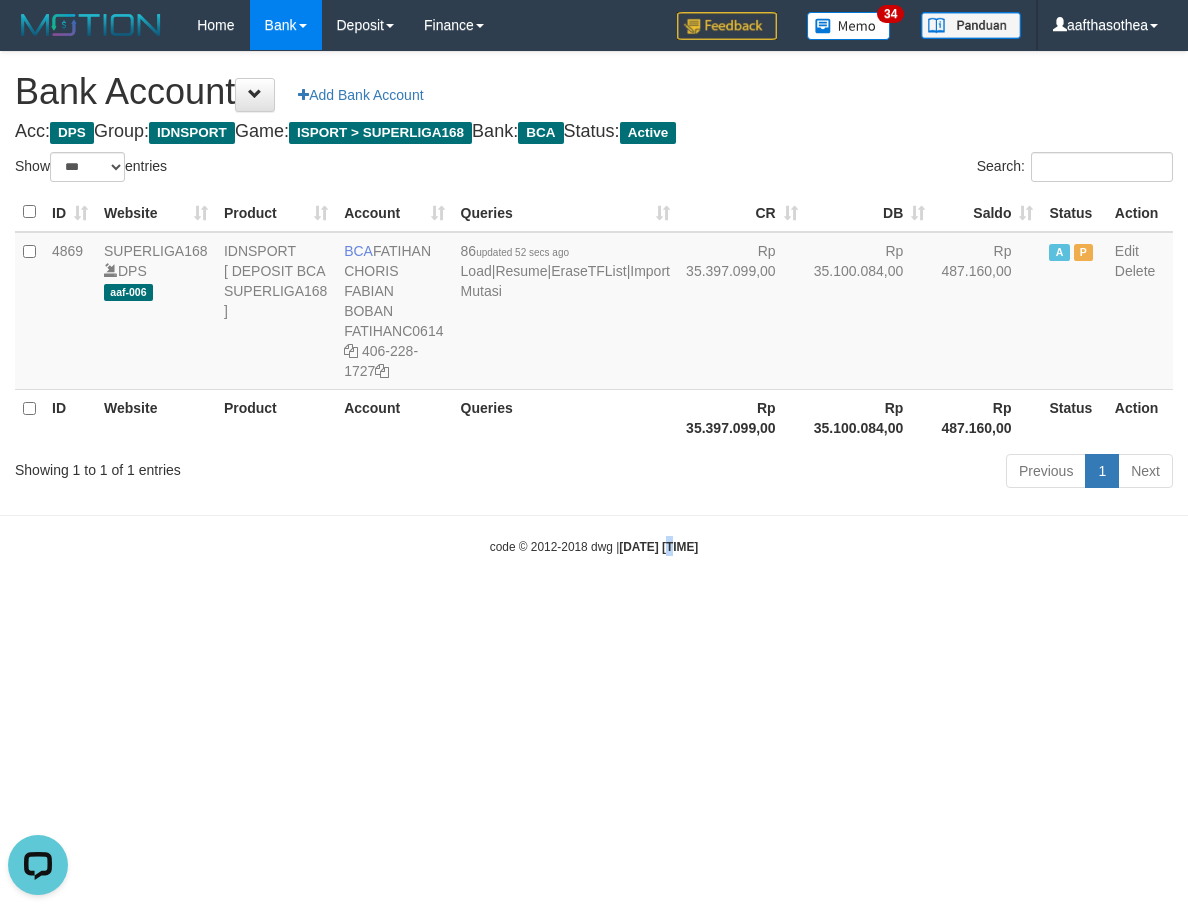 click on "Toggle navigation
Home
Bank
Account List
Load
By Website
Group
[ISPORT]													SUPERLIGA168
By Load Group (DPS)" at bounding box center (594, 303) 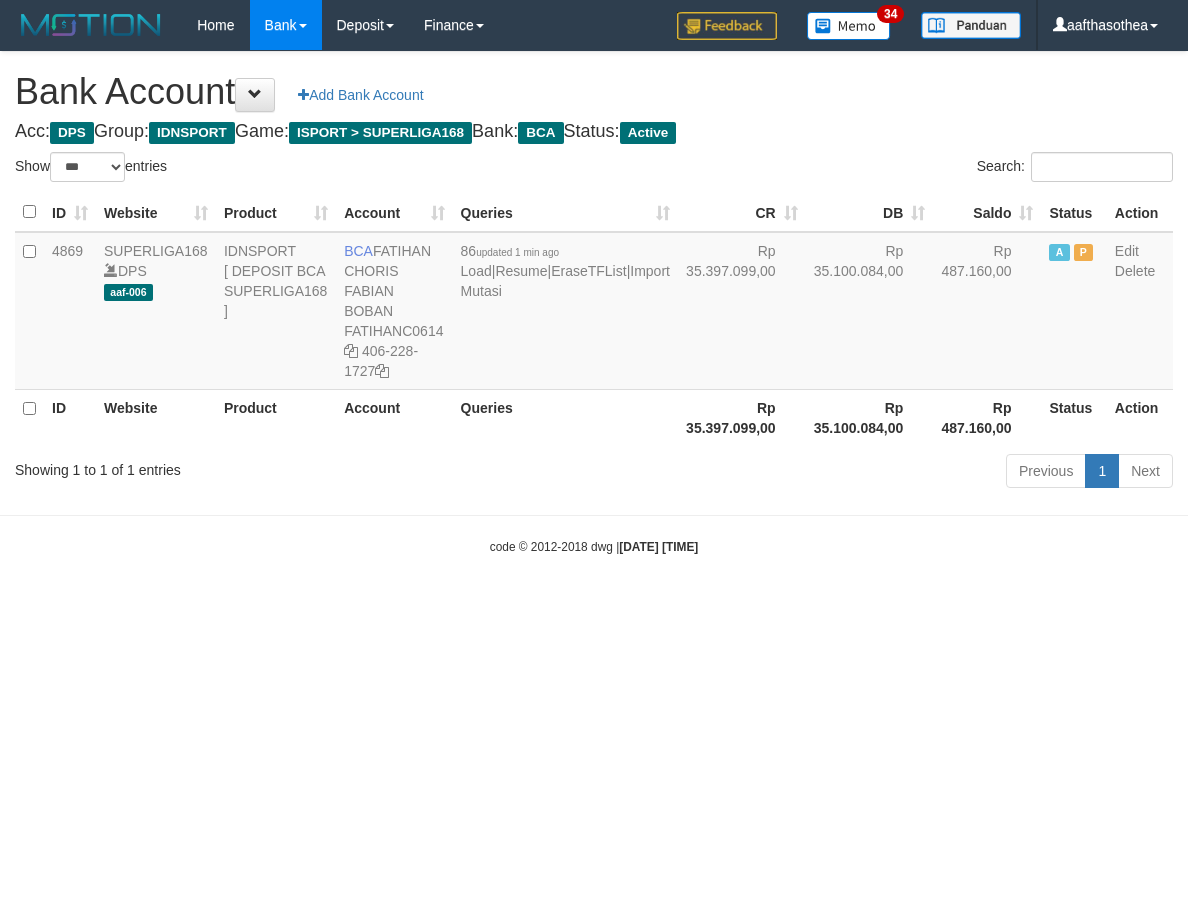 select on "***" 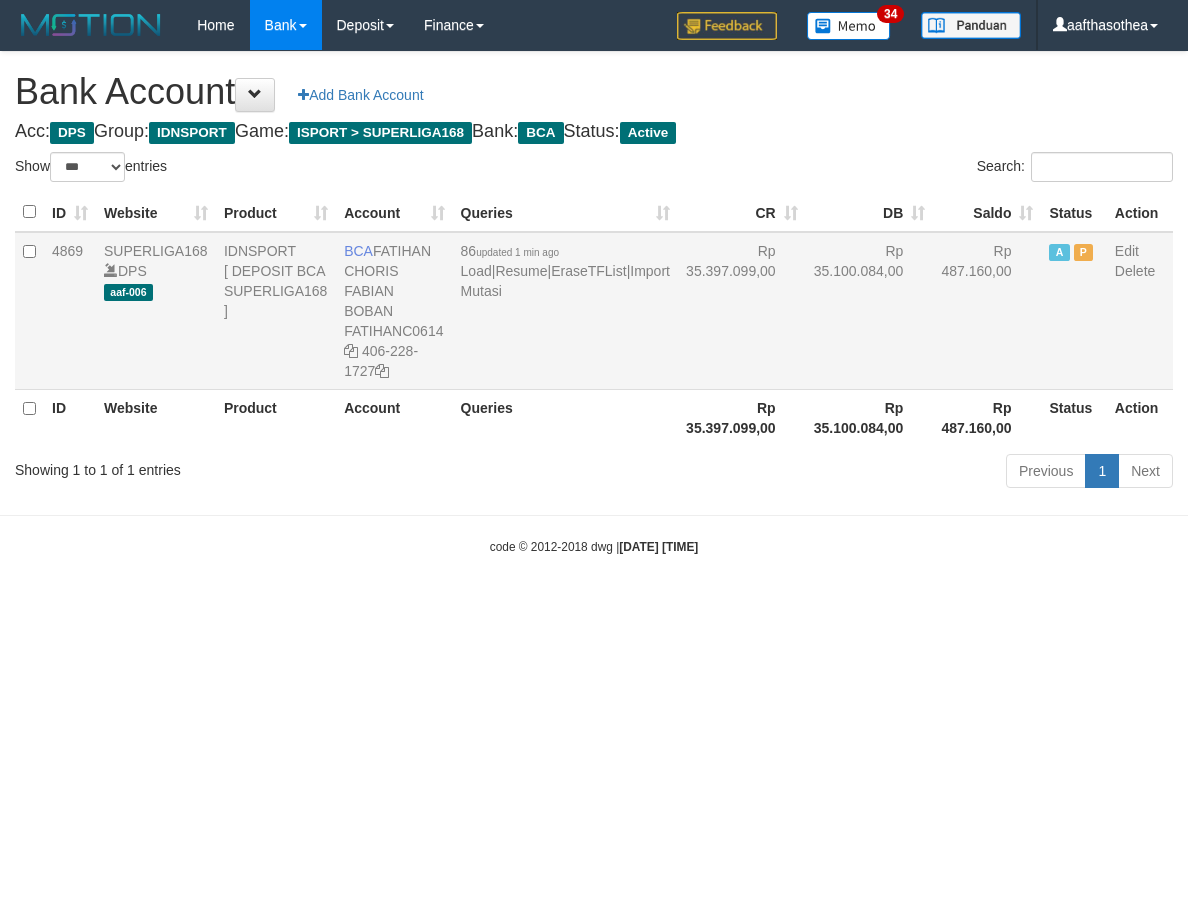 click on "86  updated 1 min ago
Load
|
Resume
|
EraseTFList
|
Import Mutasi" at bounding box center (565, 311) 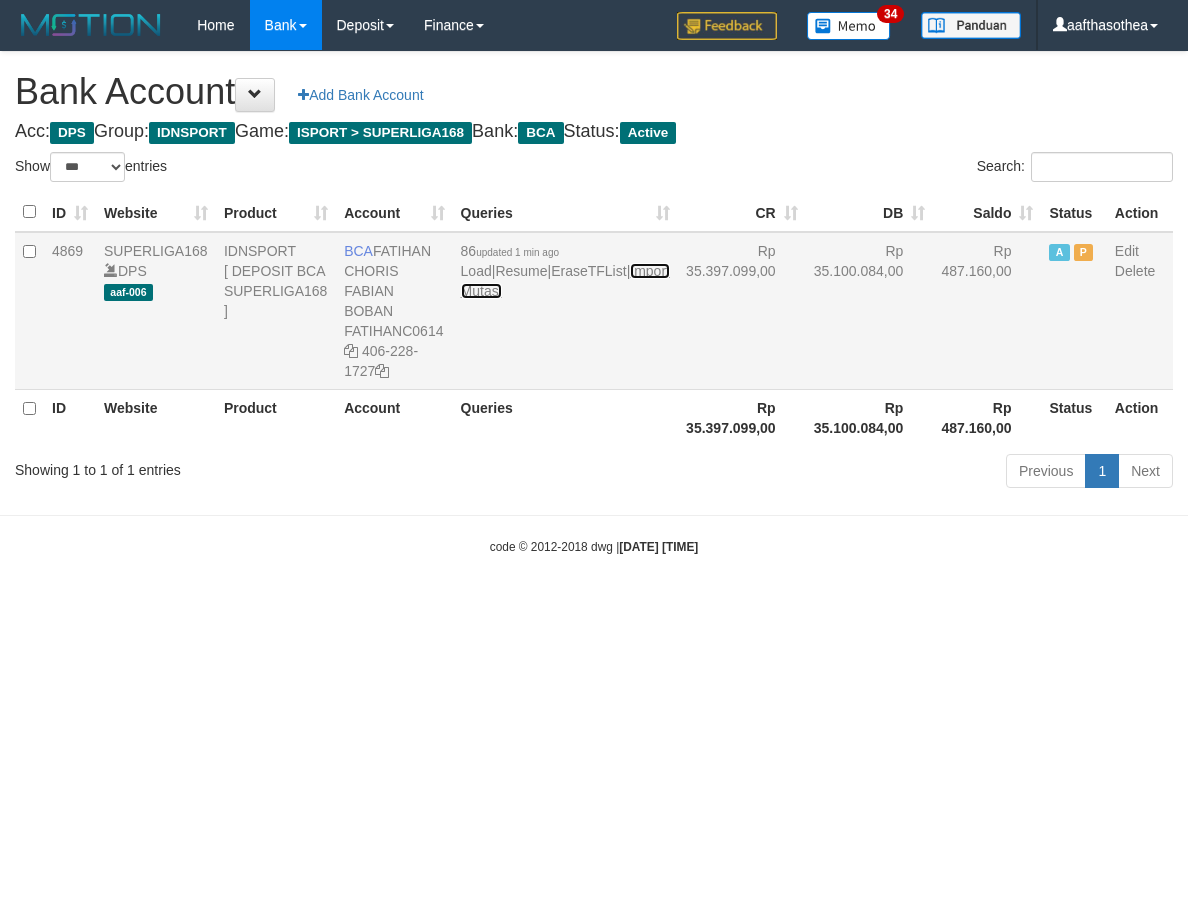 click on "Import Mutasi" at bounding box center [565, 281] 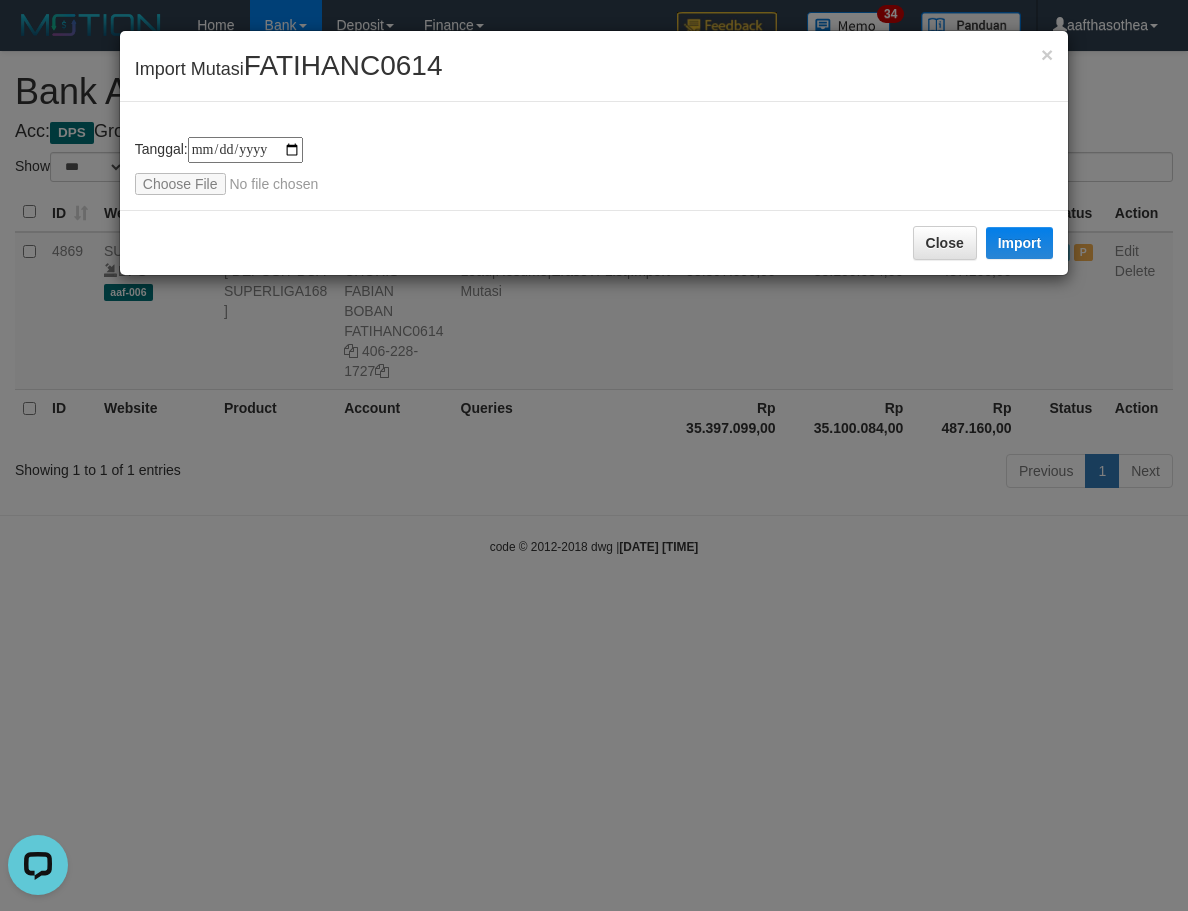 scroll, scrollTop: 0, scrollLeft: 0, axis: both 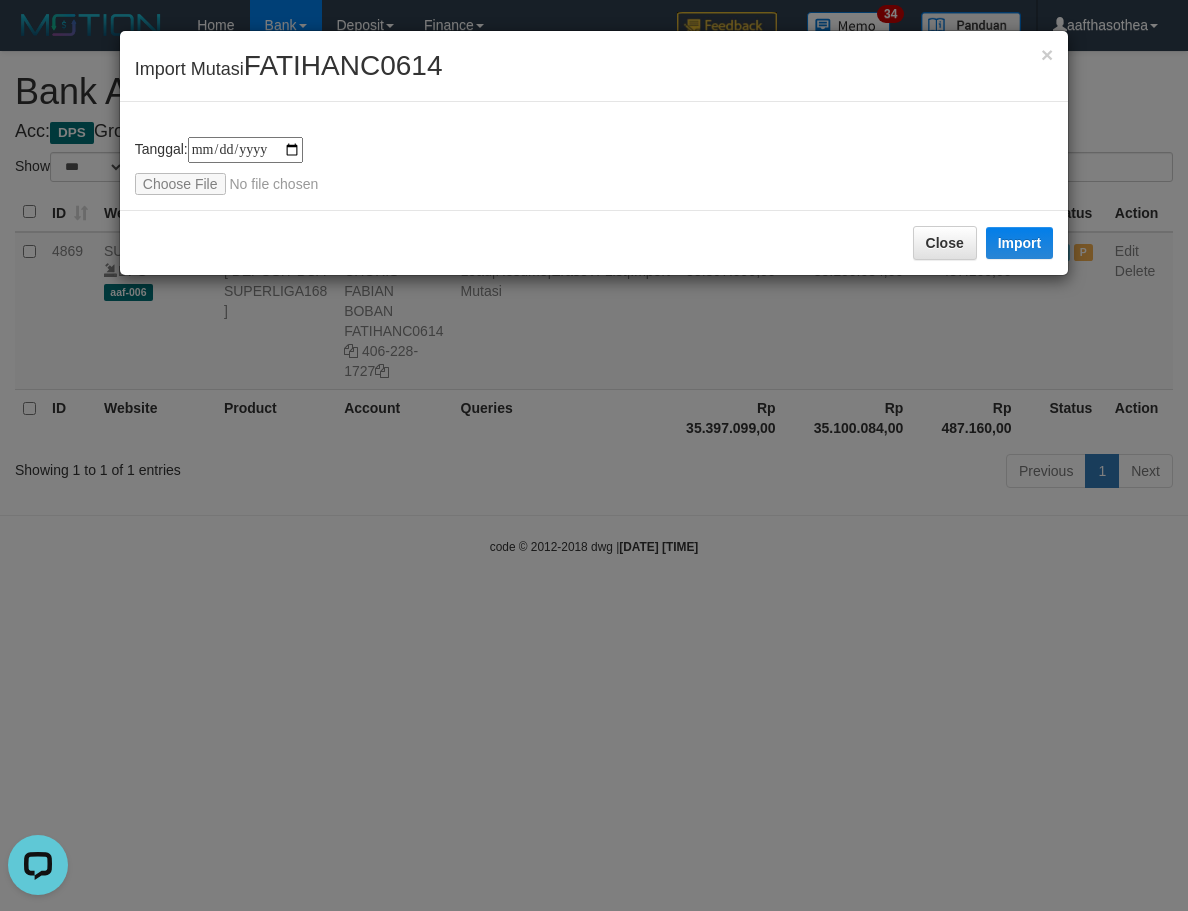 type on "**********" 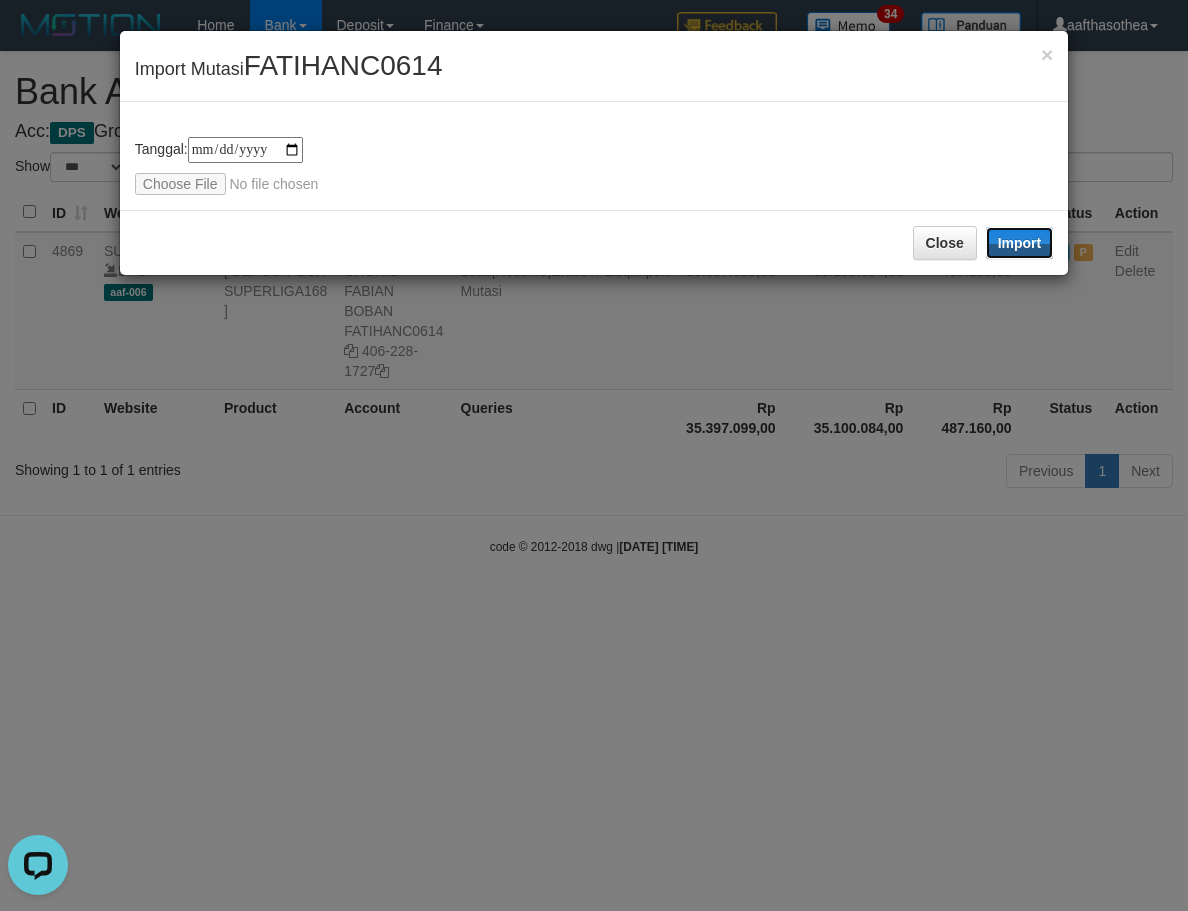 click on "Import" at bounding box center (1020, 243) 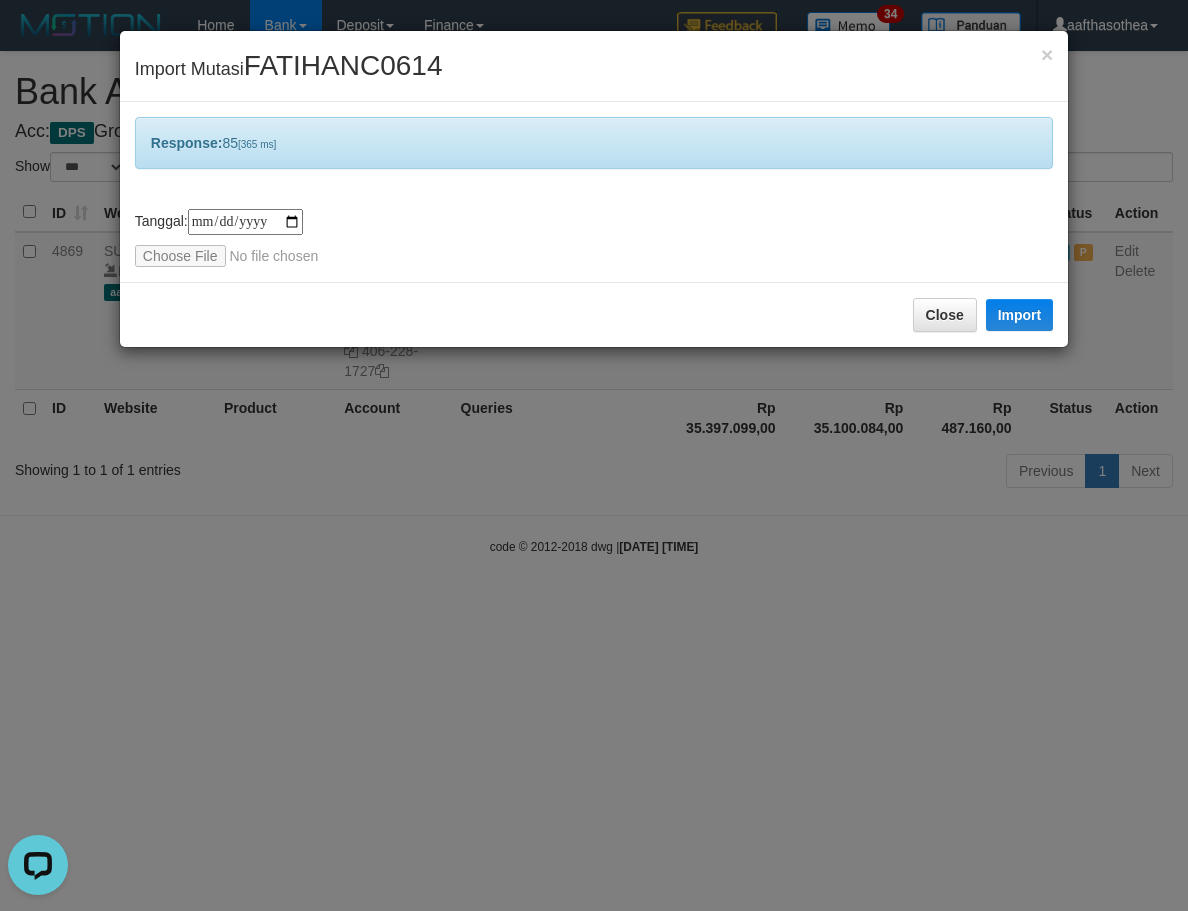 click on "**********" at bounding box center [594, 455] 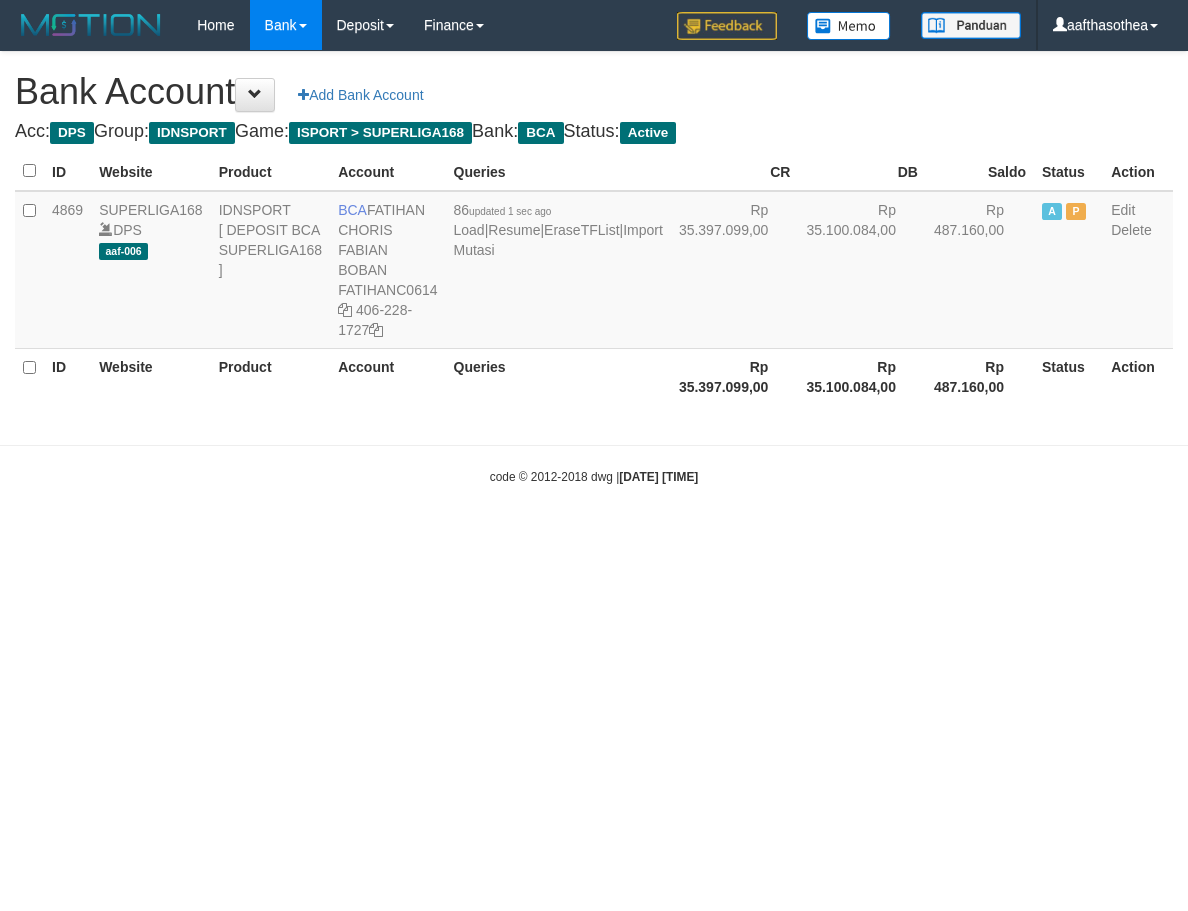 scroll, scrollTop: 0, scrollLeft: 0, axis: both 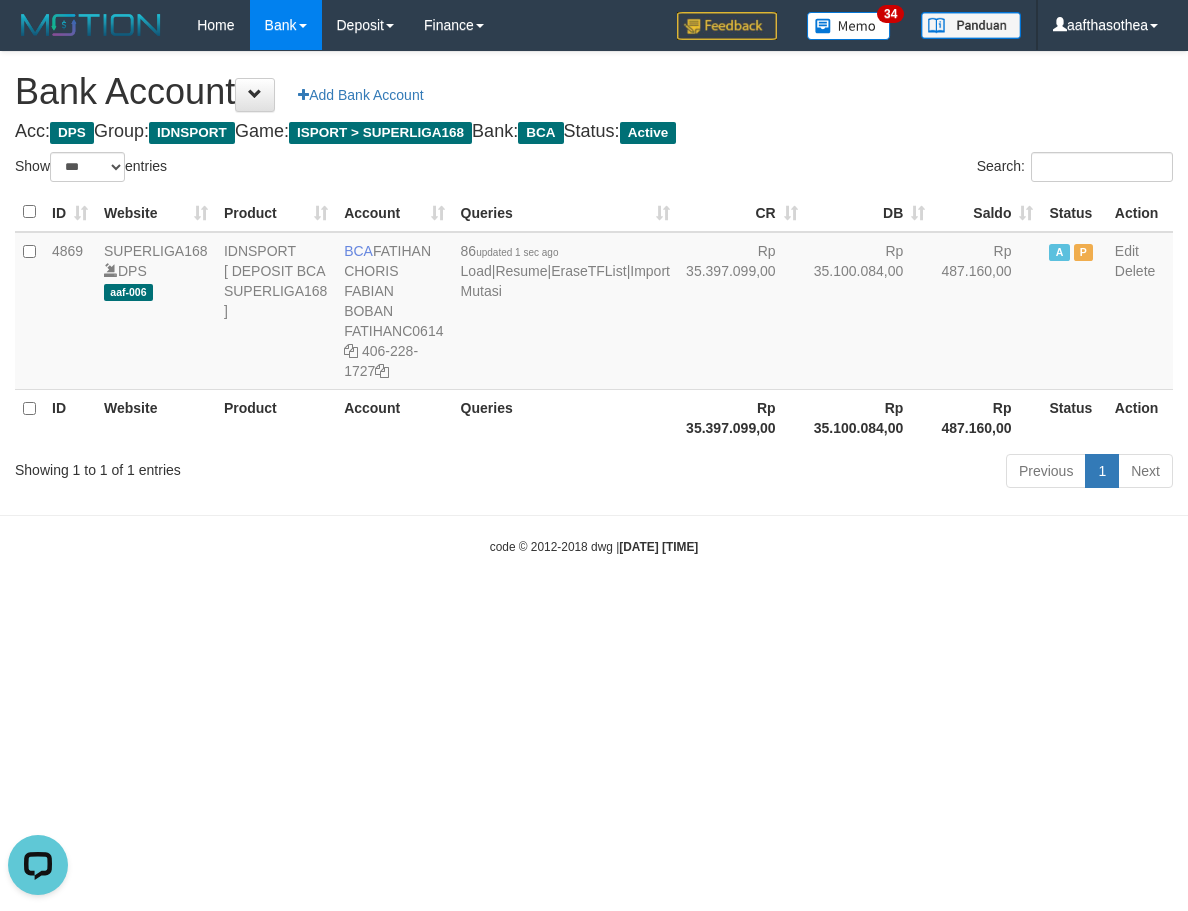 click on "Toggle navigation
Home
Bank
Account List
Load
By Website
Group
[ISPORT]													SUPERLIGA168
By Load Group (DPS)
34" at bounding box center [594, 303] 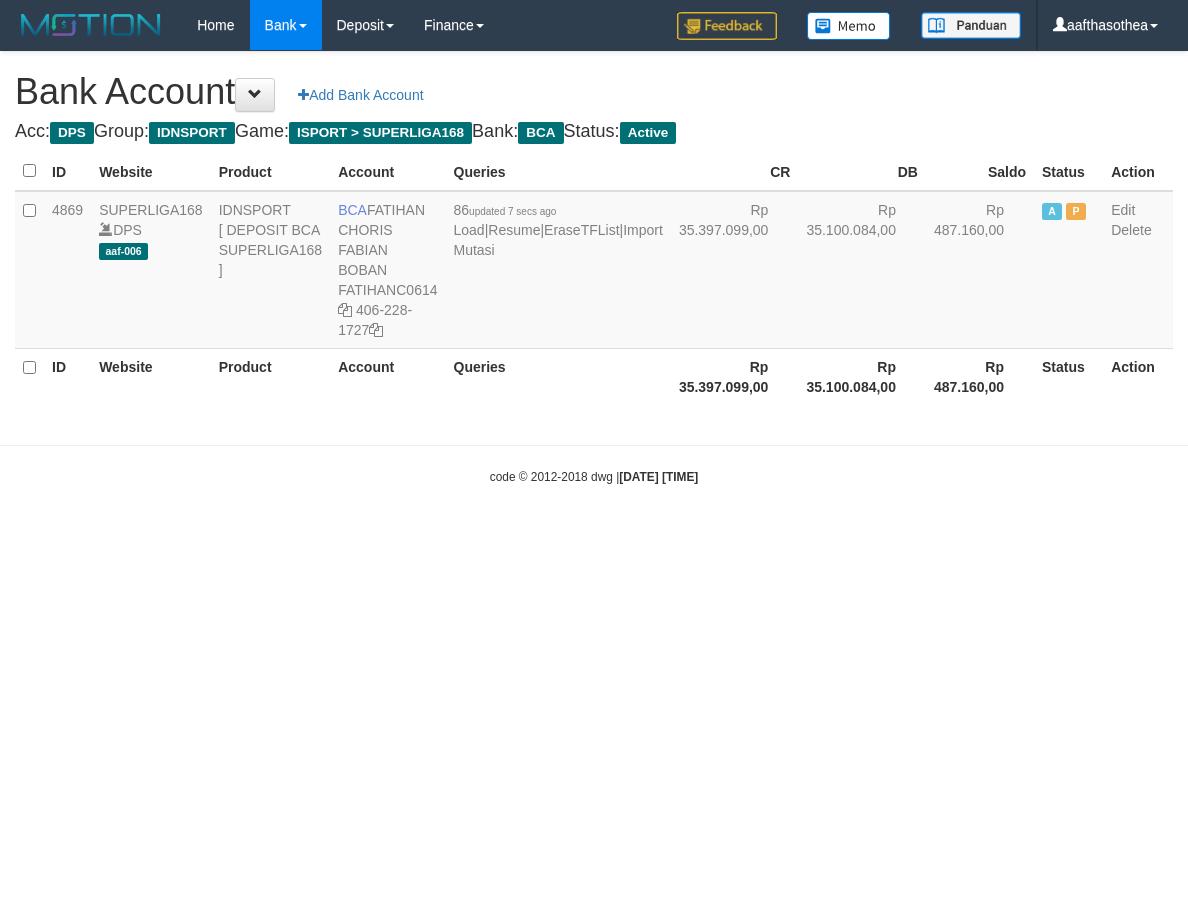 scroll, scrollTop: 0, scrollLeft: 0, axis: both 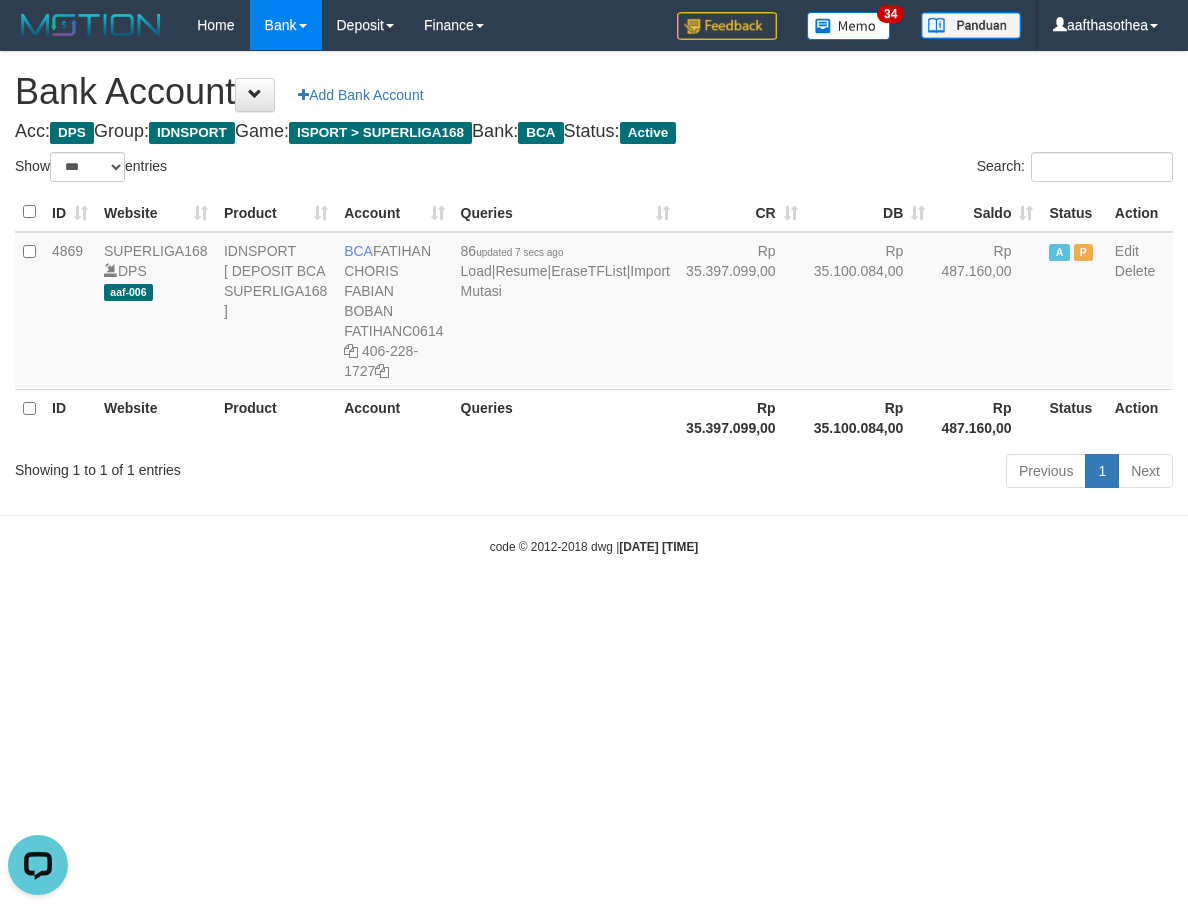 click on "Toggle navigation
Home
Bank
Account List
Load
By Website
Group
[ISPORT]													SUPERLIGA168
By Load Group (DPS)
34" at bounding box center (594, 303) 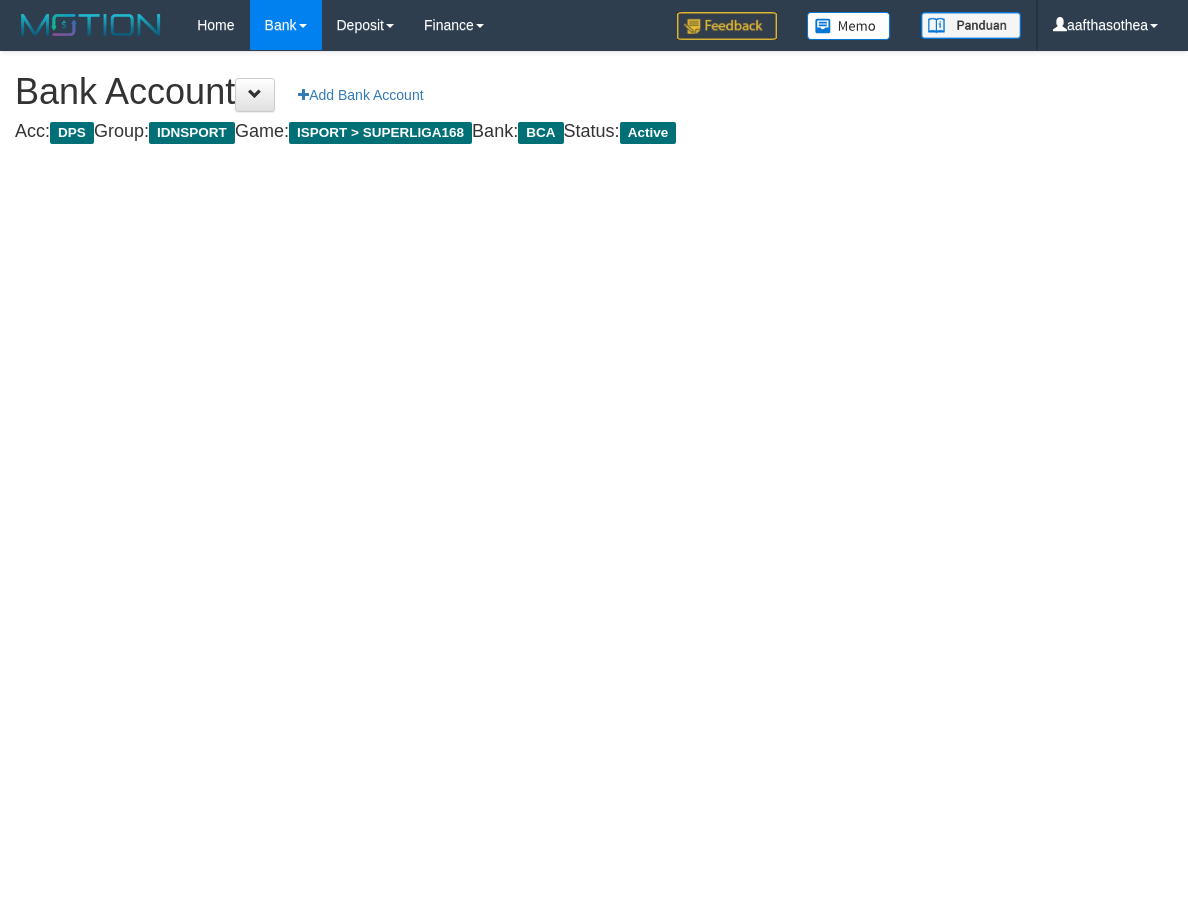 scroll, scrollTop: 0, scrollLeft: 0, axis: both 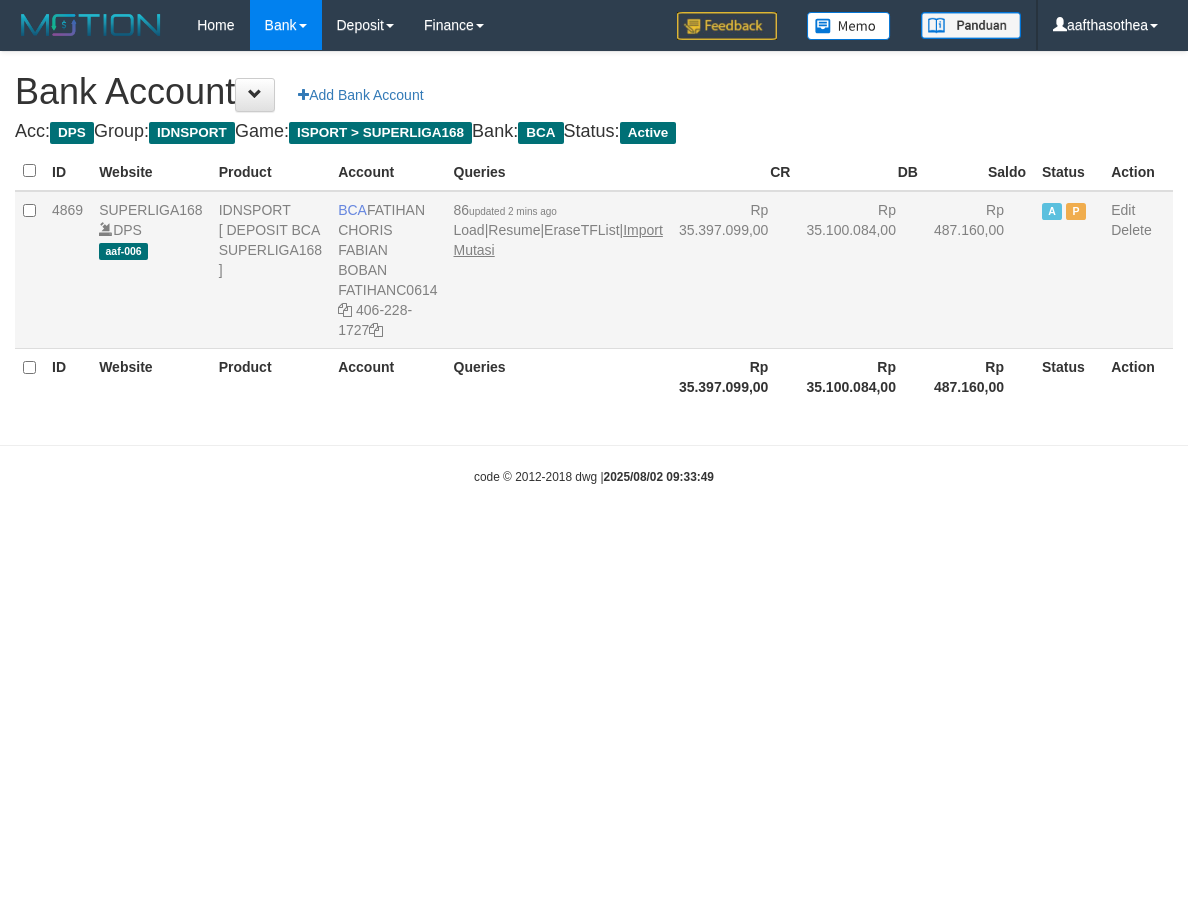select on "***" 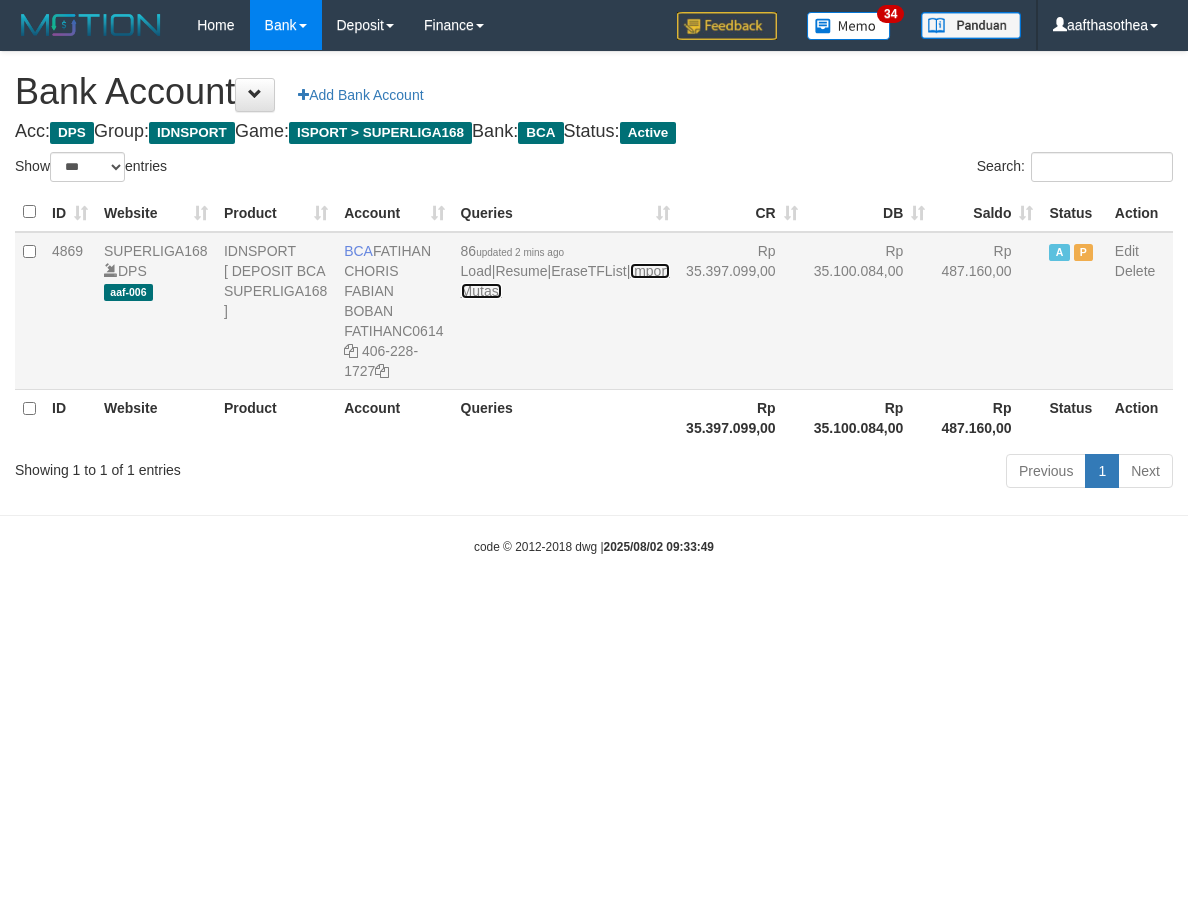 click on "Import Mutasi" at bounding box center [565, 281] 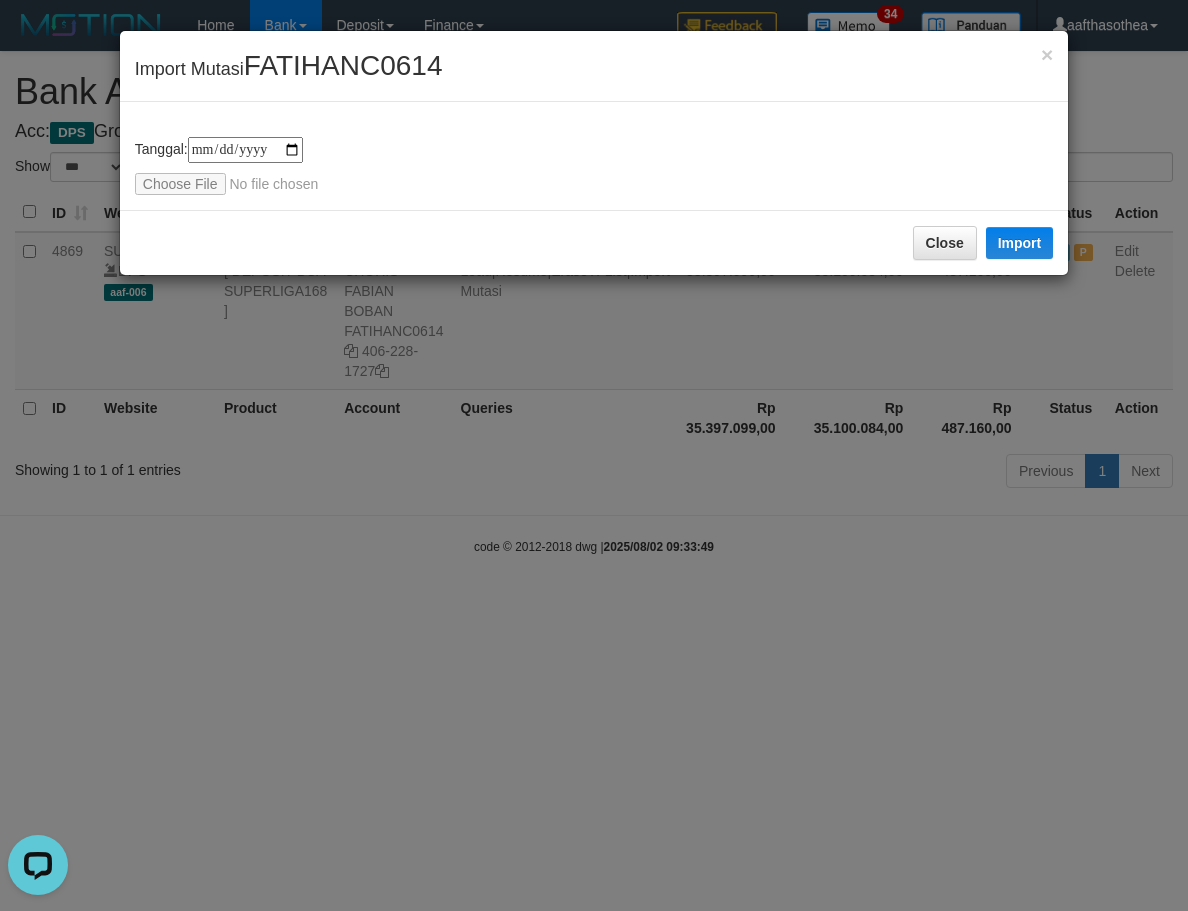scroll, scrollTop: 0, scrollLeft: 0, axis: both 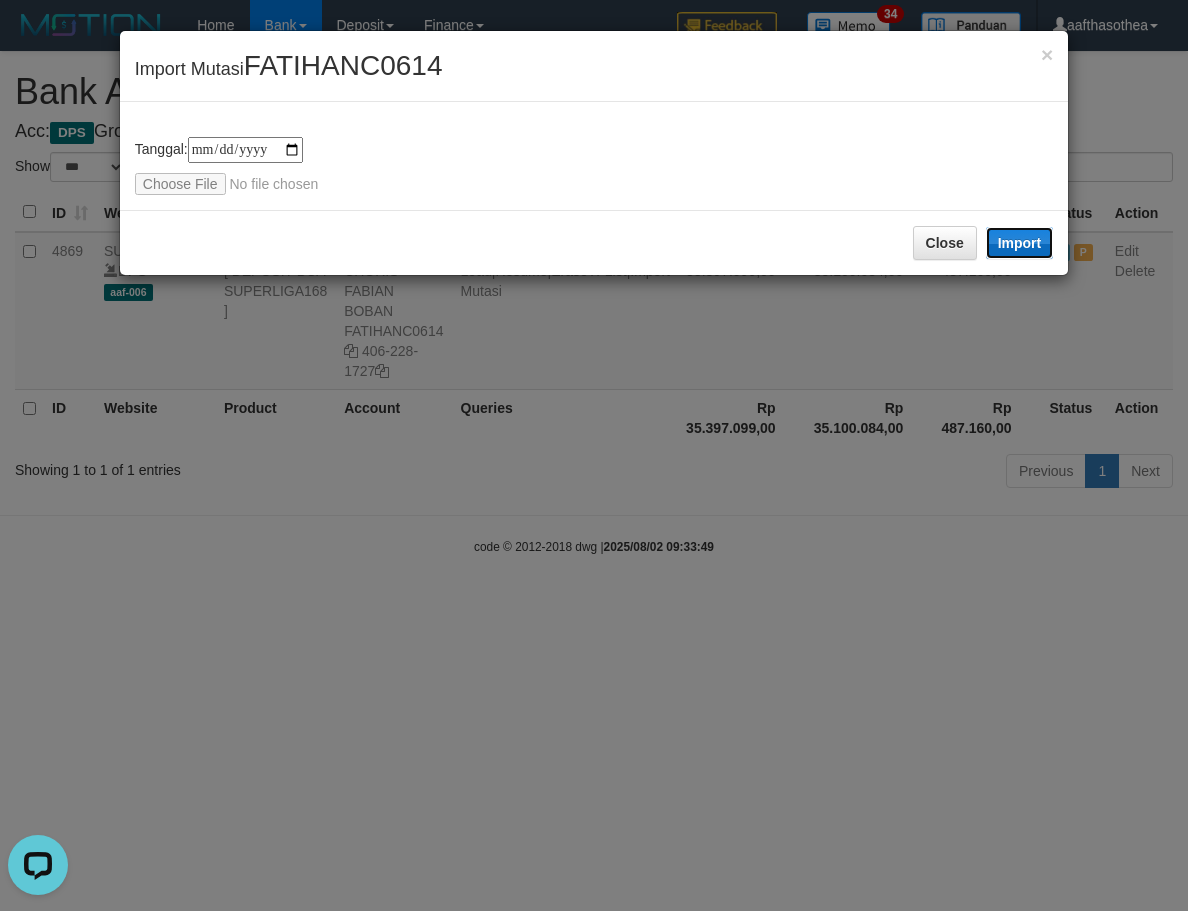click on "Import" at bounding box center (1020, 243) 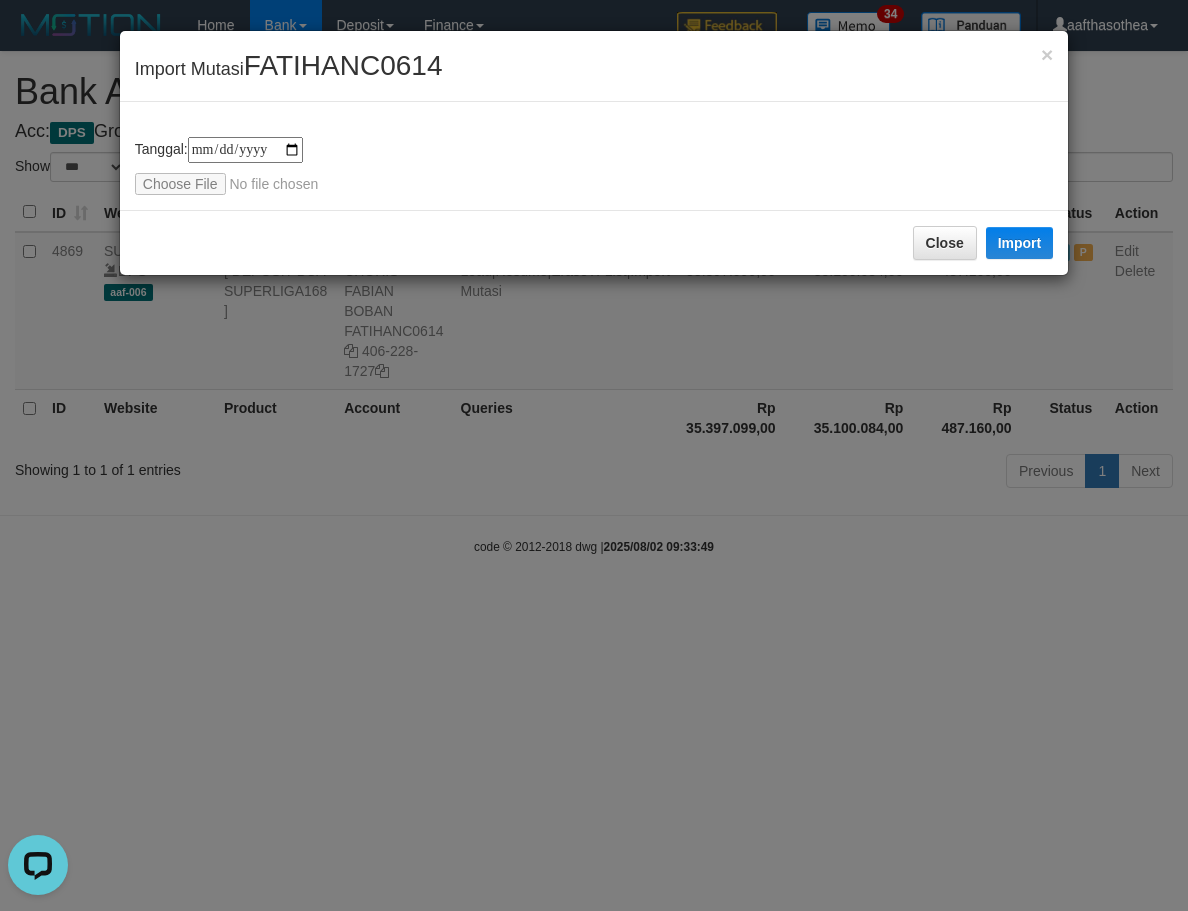 click on "**********" at bounding box center [594, 455] 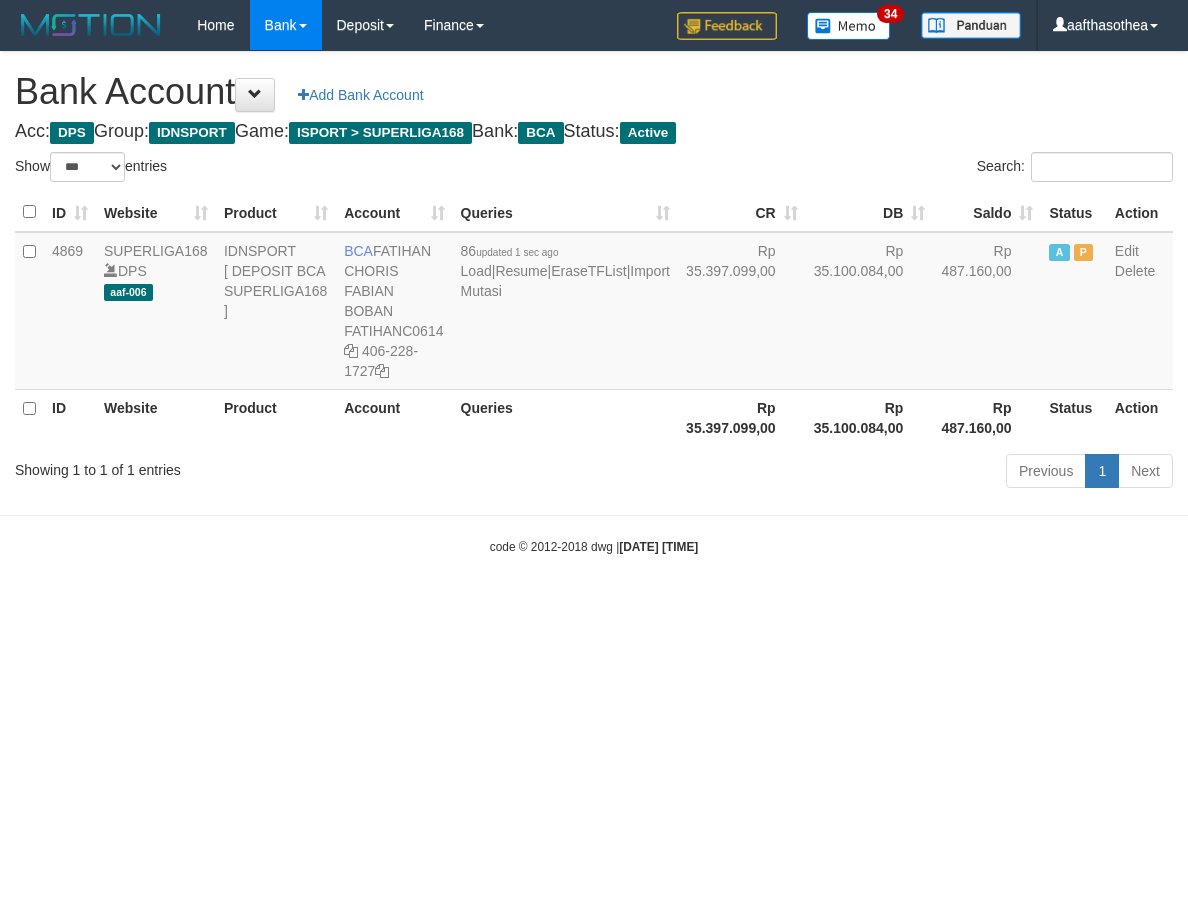 select on "***" 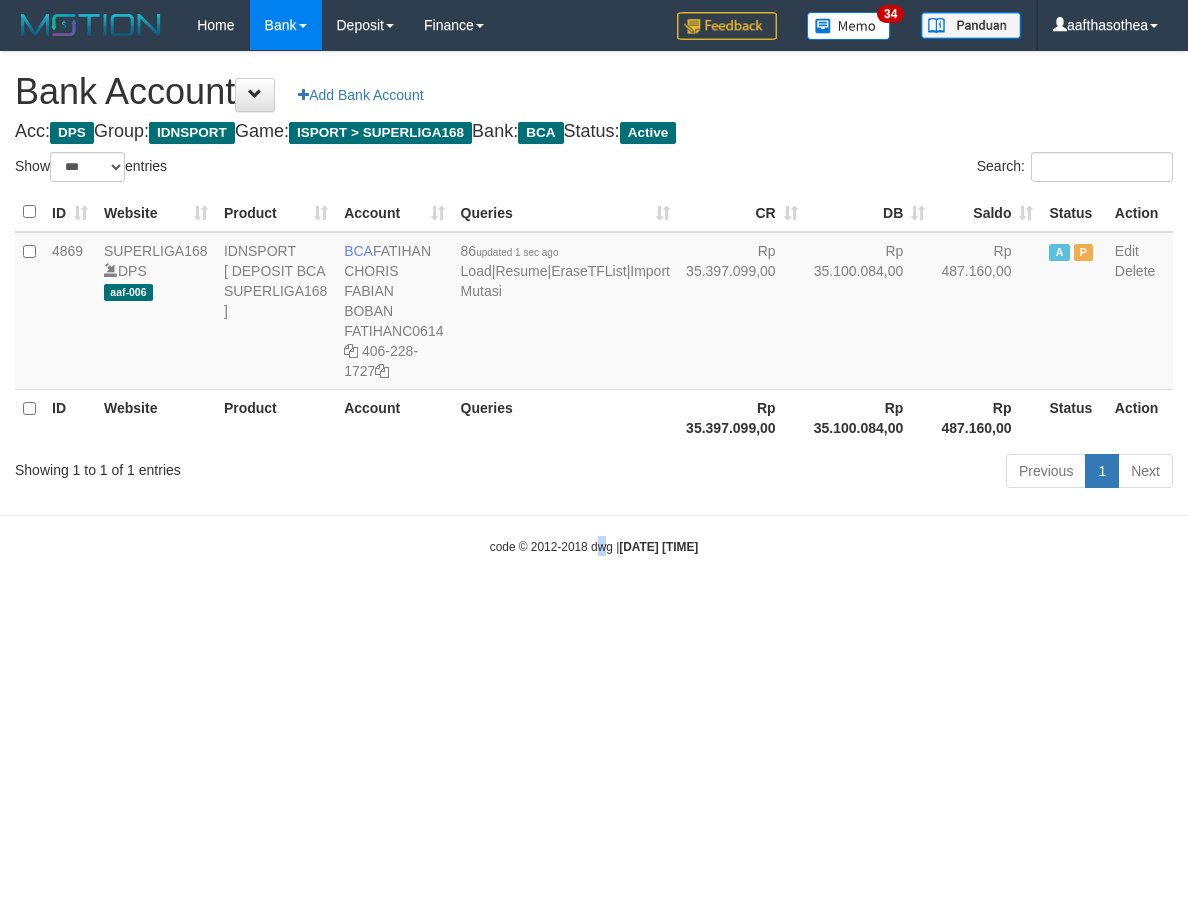 click on "Toggle navigation
Home
Bank
Account List
Load
By Website
Group
[ISPORT]													SUPERLIGA168
By Load Group (DPS)
34" at bounding box center (594, 303) 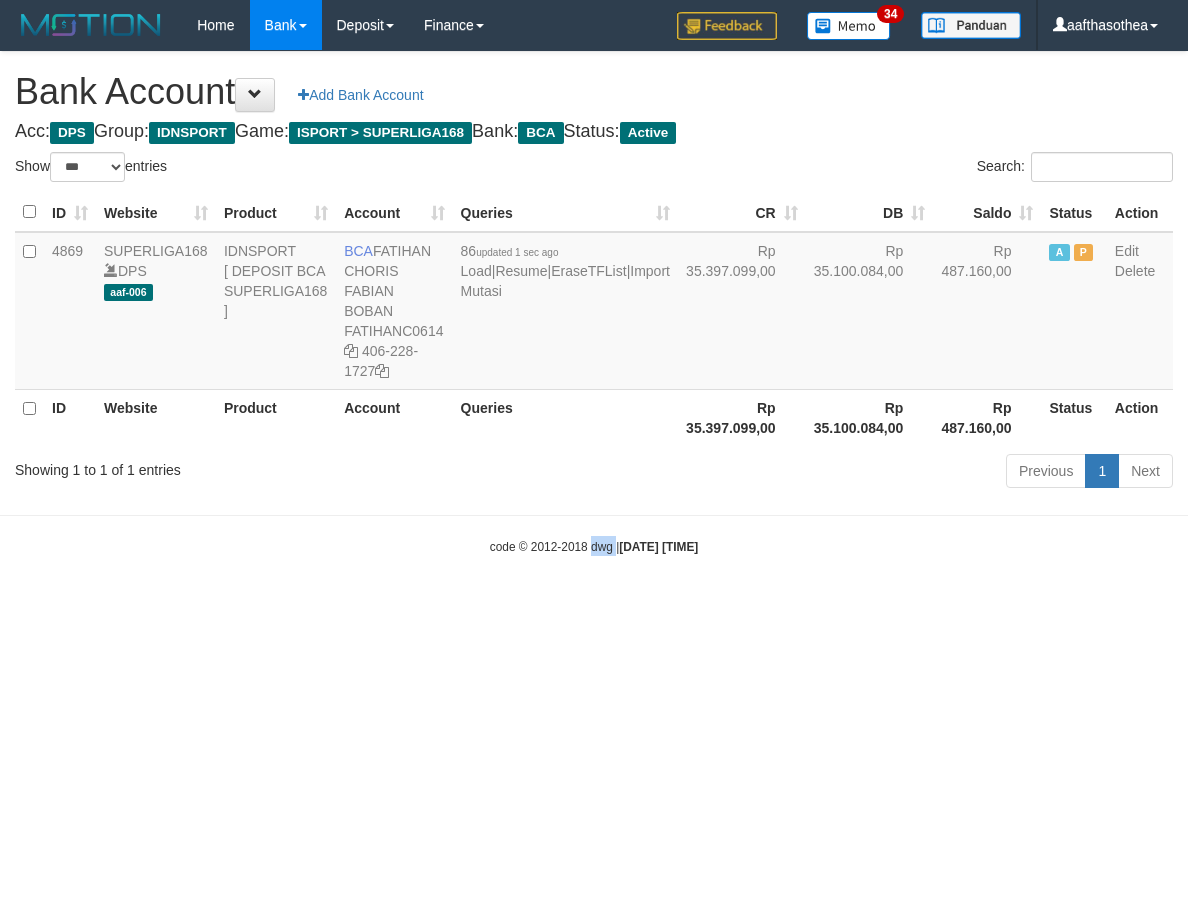 click on "Toggle navigation
Home
Bank
Account List
Load
By Website
Group
[ISPORT]													SUPERLIGA168
By Load Group (DPS)
34" at bounding box center (594, 303) 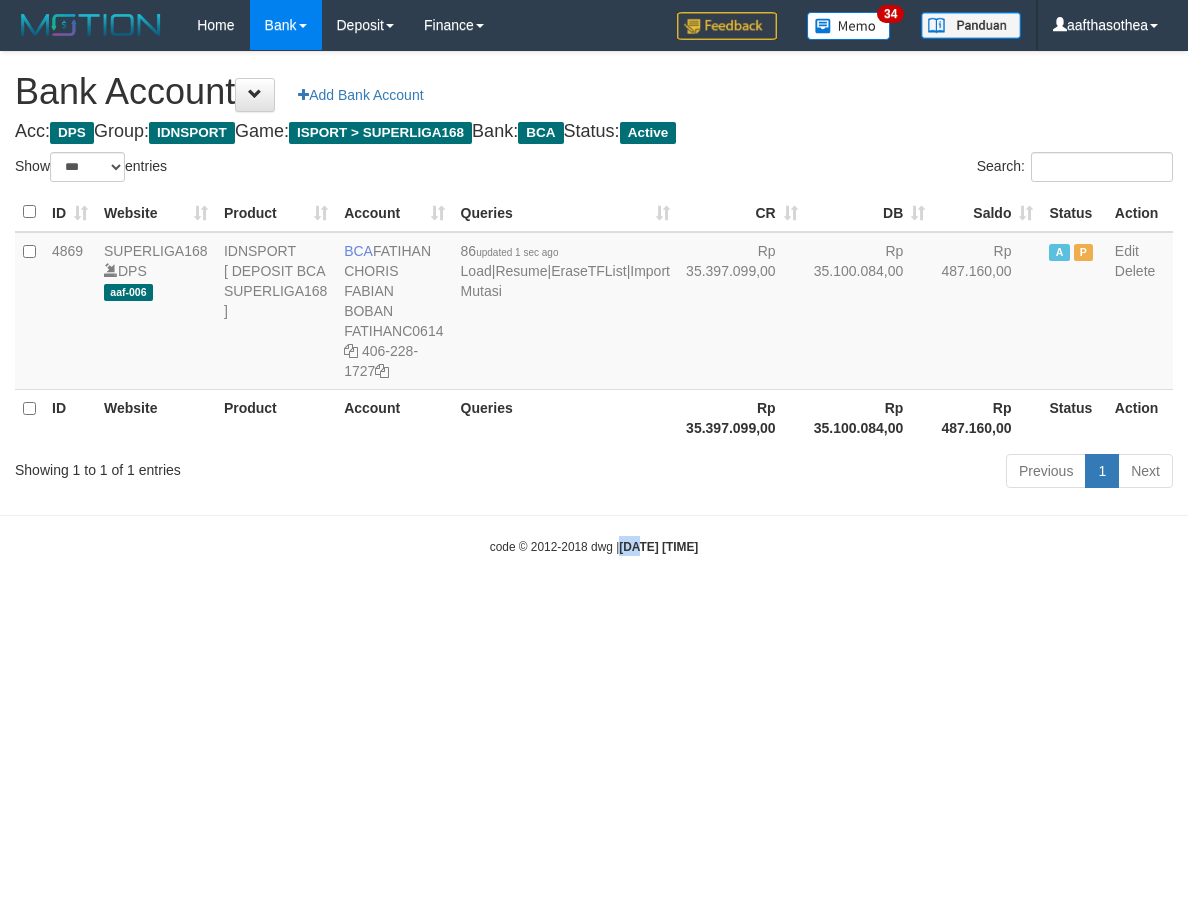 click on "Toggle navigation
Home
Bank
Account List
Load
By Website
Group
[ISPORT]													SUPERLIGA168
By Load Group (DPS)
34" at bounding box center (594, 303) 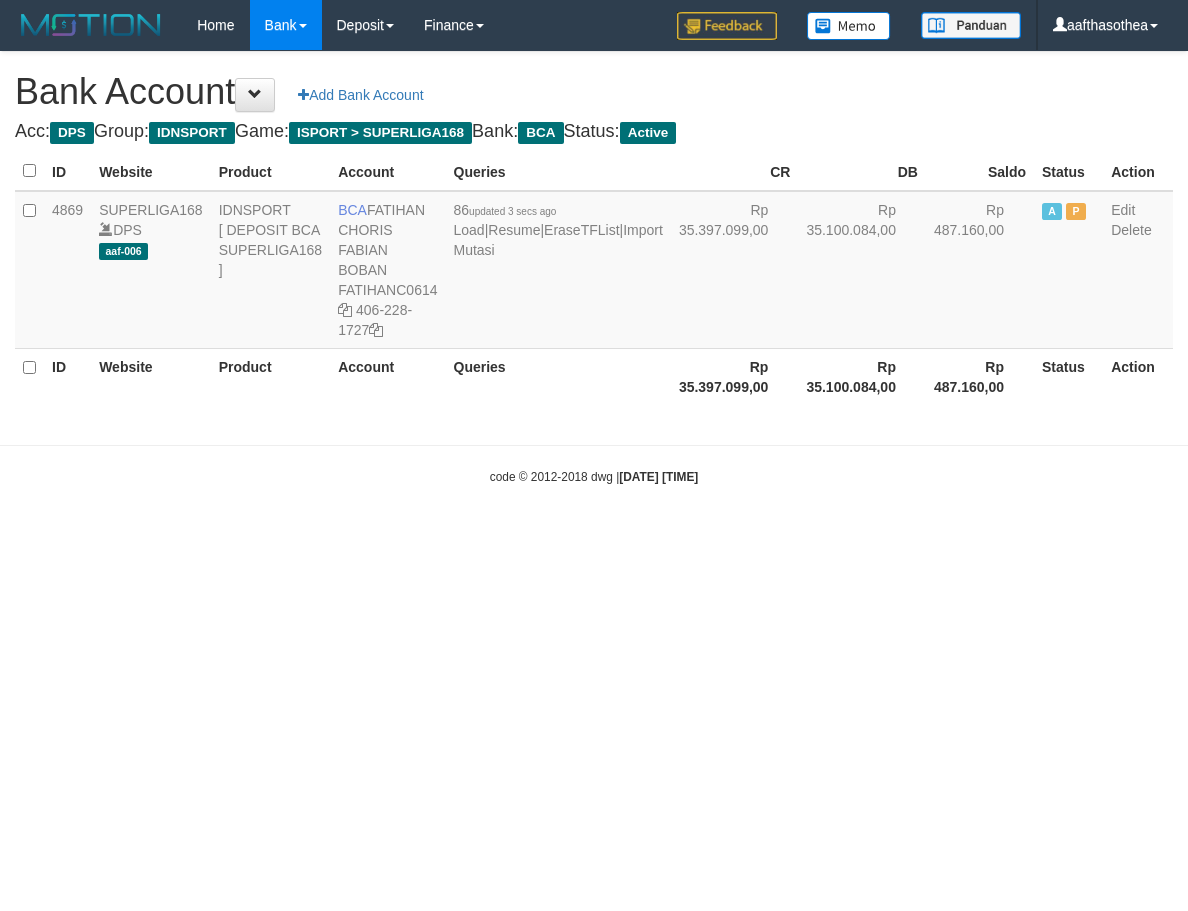 scroll, scrollTop: 0, scrollLeft: 0, axis: both 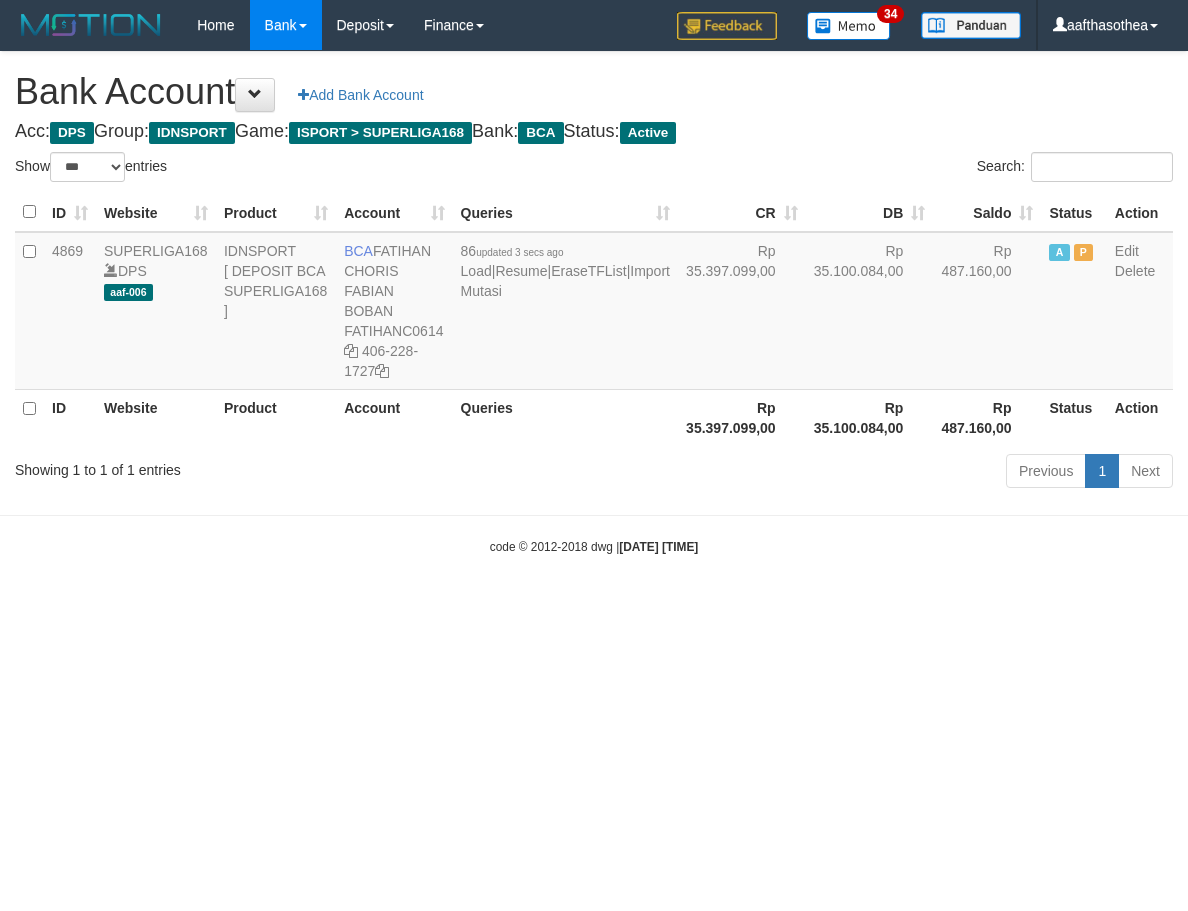 drag, startPoint x: 255, startPoint y: 734, endPoint x: 285, endPoint y: 730, distance: 30.265491 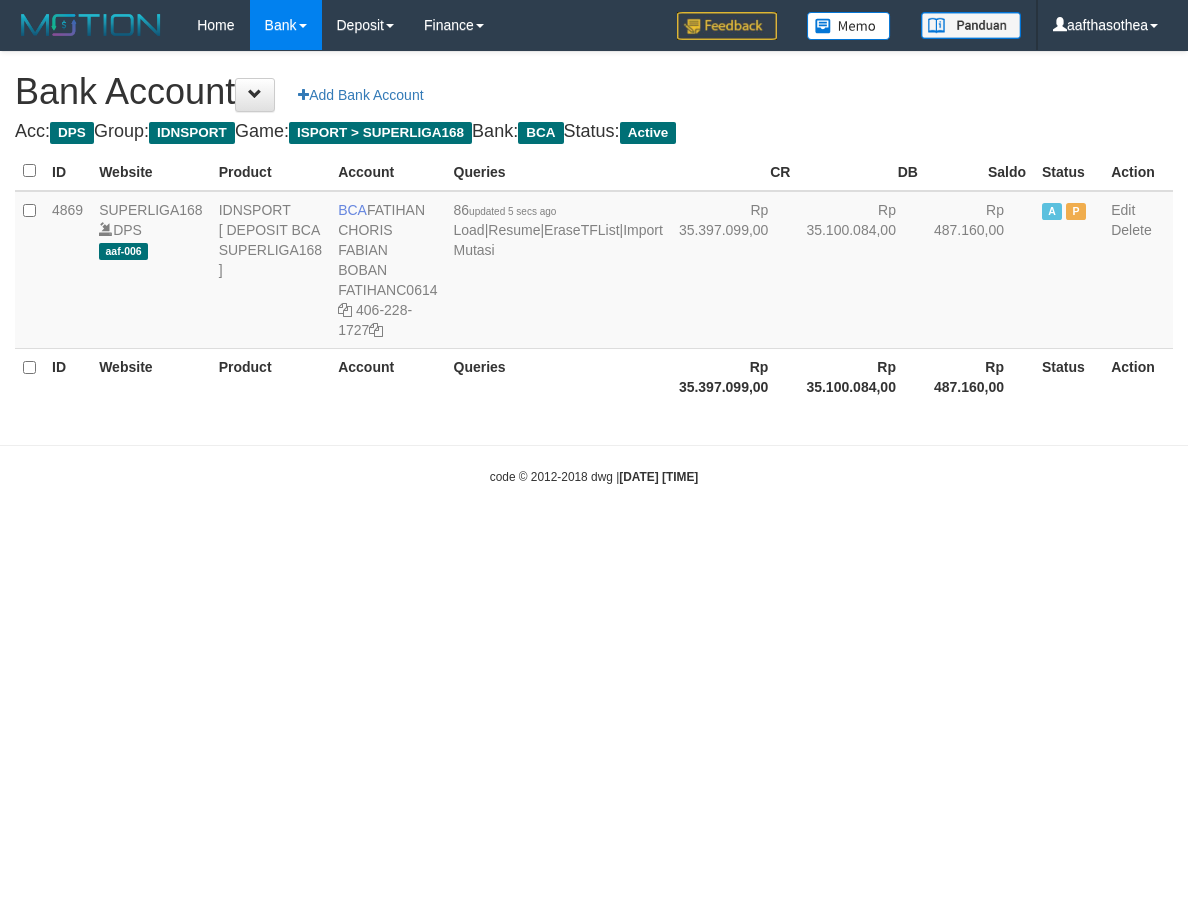 scroll, scrollTop: 0, scrollLeft: 0, axis: both 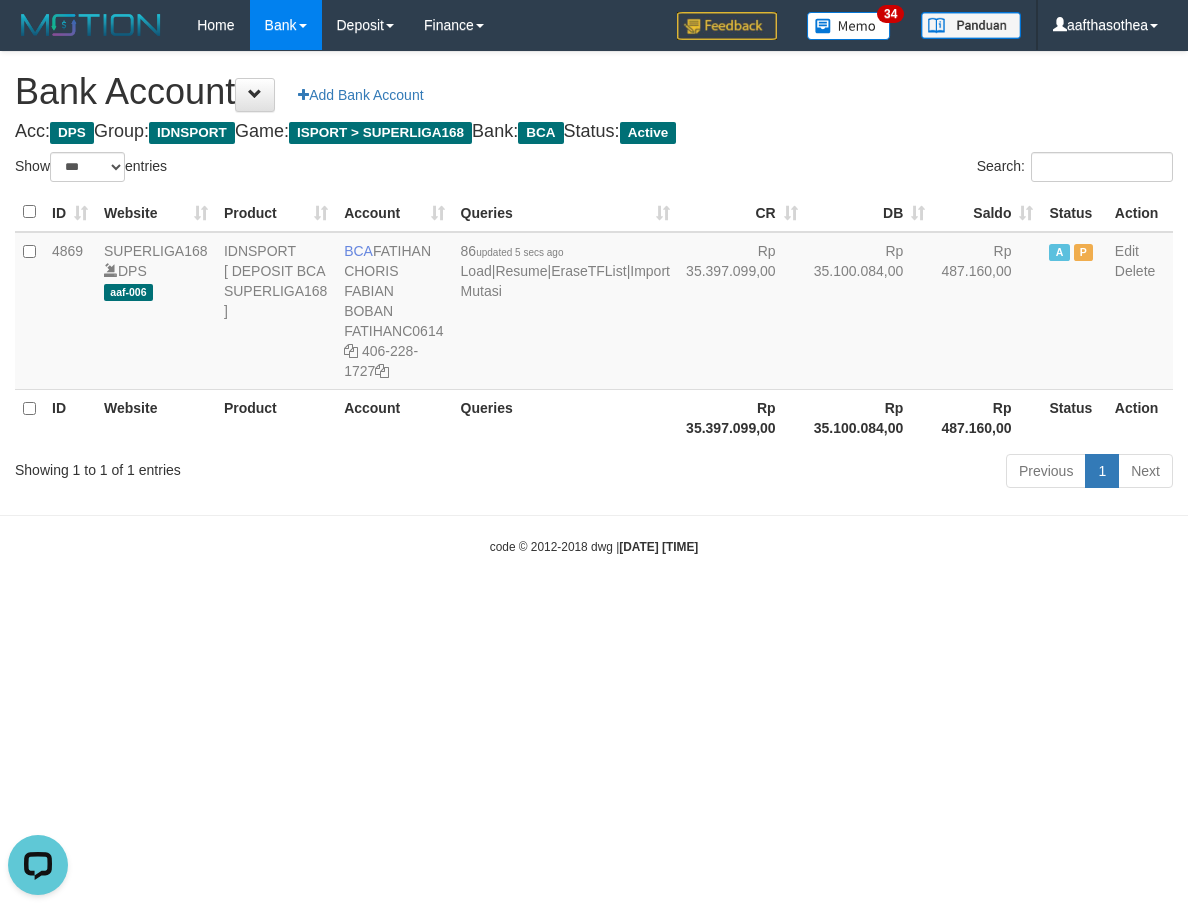 drag, startPoint x: 1070, startPoint y: 565, endPoint x: 990, endPoint y: 552, distance: 81.04937 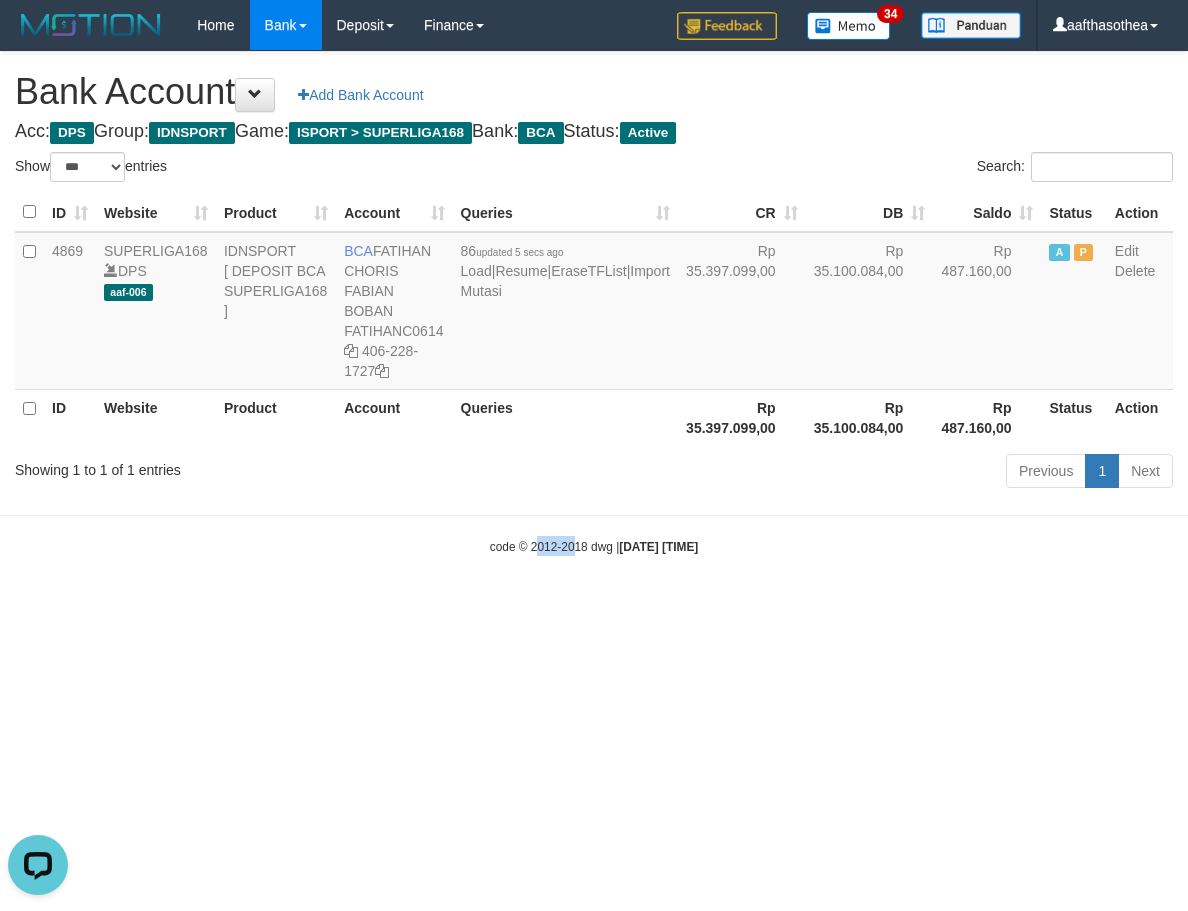 click on "code © 2012-2018 dwg |  2025/08/02 09:34:01" at bounding box center (594, 546) 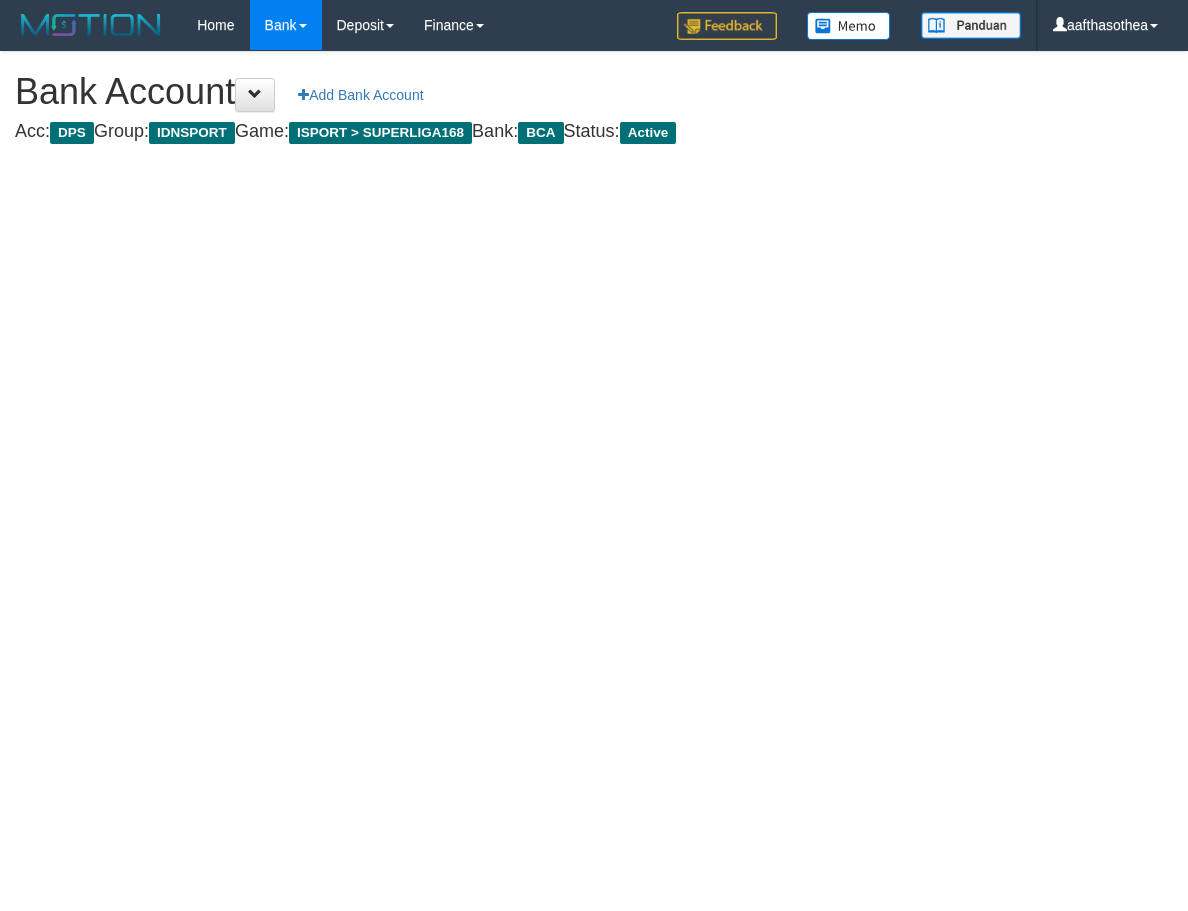 scroll, scrollTop: 0, scrollLeft: 0, axis: both 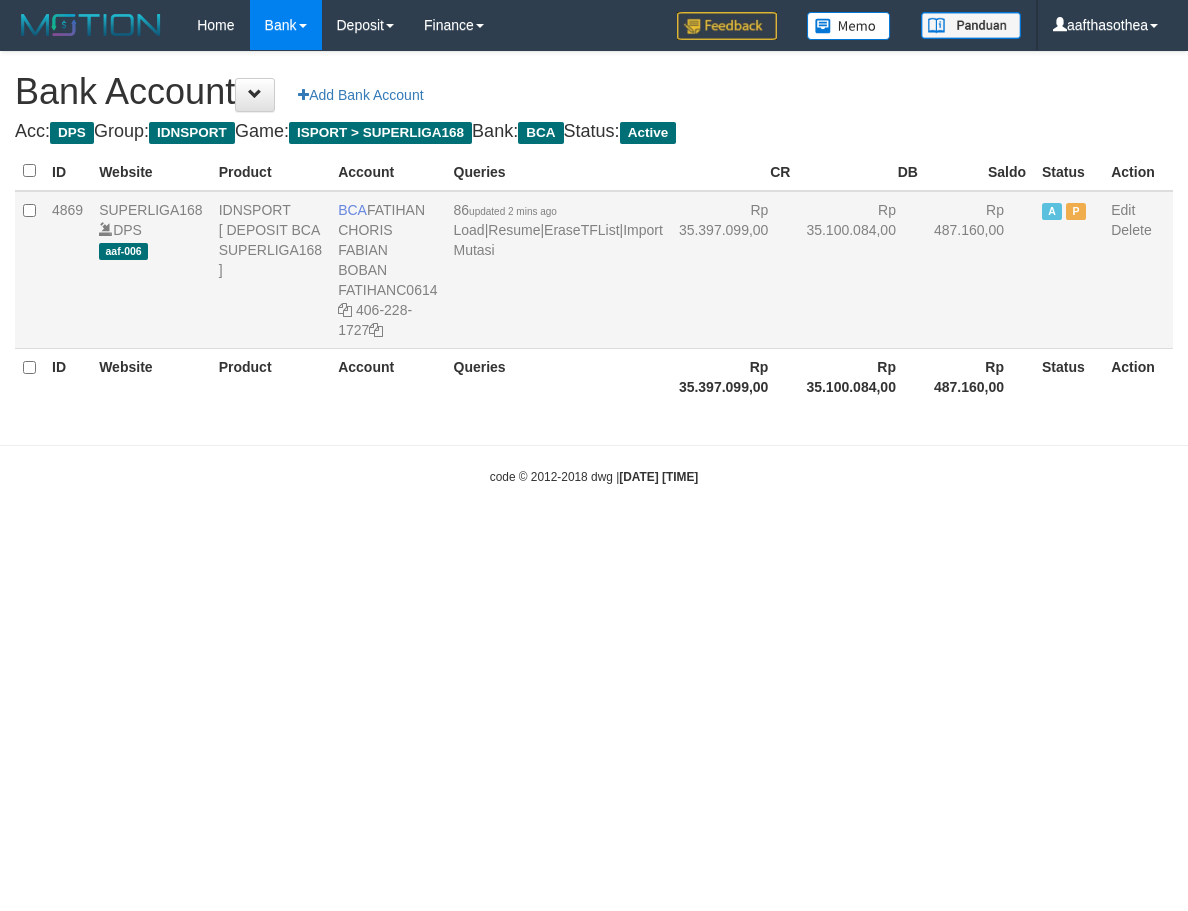select on "***" 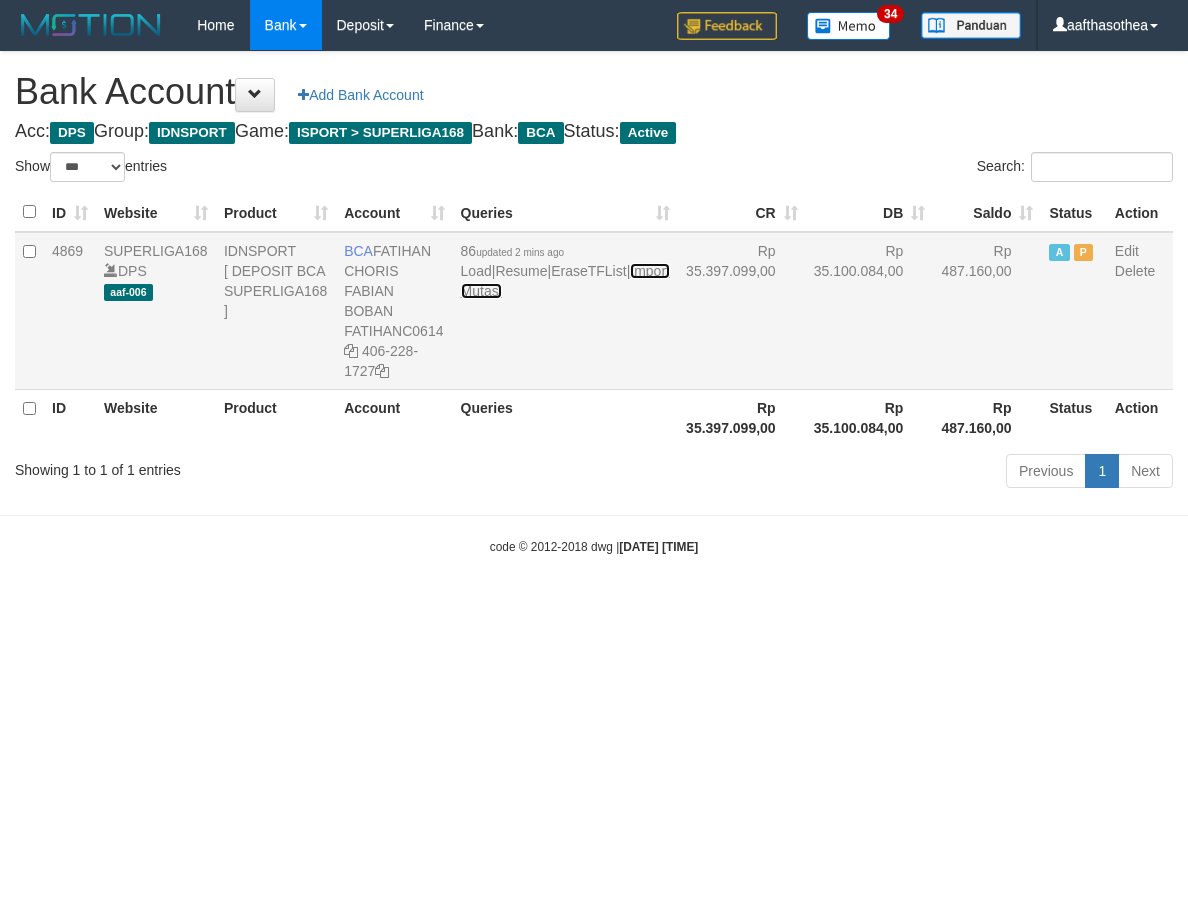 click on "Import Mutasi" at bounding box center [565, 281] 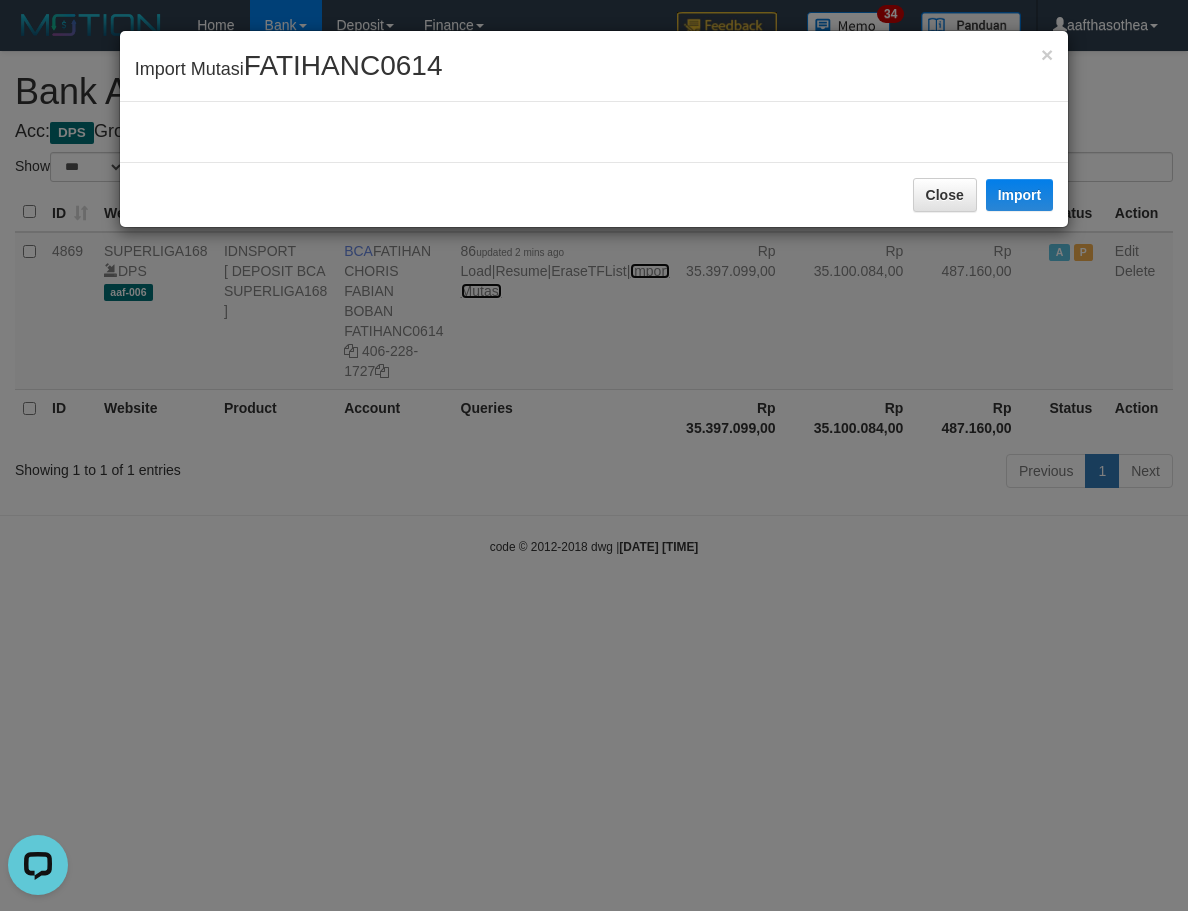 scroll, scrollTop: 0, scrollLeft: 0, axis: both 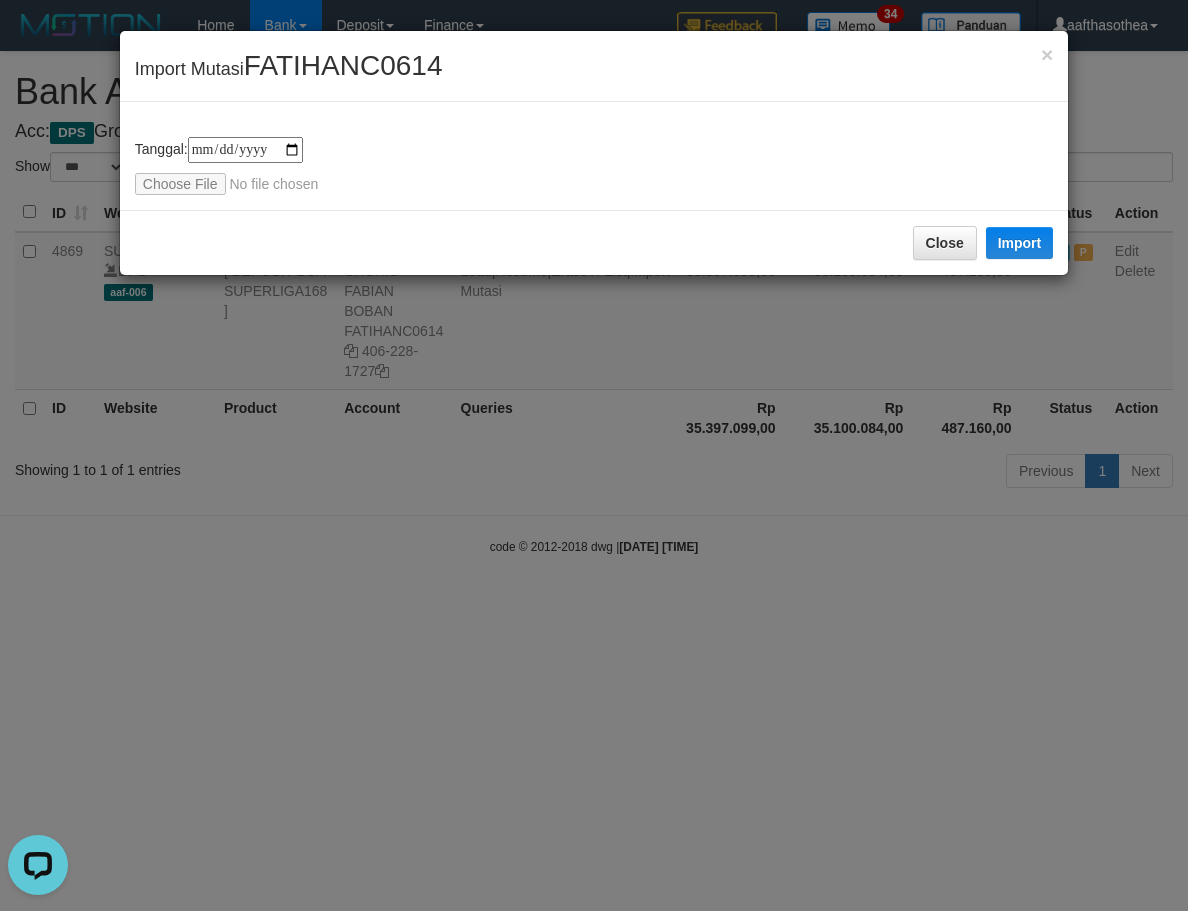 type on "**********" 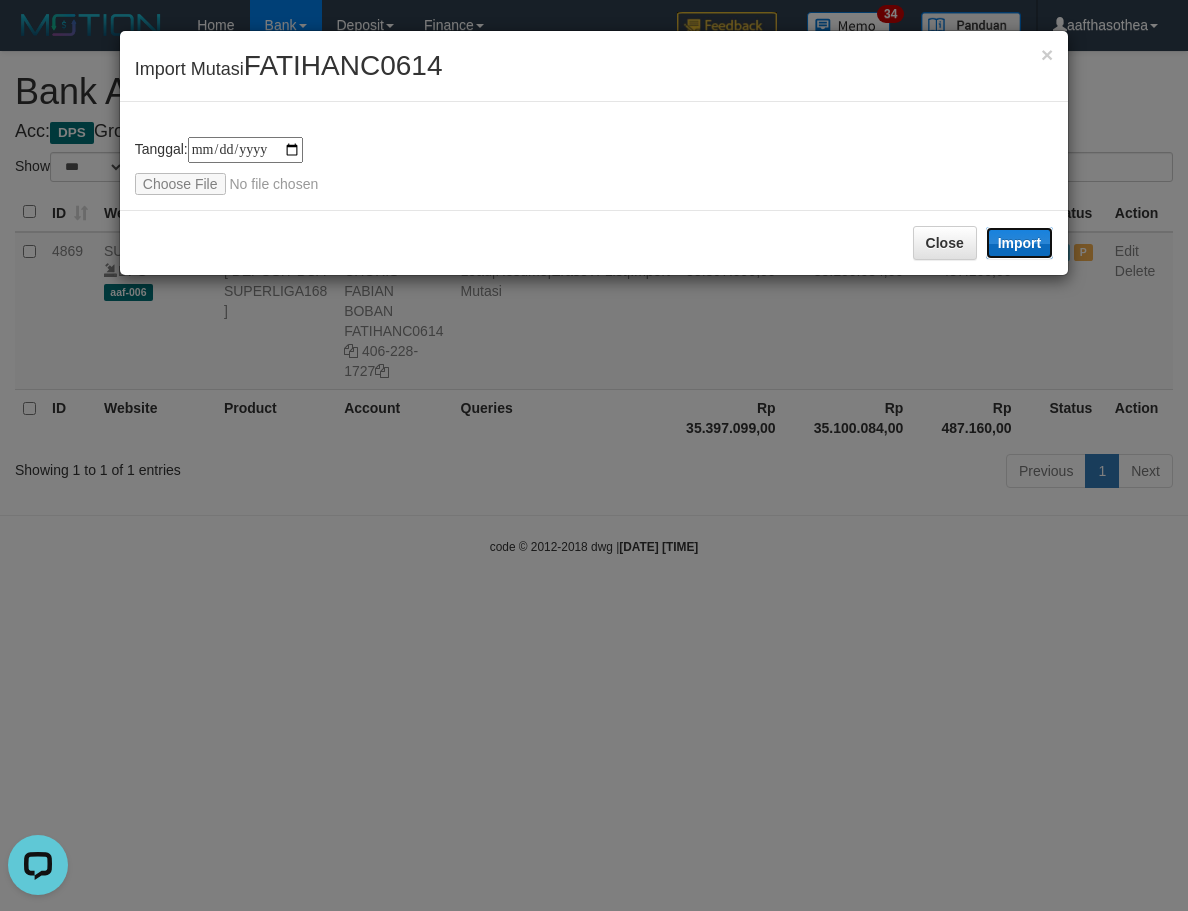 click on "Import" at bounding box center (1020, 243) 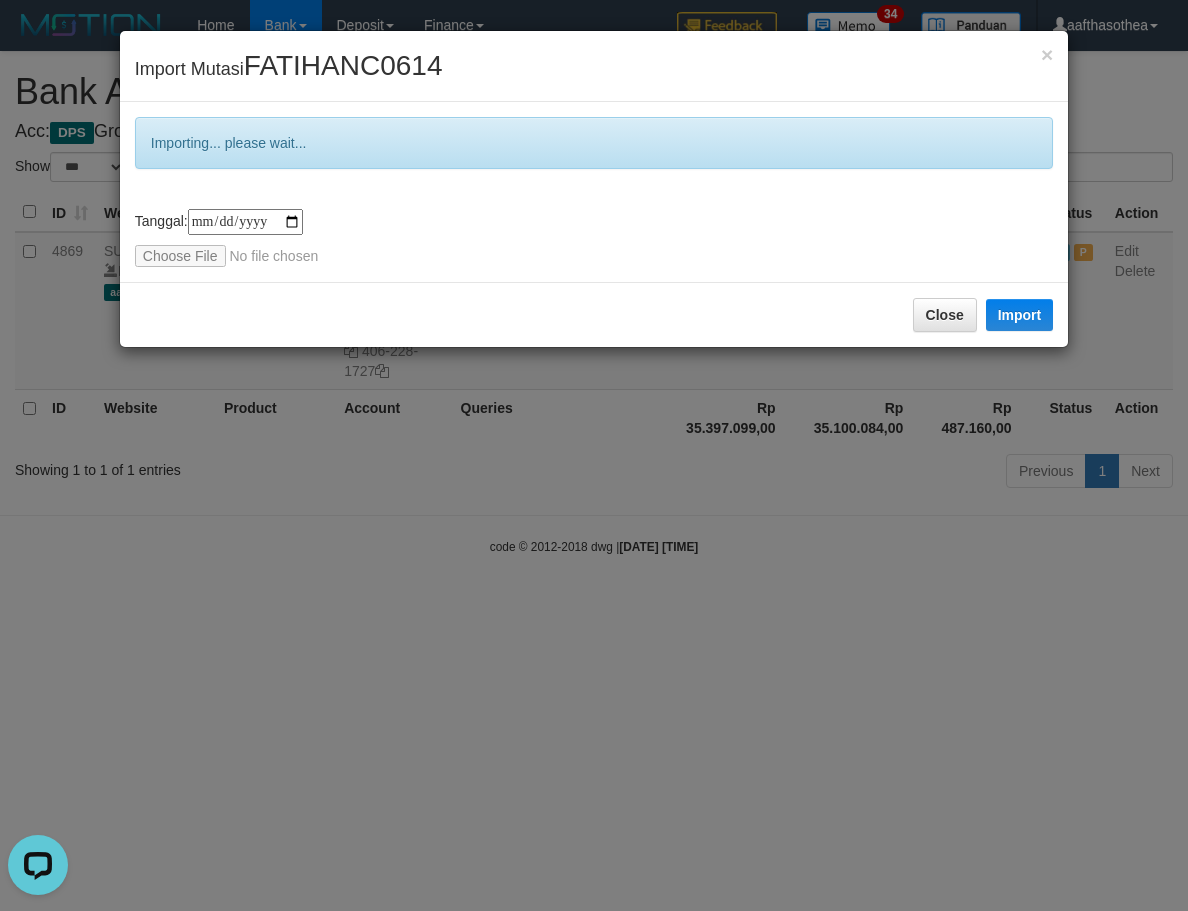 click on "×
Import Mutasi  [USERNAME]
Importing... please wait...
tanggal transaksi debet kredit saldo 1 2 3 4 5 6 7 8 9 10 11 12 13 14 15 16 17 18 19 20 21   tanggal transaksi debet kredit saldo   1 2 3 4 5 6 7 8 9 10 11 12 13 14 15 16 17 18 19 20 21
Tanggal:  [DATE]
Close
Import" at bounding box center (594, 455) 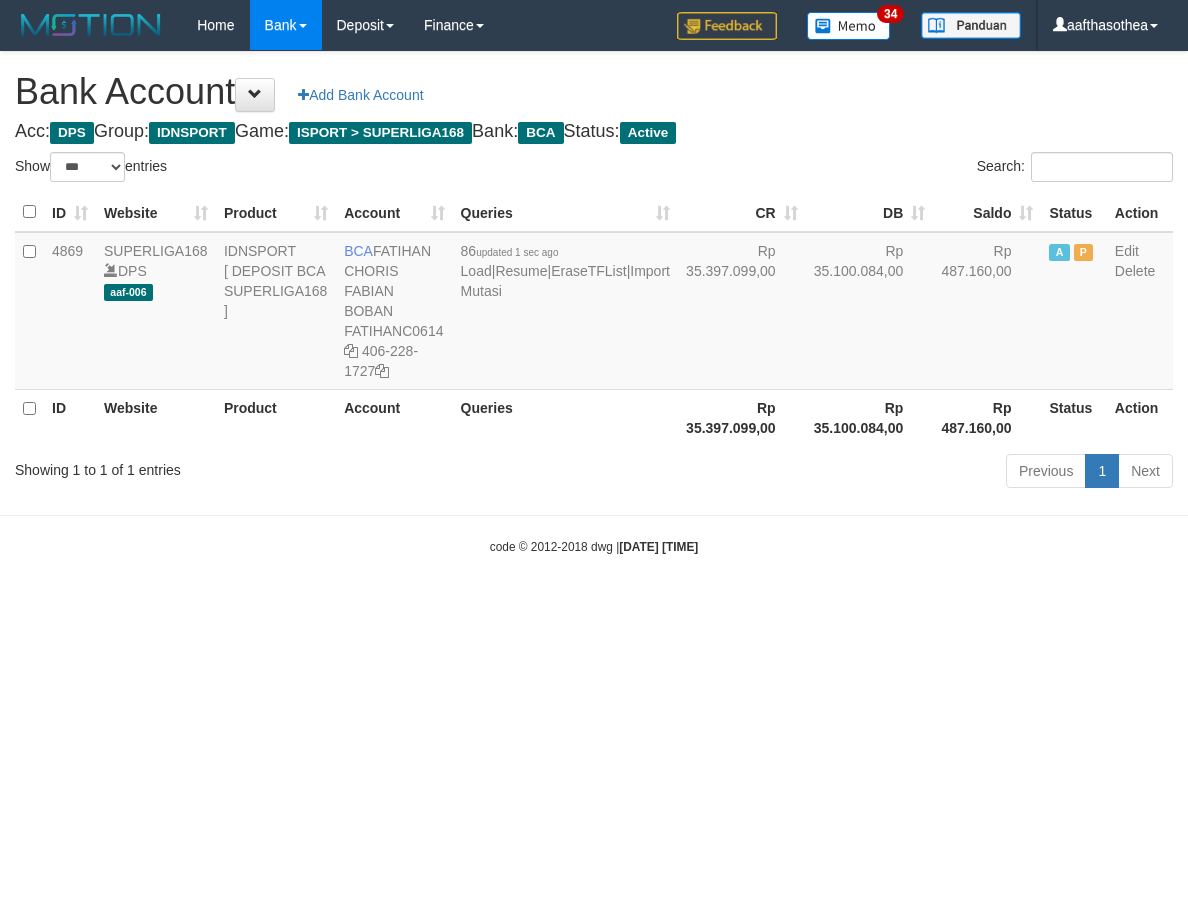select on "***" 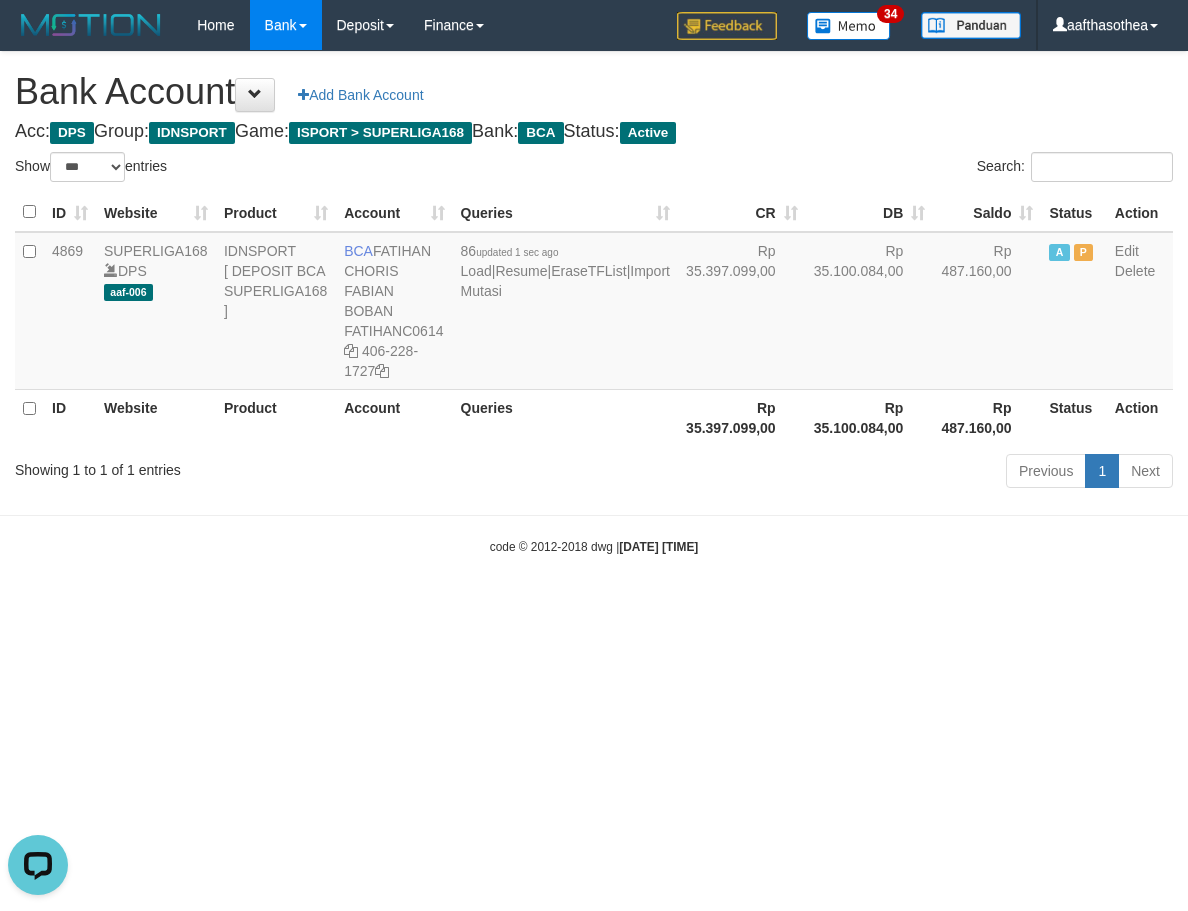 scroll, scrollTop: 0, scrollLeft: 0, axis: both 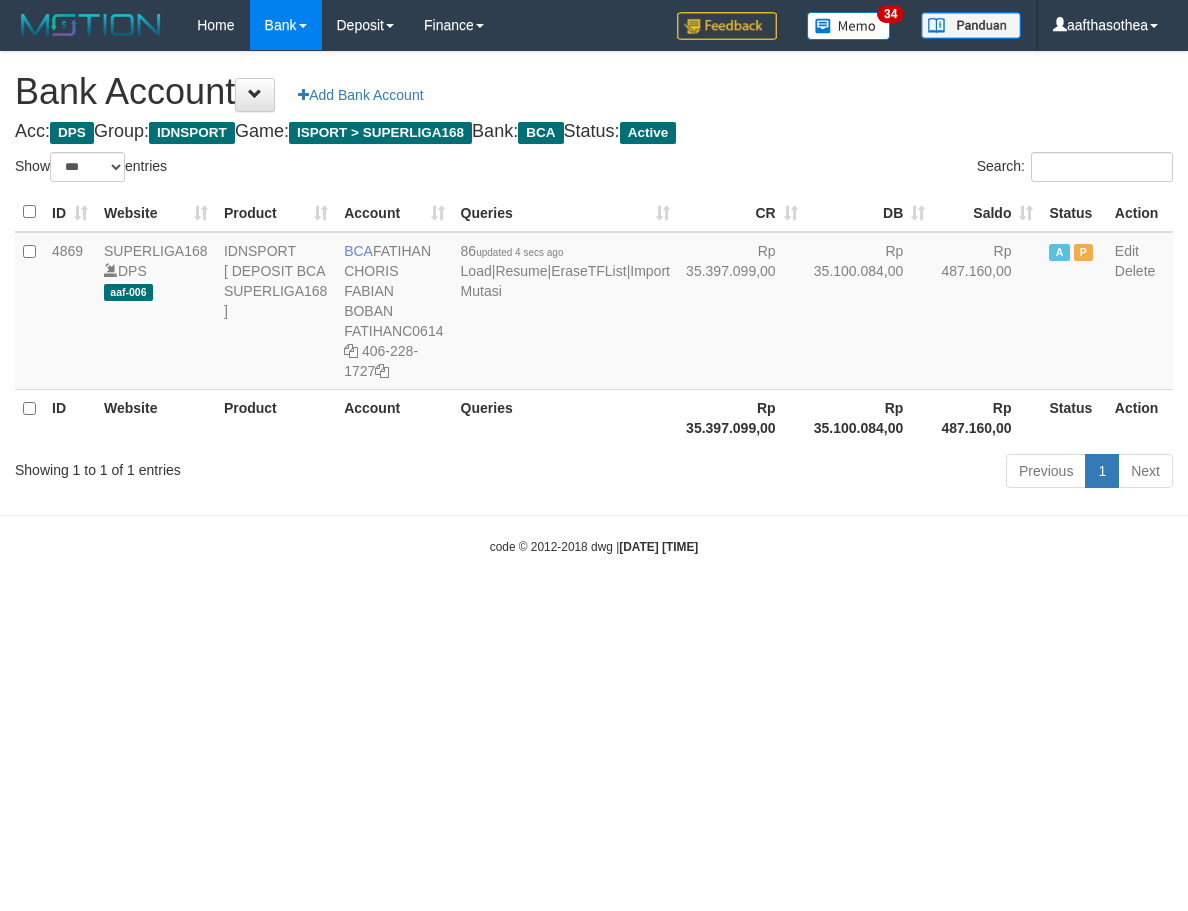 select on "***" 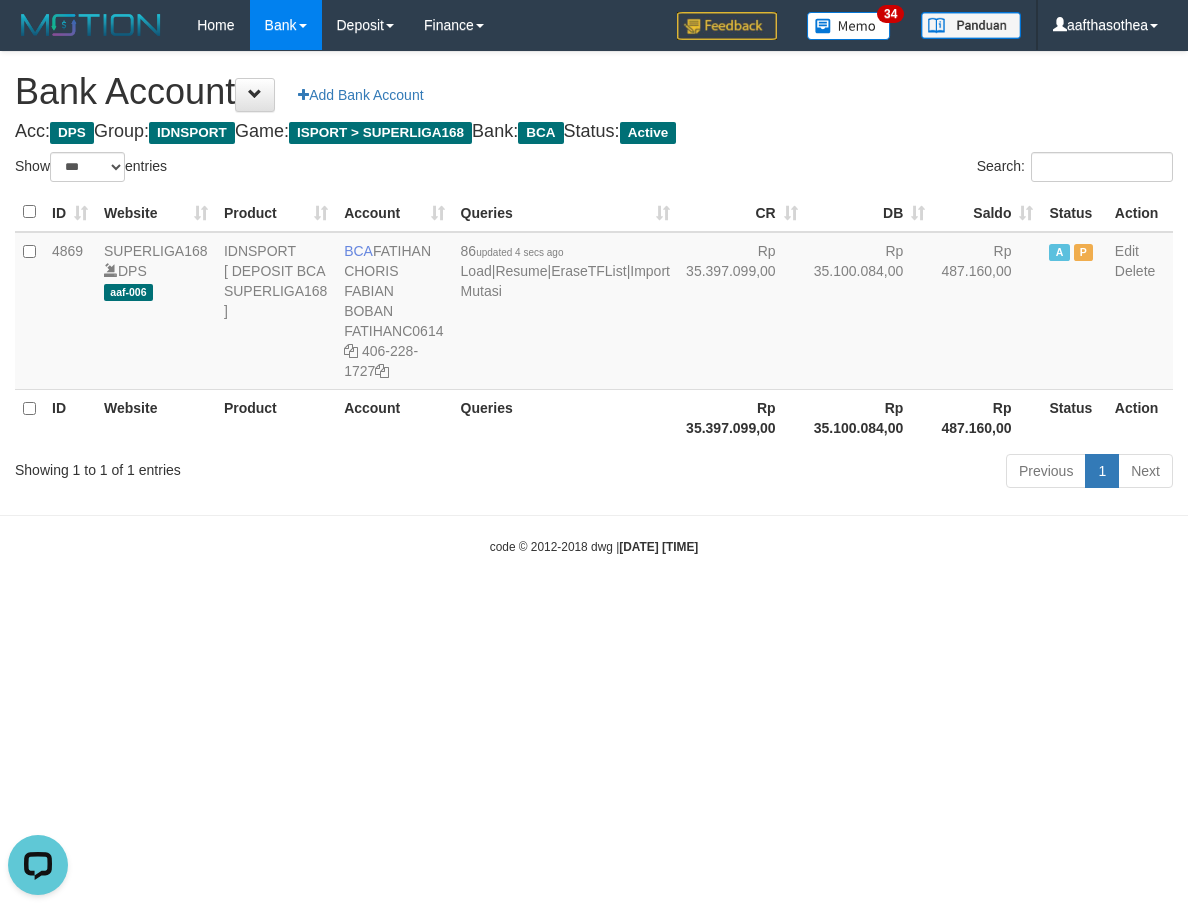 scroll, scrollTop: 0, scrollLeft: 0, axis: both 